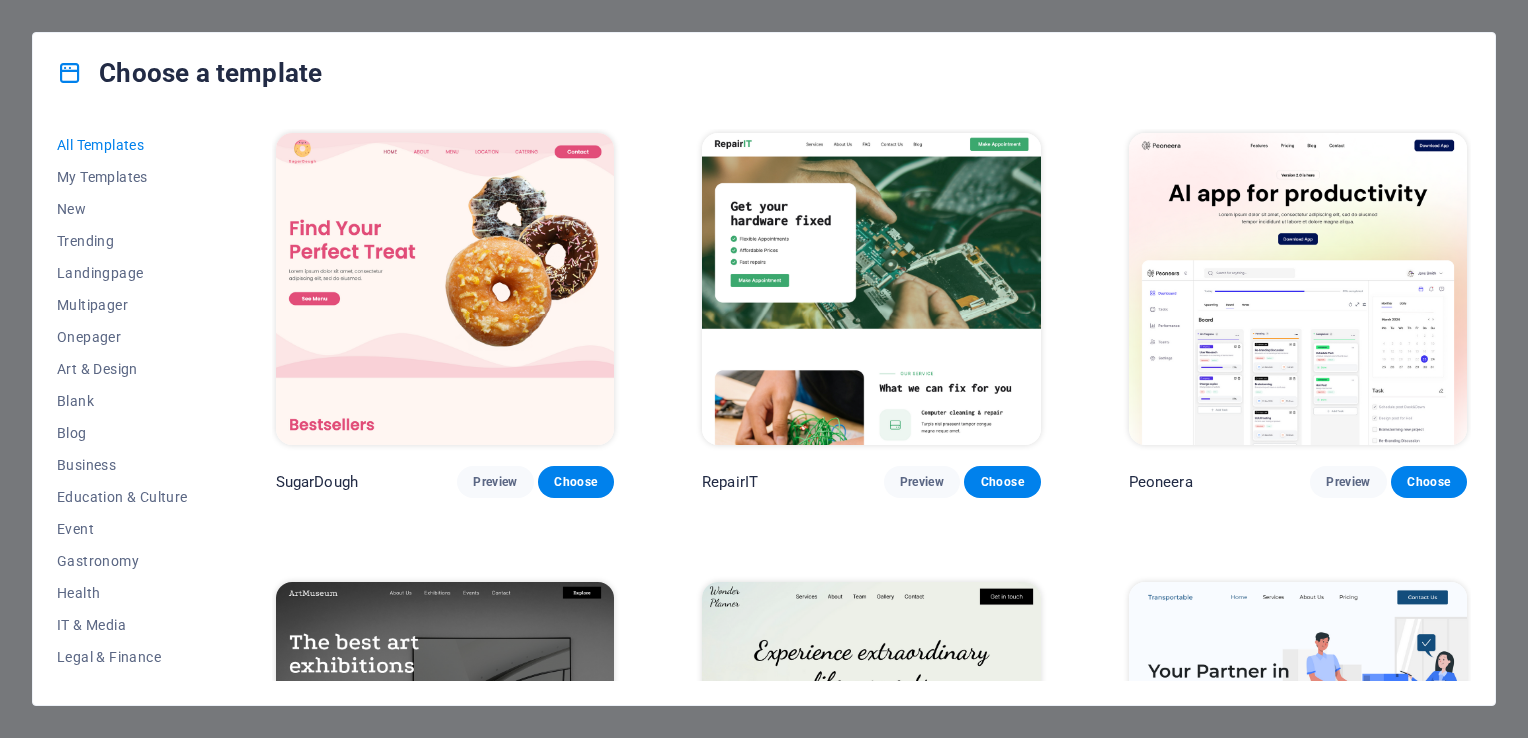 scroll, scrollTop: 0, scrollLeft: 0, axis: both 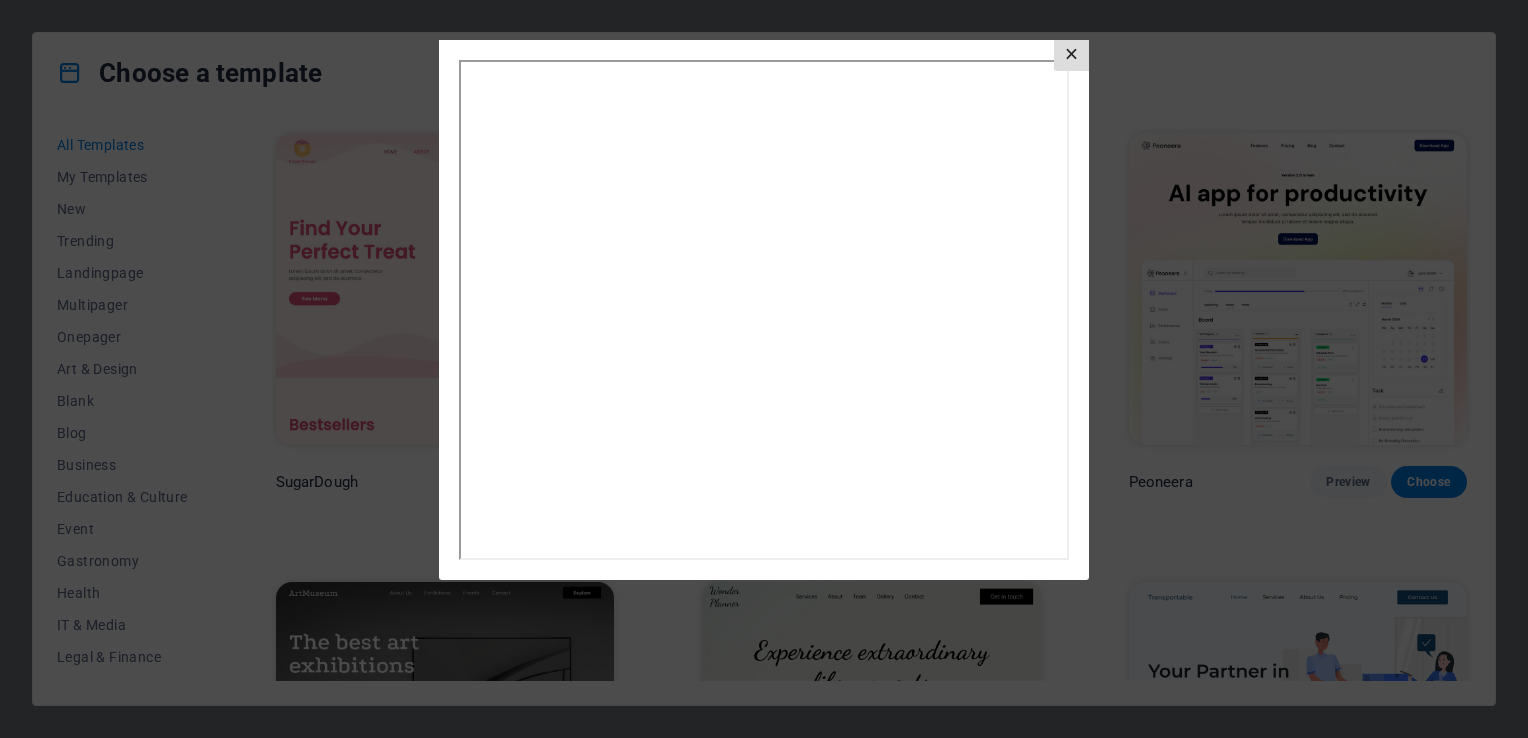click on "×" at bounding box center (1071, 55) 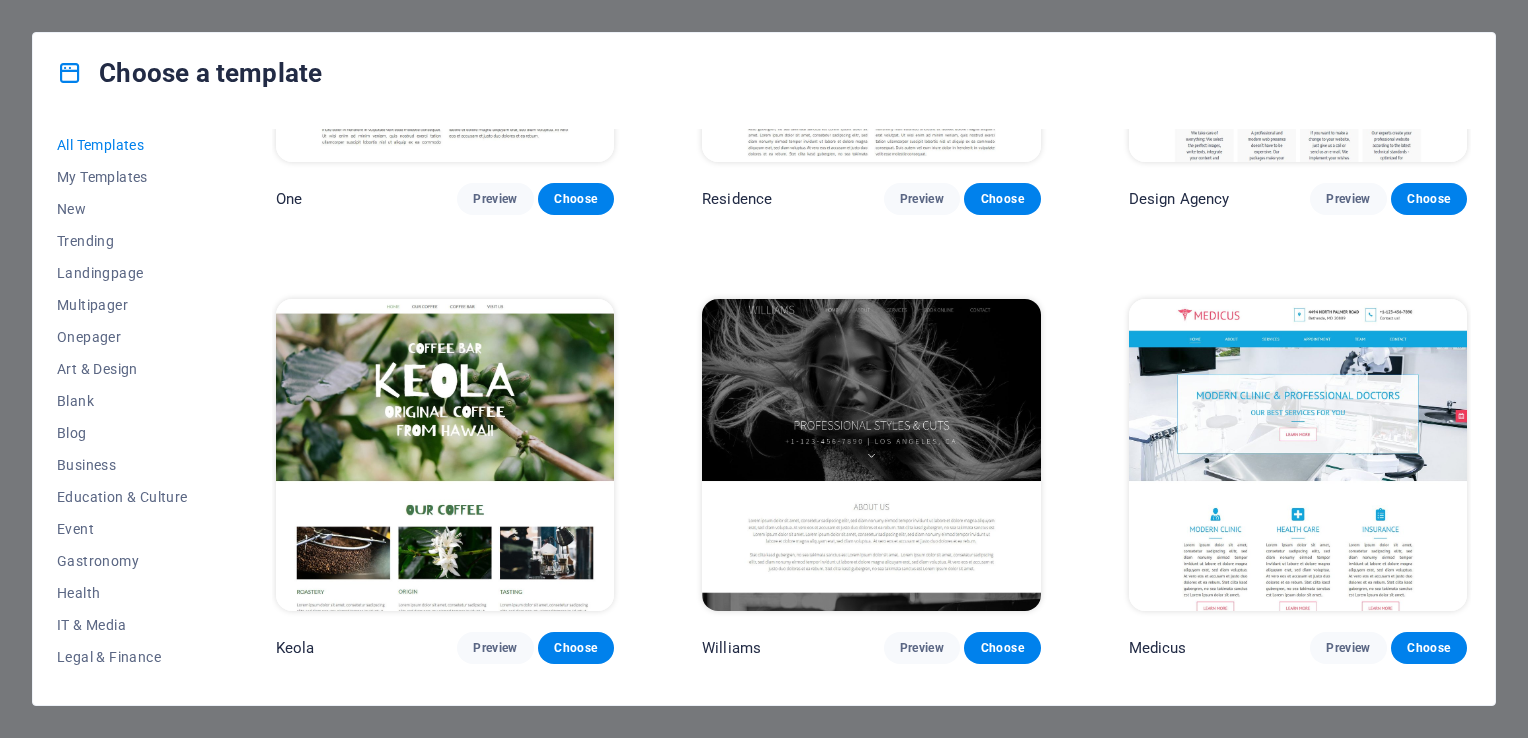 scroll, scrollTop: 18700, scrollLeft: 0, axis: vertical 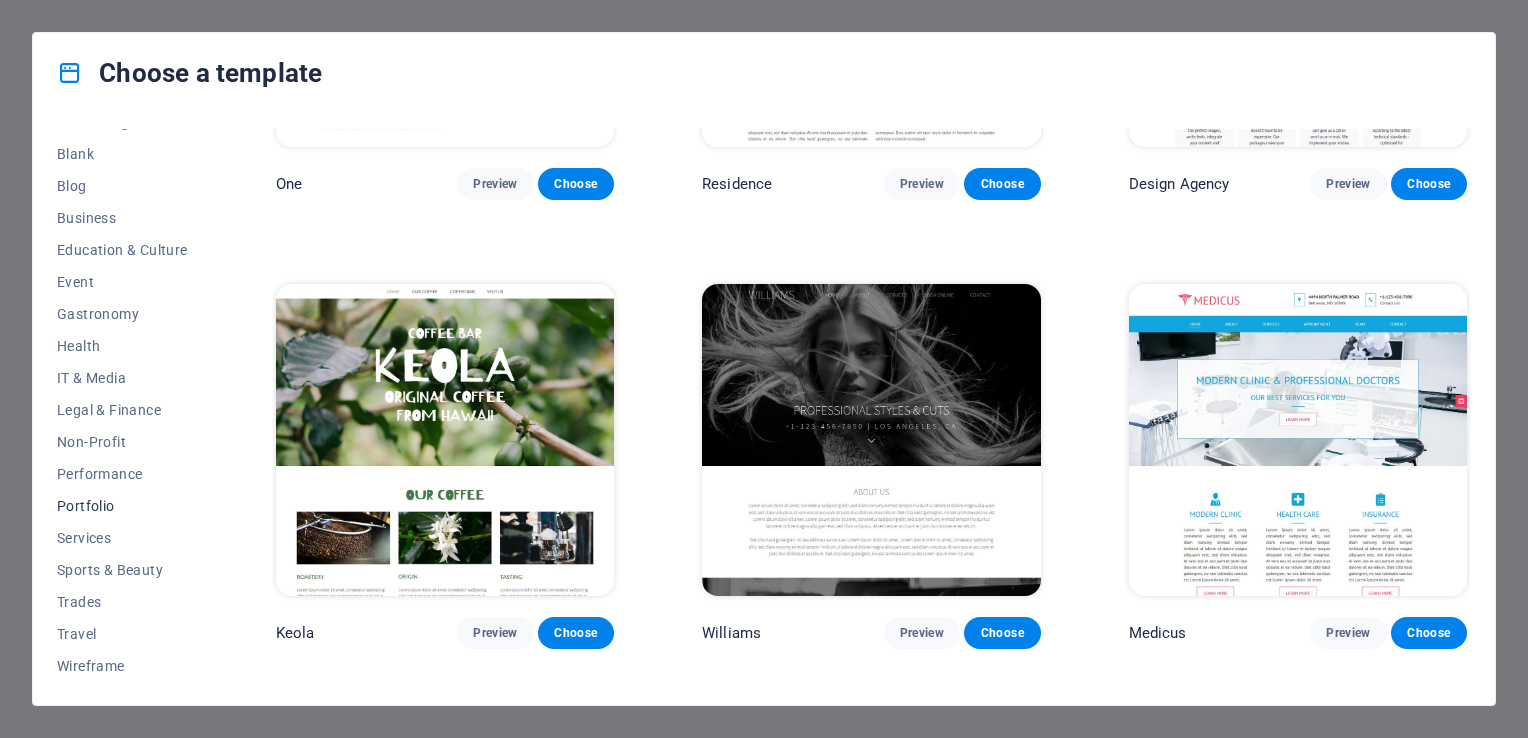 click on "Portfolio" at bounding box center [122, 506] 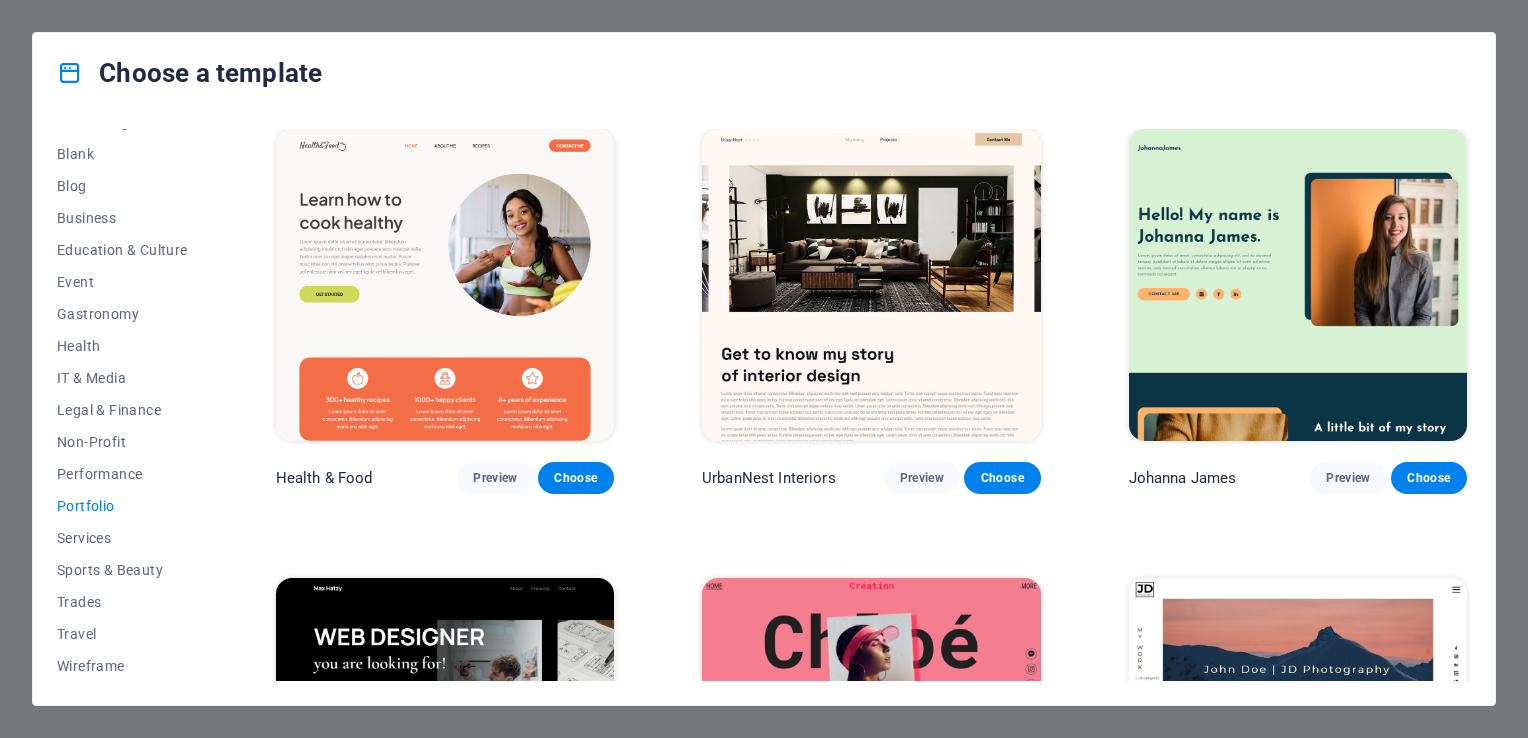 scroll, scrollTop: 0, scrollLeft: 0, axis: both 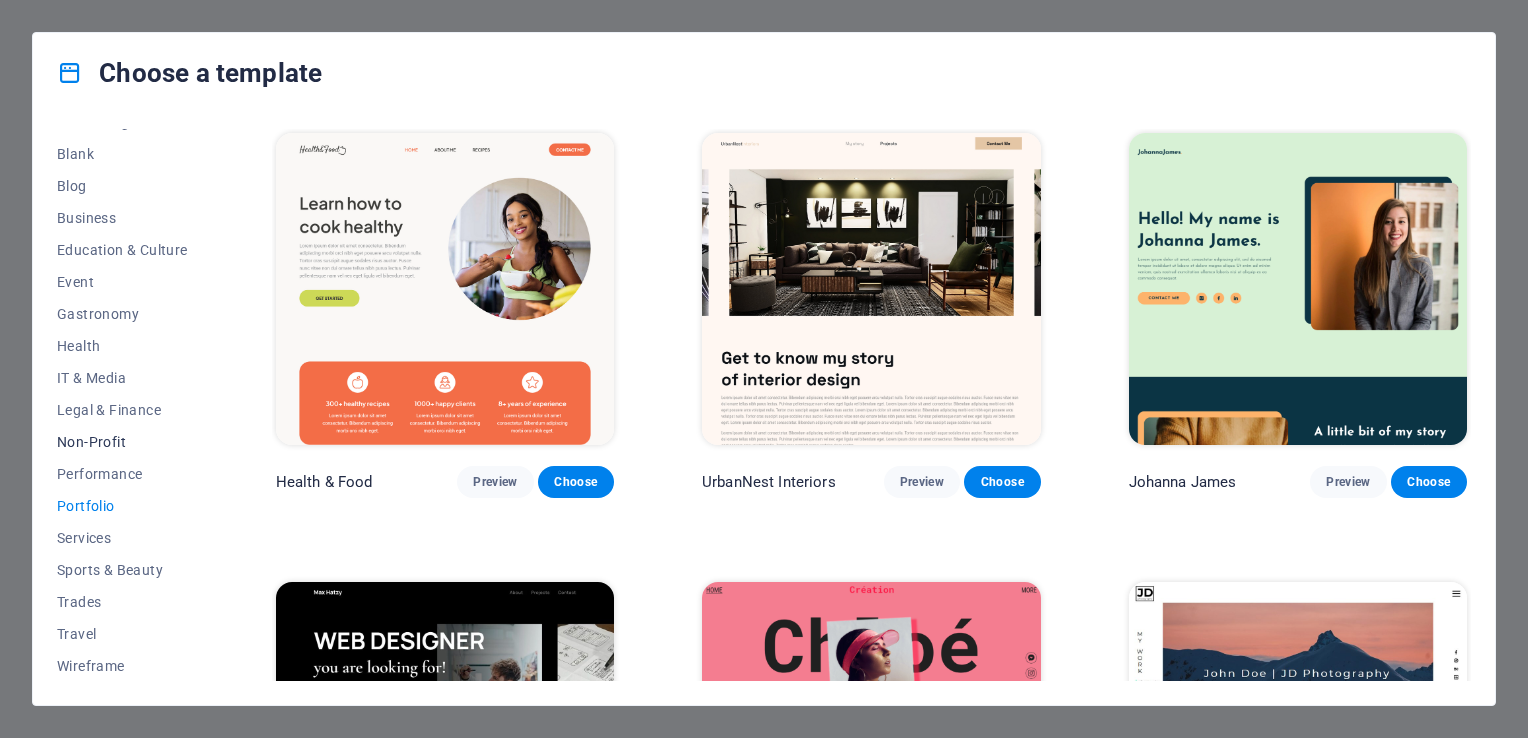 click on "Non-Profit" at bounding box center [122, 442] 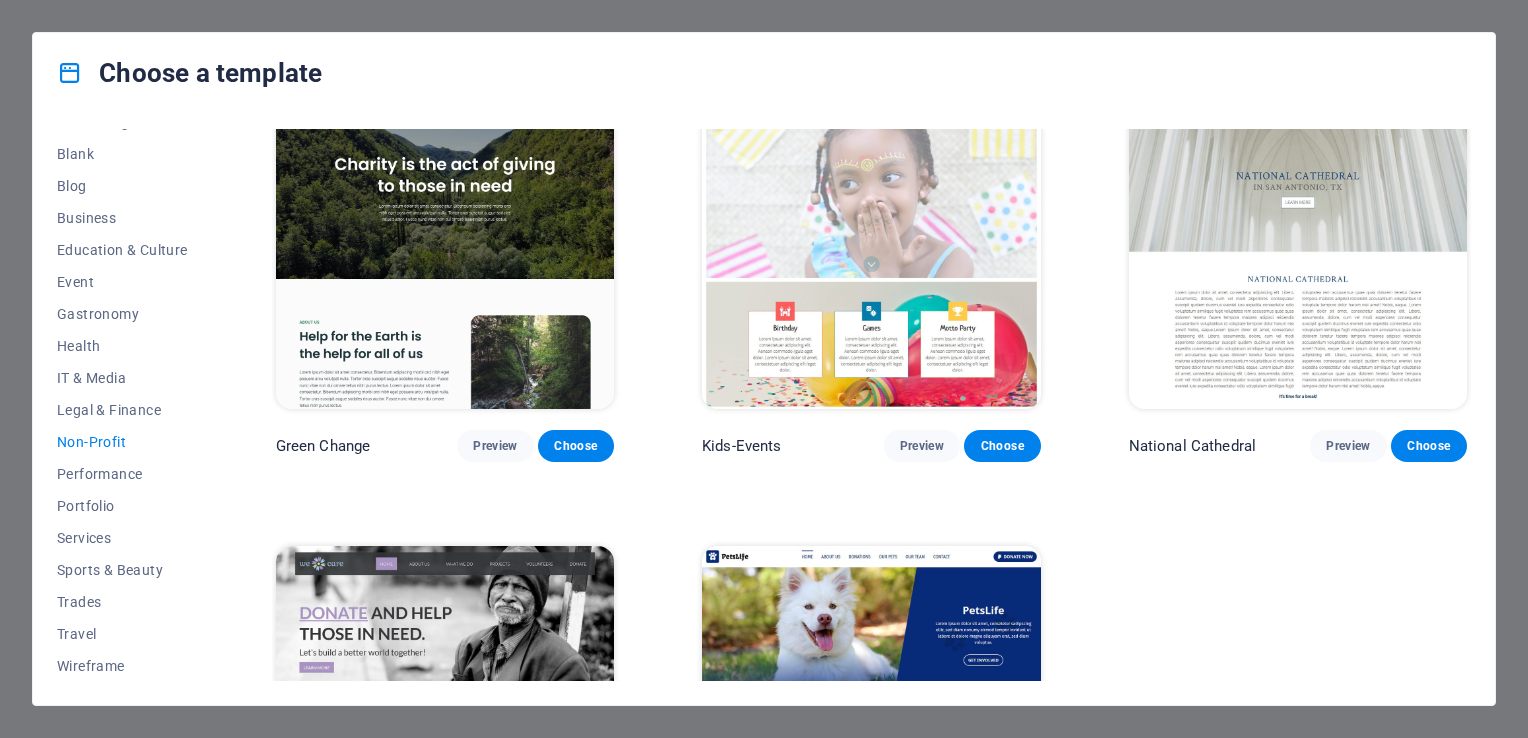 scroll, scrollTop: 0, scrollLeft: 0, axis: both 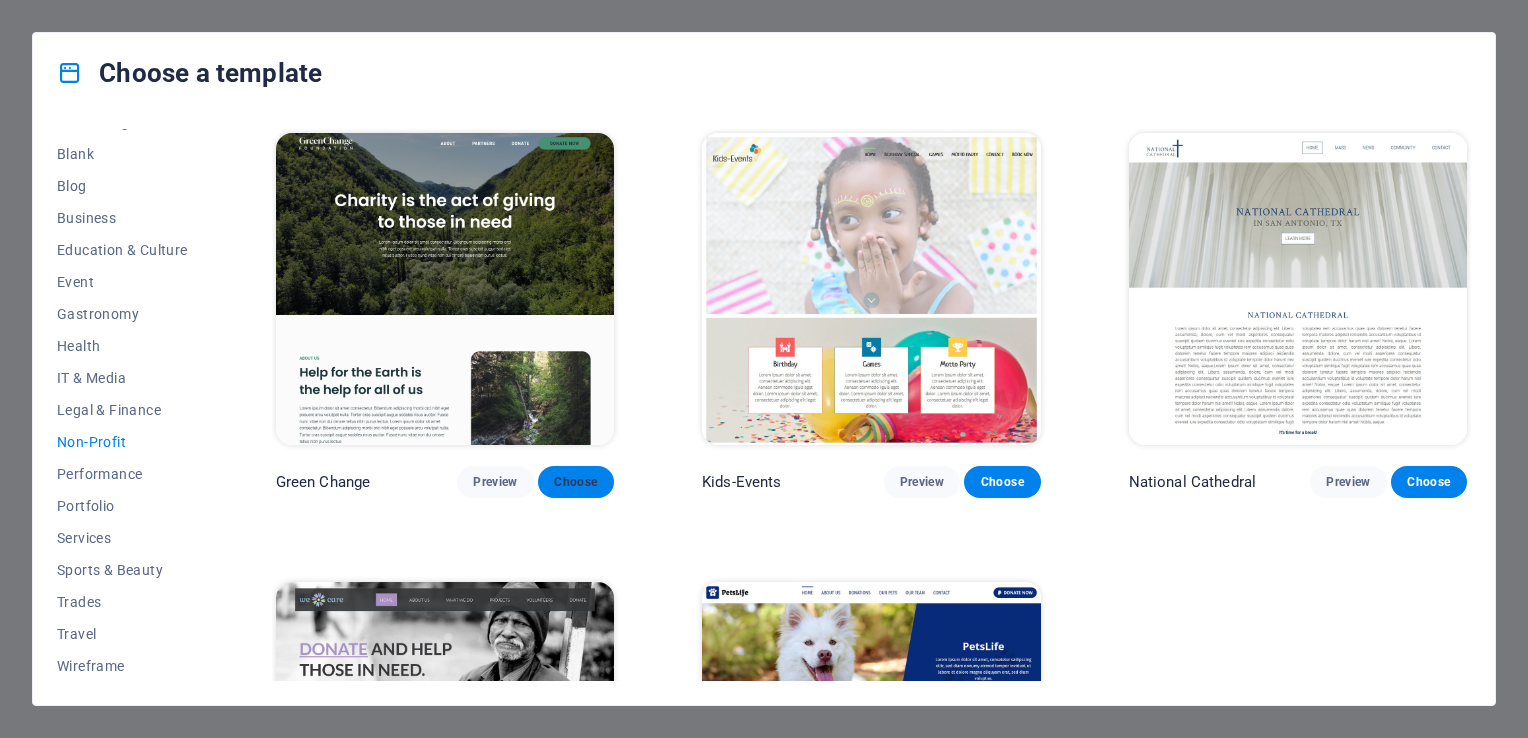 click on "Choose" at bounding box center [576, 482] 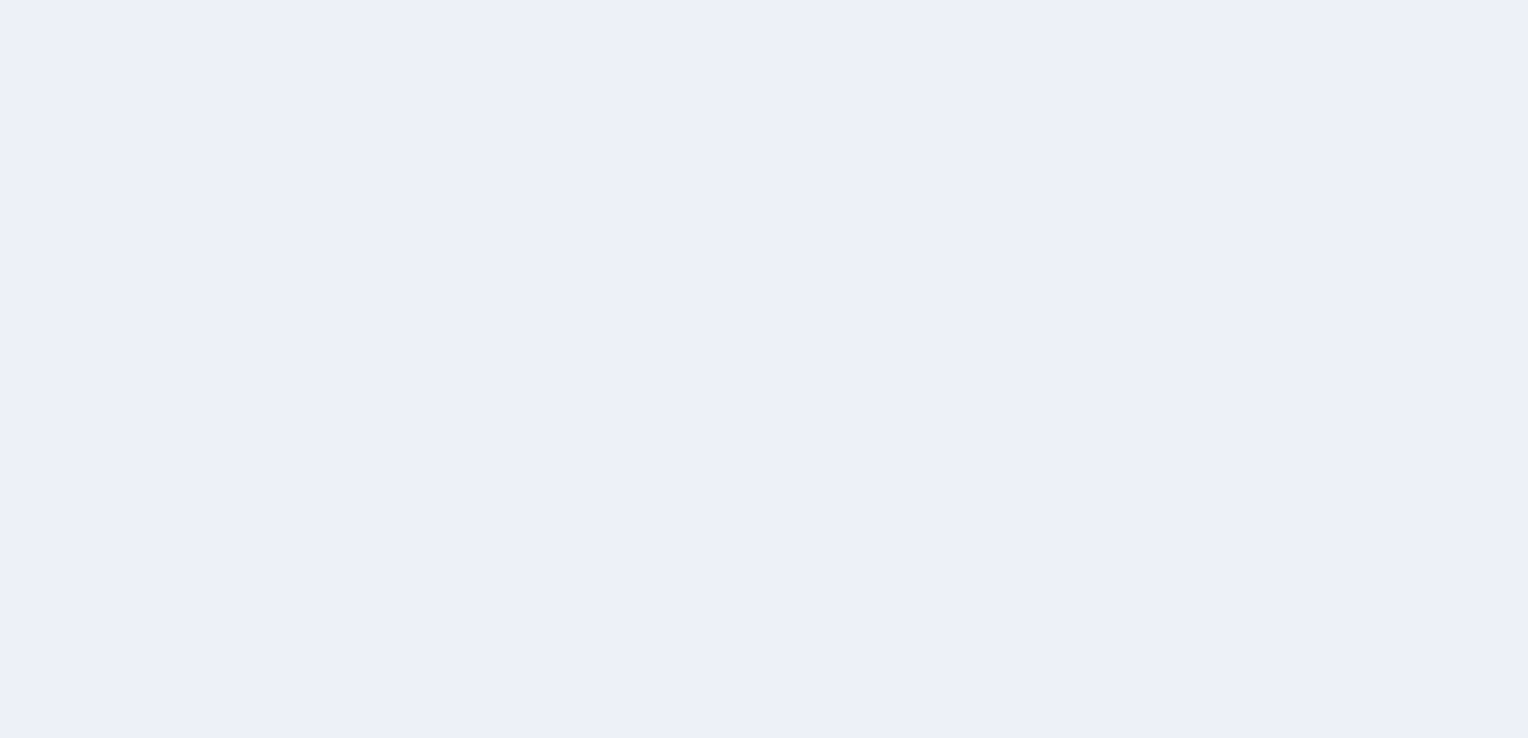 scroll, scrollTop: 0, scrollLeft: 0, axis: both 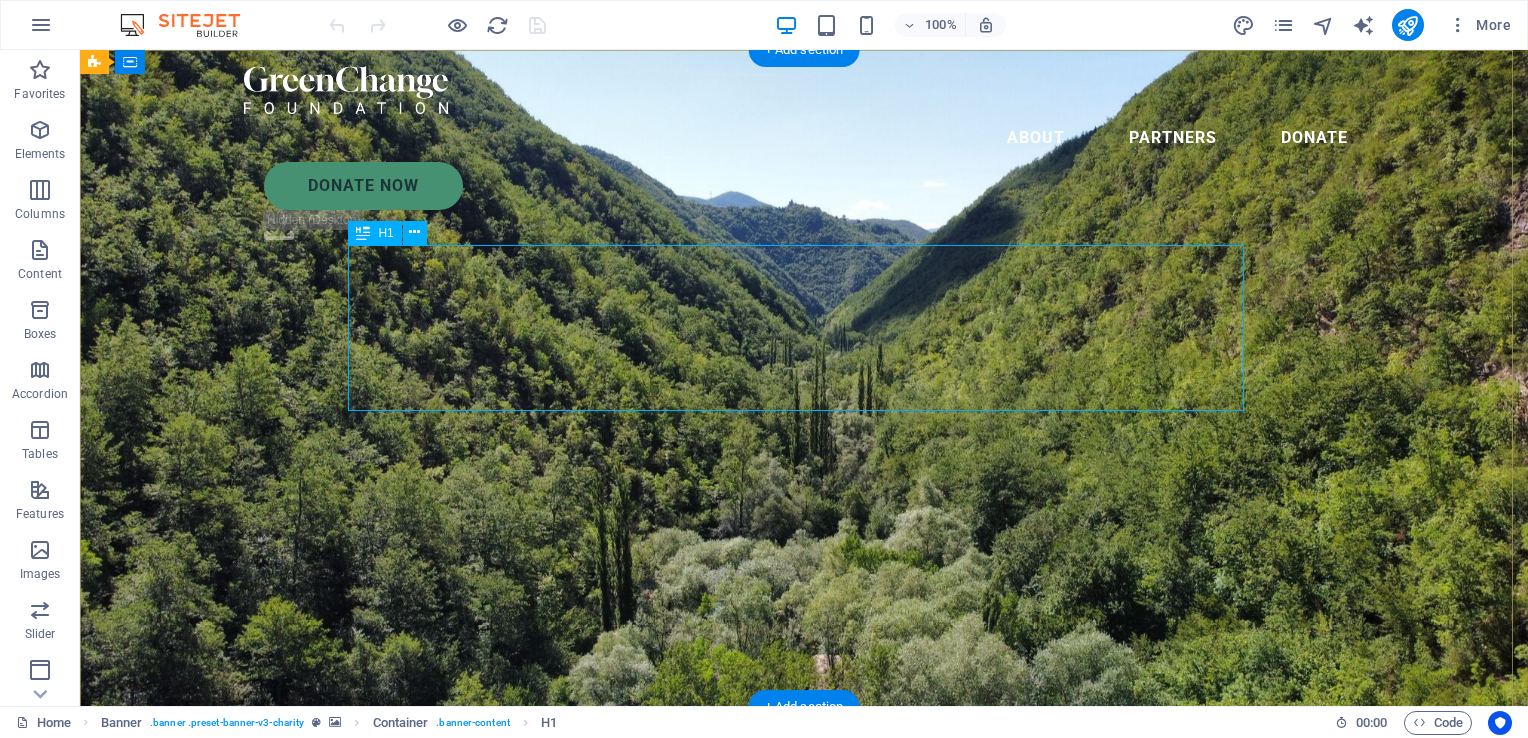 click on "Charity is the act of giving to those in need" at bounding box center (804, 870) 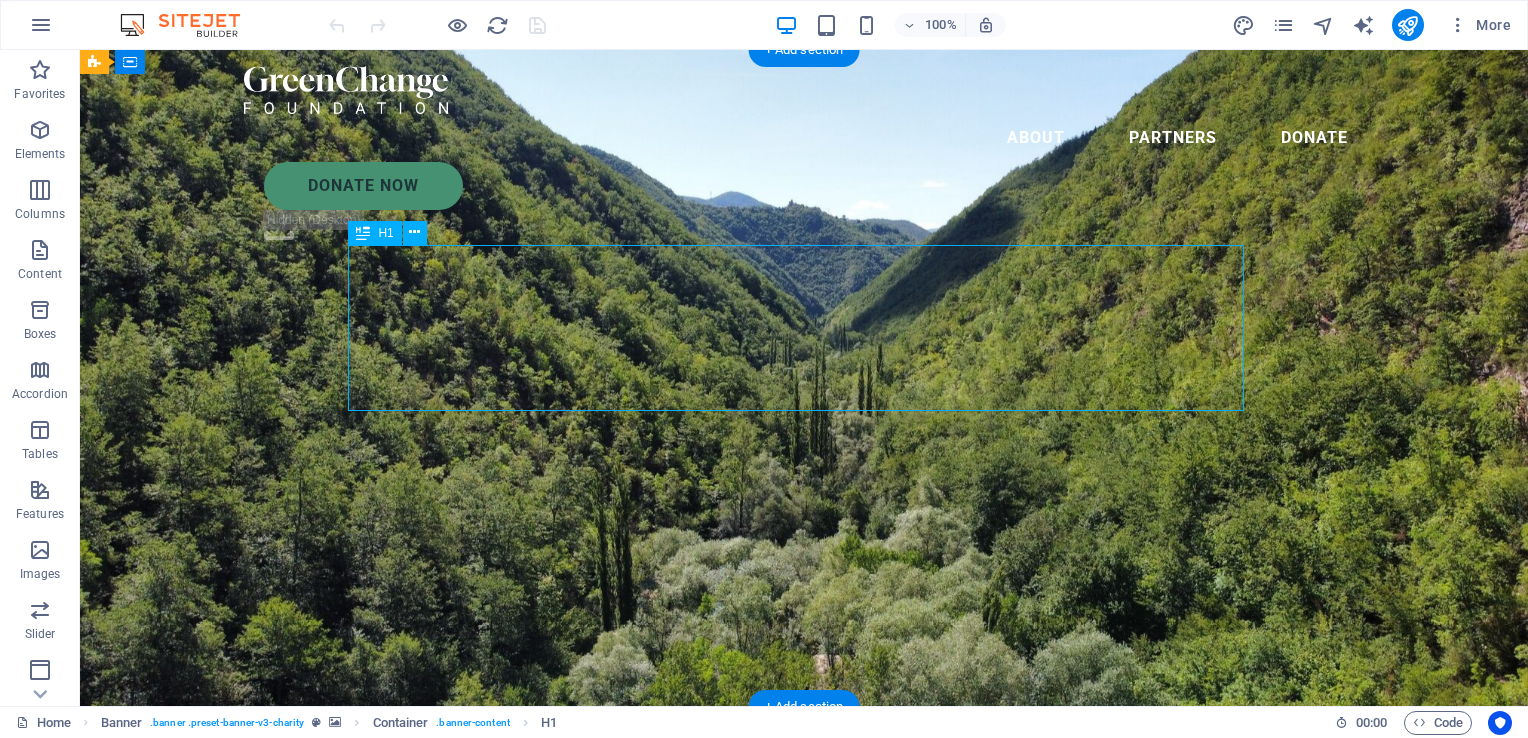 drag, startPoint x: 1019, startPoint y: 373, endPoint x: 818, endPoint y: 353, distance: 201.99257 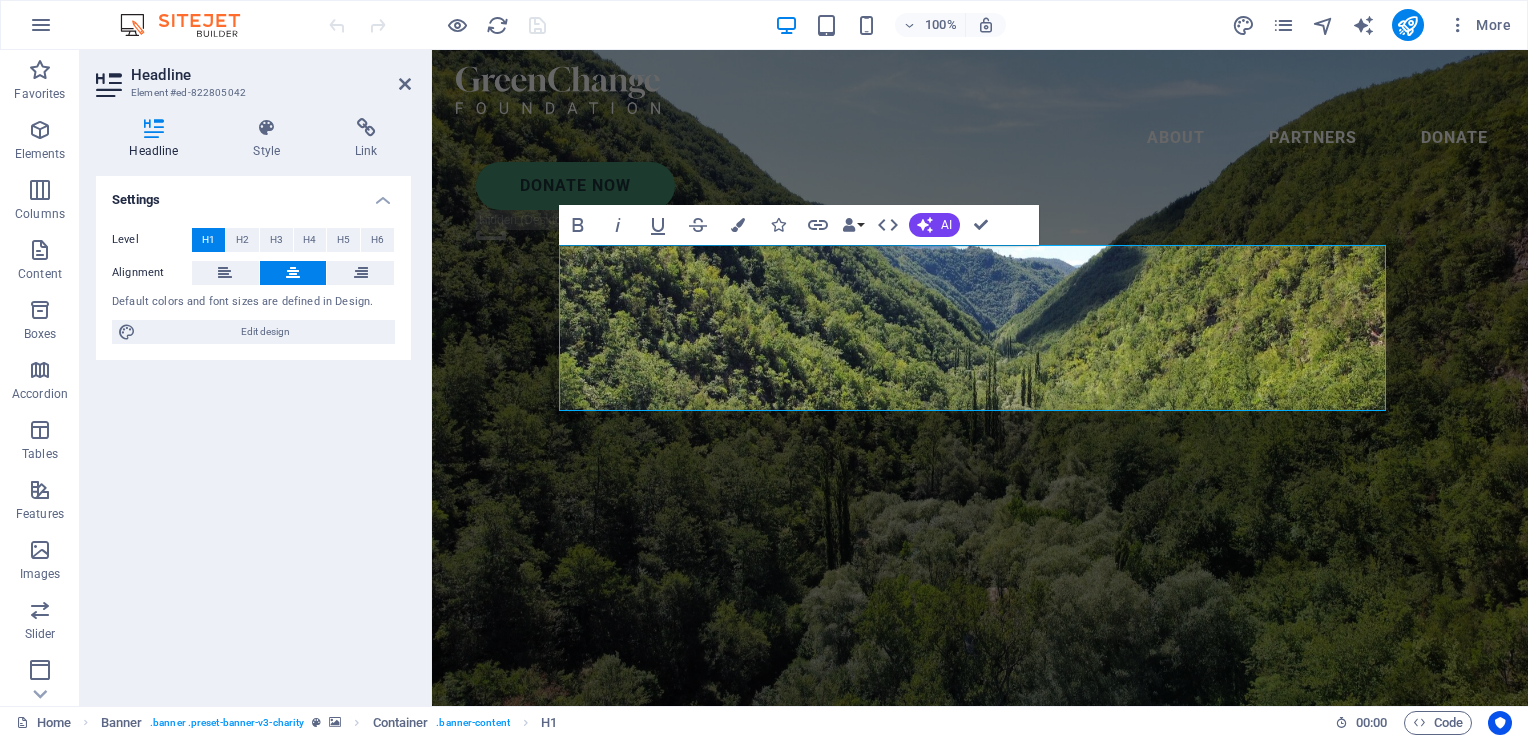 type 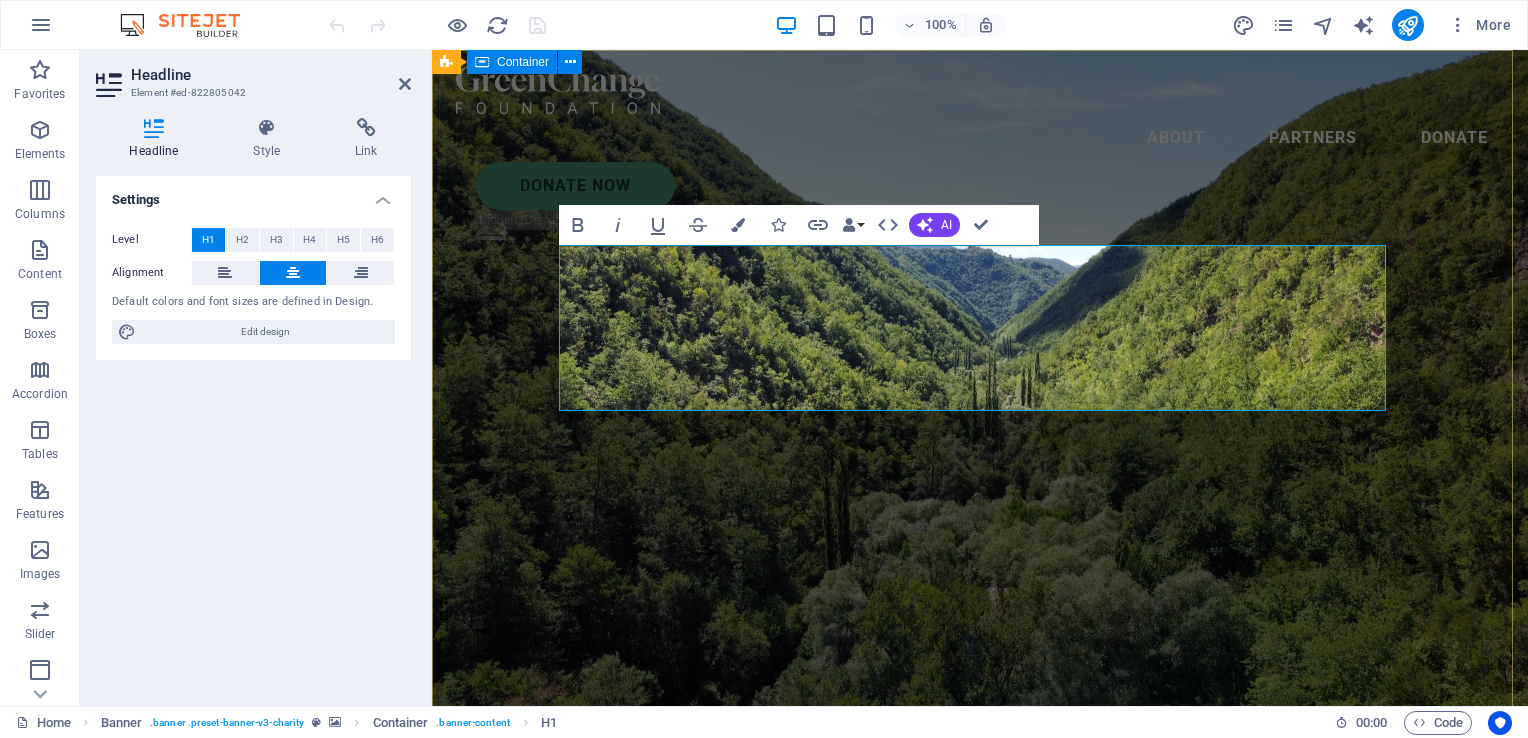 click on "THE TRUTH WILL SET YOU FREE Lorem ipsum dolor sit amet consectetur. Bibendum adipiscing morbi orci nibh eget posuere arcu volutpat nulla. Tortor cras suscipit augue sodales risus auctor. Fusce nunc vitae non dui ornare tellus nibh purus lectus." at bounding box center [980, 866] 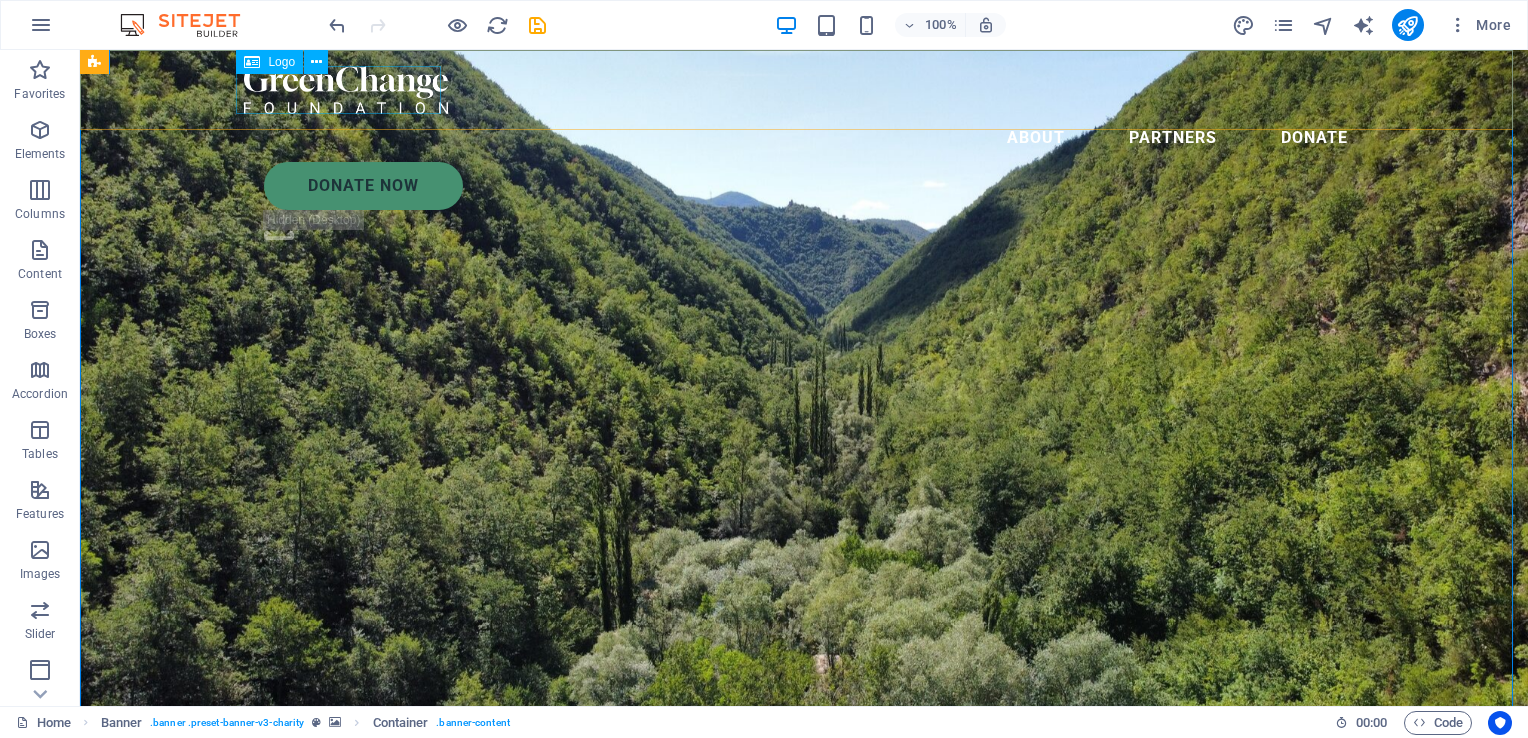 click at bounding box center (804, 90) 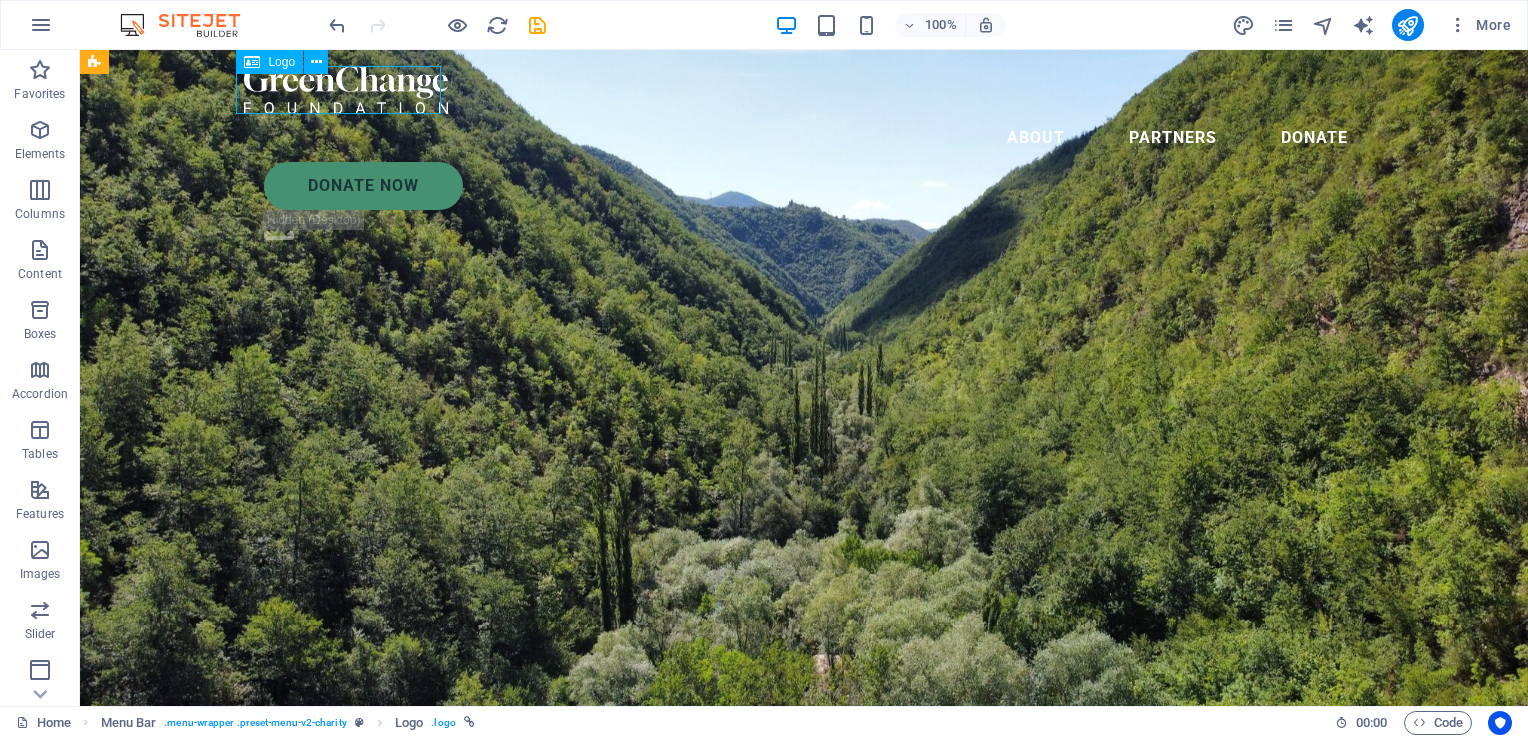 click at bounding box center [804, 90] 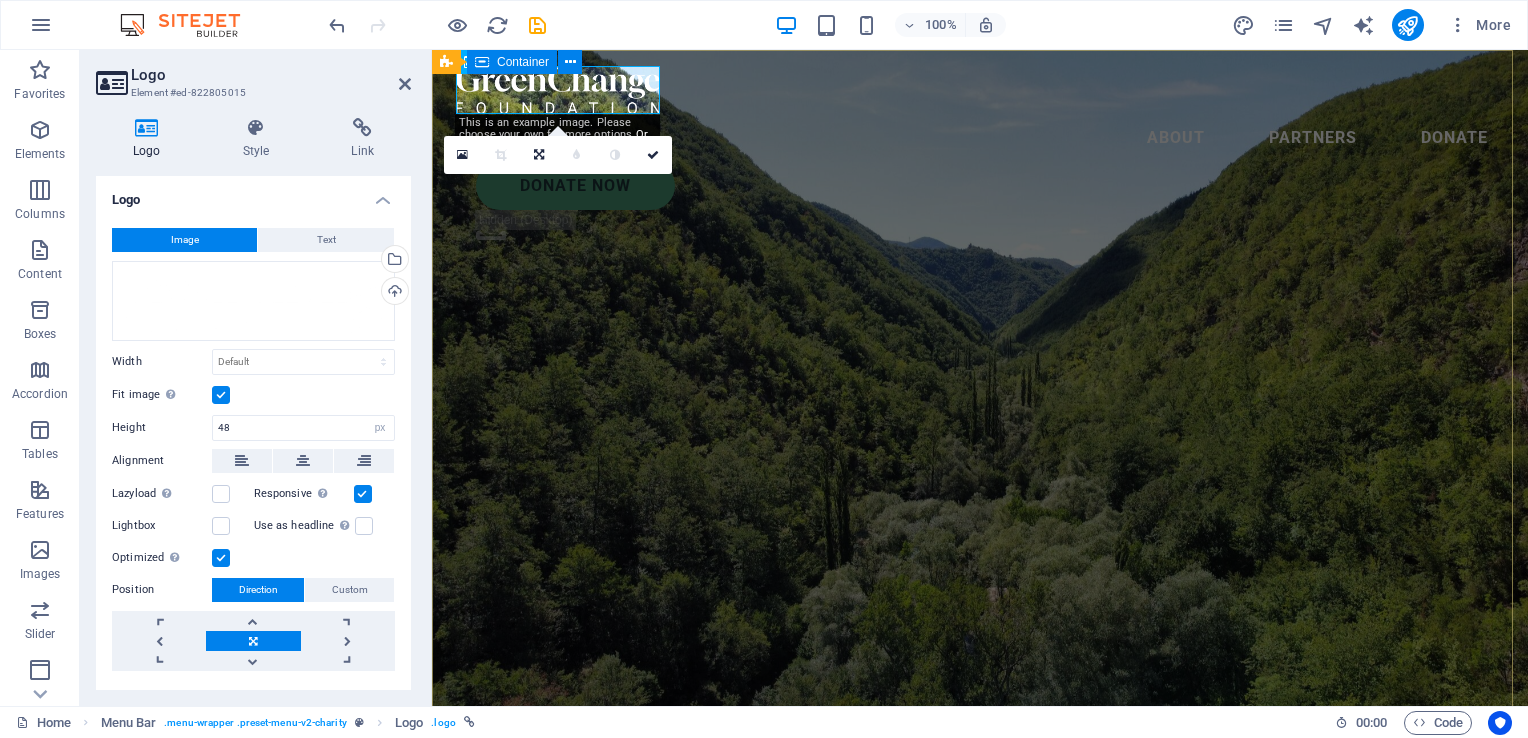 click on "THE TRUTH WILL SET YOU FREE Lorem ipsum dolor sit amet consectetur. Bibendum adipiscing morbi orci nibh eget posuere arcu volutpat nulla. Tortor cras suscipit augue sodales risus auctor. Fusce nunc vitae non dui ornare tellus nibh purus lectus." at bounding box center [980, 866] 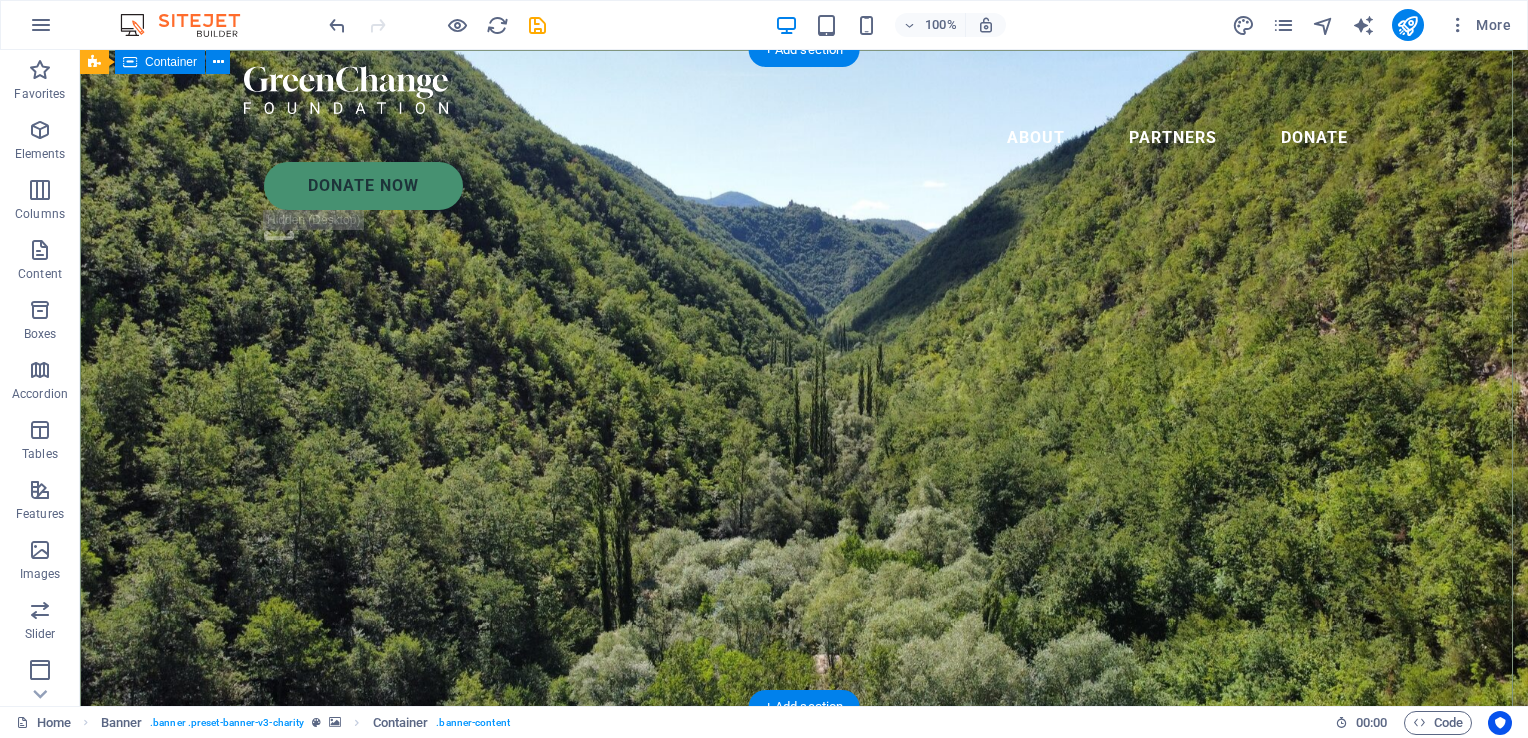 click on "THE TRUTH WILL SET YOU FREE Lorem ipsum dolor sit amet consectetur. Bibendum adipiscing morbi orci nibh eget posuere arcu volutpat nulla. Tortor cras suscipit augue sodales risus auctor. Fusce nunc vitae non dui ornare tellus nibh purus lectus." at bounding box center (804, 866) 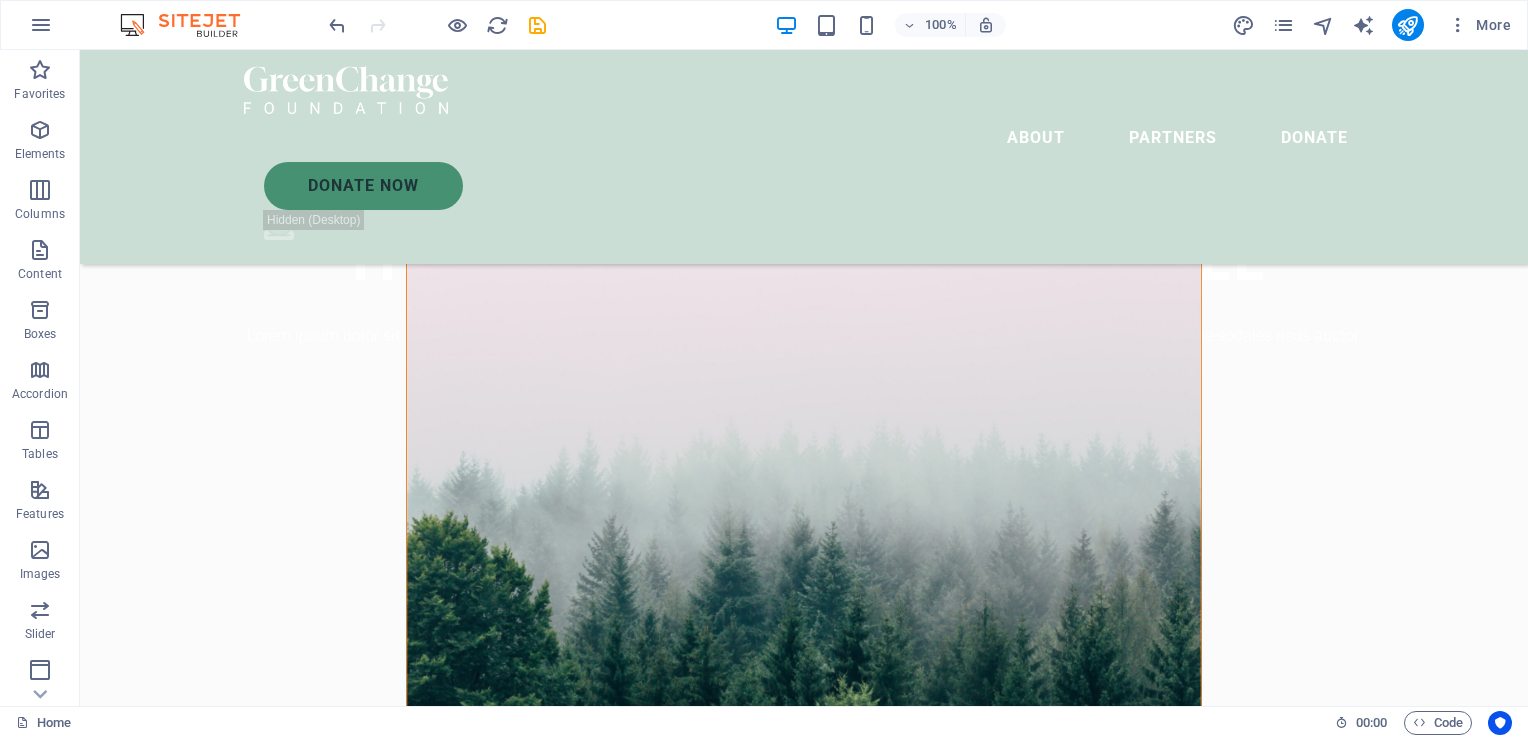 scroll, scrollTop: 600, scrollLeft: 0, axis: vertical 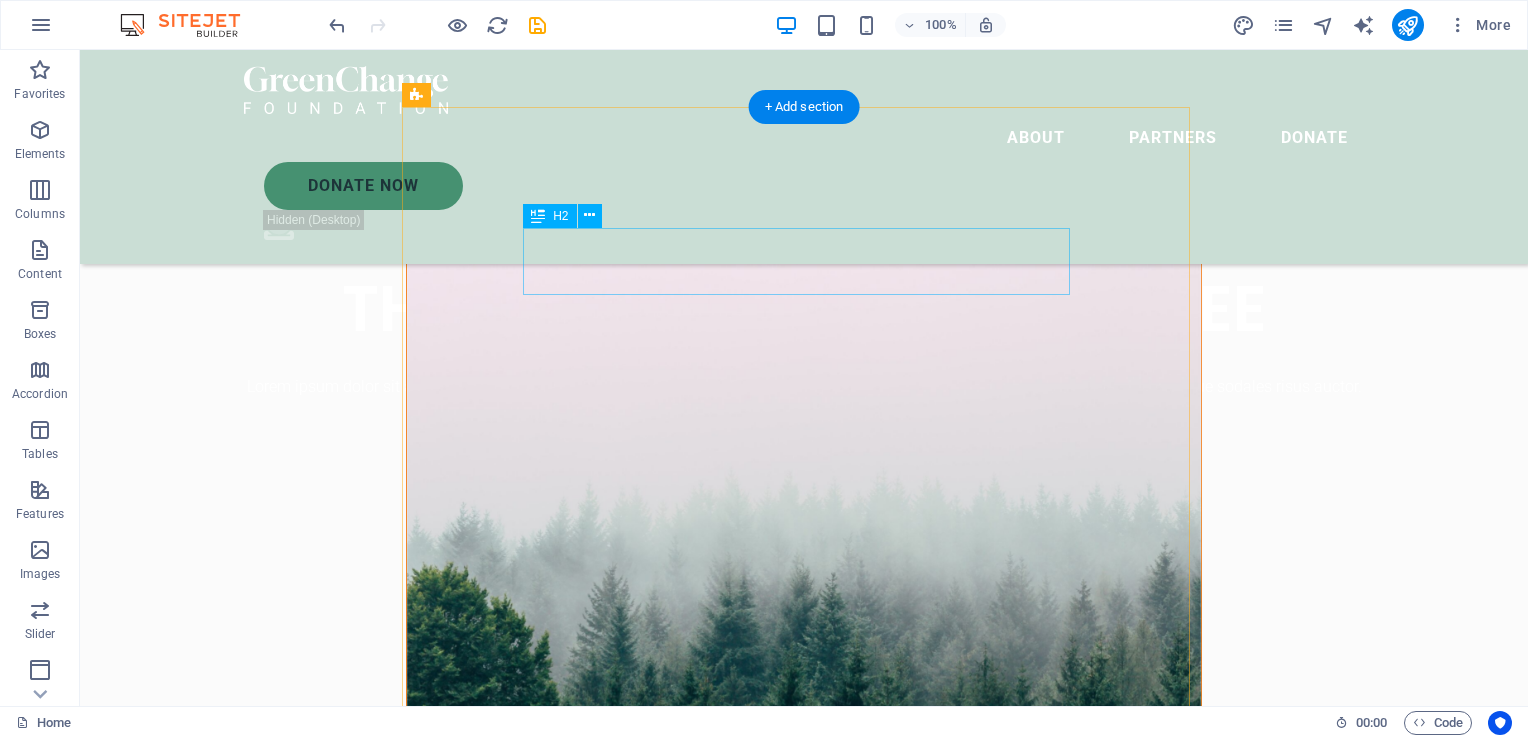 click on "Let’s talk" at bounding box center [804, 1037] 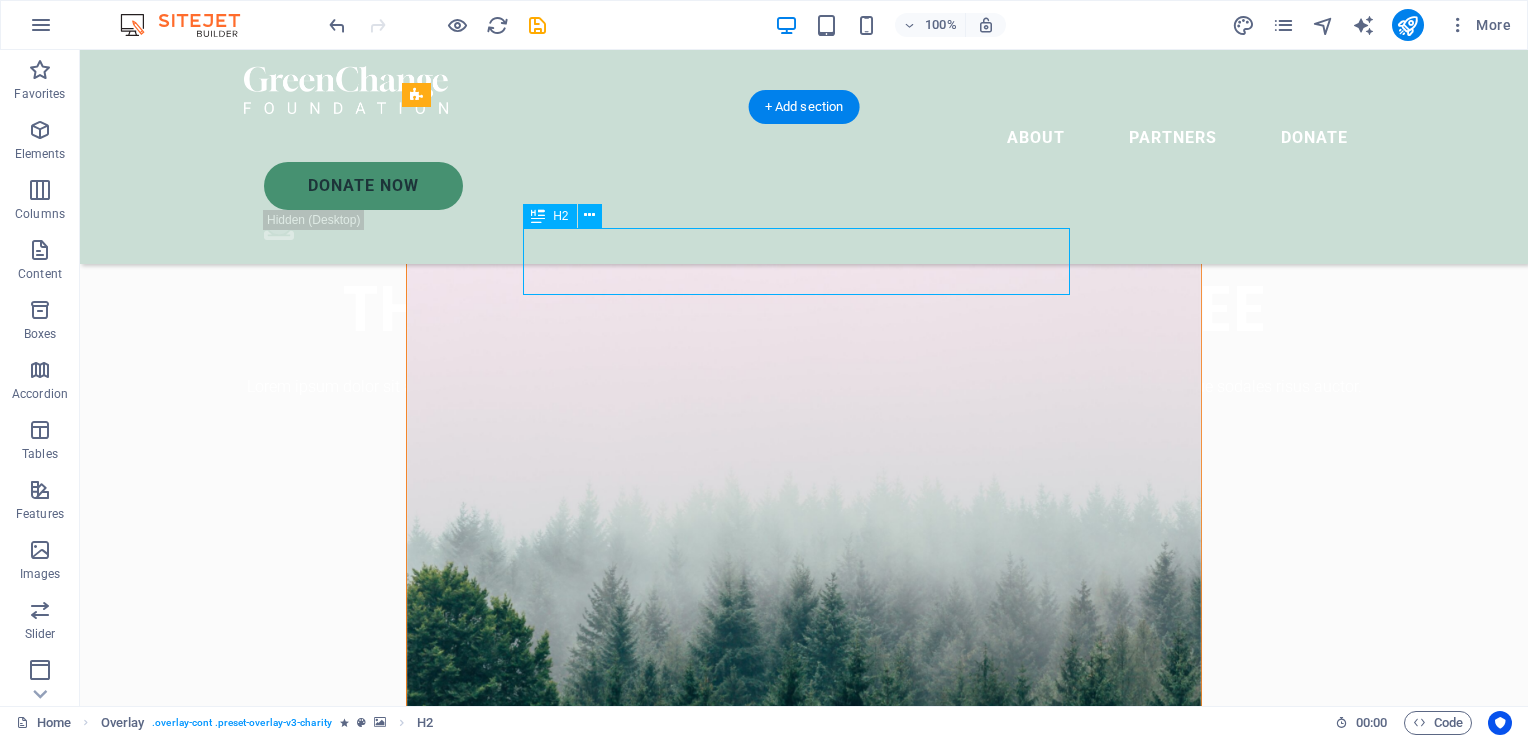 click on "Let’s talk" at bounding box center (804, 1037) 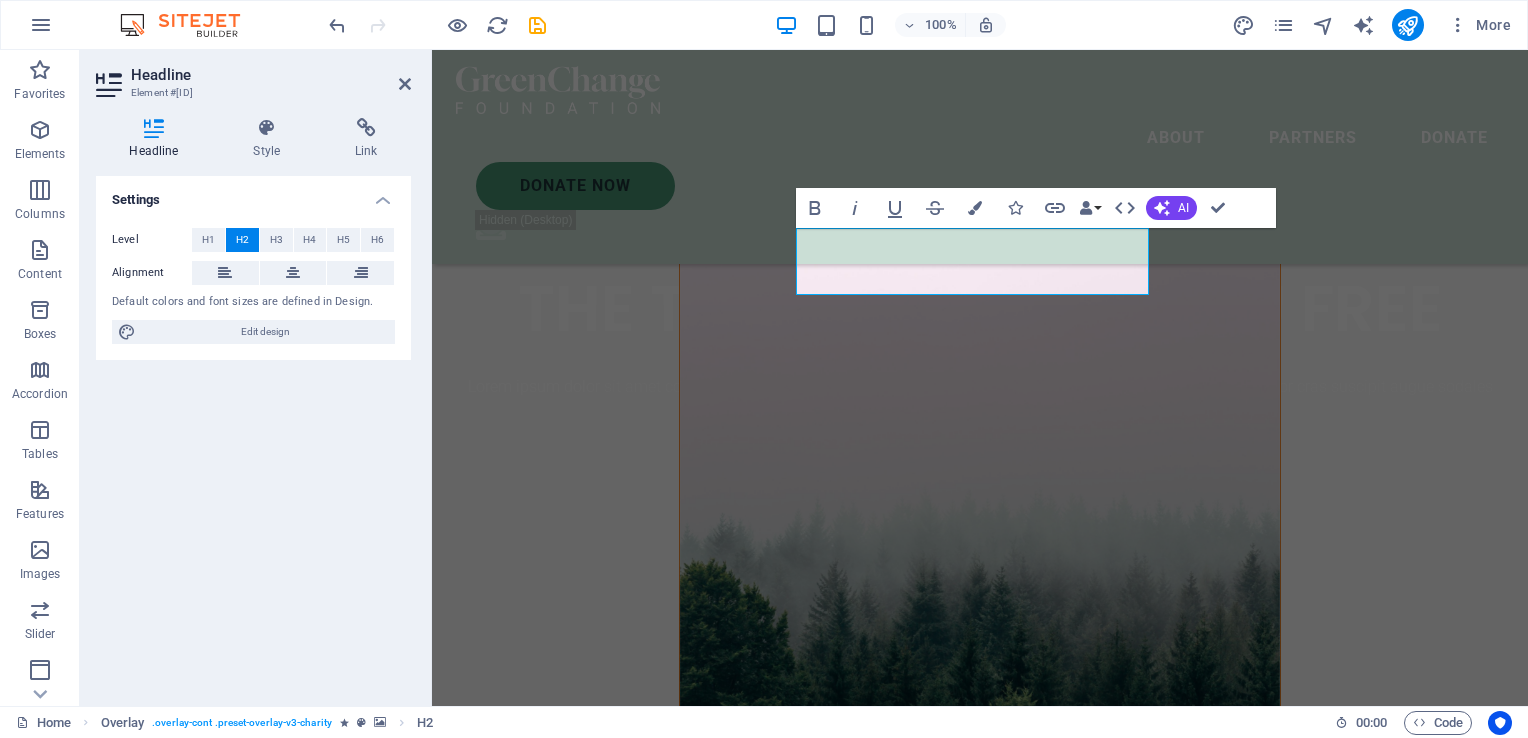 type 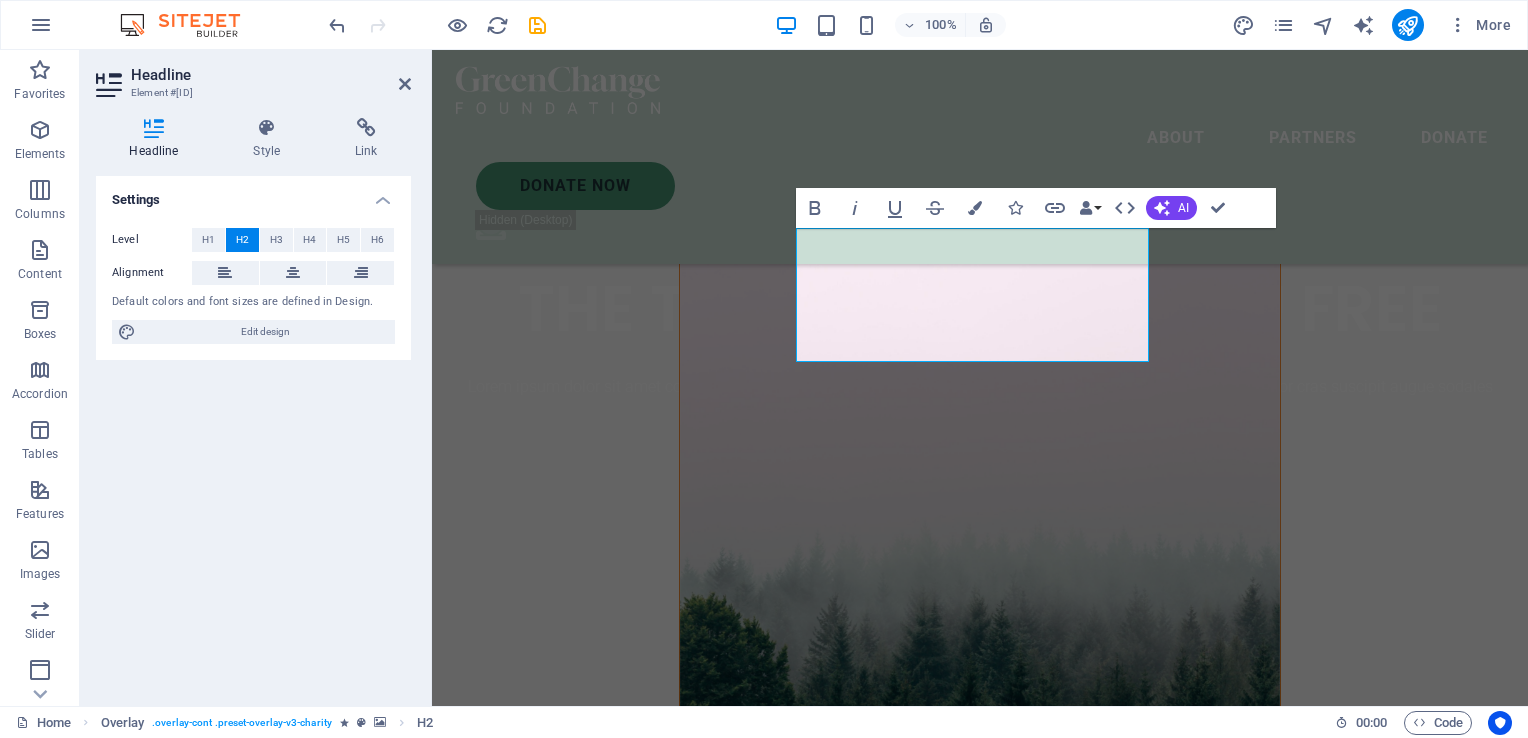click on "About Partners Donate Donate Now .fa-secondary{opacity:.4} THE TRUTH WILL SET YOU FREE Lorem ipsum dolor sit amet consectetur. Bibendum adipiscing morbi orci nibh eget posuere arcu volutpat nulla. Tortor cras suscipit augue sodales risus auctor. Fusce nunc vitae non dui ornare tellus nibh purus lectus. Lorem ipsum dolor sit amet consectetur. Bibendum adipiscing morbi orci nibh eget posuere arcu volutpat nulla. Tortor cras suscipit augue sodales risus auctor. Fusce nunc vitae non dui ornare tellus nibh purus lectus. donate now Drop content here or  Add elements  Paste clipboard OUR ACHIEVEMENTS What we’ve done so far 100.000  +  $ 54.000" at bounding box center (980, 7904) 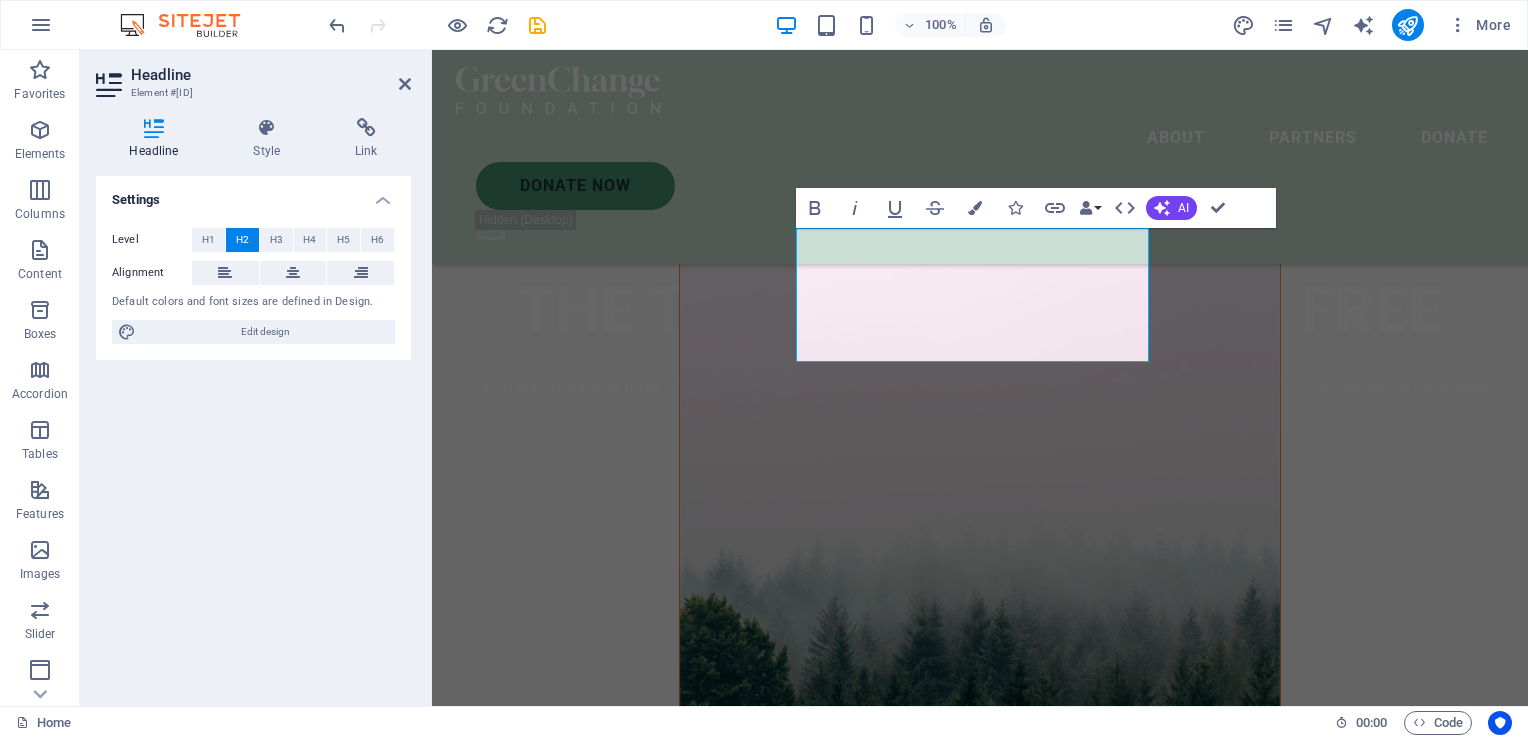 click on "About Partners Donate Donate Now .fa-secondary{opacity:.4} THE TRUTH WILL SET YOU FREE Lorem ipsum dolor sit amet consectetur. Bibendum adipiscing morbi orci nibh eget posuere arcu volutpat nulla. Tortor cras suscipit augue sodales risus auctor. Fusce nunc vitae non dui ornare tellus nibh purus lectus. Lorem ipsum dolor sit amet consectetur. Bibendum adipiscing morbi orci nibh eget posuere arcu volutpat nulla. Tortor cras suscipit augue sodales risus auctor. Fusce nunc vitae non dui ornare tellus nibh purus lectus. donate now Drop content here or  Add elements  Paste clipboard OUR ACHIEVEMENTS What we’ve done so far 100.000  +  $ 54.000" at bounding box center [980, 7904] 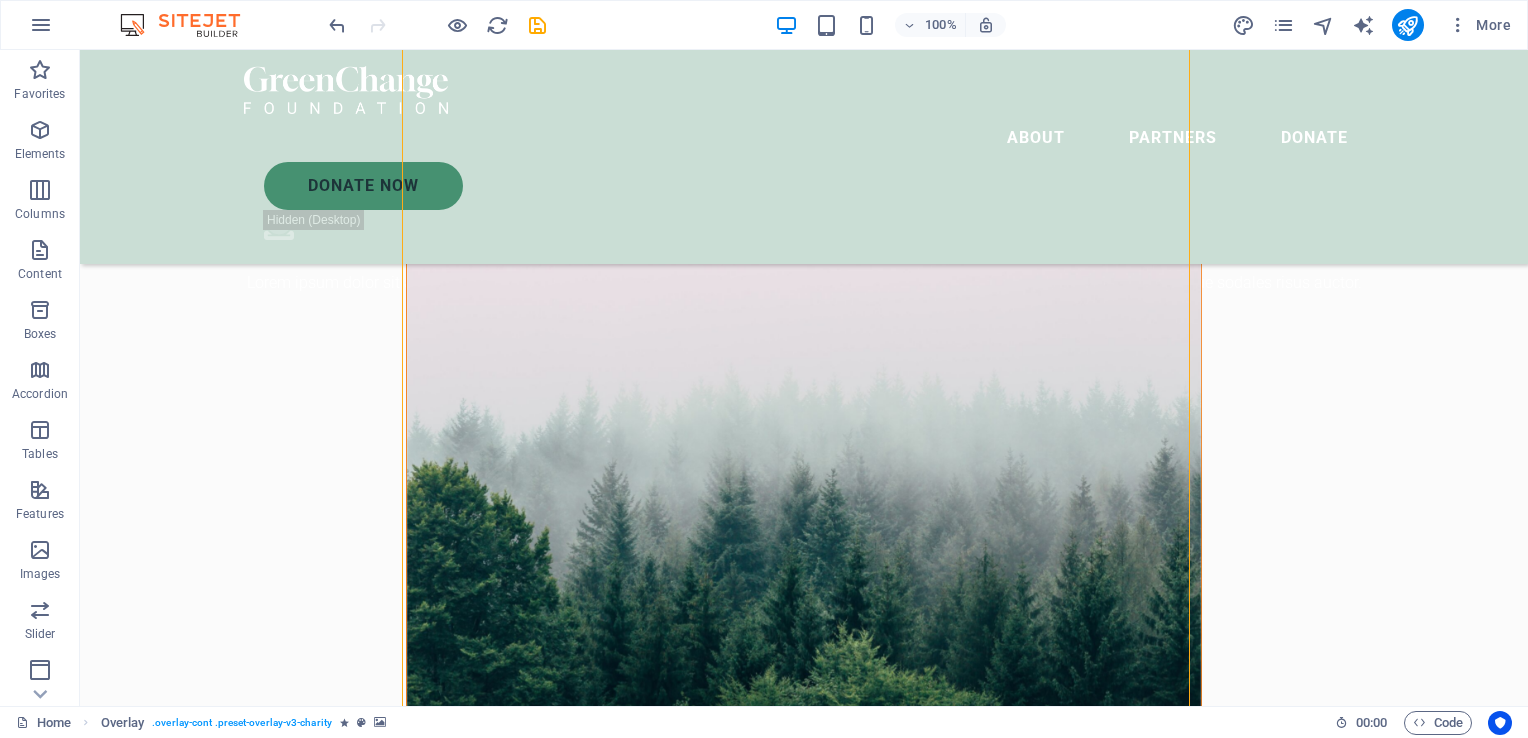 scroll, scrollTop: 800, scrollLeft: 0, axis: vertical 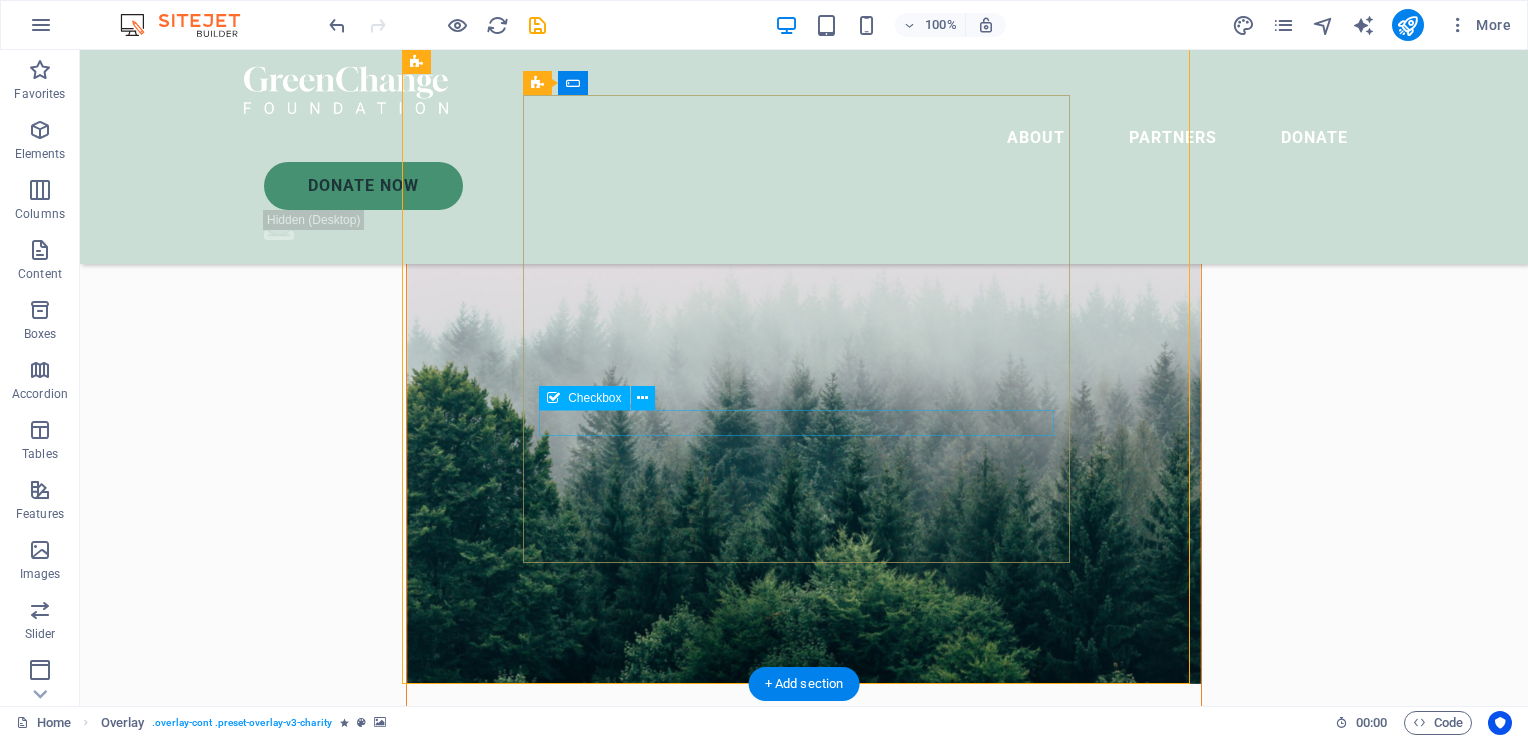 click on "I have read and understand the privacy policy." at bounding box center (804, 1259) 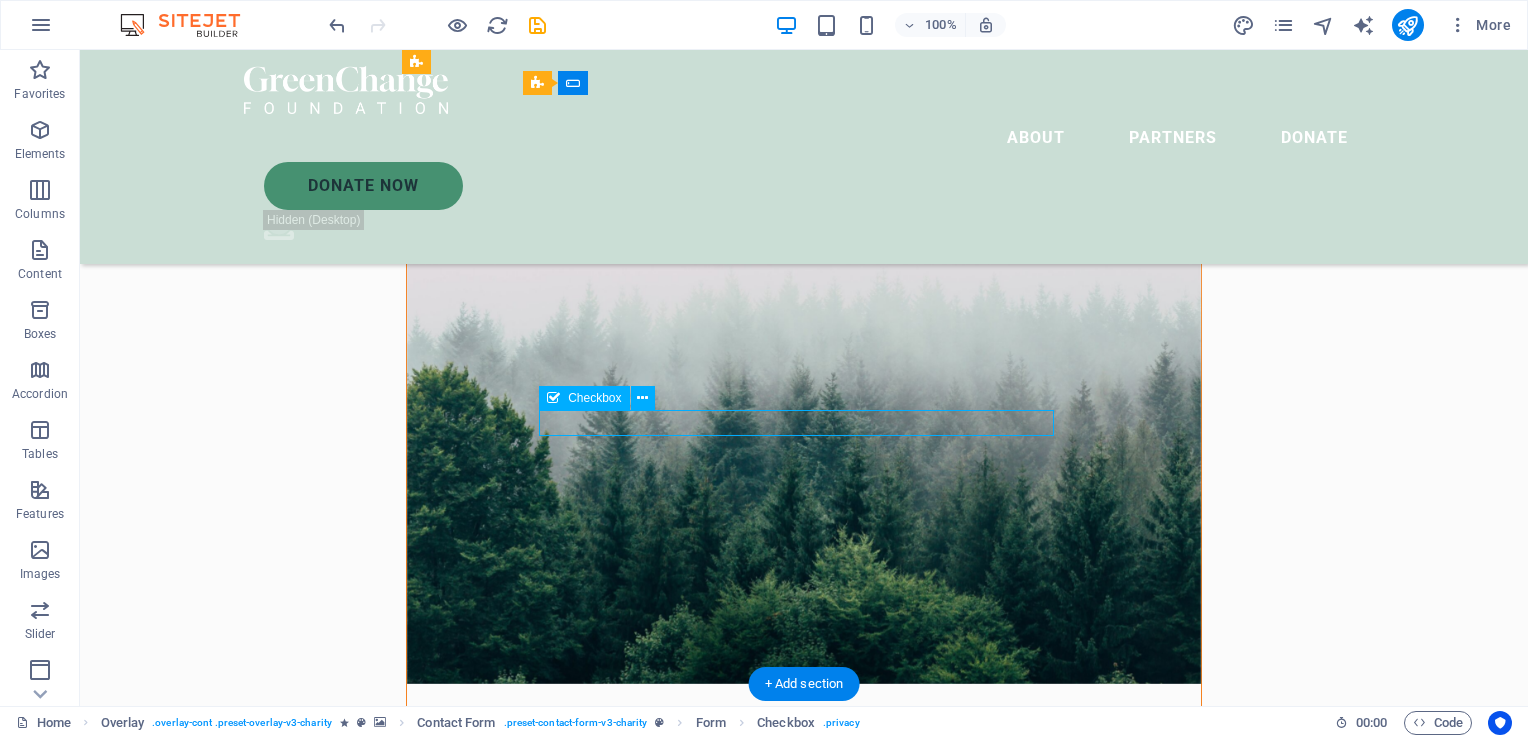 click on "I have read and understand the privacy policy." at bounding box center [804, 1259] 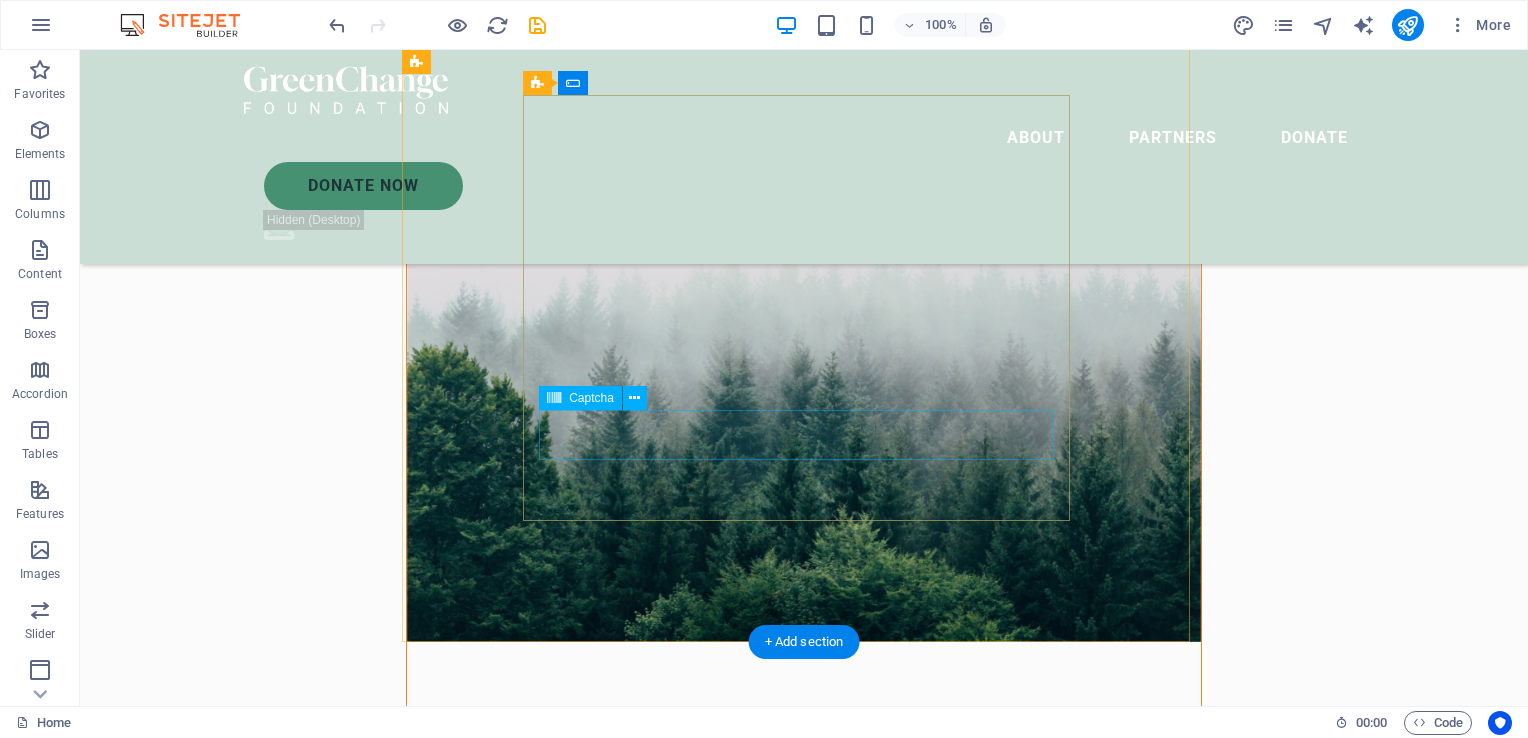 click on "Unreadable? Load new" at bounding box center [804, 1242] 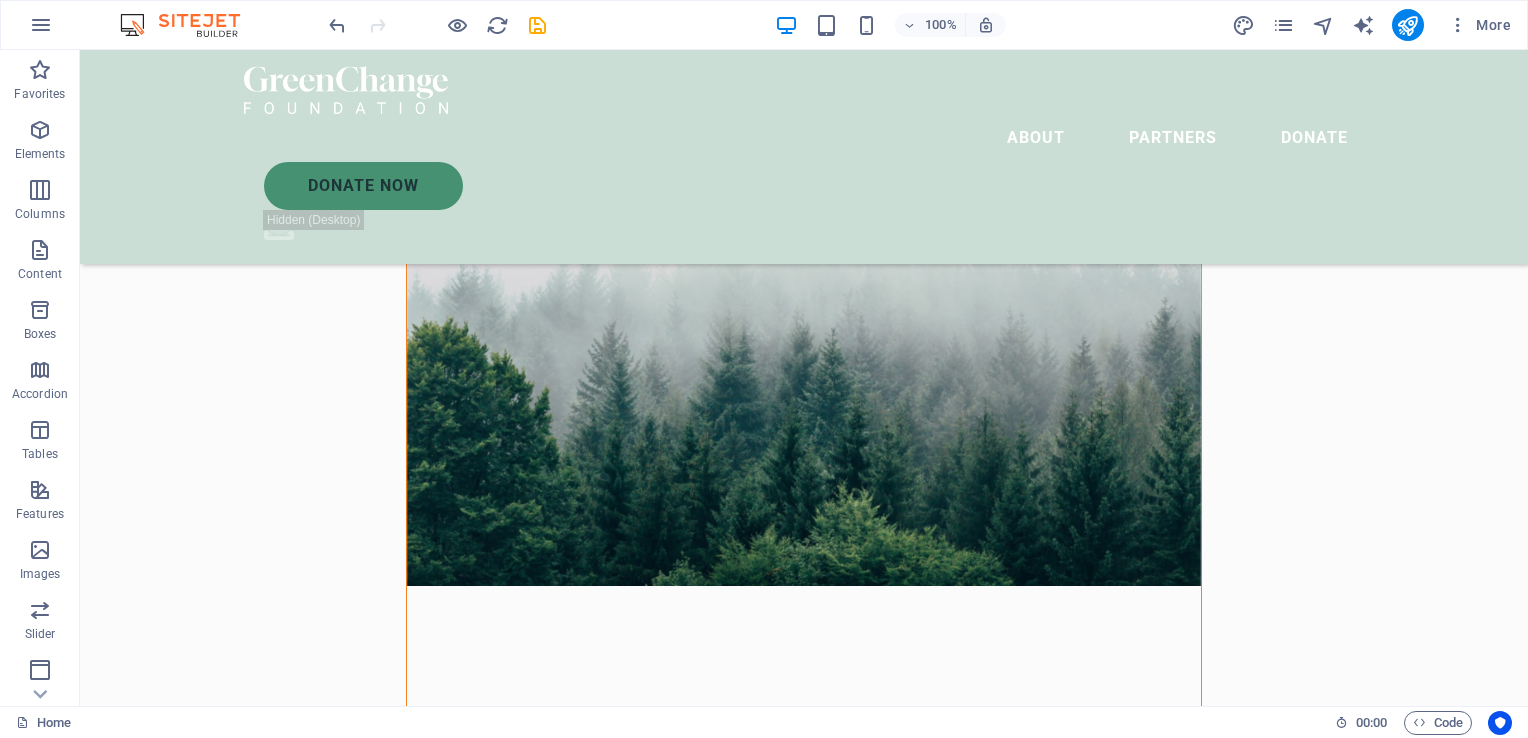 scroll, scrollTop: 800, scrollLeft: 0, axis: vertical 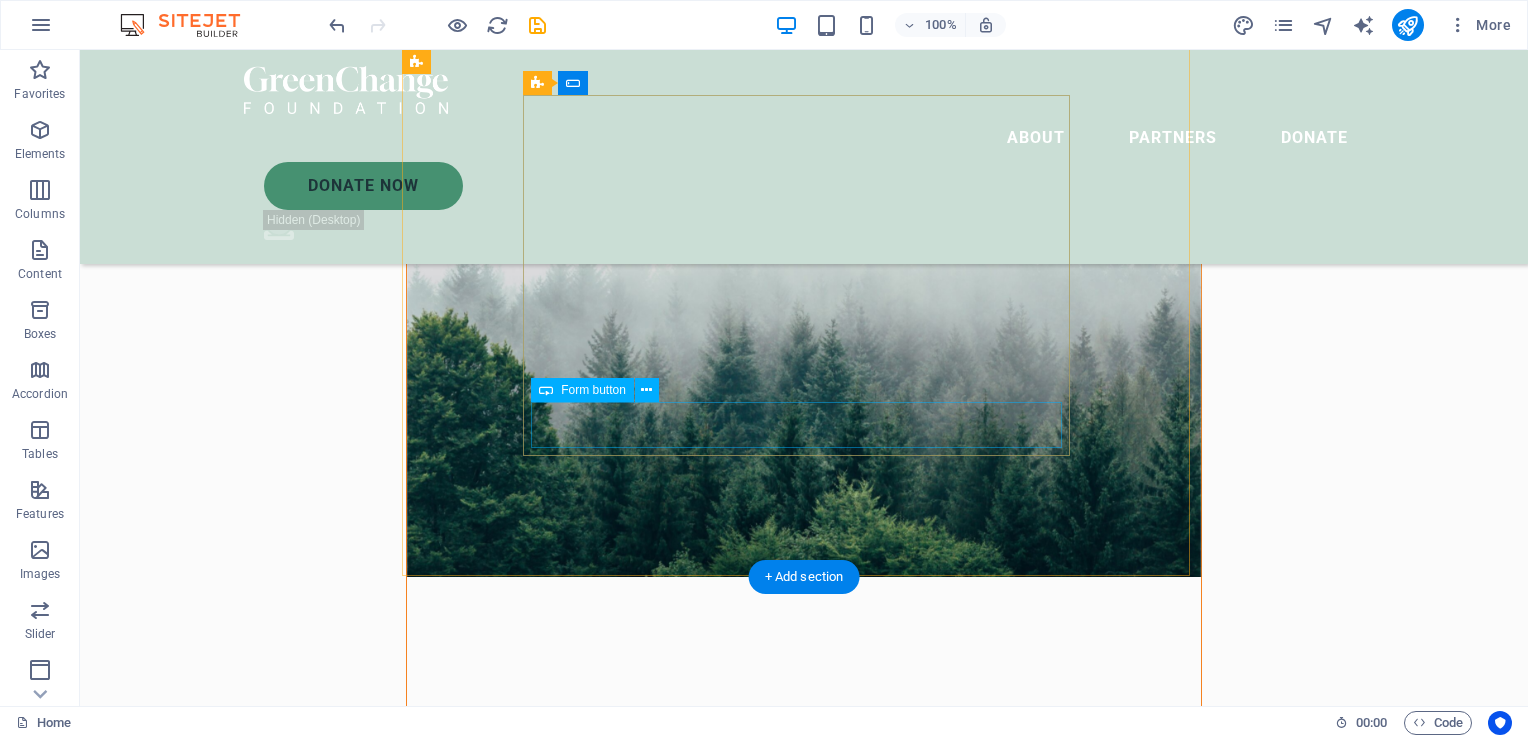 click on "Submit" at bounding box center (804, 1154) 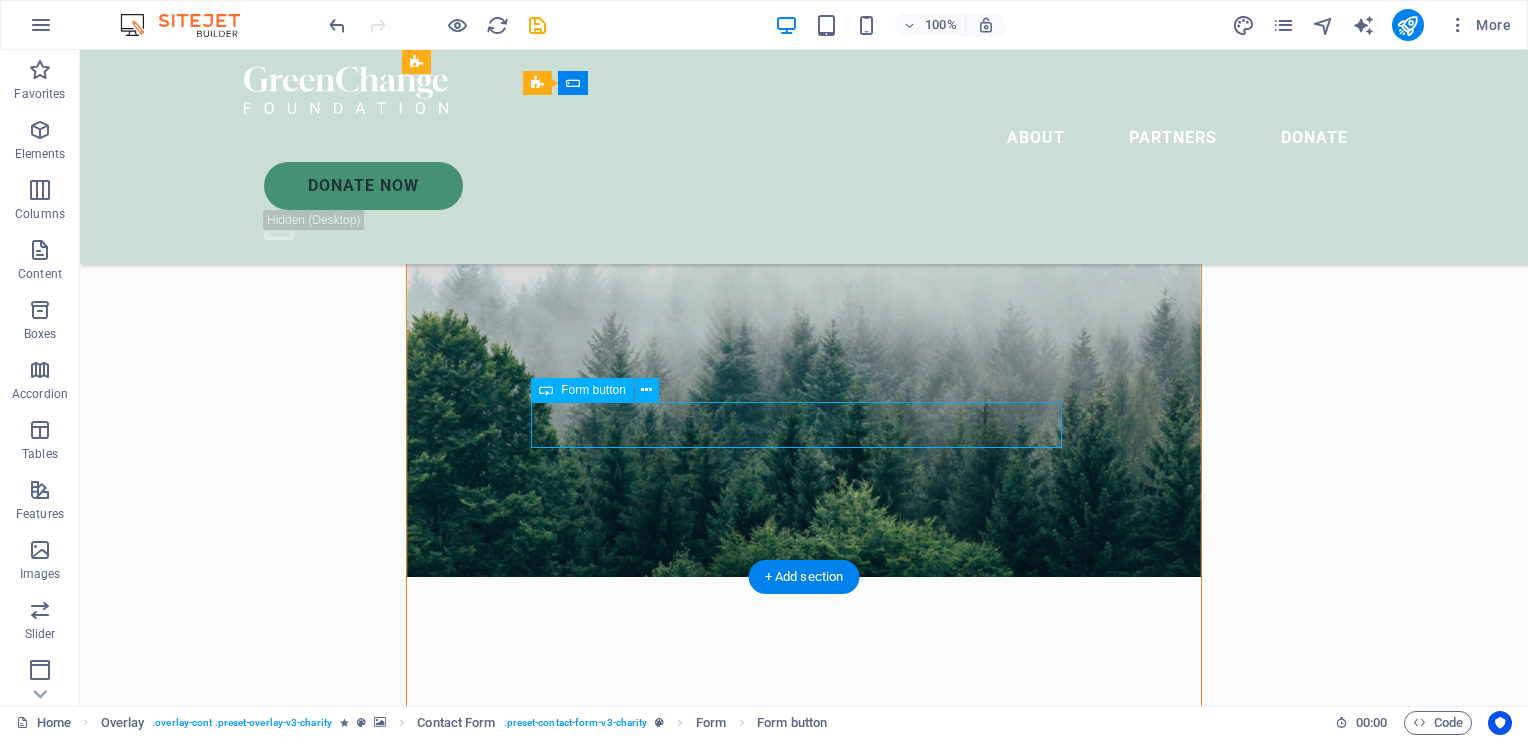 click on "Submit" at bounding box center (804, 1154) 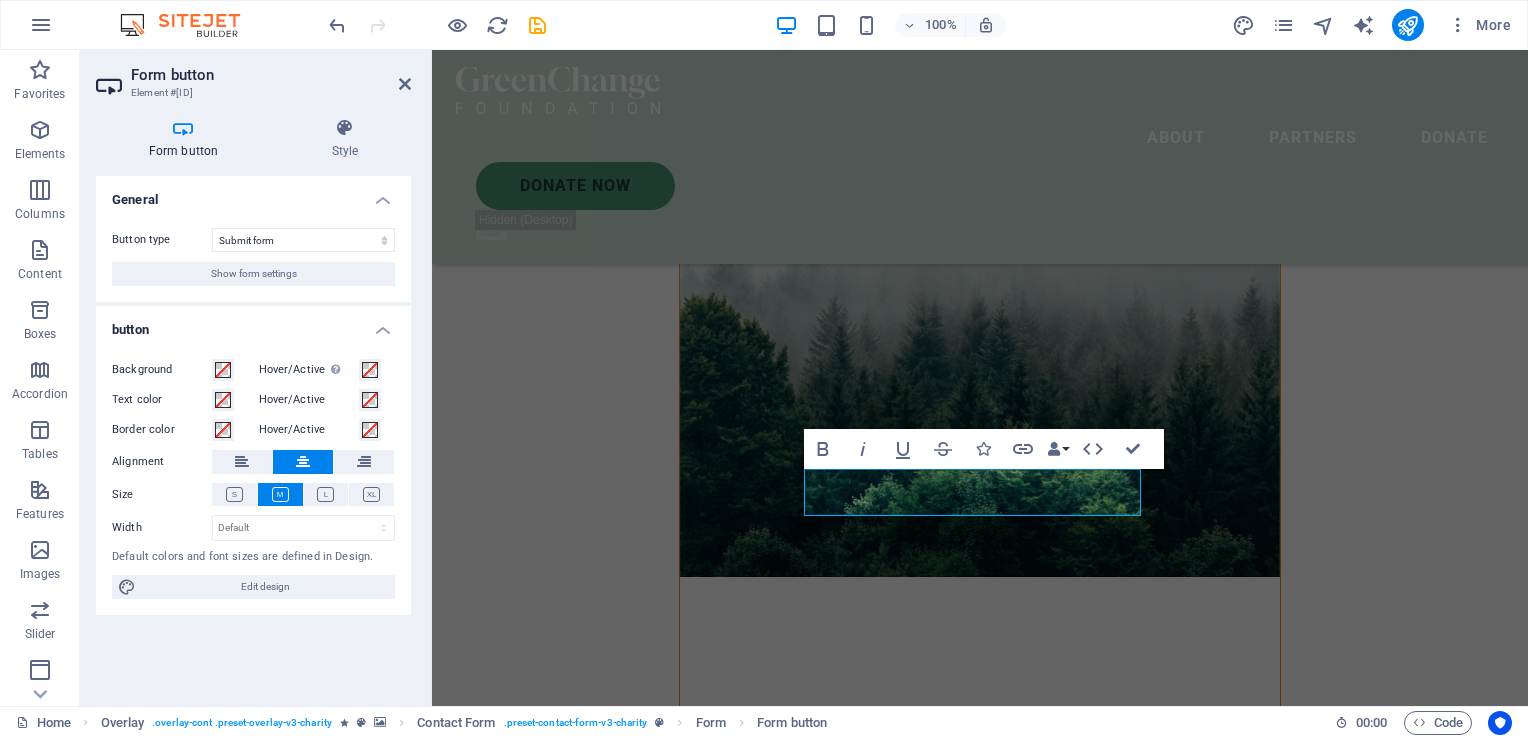 click at bounding box center [183, 128] 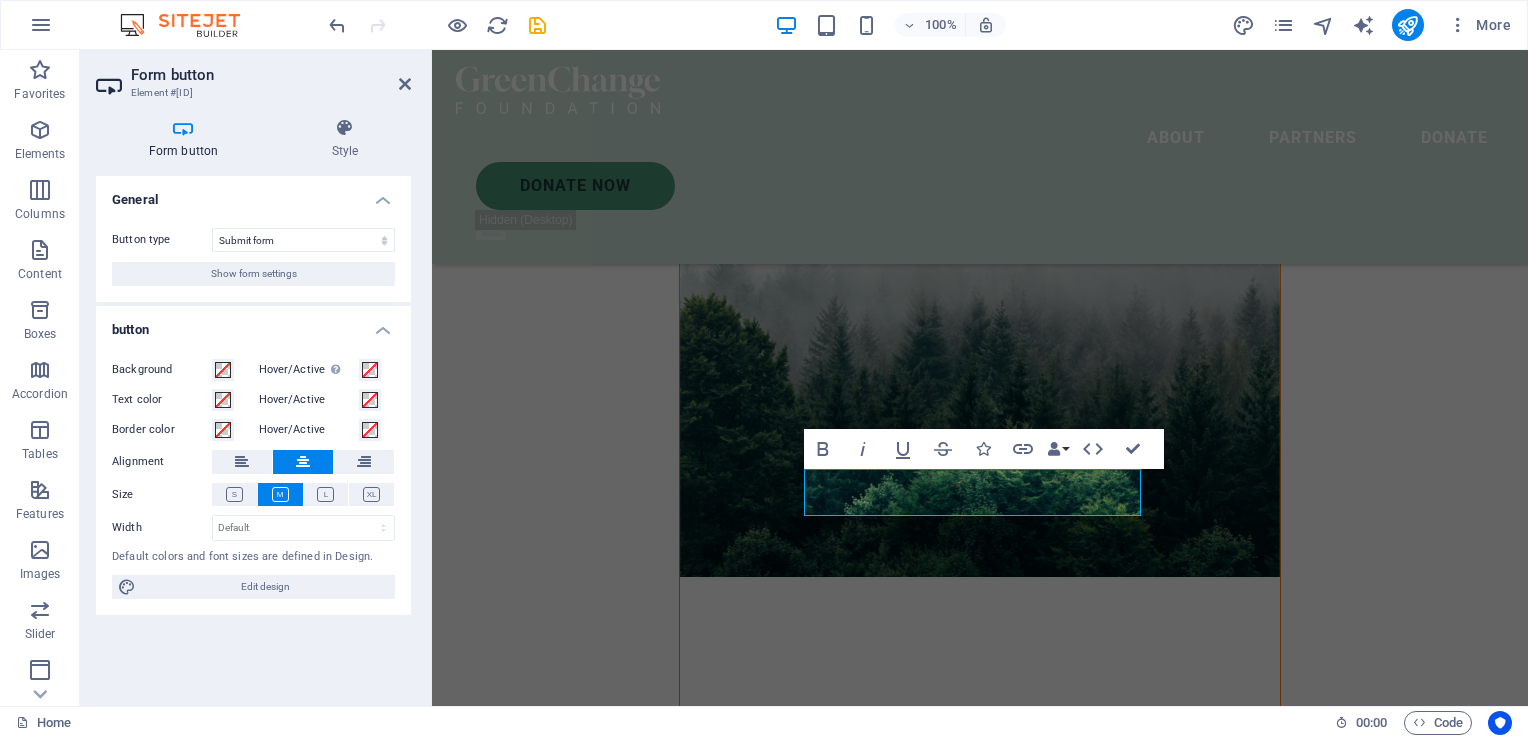 click on "About Partners Donate Donate Now .fa-secondary{opacity:.4} THE TRUTH WILL SET YOU FREE Lorem ipsum dolor sit amet consectetur. Bibendum adipiscing morbi orci nibh eget posuere arcu volutpat nulla. Tortor cras suscipit augue sodales risus auctor. Fusce nunc vitae non dui ornare tellus nibh purus lectus.  PLEASE SAY YOUR SAY Submit ABOUT US Help for the Earth is the help for all of us Lorem ipsum dolor sit amet consectetur. Bibendum adipiscing morbi orci nibh eget posuere arcu volutpat nulla. Tortor cras suscipit augue sodales risus auctor. Fusce nunc vitae non dui ornare tellus nibh purus lectus. Lorem ipsum dolor sit amet consectetur. Bibendum adipiscing morbi orci nibh eget posuere arcu volutpat nulla. Tortor cras suscipit augue sodales risus auctor. Fusce nunc vitae non dui ornare tellus nibh purus lectus. donate now Drop content here or  Add elements  Paste clipboard OUR ACHIEVEMENTS What we’ve done so far [NUMBER]  + Lorem ipsum dolor sit amet consectetur bibendum  $ [NUMBER] [NUMBER]  + or About" at bounding box center [980, 7525] 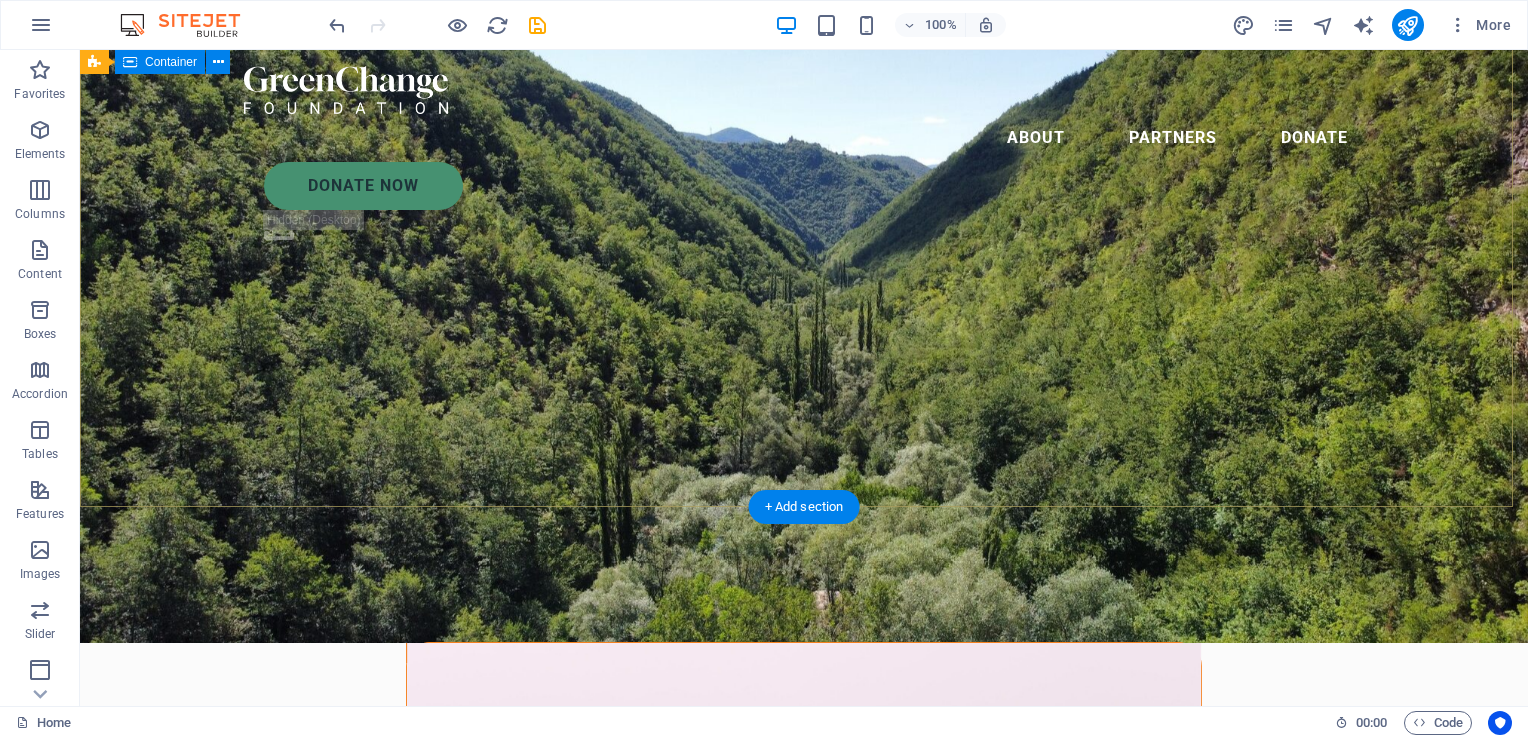 scroll, scrollTop: 0, scrollLeft: 0, axis: both 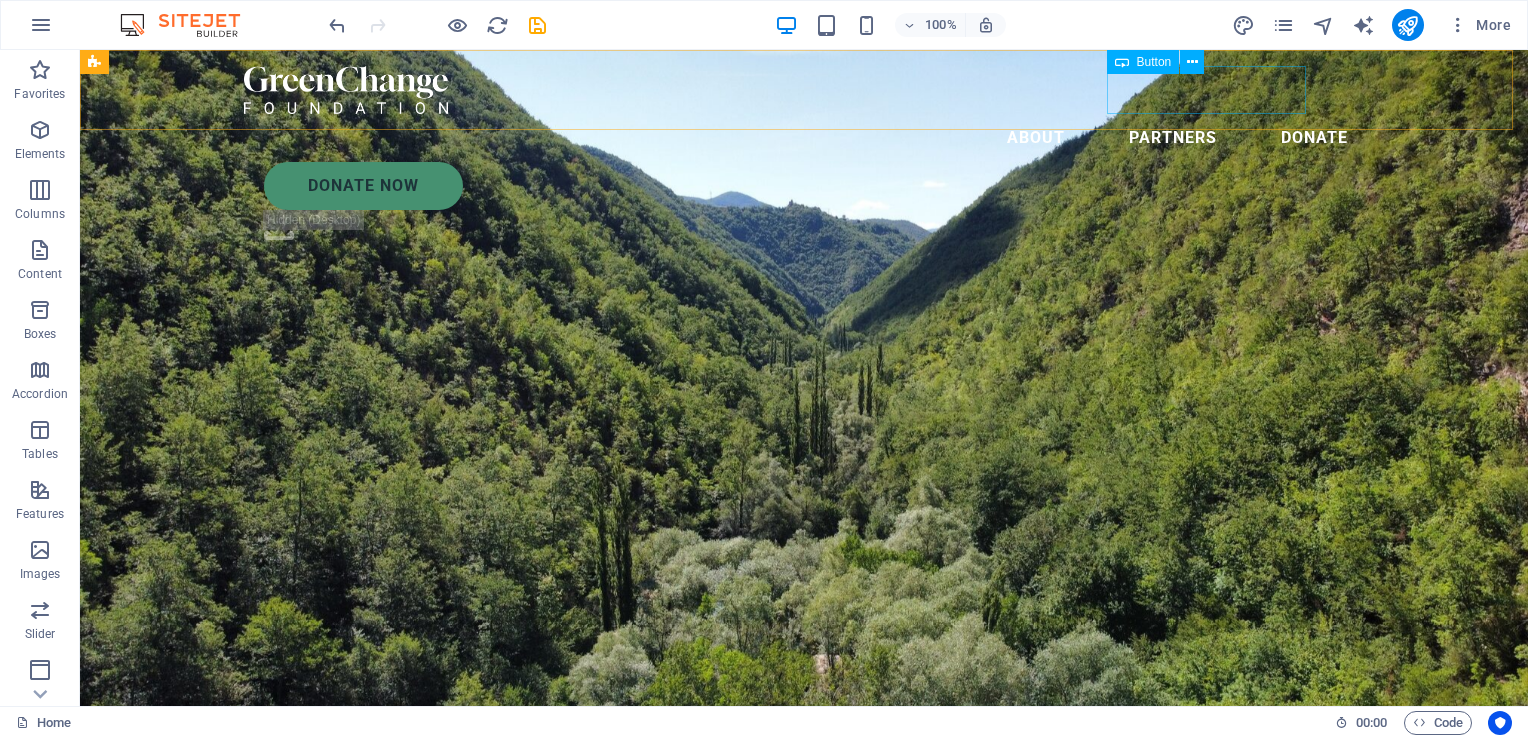 click on "Donate Now" at bounding box center (814, 186) 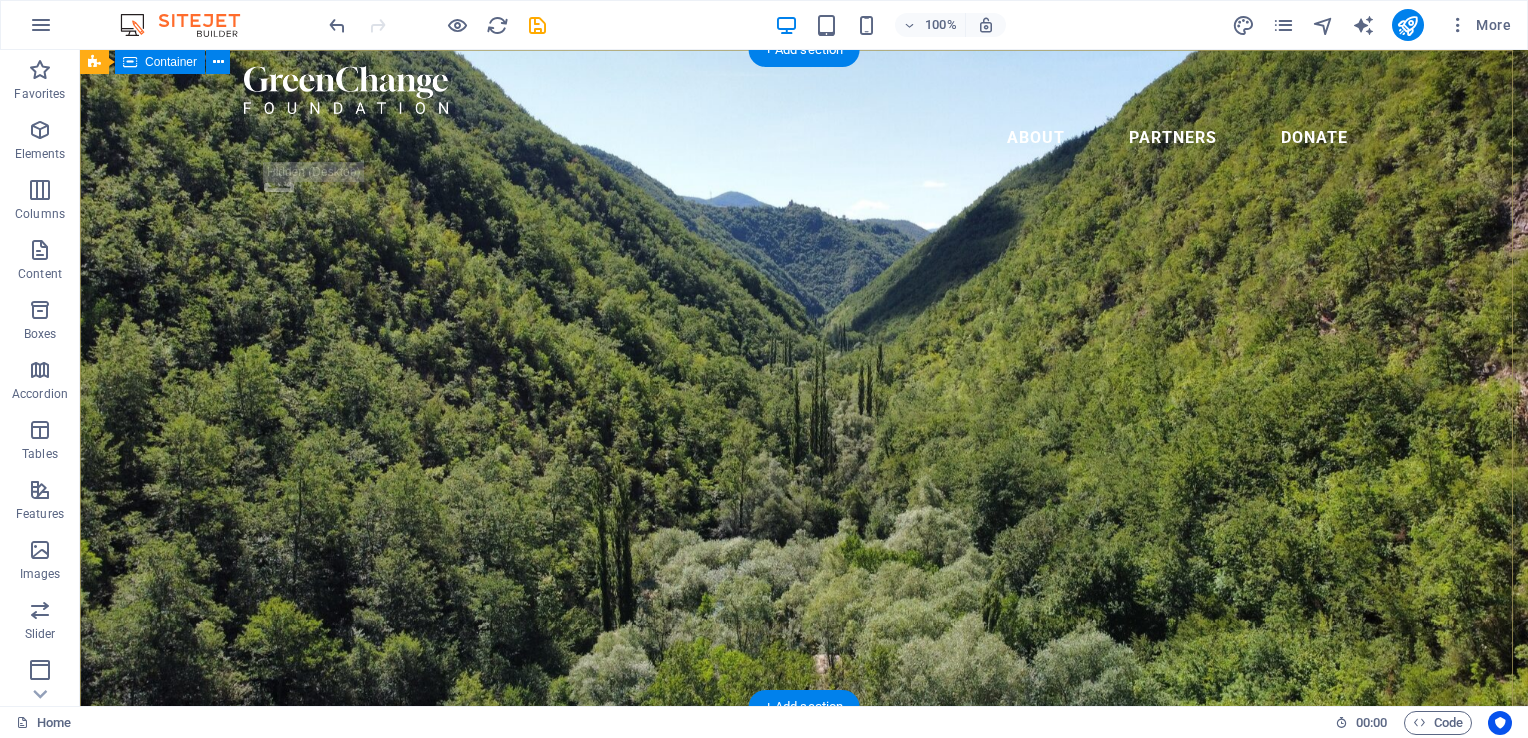 scroll, scrollTop: 100, scrollLeft: 0, axis: vertical 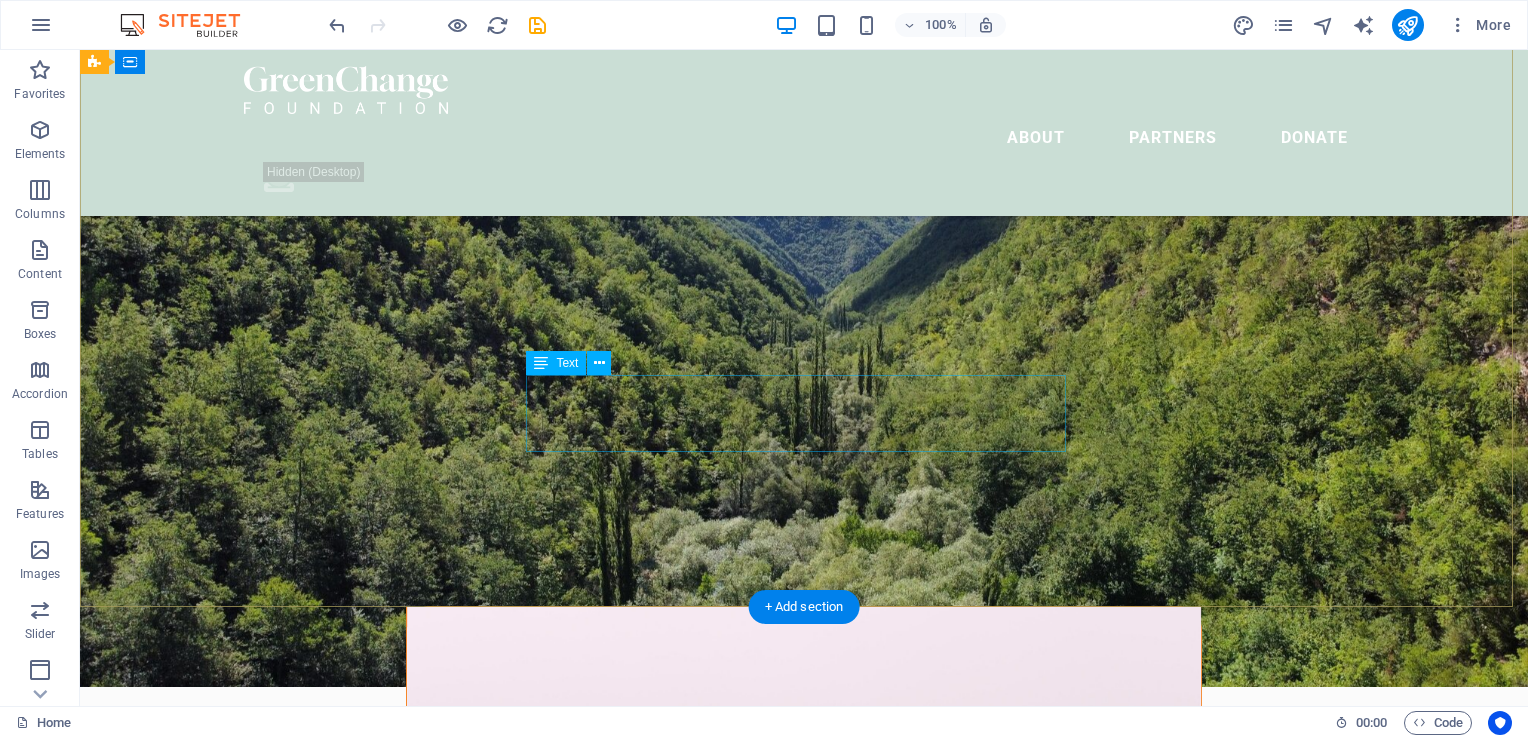 click on "Lorem ipsum dolor sit amet consectetur. Bibendum adipiscing morbi orci nibh eget posuere arcu volutpat nulla. Tortor cras suscipit augue sodales risus auctor. Fusce nunc vitae non dui ornare tellus nibh purus lectus." at bounding box center (804, 899) 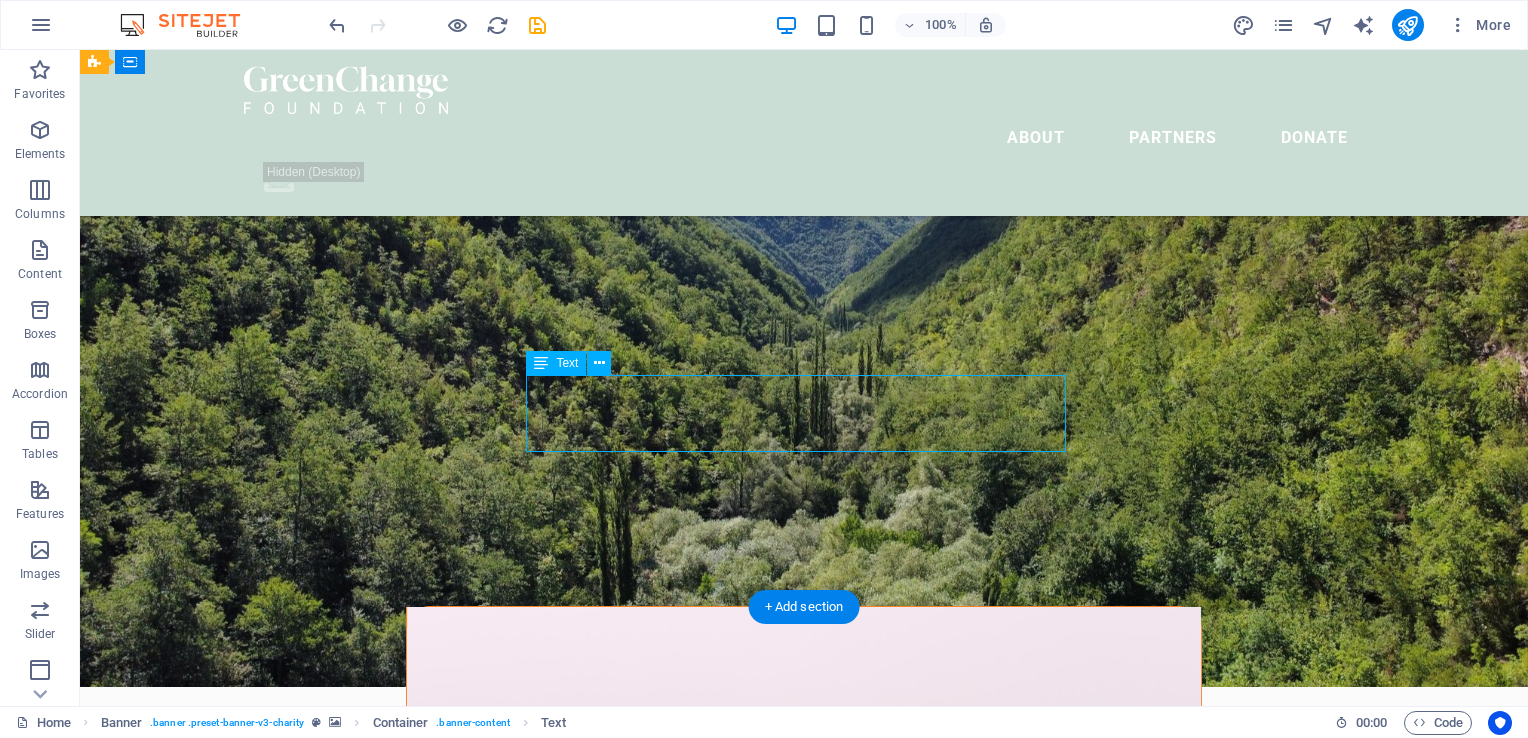 click on "Lorem ipsum dolor sit amet consectetur. Bibendum adipiscing morbi orci nibh eget posuere arcu volutpat nulla. Tortor cras suscipit augue sodales risus auctor. Fusce nunc vitae non dui ornare tellus nibh purus lectus." at bounding box center [804, 899] 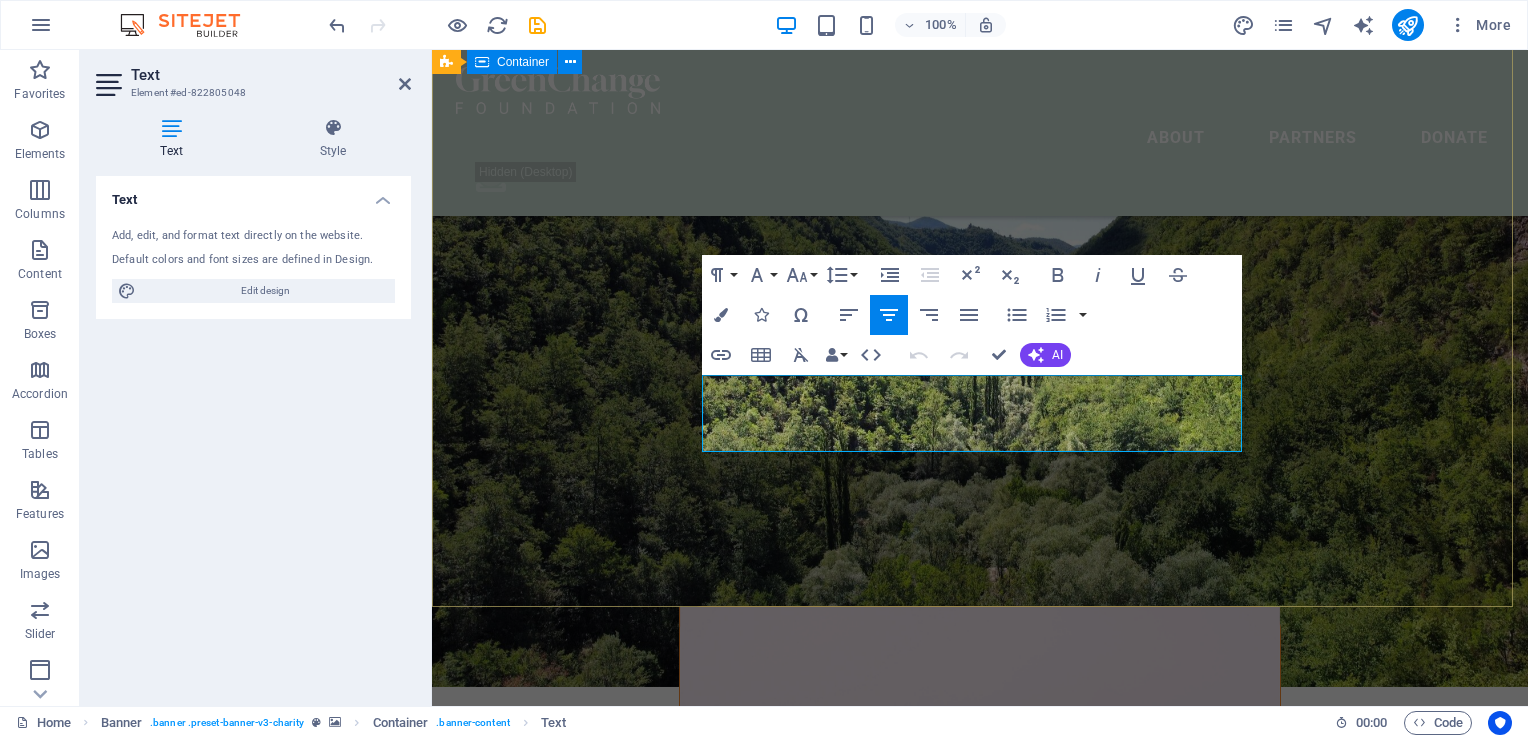 type 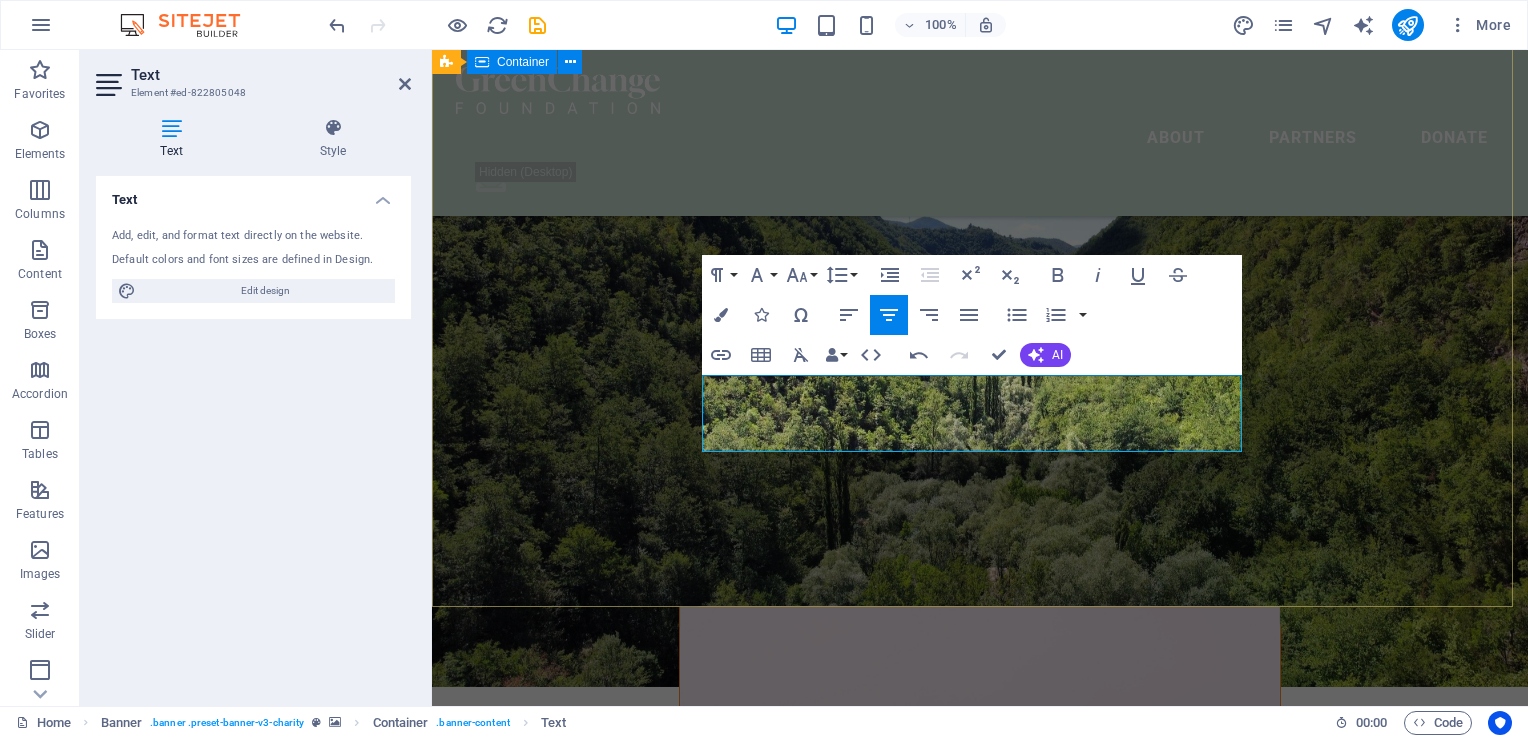 scroll, scrollTop: 87, scrollLeft: 0, axis: vertical 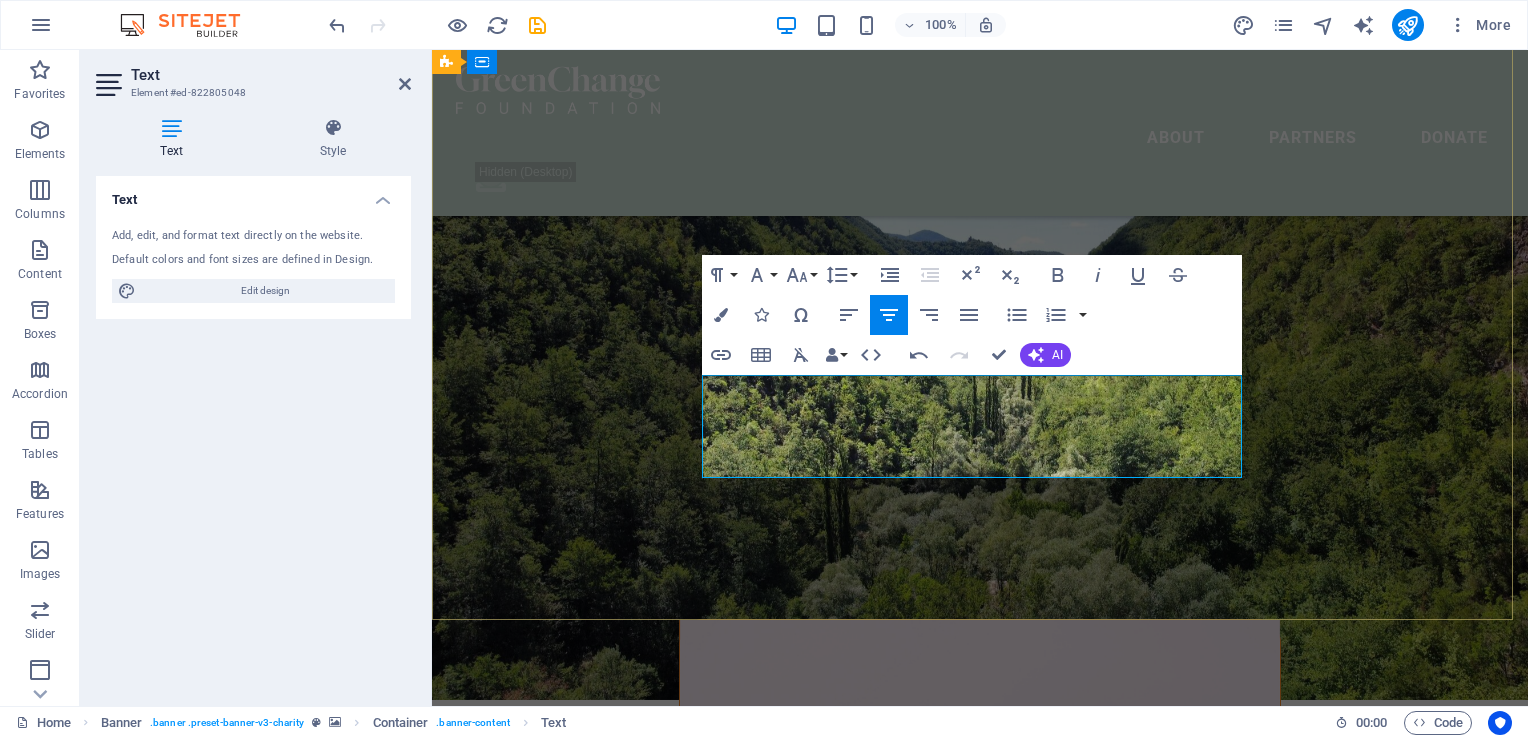 drag, startPoint x: 1039, startPoint y: 468, endPoint x: 718, endPoint y: 389, distance: 330.57828 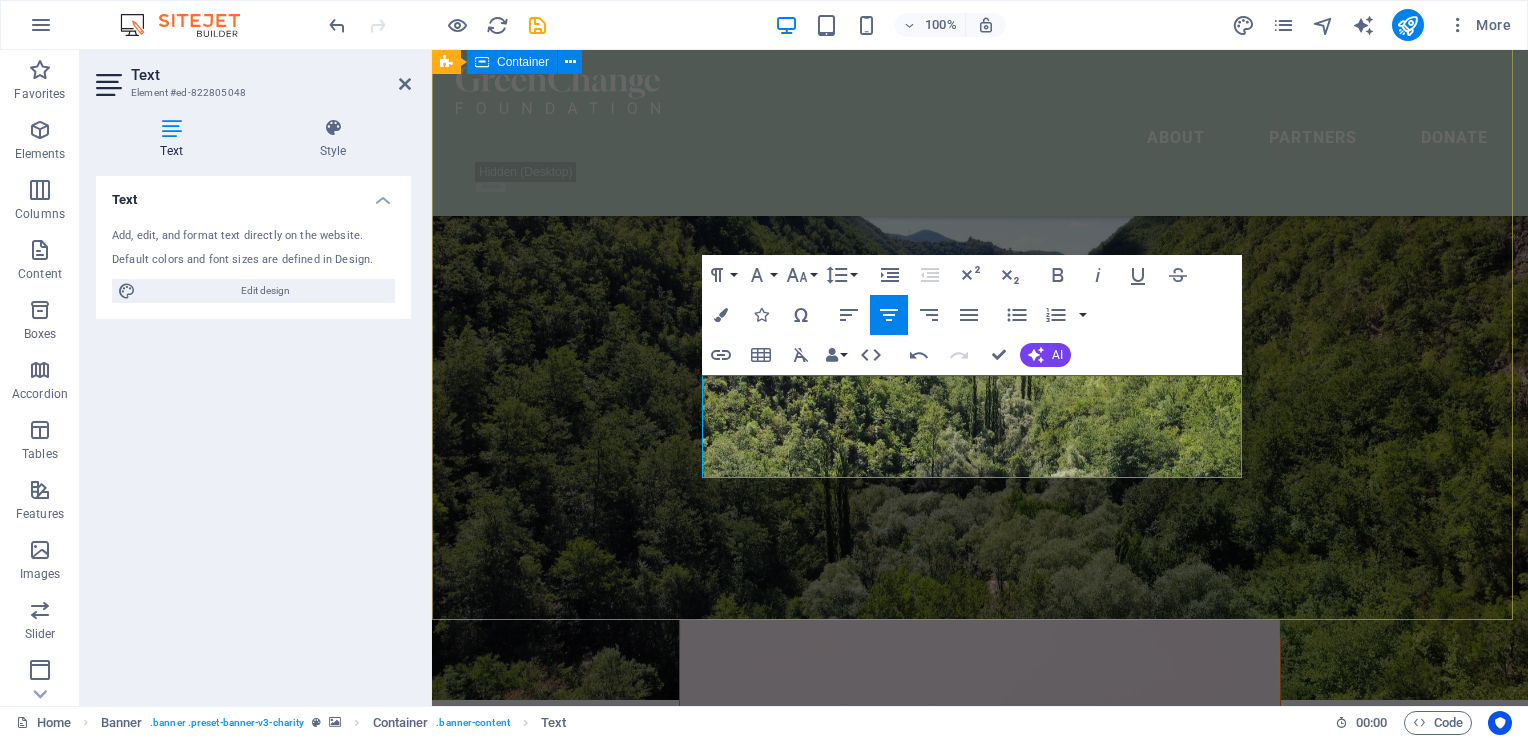 scroll, scrollTop: 125, scrollLeft: 0, axis: vertical 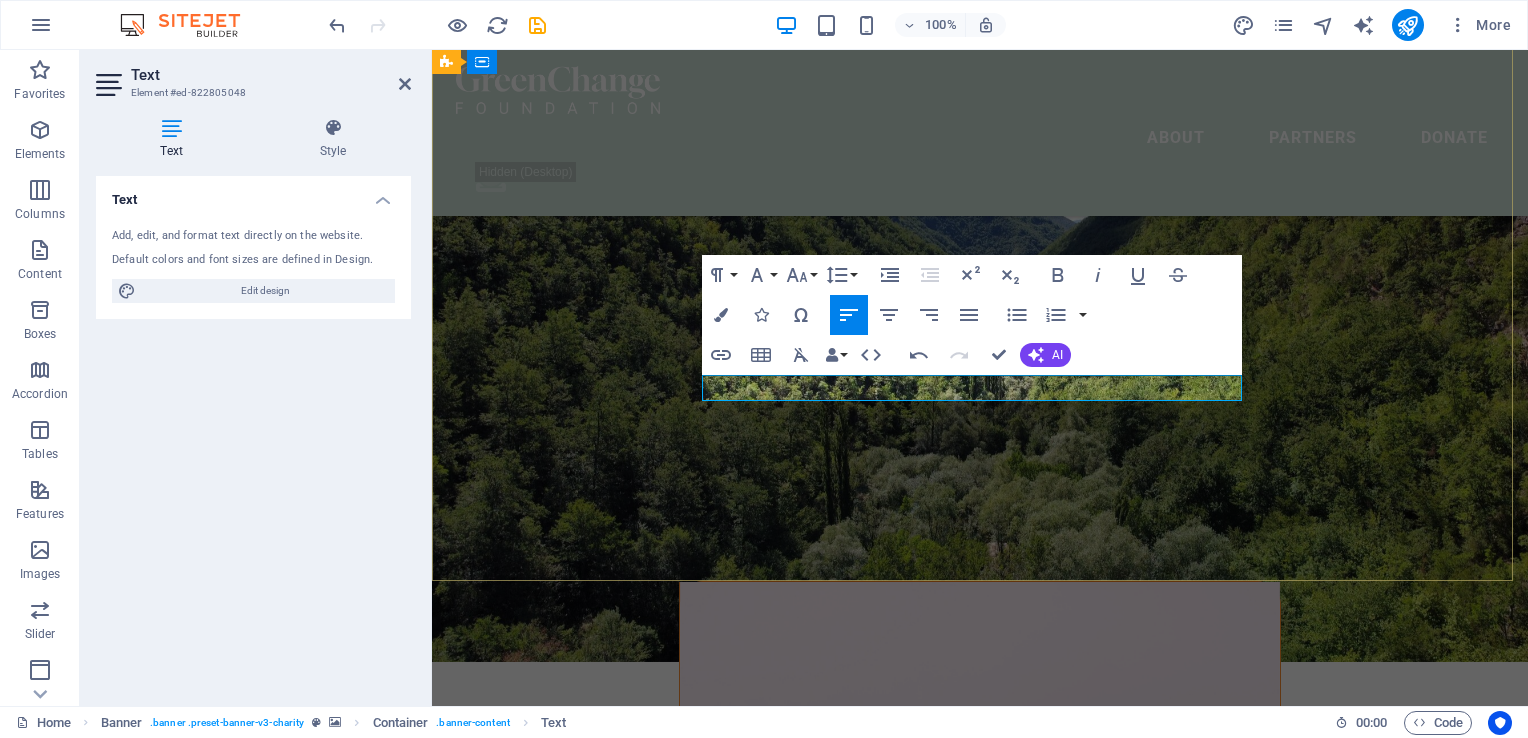 click on "MONA" at bounding box center [980, 862] 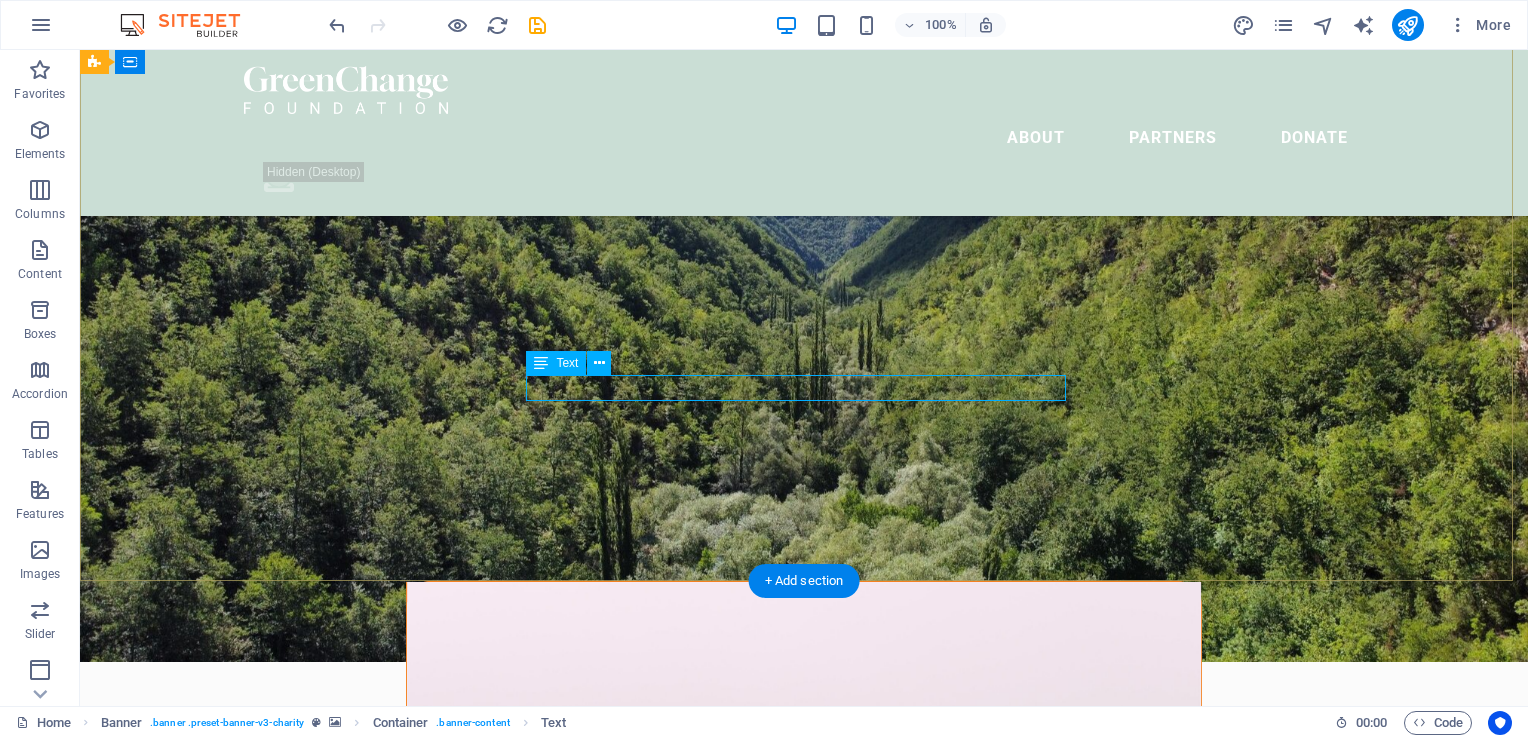 click on "MONA" at bounding box center [804, 862] 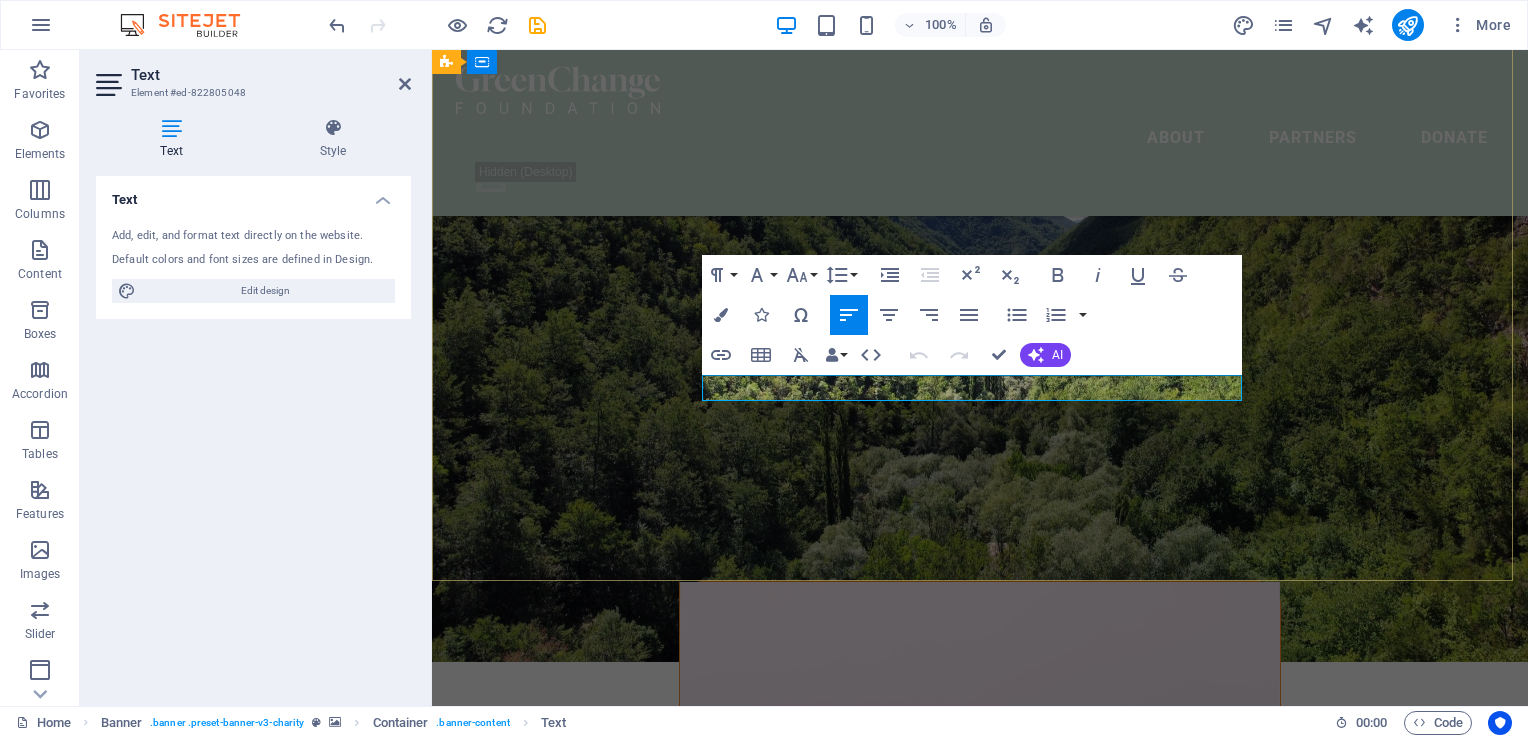 click on "MONA" at bounding box center [980, 862] 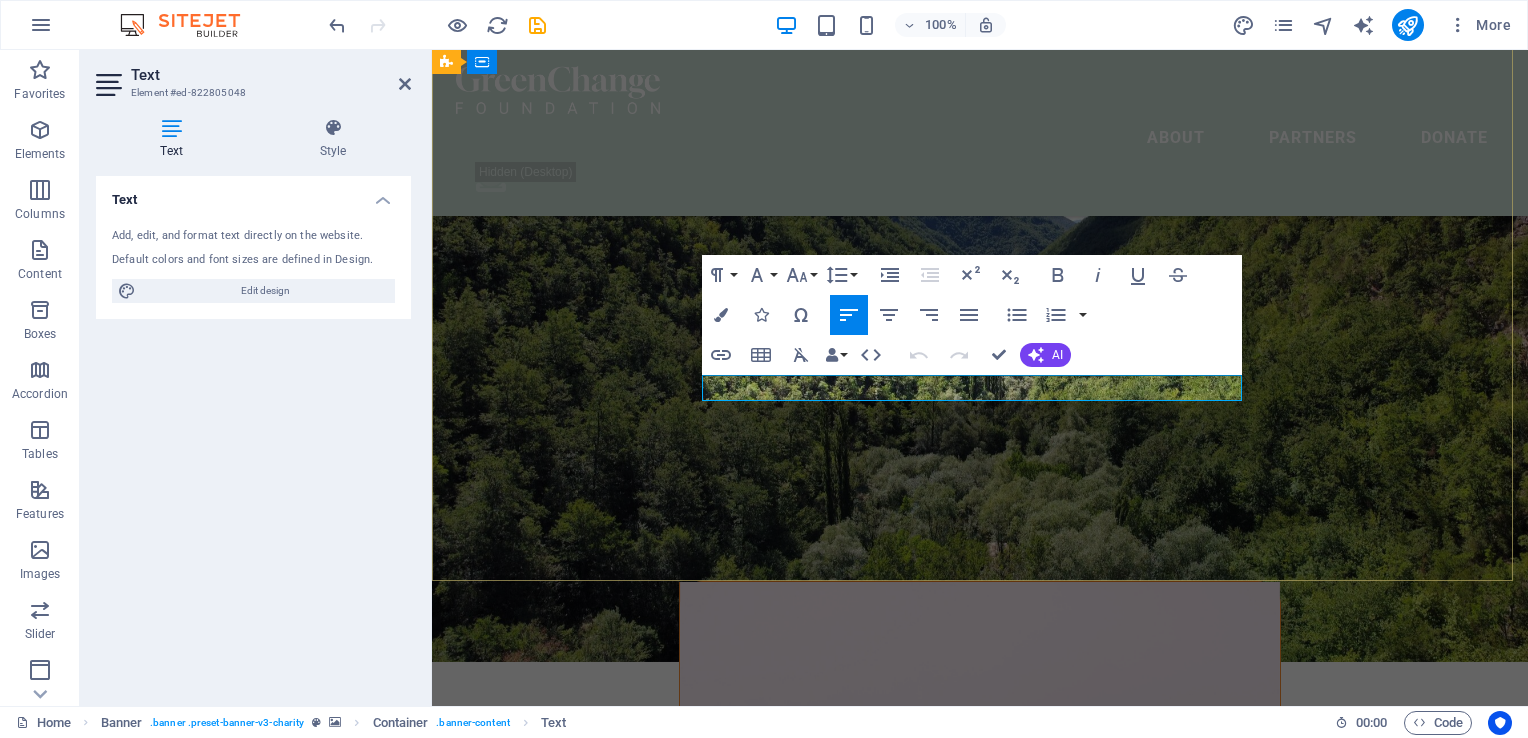 type 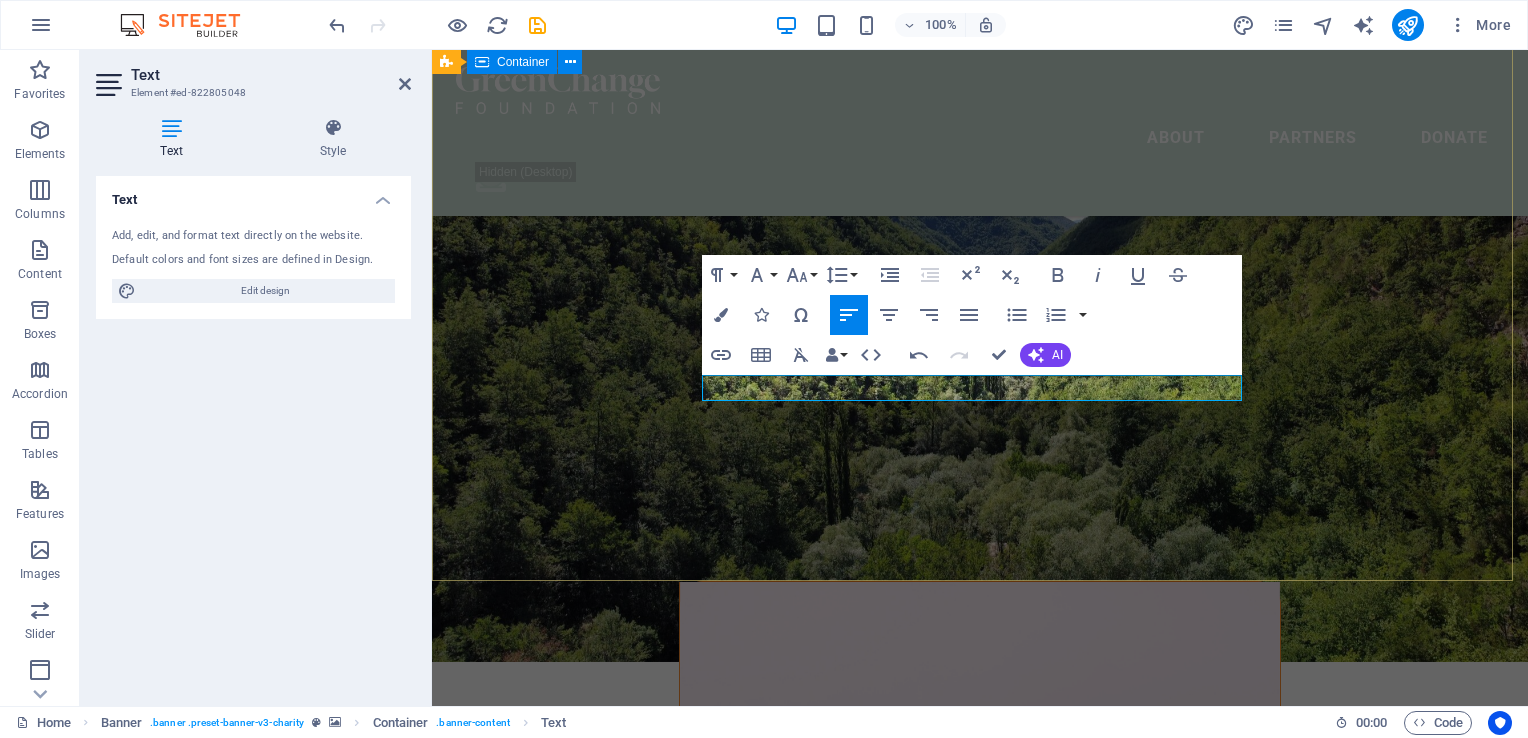 click on "THE TRUTH WILL SET YOU FREE MONDDDA" at bounding box center (980, 808) 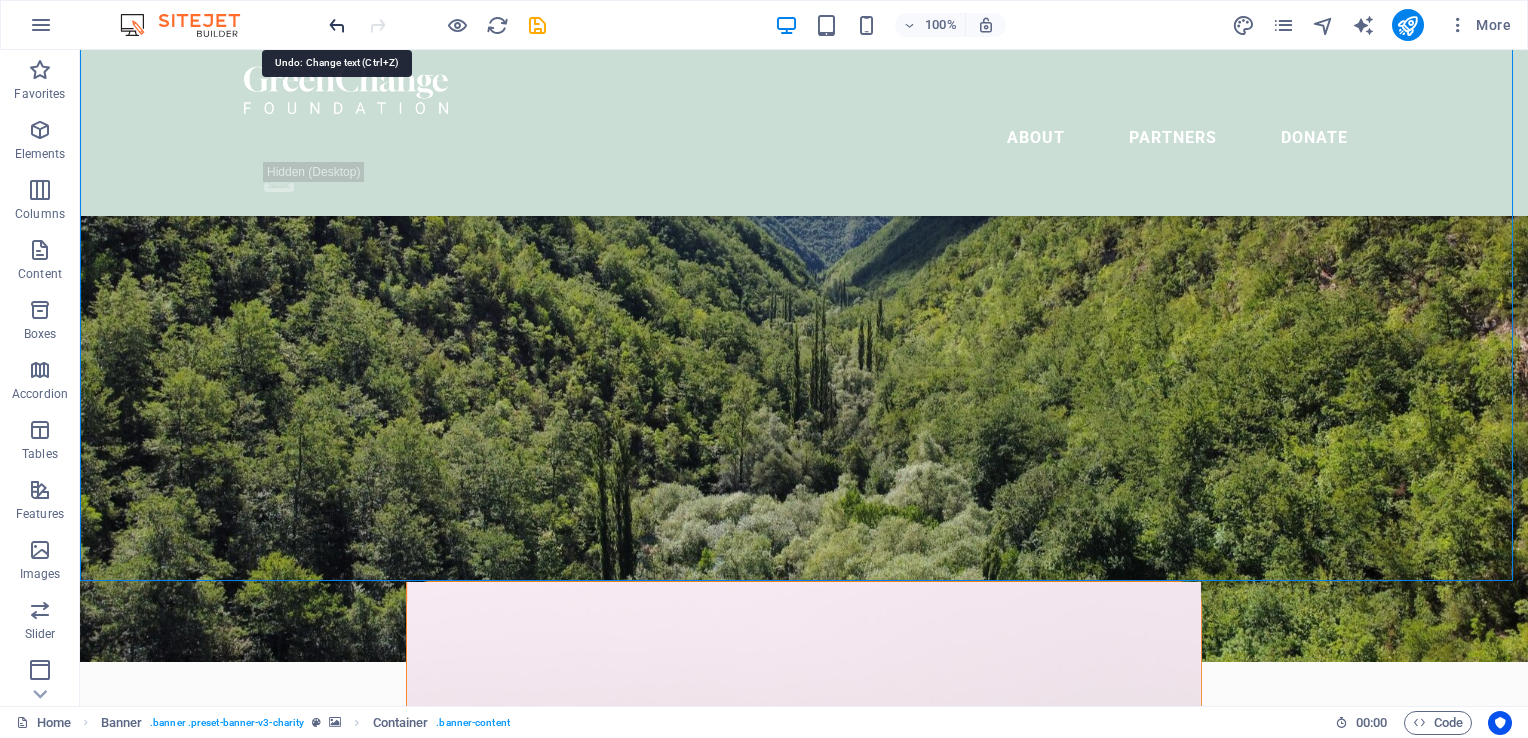 click at bounding box center (337, 25) 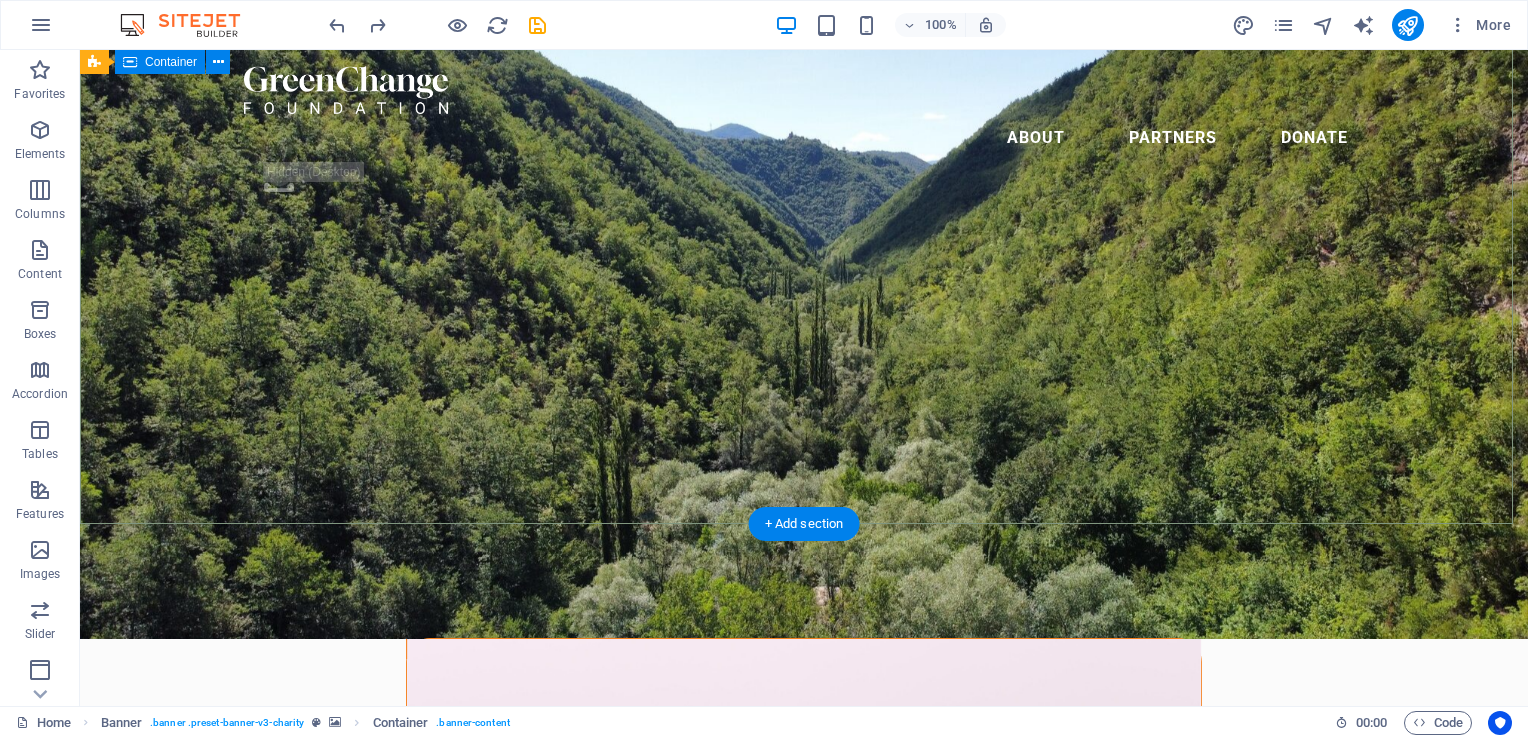 scroll, scrollTop: 0, scrollLeft: 0, axis: both 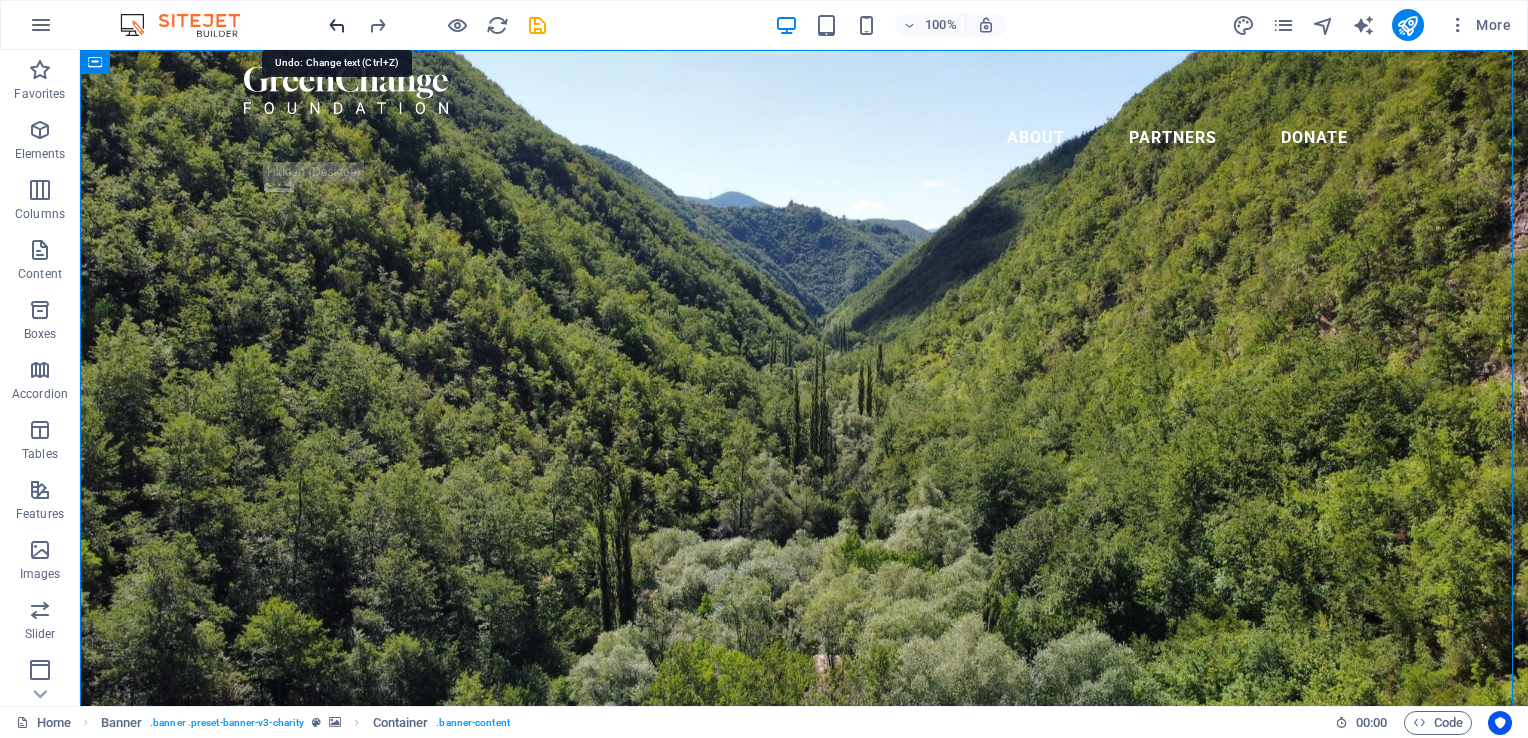 click at bounding box center (337, 25) 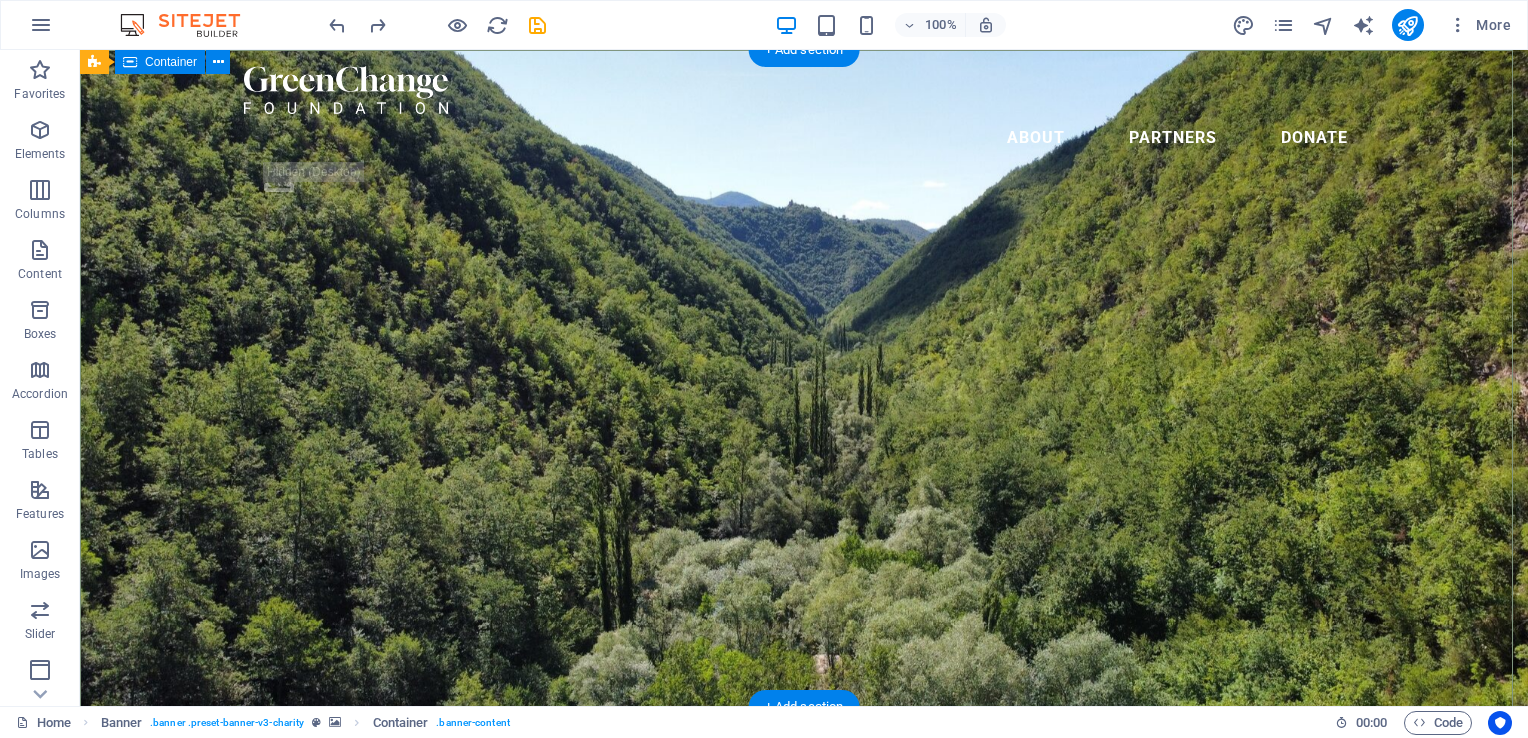 click on "THE TRUTH WILL SET YOU FREE Lorem ipsum dolor sit amet consectetur. Bibendum adipiscing morbi orci nibh eget posuere arcu volutpat nulla. Tortor cras suscipit augue sodales risus auctor. Fusce nunc vitae non dui ornare tellus nibh purus lectus." at bounding box center (804, 866) 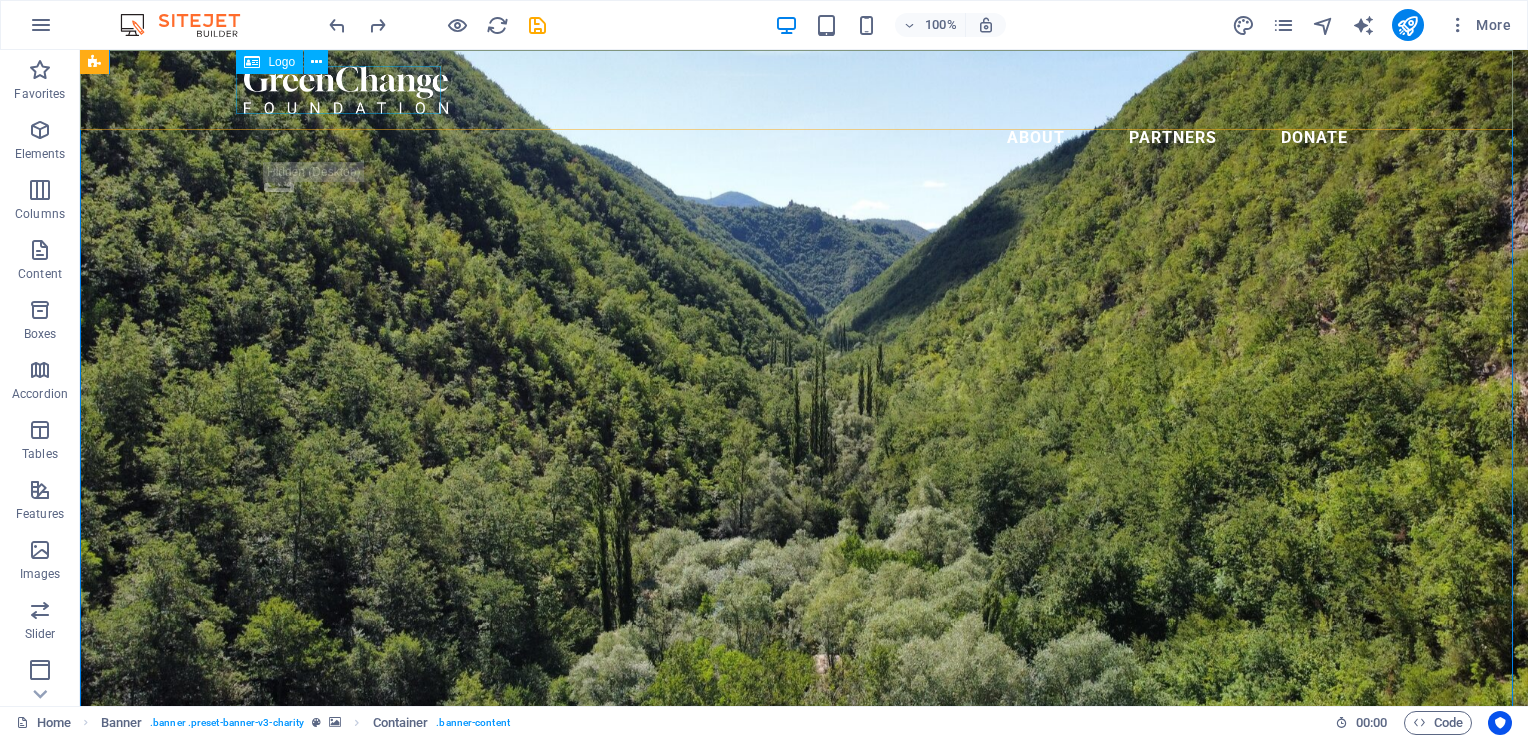 click at bounding box center (804, 90) 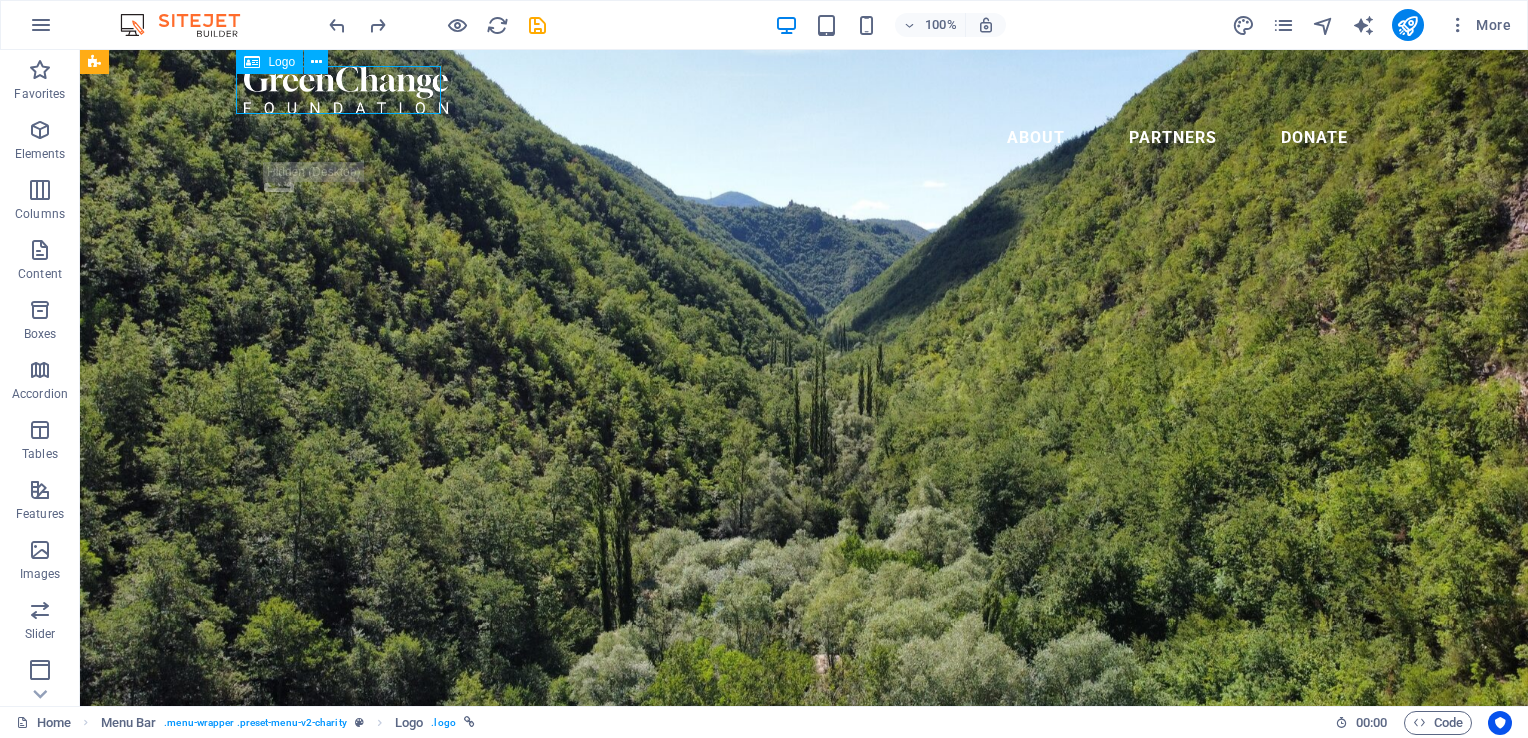 click at bounding box center (804, 90) 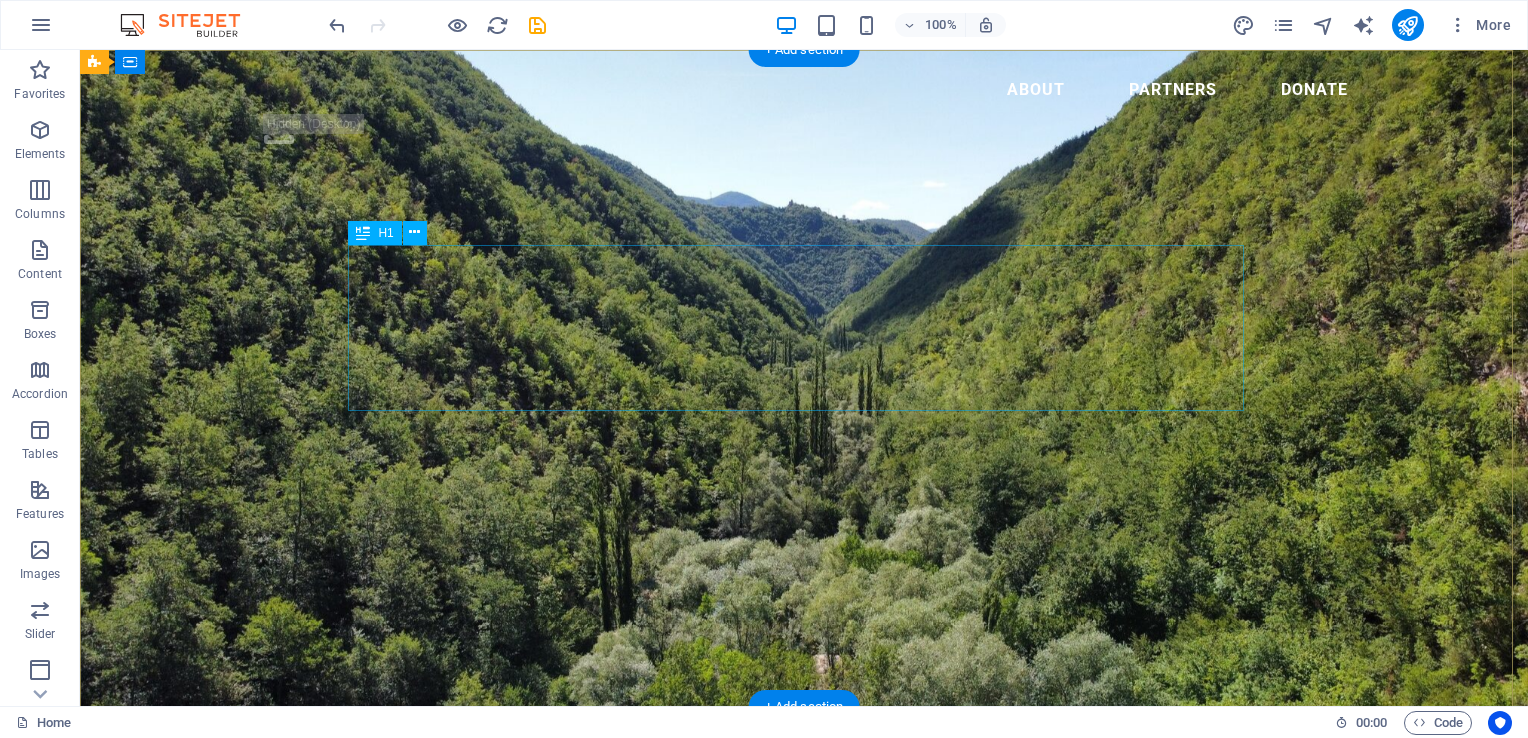 click on "THE TRUTH WILL SET YOU FREE" at bounding box center [804, 828] 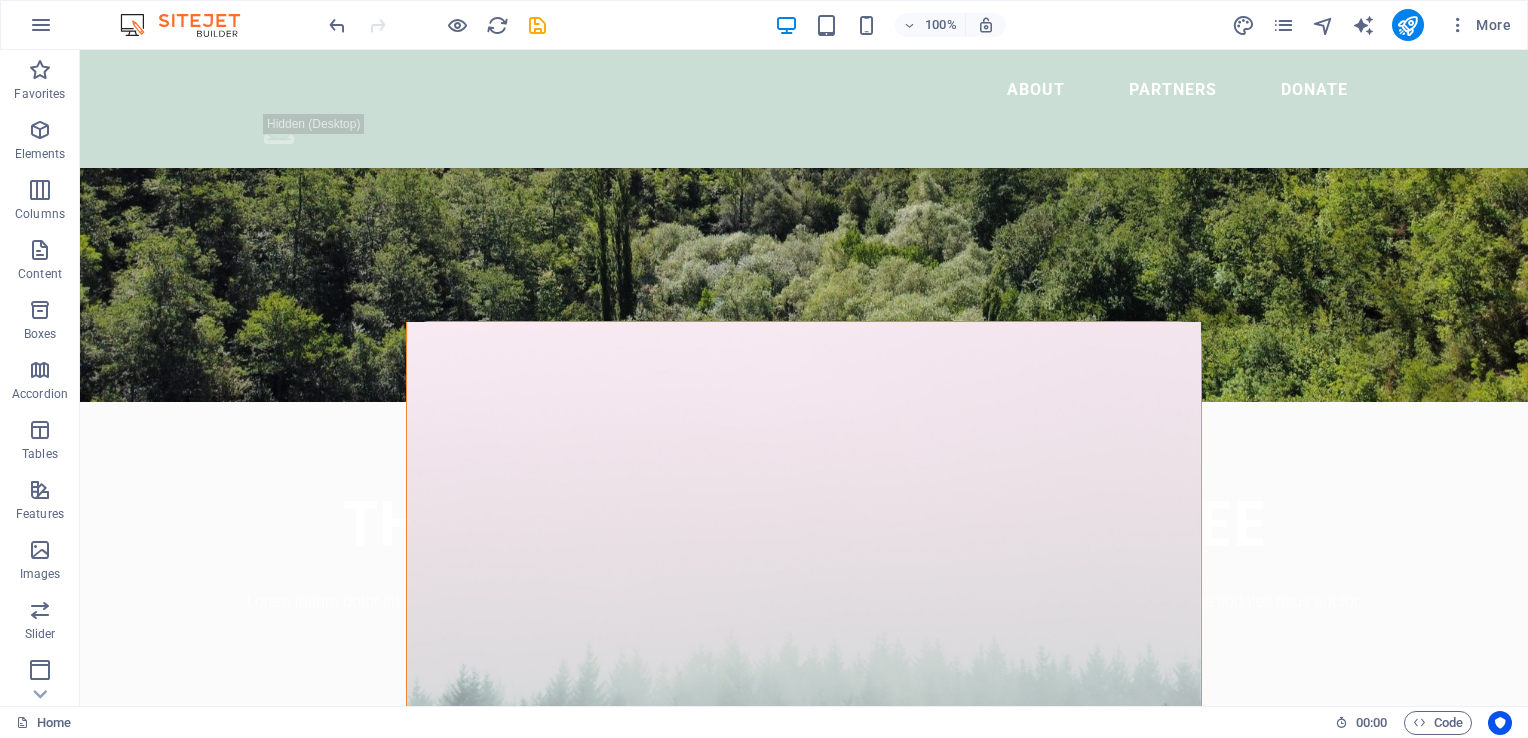scroll, scrollTop: 0, scrollLeft: 0, axis: both 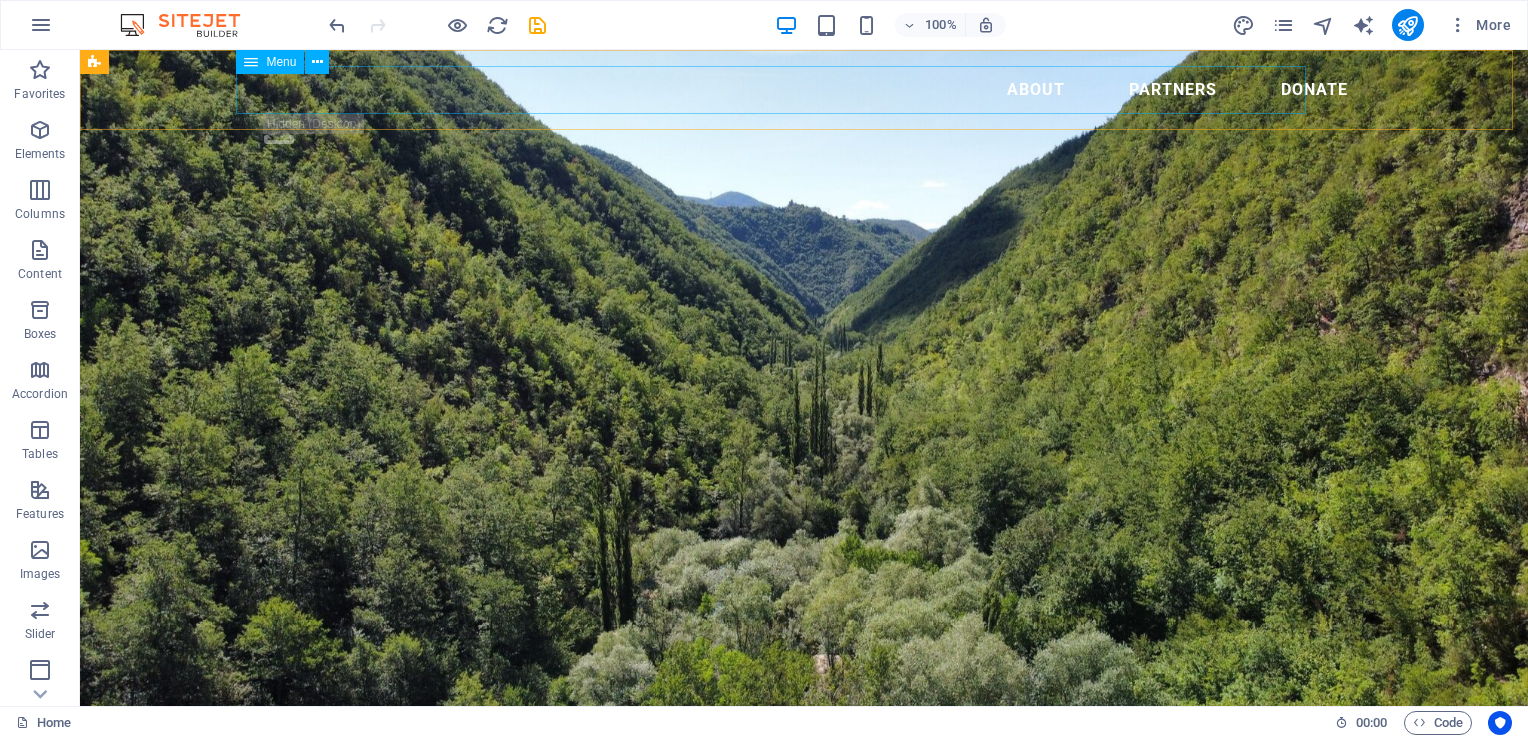 click on "About Partners Donate" at bounding box center [804, 90] 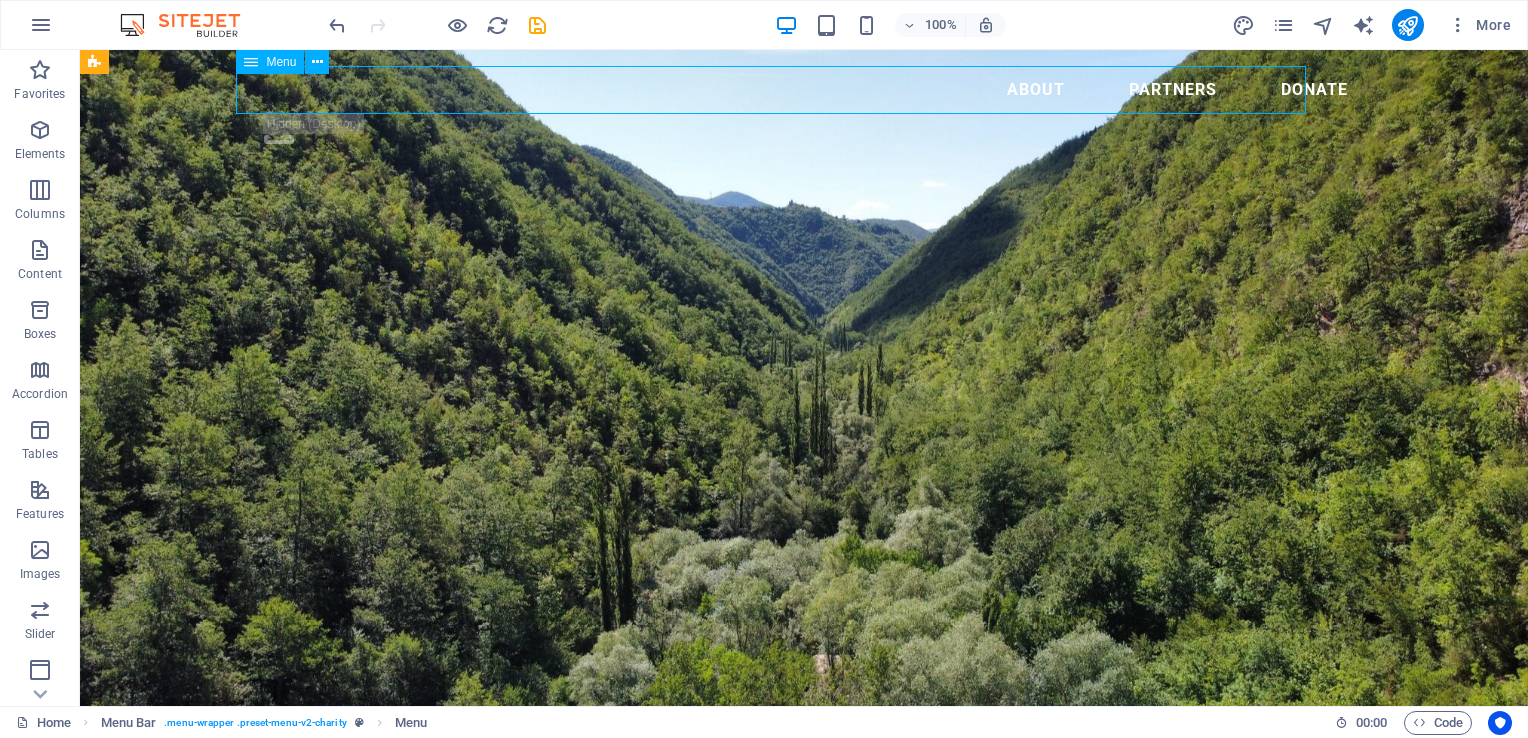 click on "About Partners Donate" at bounding box center [804, 90] 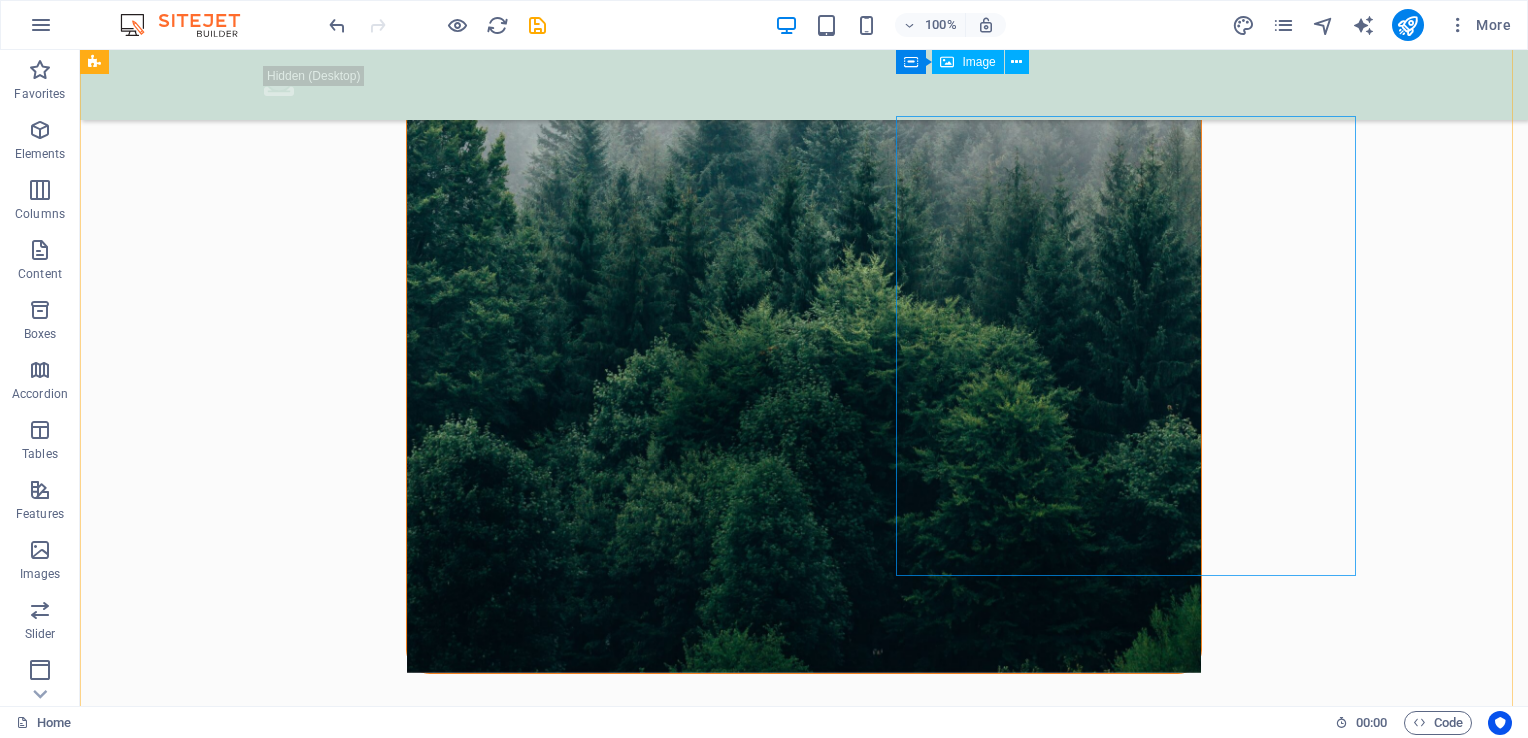 scroll, scrollTop: 1400, scrollLeft: 0, axis: vertical 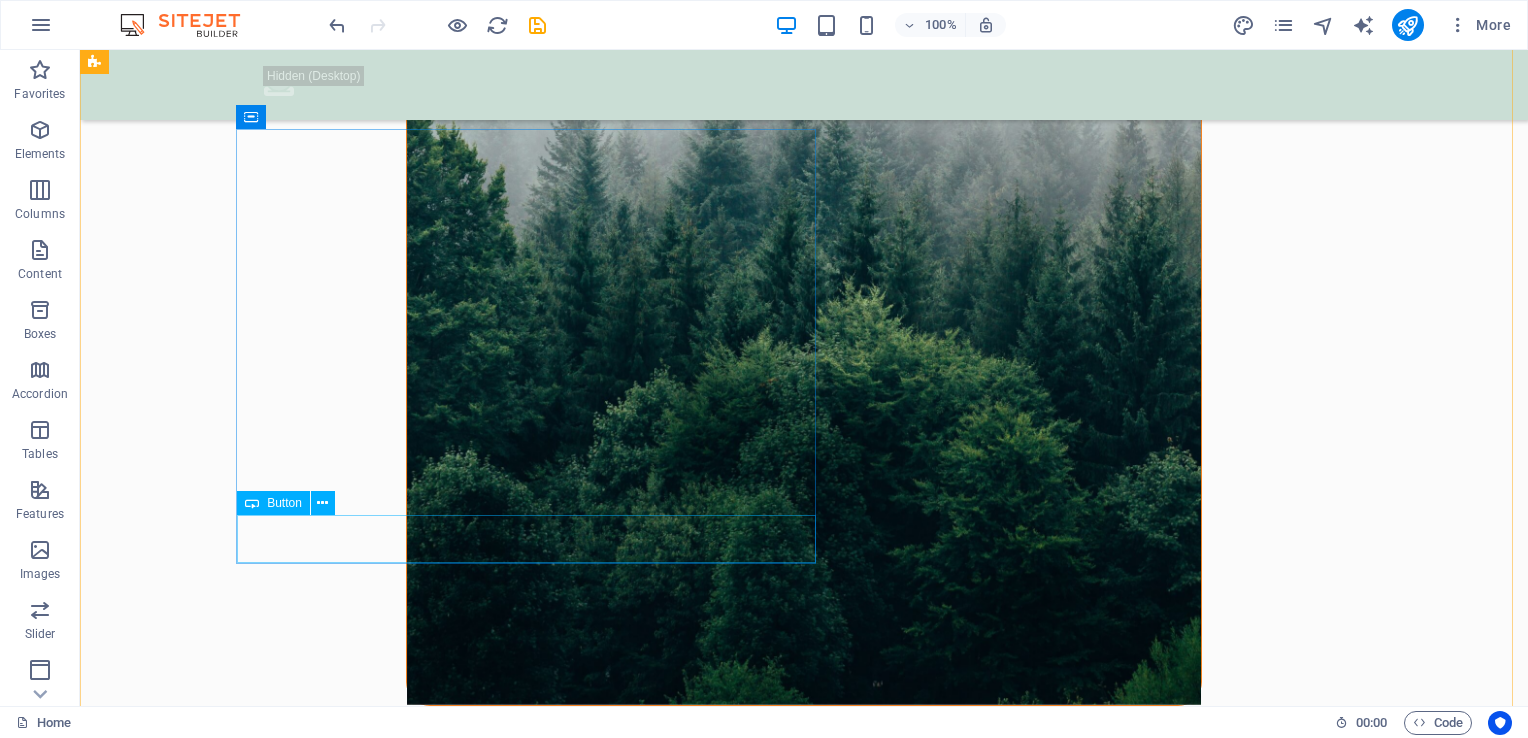 click on "donate now" at bounding box center [664, 1113] 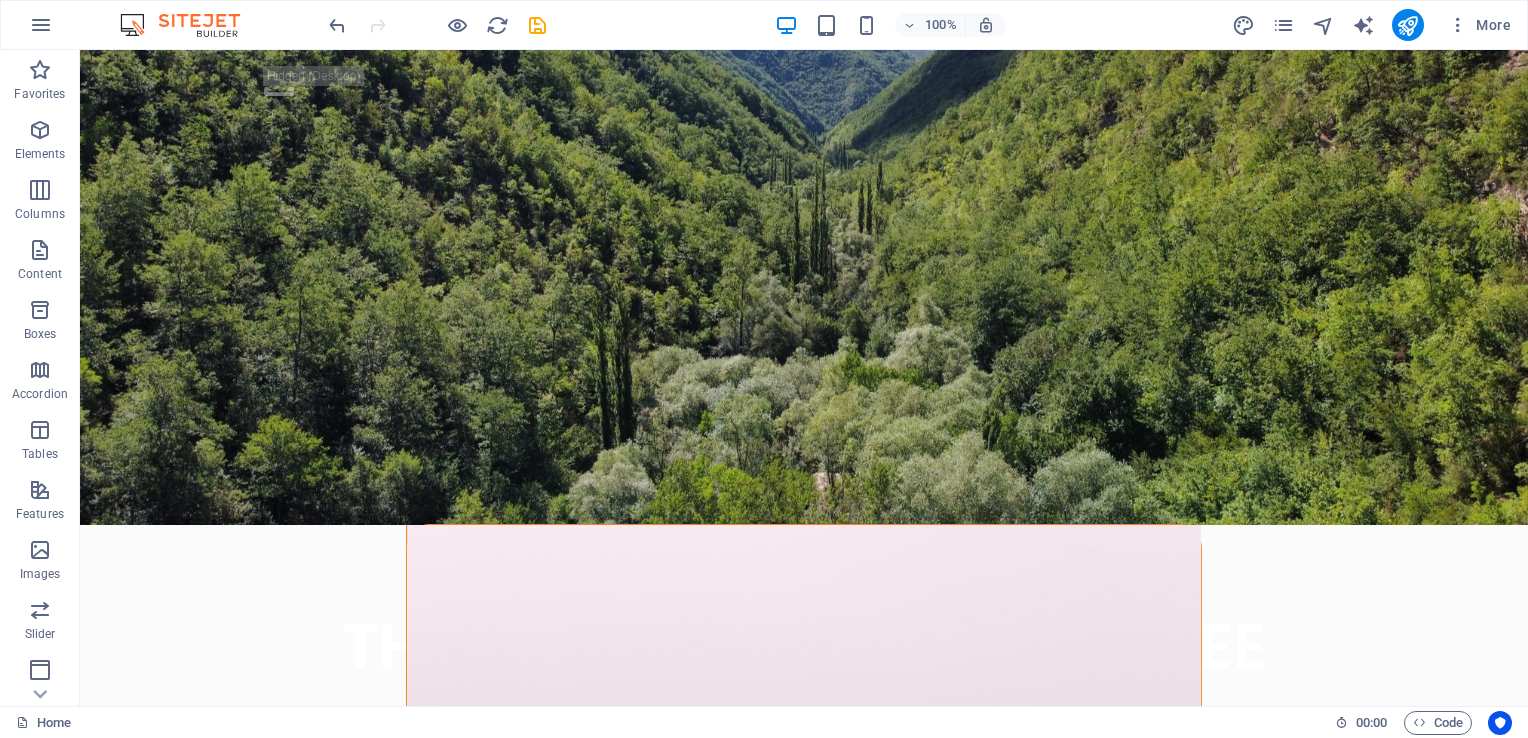 scroll, scrollTop: 0, scrollLeft: 0, axis: both 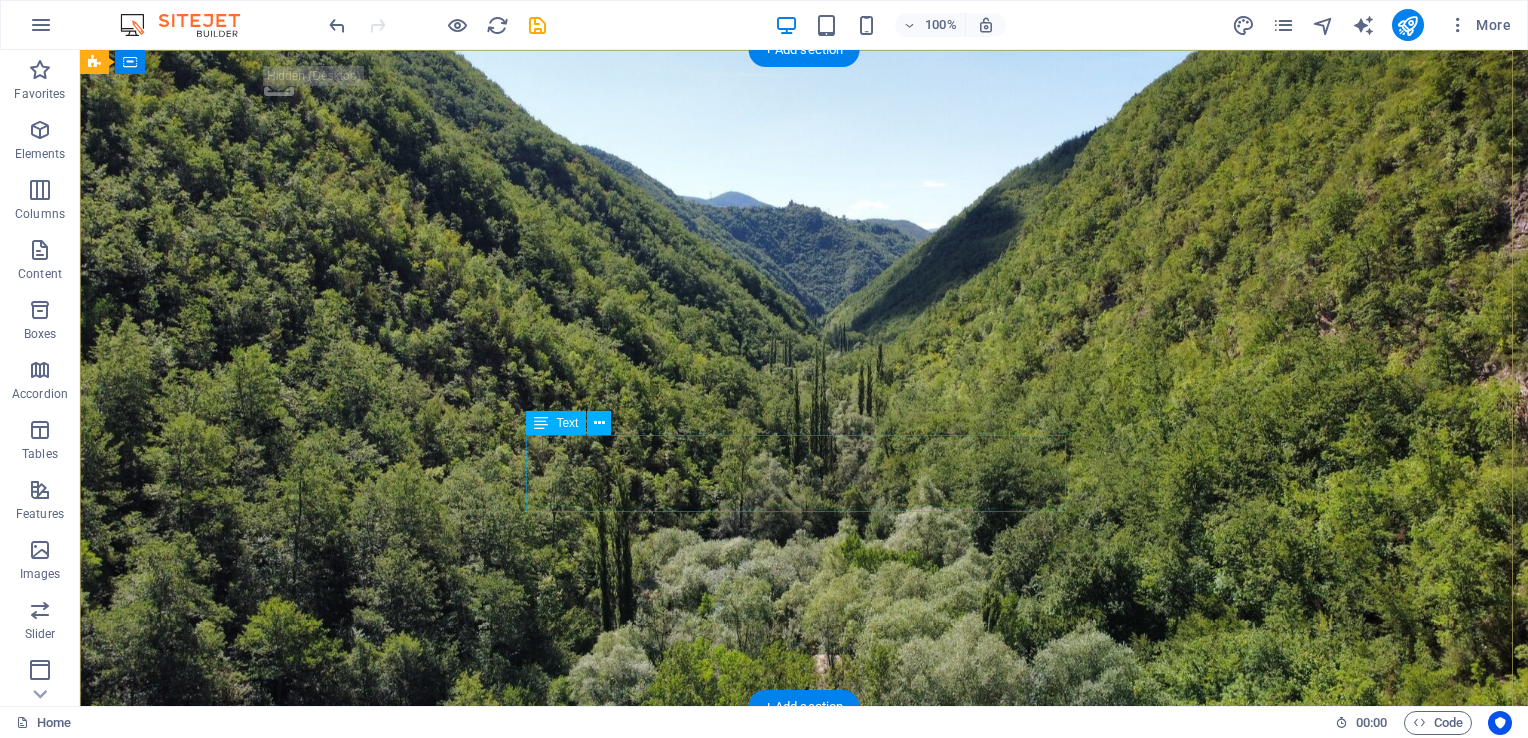 click on "Lorem ipsum dolor sit amet consectetur. Bibendum adipiscing morbi orci nibh eget posuere arcu volutpat nulla. Tortor cras suscipit augue sodales risus auctor. Fusce nunc vitae non dui ornare tellus nibh purus lectus." at bounding box center (804, 919) 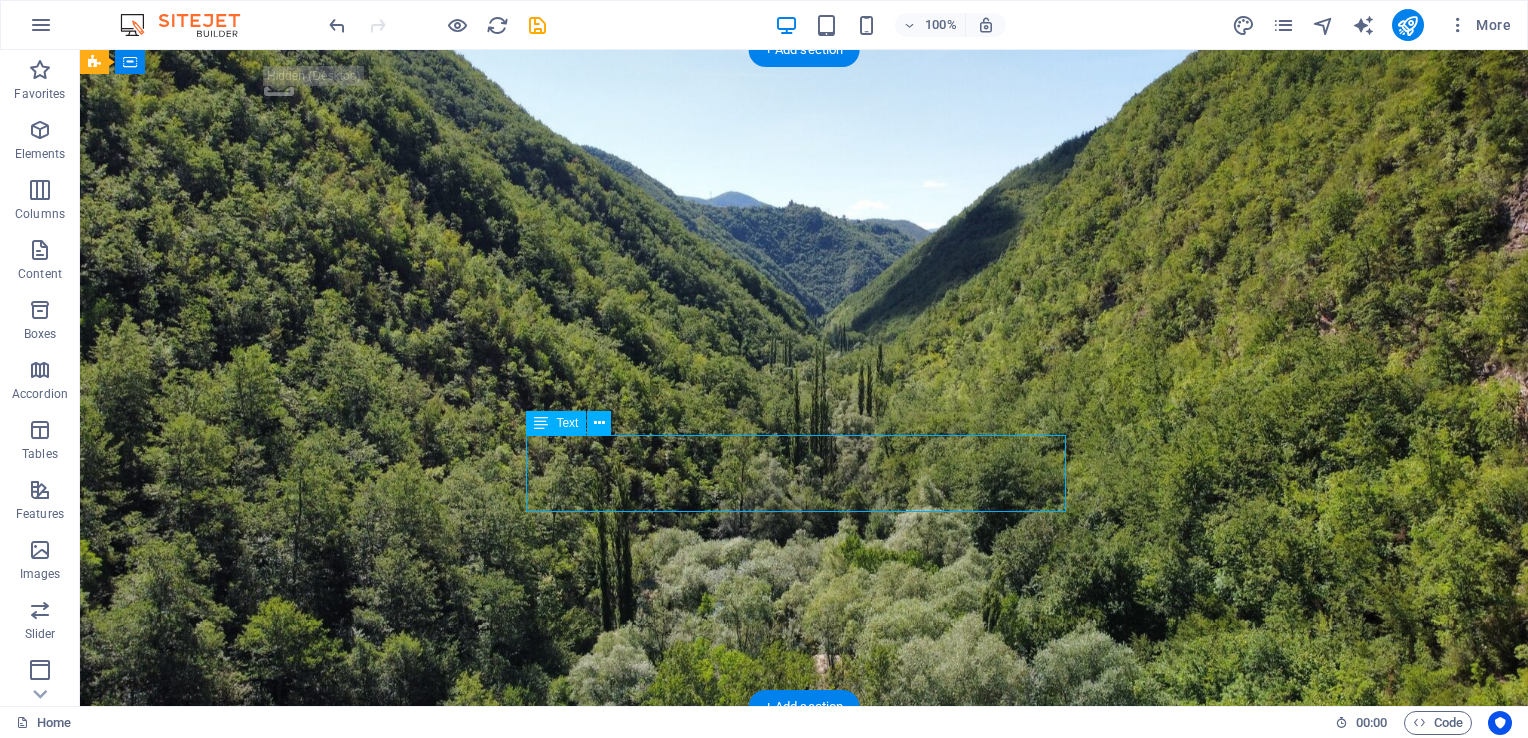 click on "Lorem ipsum dolor sit amet consectetur. Bibendum adipiscing morbi orci nibh eget posuere arcu volutpat nulla. Tortor cras suscipit augue sodales risus auctor. Fusce nunc vitae non dui ornare tellus nibh purus lectus." at bounding box center [804, 919] 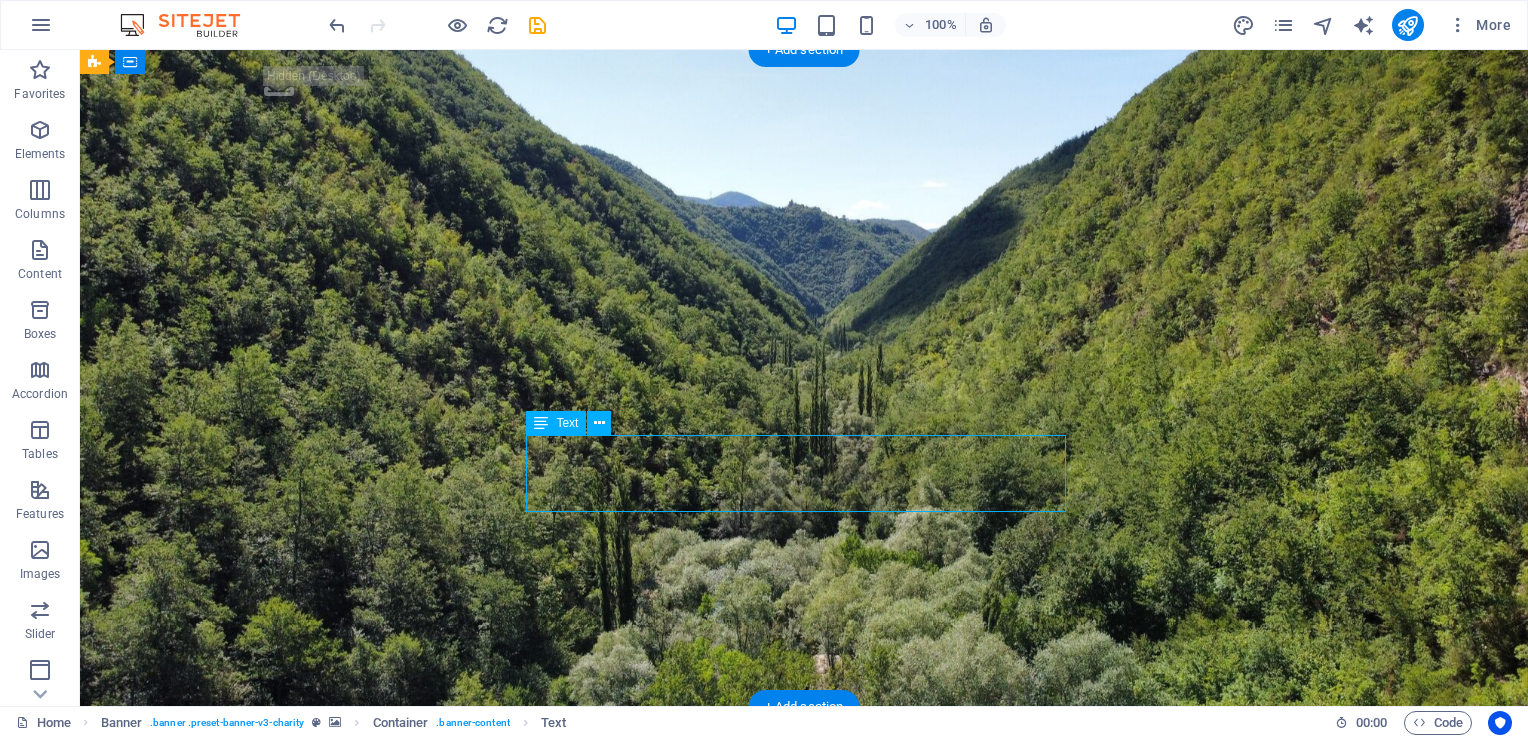 click on "Lorem ipsum dolor sit amet consectetur. Bibendum adipiscing morbi orci nibh eget posuere arcu volutpat nulla. Tortor cras suscipit augue sodales risus auctor. Fusce nunc vitae non dui ornare tellus nibh purus lectus." at bounding box center (804, 919) 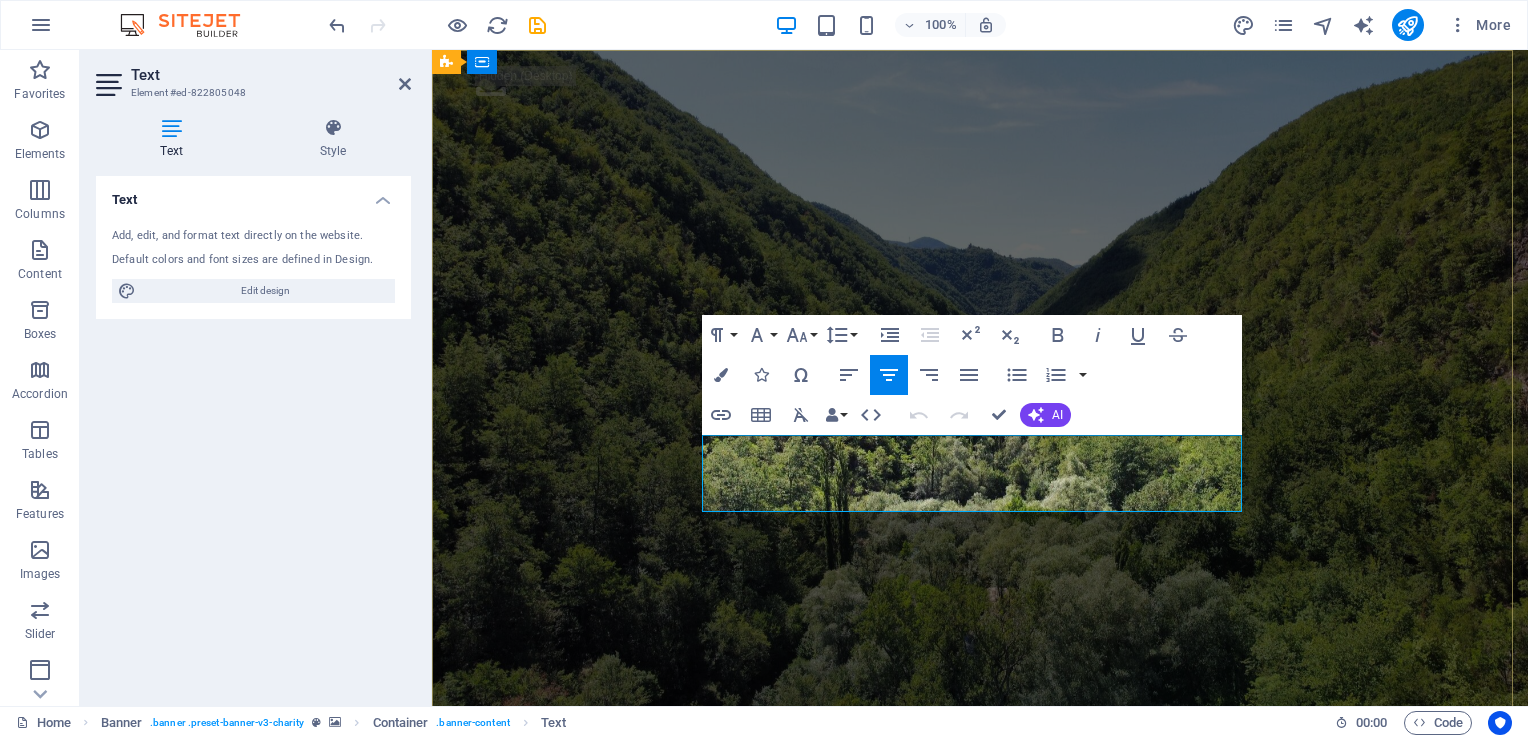 drag, startPoint x: 1212, startPoint y: 499, endPoint x: 717, endPoint y: 452, distance: 497.22632 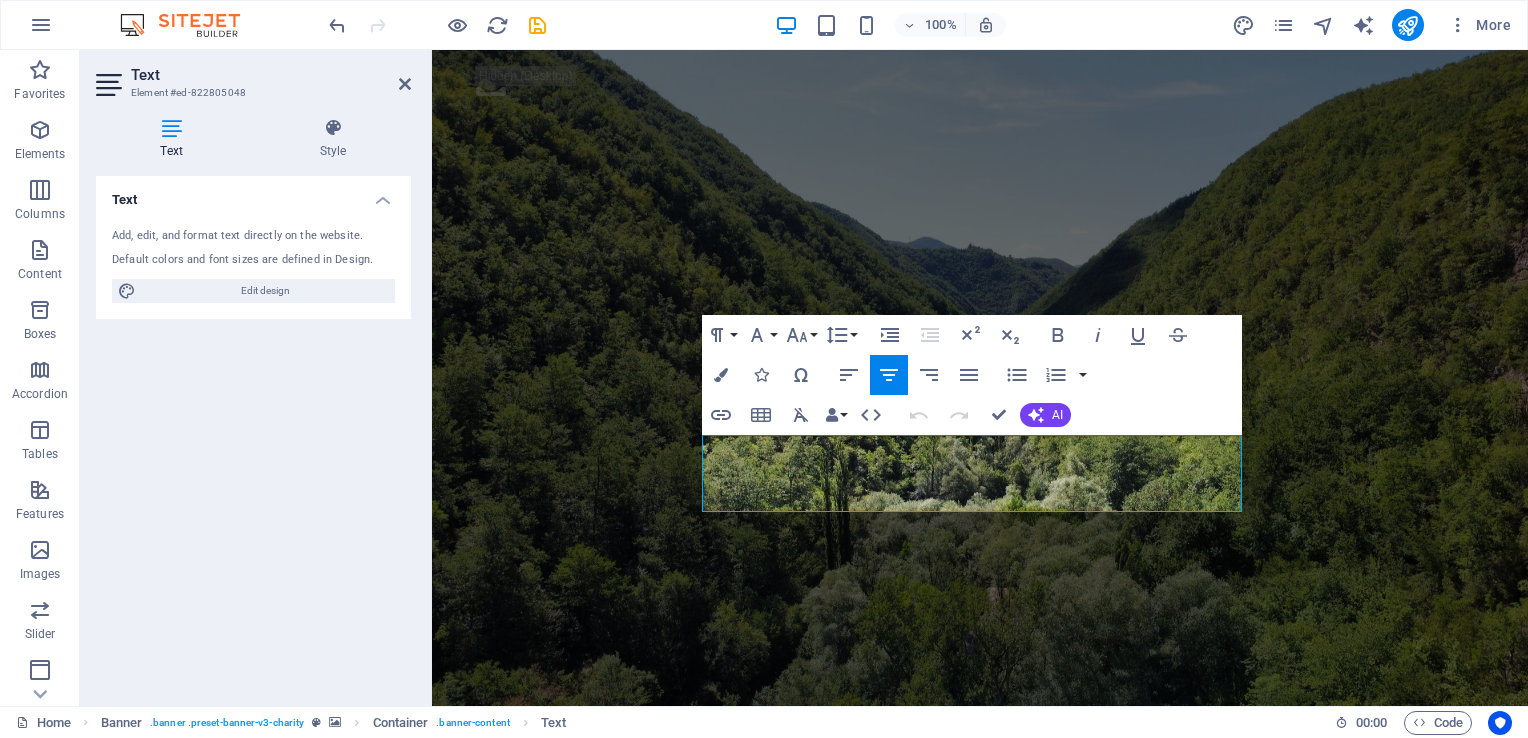 type 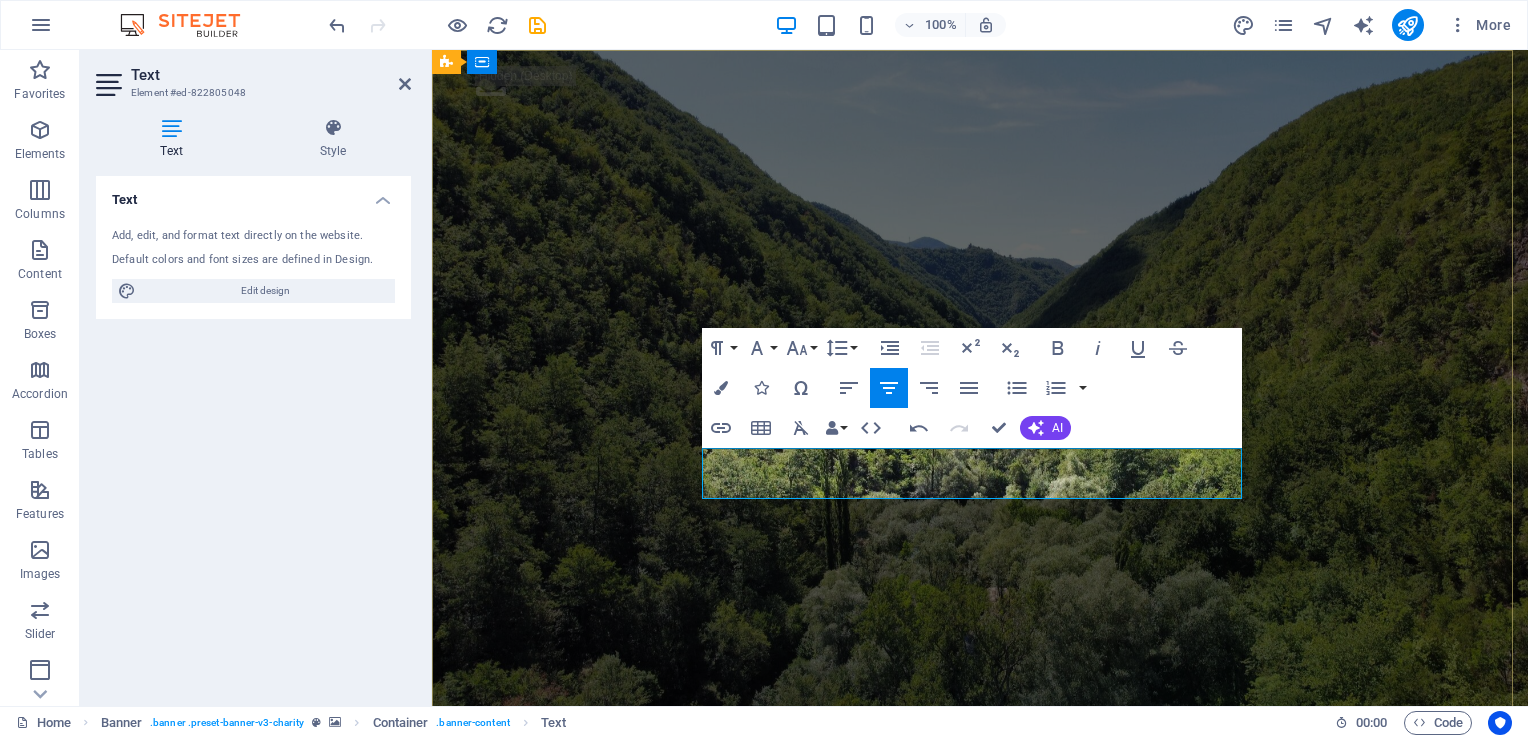 click on "A human being decided to en the life of" at bounding box center [980, 932] 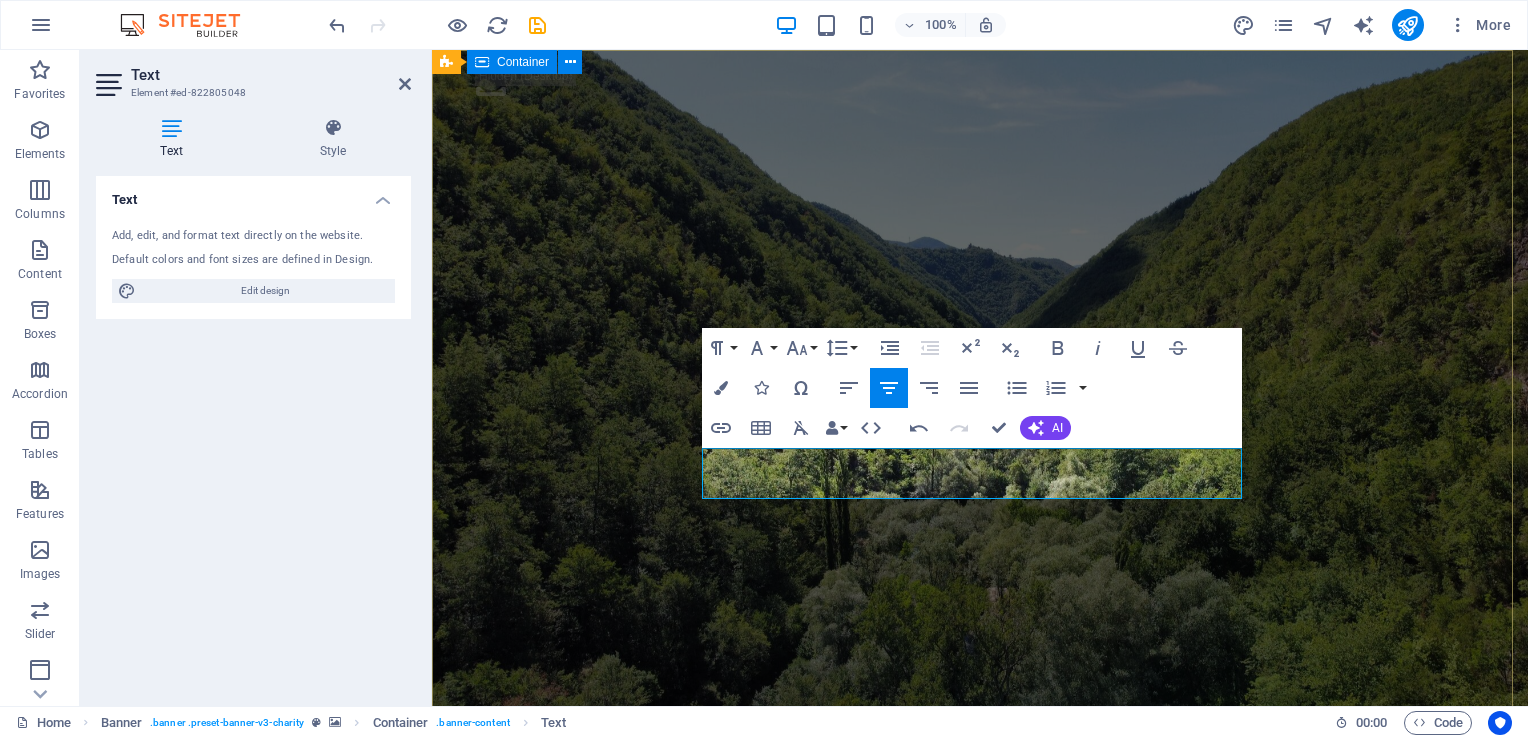 click on "THE TRUTH WILL SET YOU FREE On Monday 22 [MONTH] [YEAR] A human being decided to end the life of 4 innocent people." at bounding box center [980, 866] 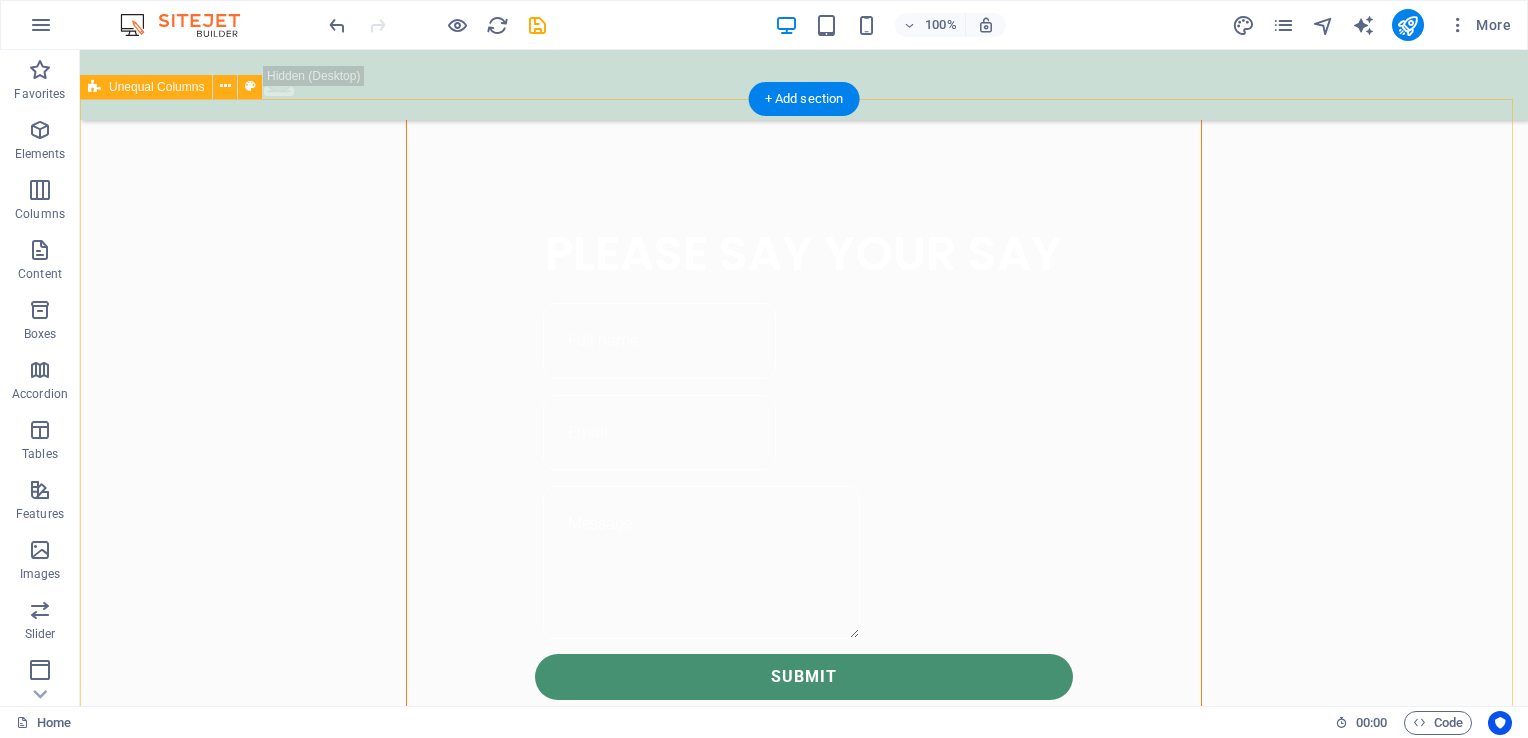 scroll, scrollTop: 1300, scrollLeft: 0, axis: vertical 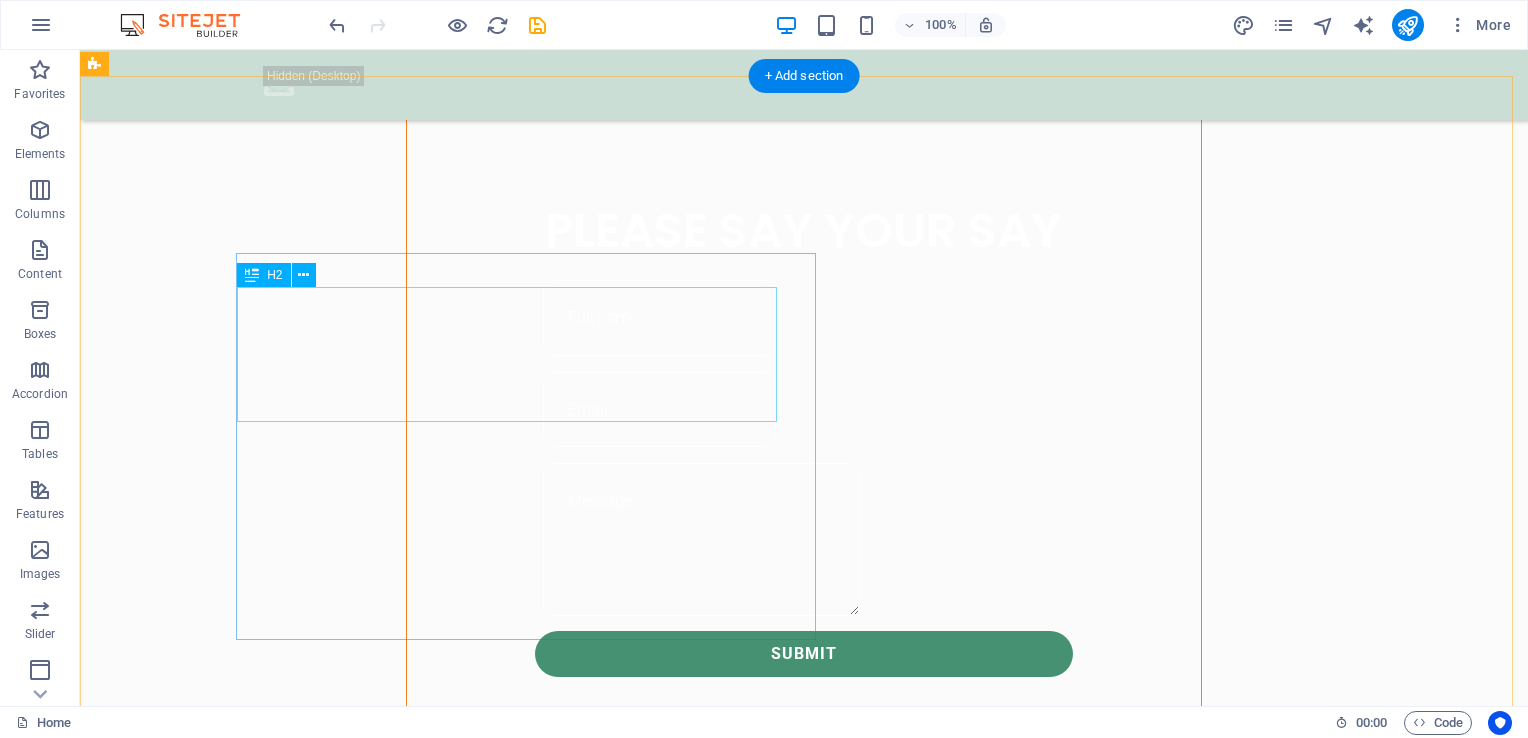 click on "Help for the Earth is the help for all of us" at bounding box center [664, 1014] 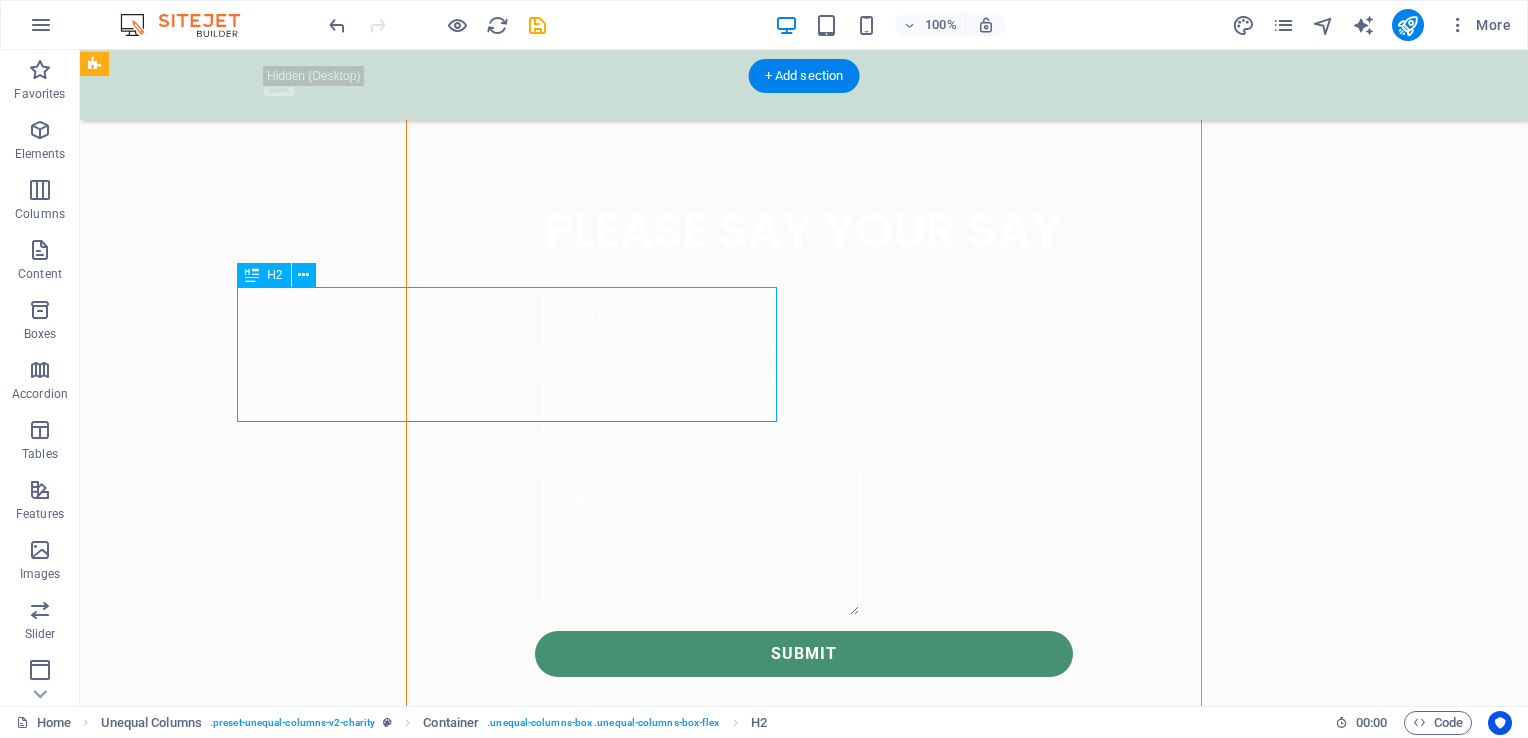 click on "Help for the Earth is the help for all of us" at bounding box center (664, 1014) 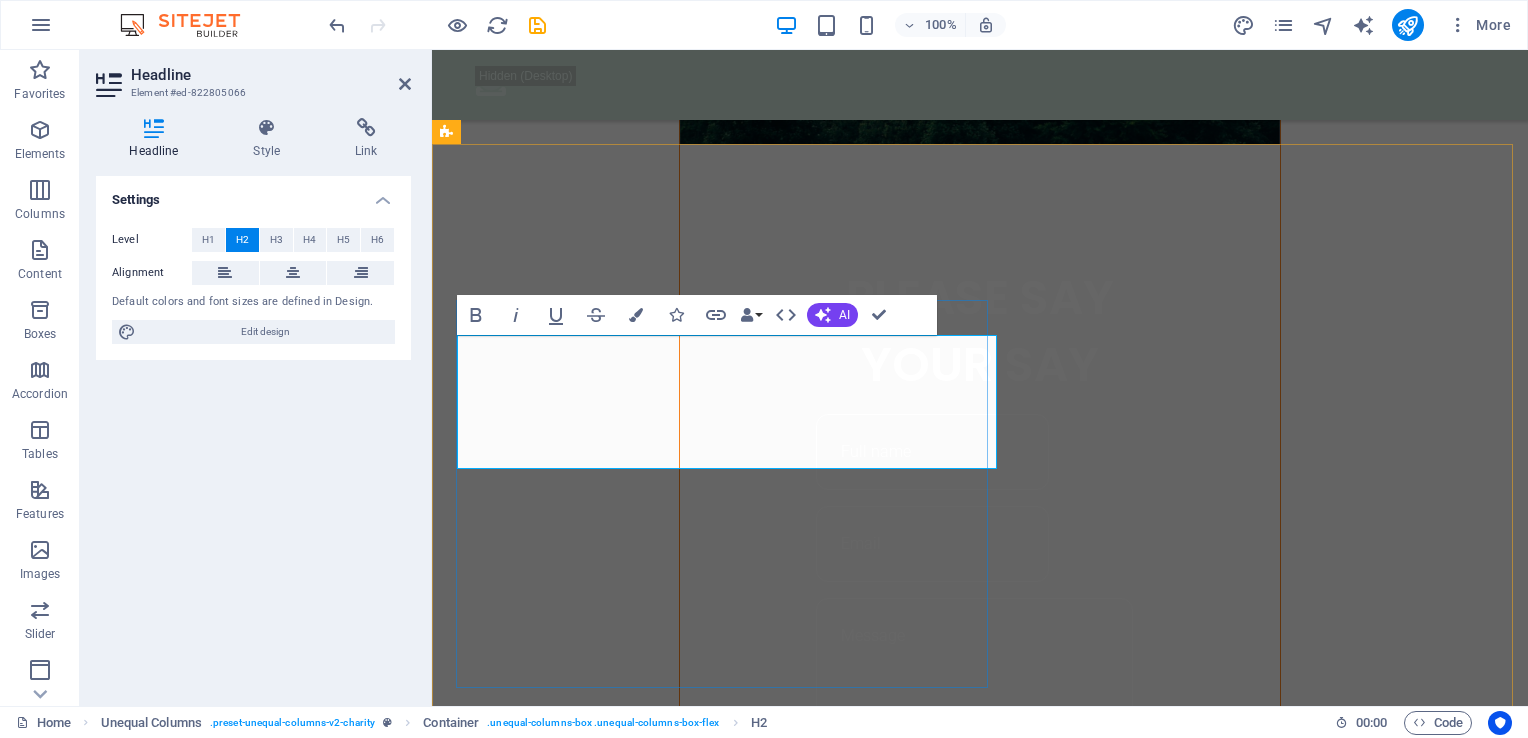 type 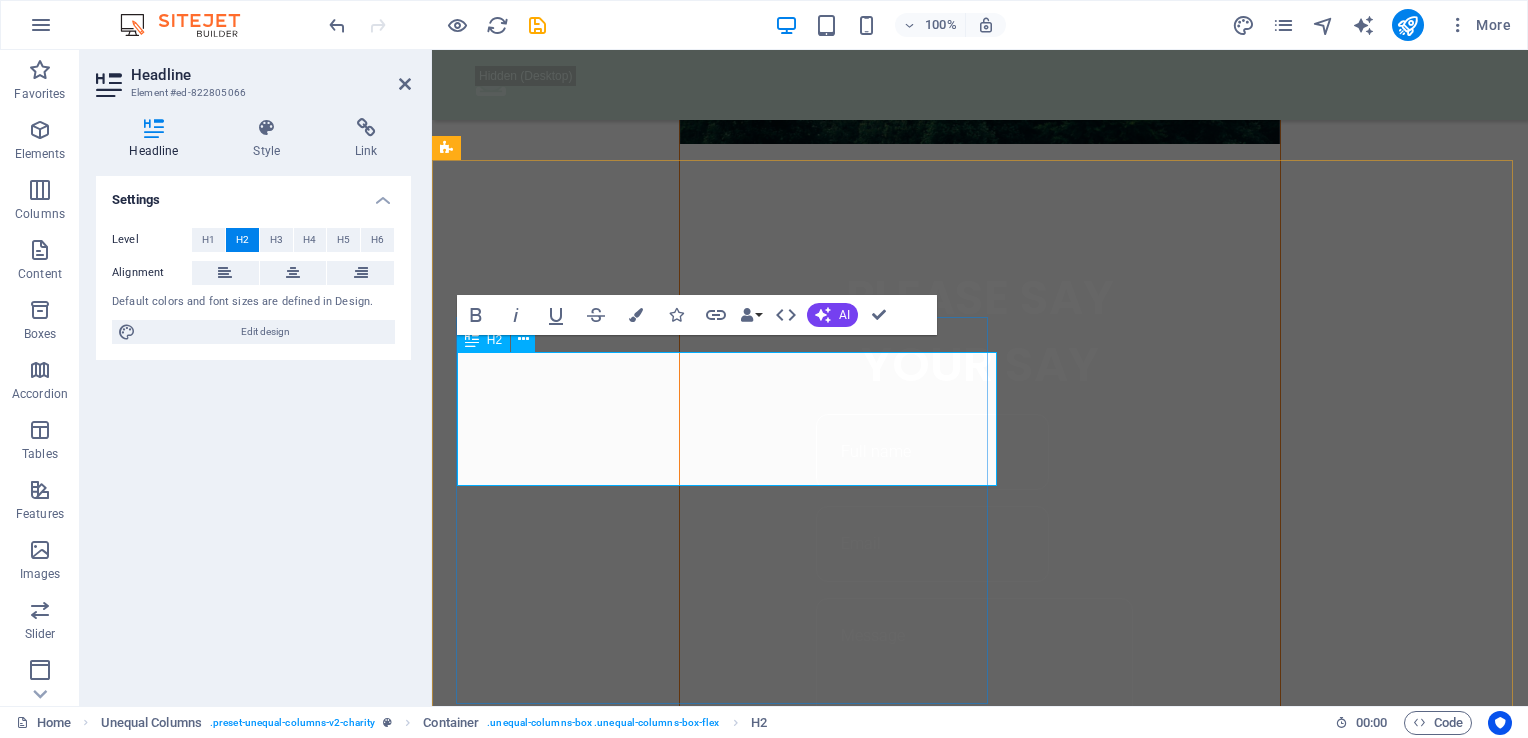 scroll, scrollTop: 1283, scrollLeft: 0, axis: vertical 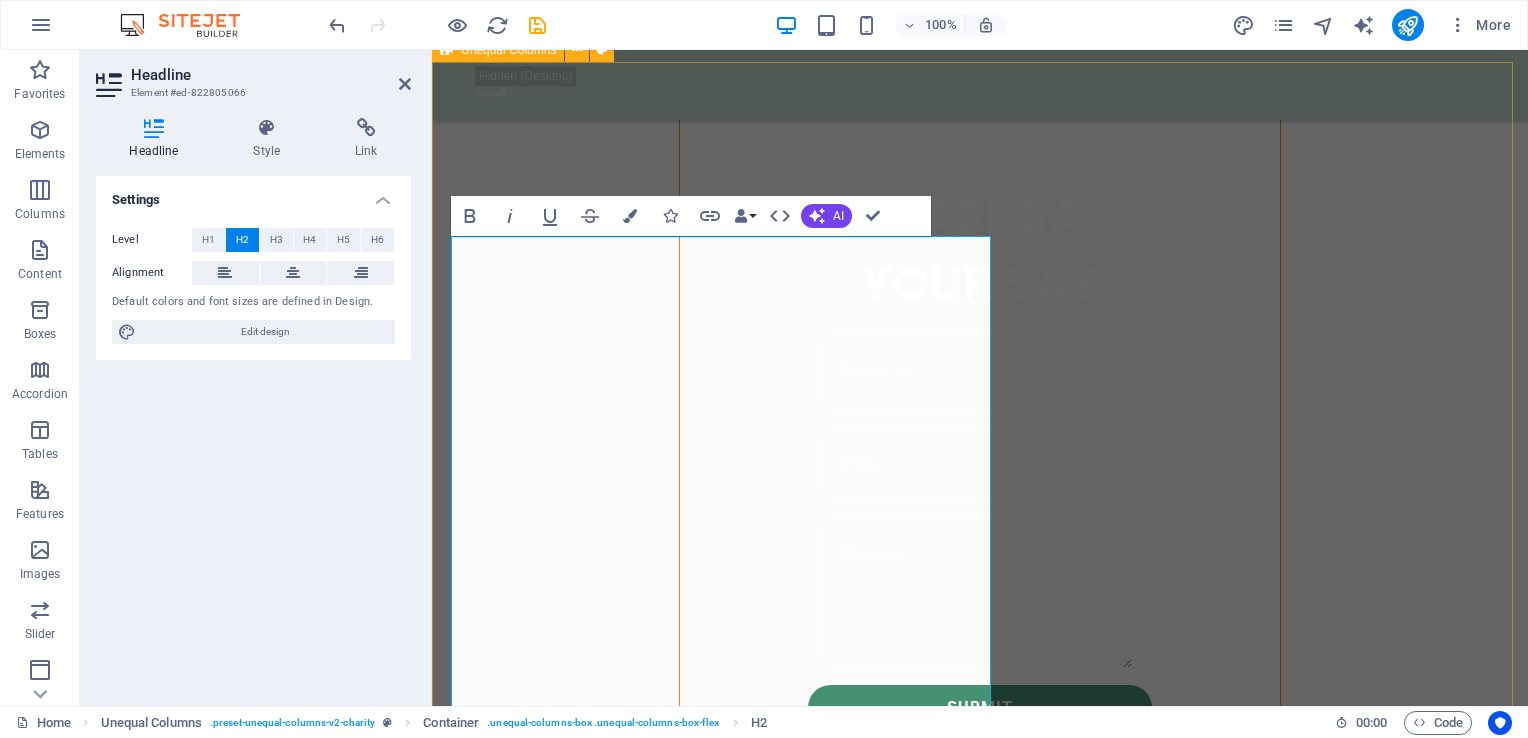 click on "ABOUT US THE SOLE PURPOSE OF THIS SITE IS TO GATHER INFORMATION ANNONOMYSLY TO ENSURE THE PERSON RESPONSIBLE FOR THIS IS HELD ACCOUTABLE Lorem ipsum dolor sit amet consectetur. Bibendum adipiscing morbi orci nibh eget posuere arcu volutpat nulla. Tortor cras suscipit augue sodales risus auctor. Fusce nunc vitae non dui ornare tellus nibh purus lectus. Lorem ipsum dolor sit amet consectetur. Bibendum adipiscing morbi orci nibh eget posuere arcu volutpat nulla. Tortor cras suscipit augue sodales risus auctor. Fusce nunc vitae non dui ornare tellus nibh purus lectus. donate now Drop content here or  Add elements  Paste clipboard OUR ACHIEVEMENTS What we’ve done so far [NUMBER]  + Lorem ipsum dolor sit amet consectetur bibendum  $ [NUMBER] [NUMBER] [NUMBER]  + or About" at bounding box center (980, 1785) 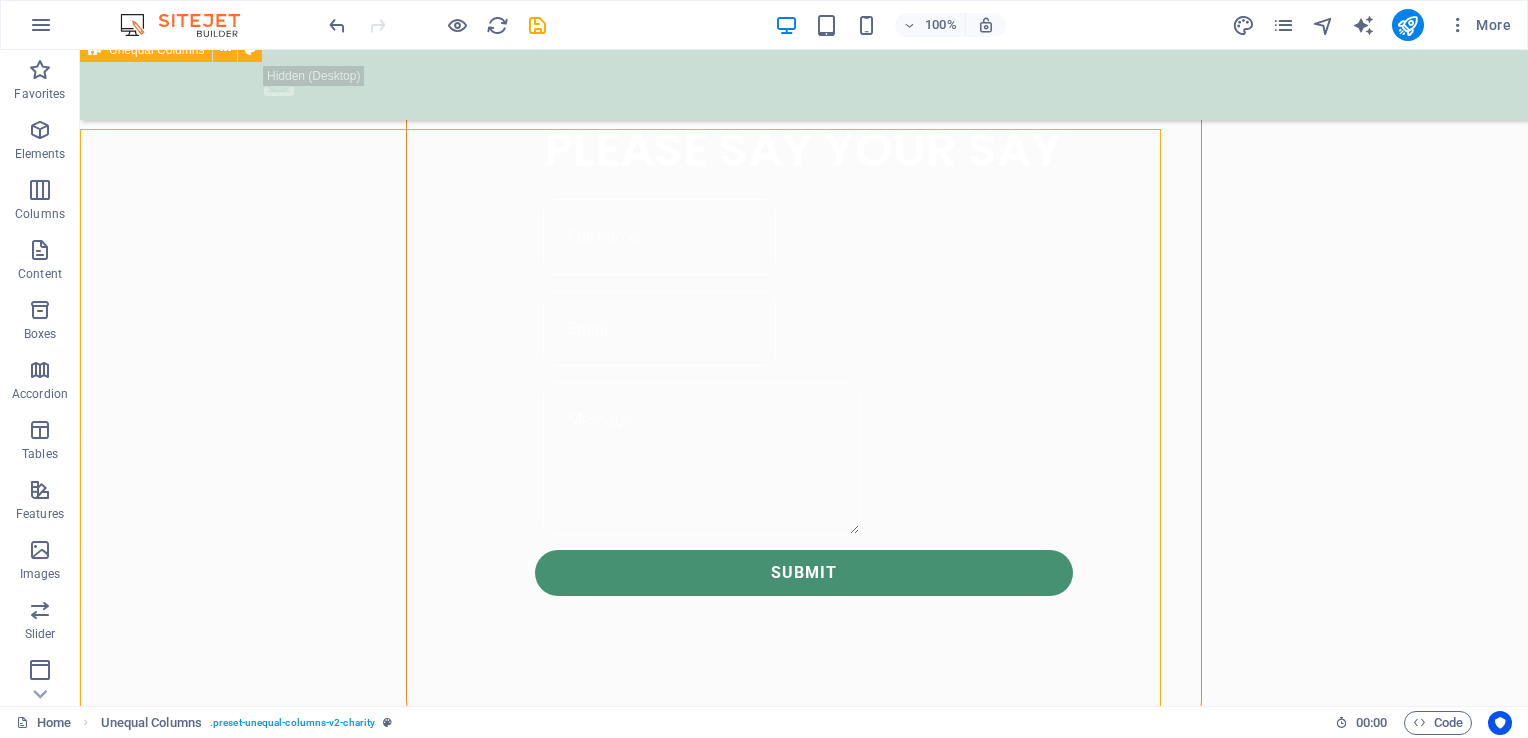scroll, scrollTop: 1314, scrollLeft: 0, axis: vertical 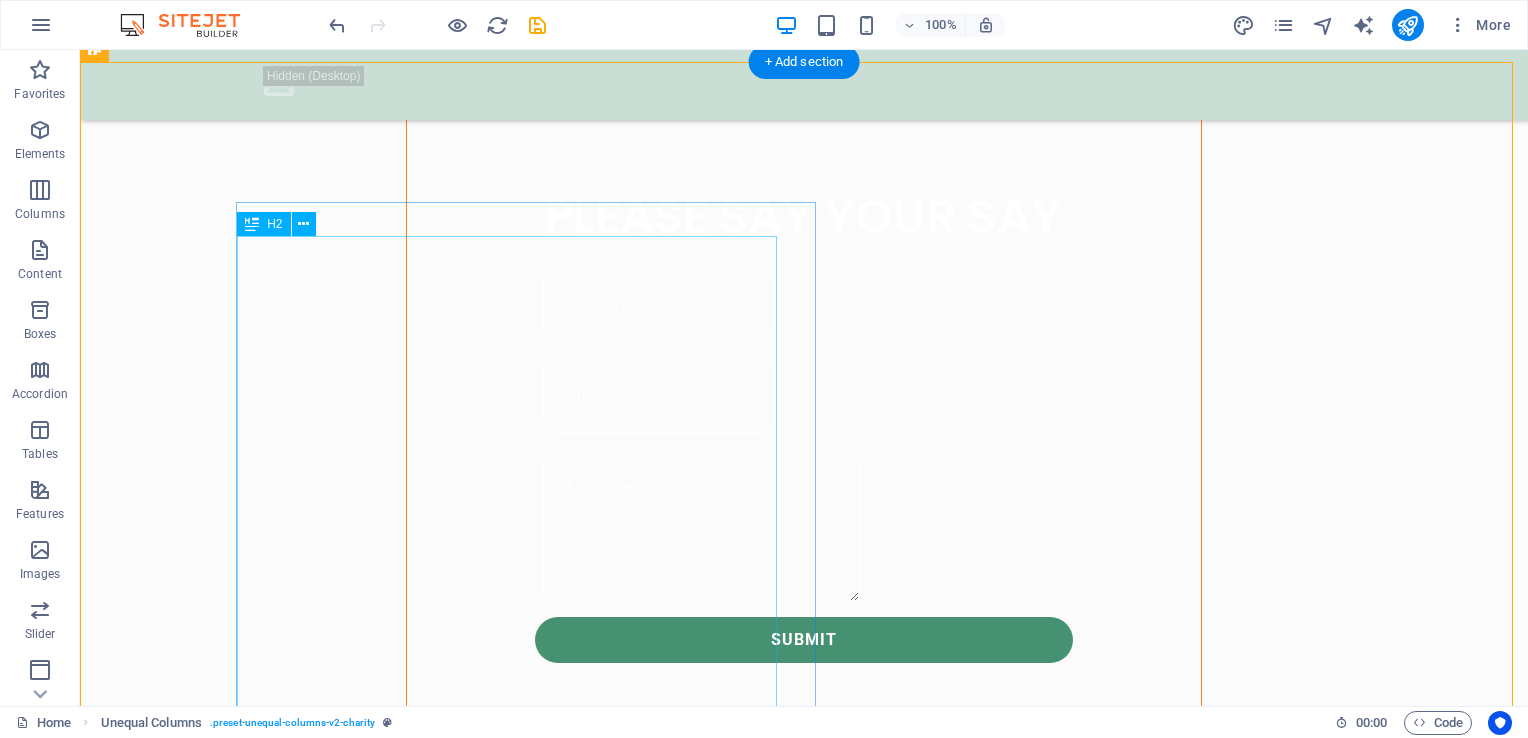 click on "THE SOLE PURPOSE OF THIS SITE IS TO GATHER INFORMATION ANNONOMYSLY TO ENSURE THE PERSON RESPONSIBLE FOR THIS IS HELD ACCOUTABLE" at bounding box center [664, 1101] 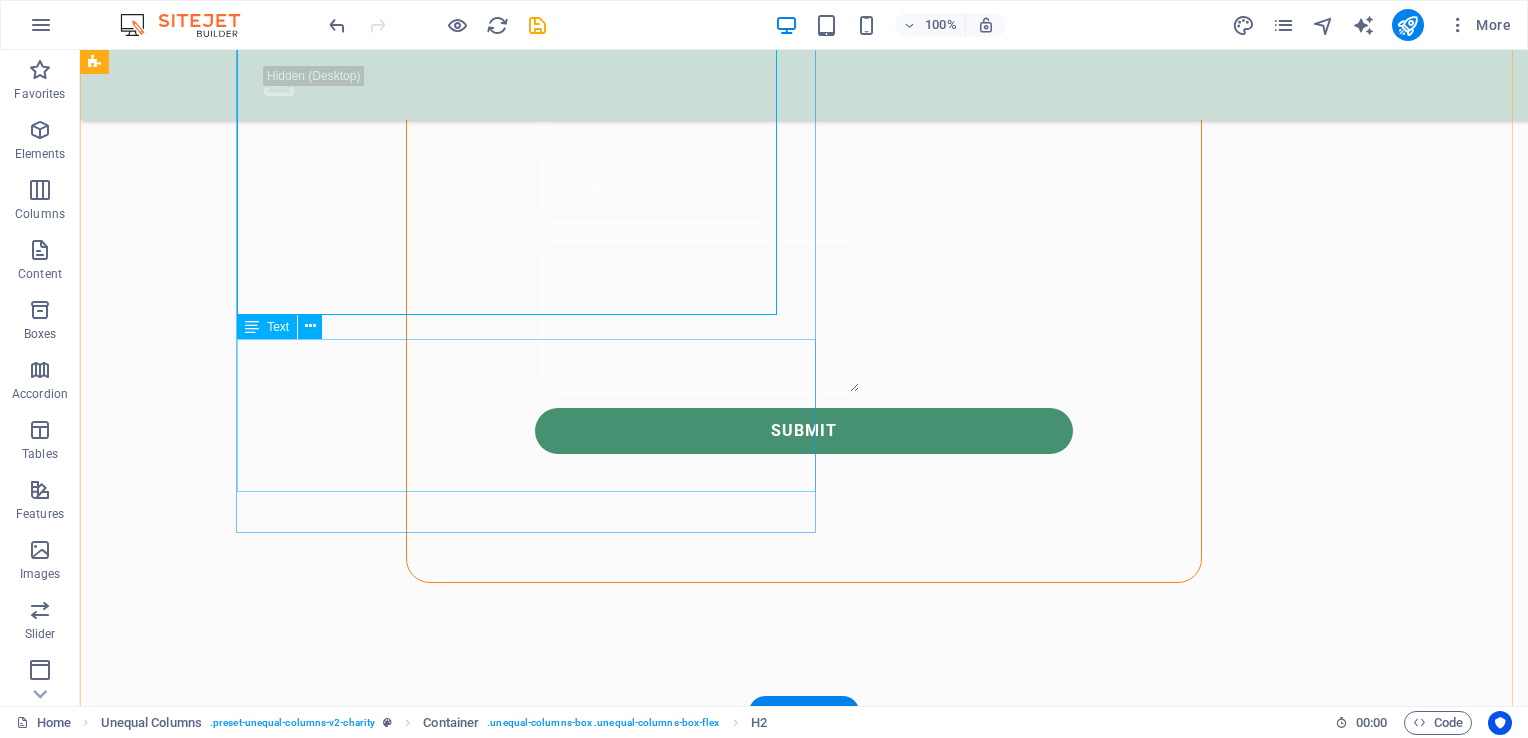 scroll, scrollTop: 1314, scrollLeft: 0, axis: vertical 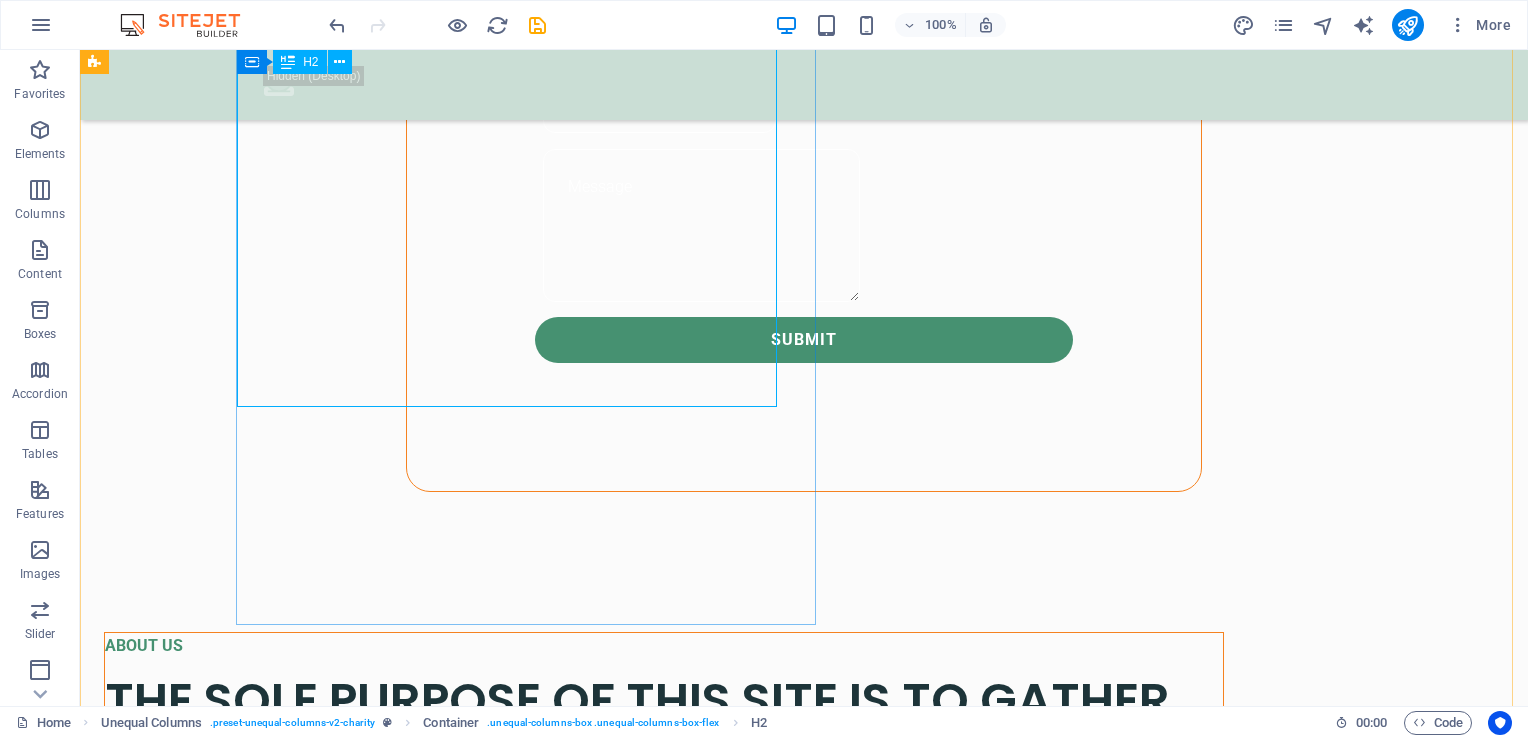 click on "THE SOLE PURPOSE OF THIS SITE IS TO GATHER INFORMATION ANNONOMYSLY TO ENSURE THE PERSON RESPONSIBLE FOR THIS IS HELD ACCOUTABLE" at bounding box center (664, 801) 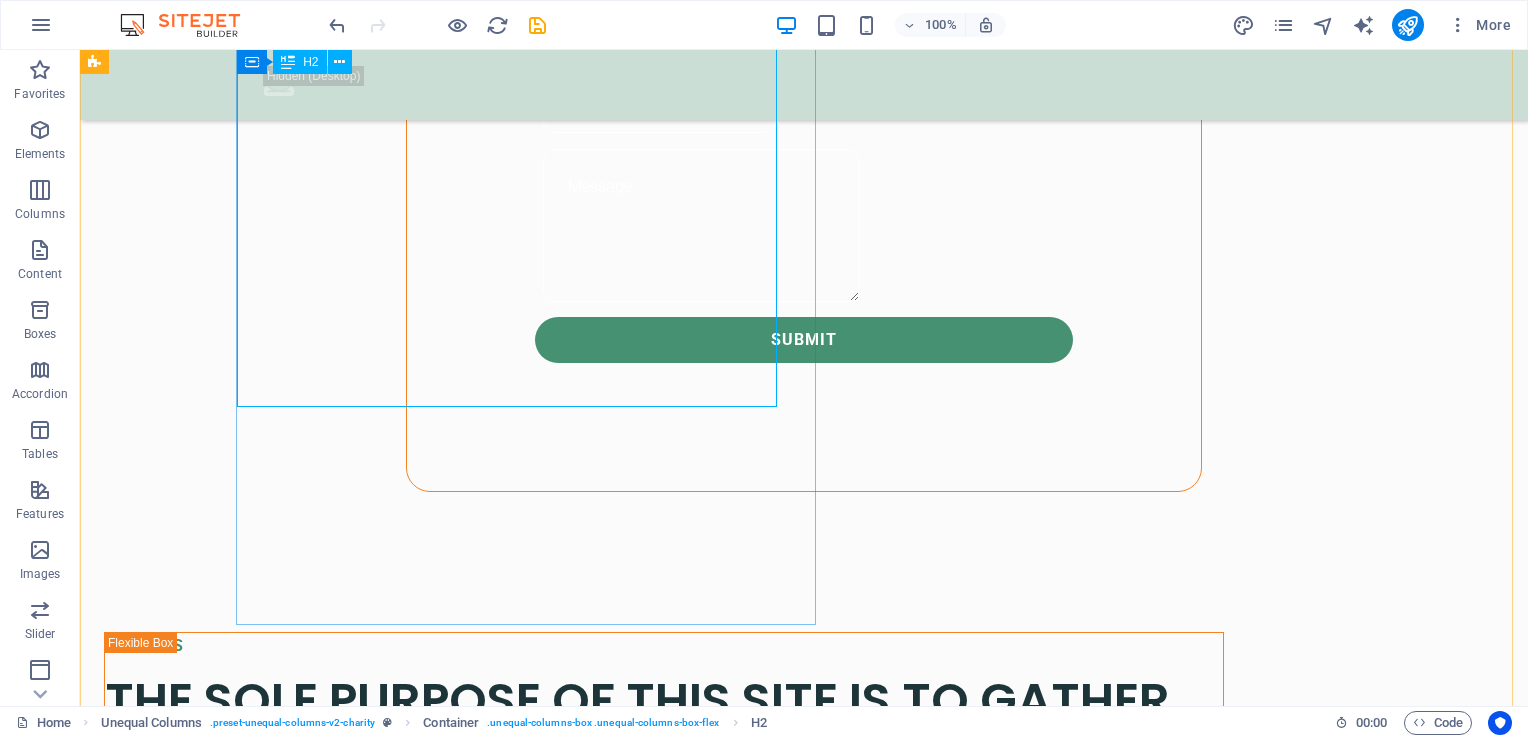 drag, startPoint x: 665, startPoint y: 361, endPoint x: 314, endPoint y: 360, distance: 351.00143 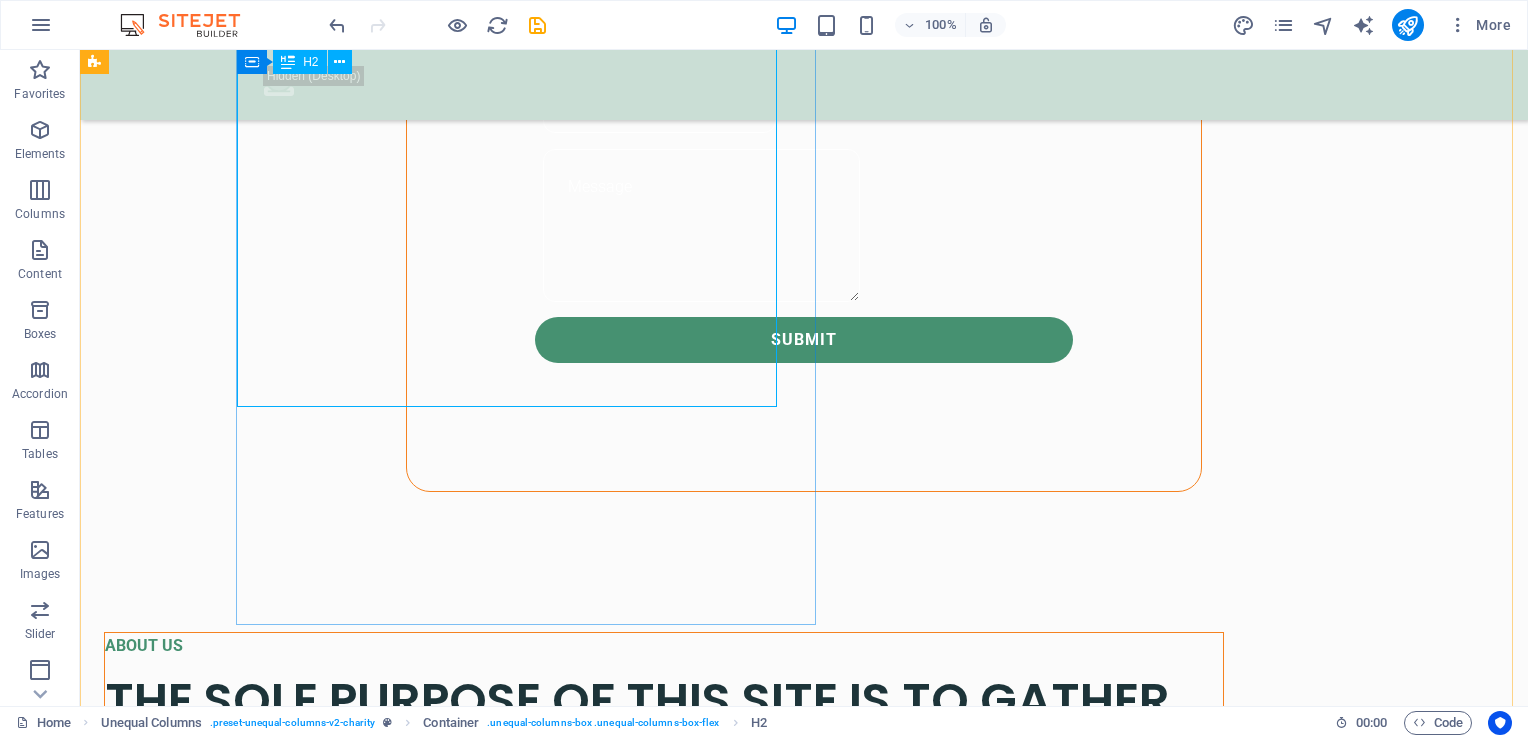 scroll, scrollTop: 1273, scrollLeft: 0, axis: vertical 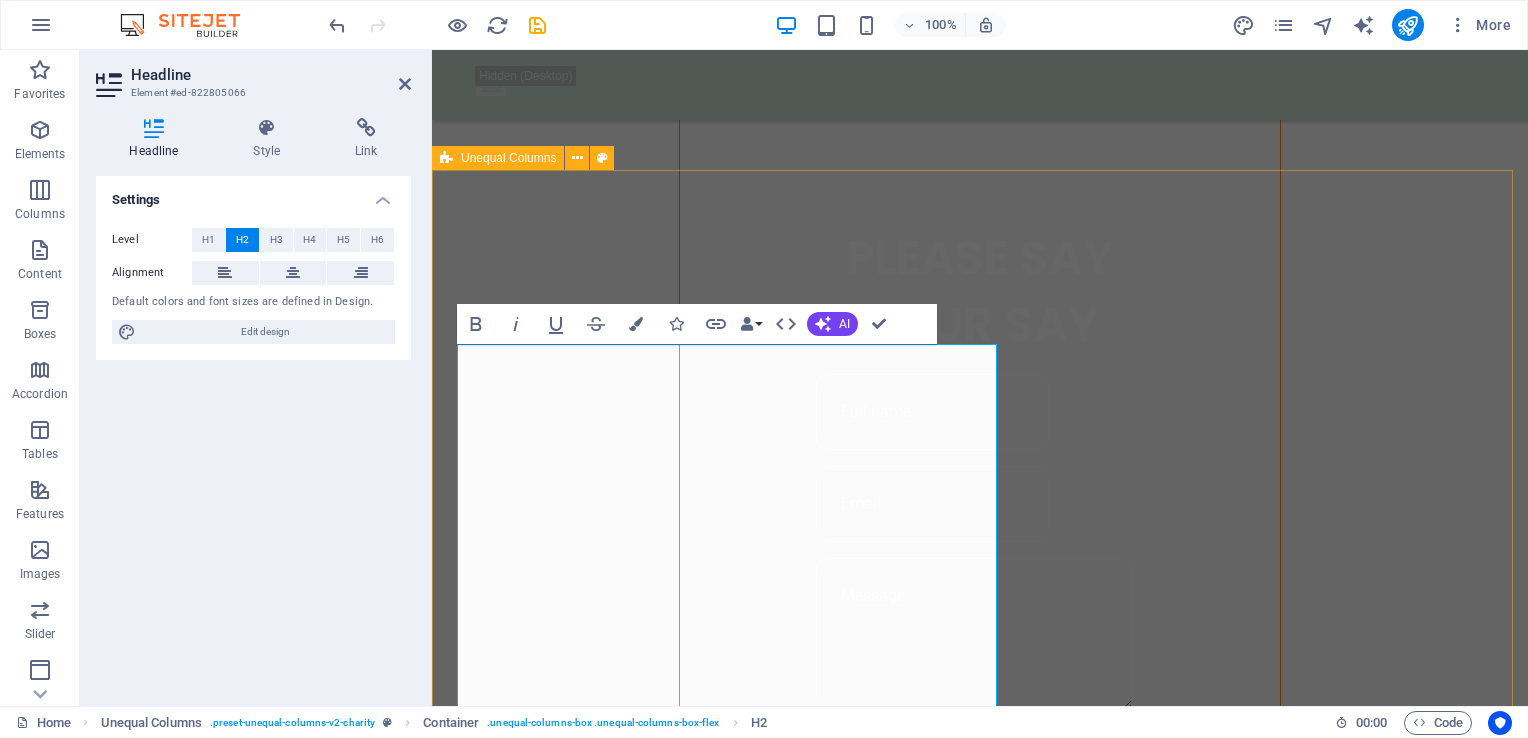 type 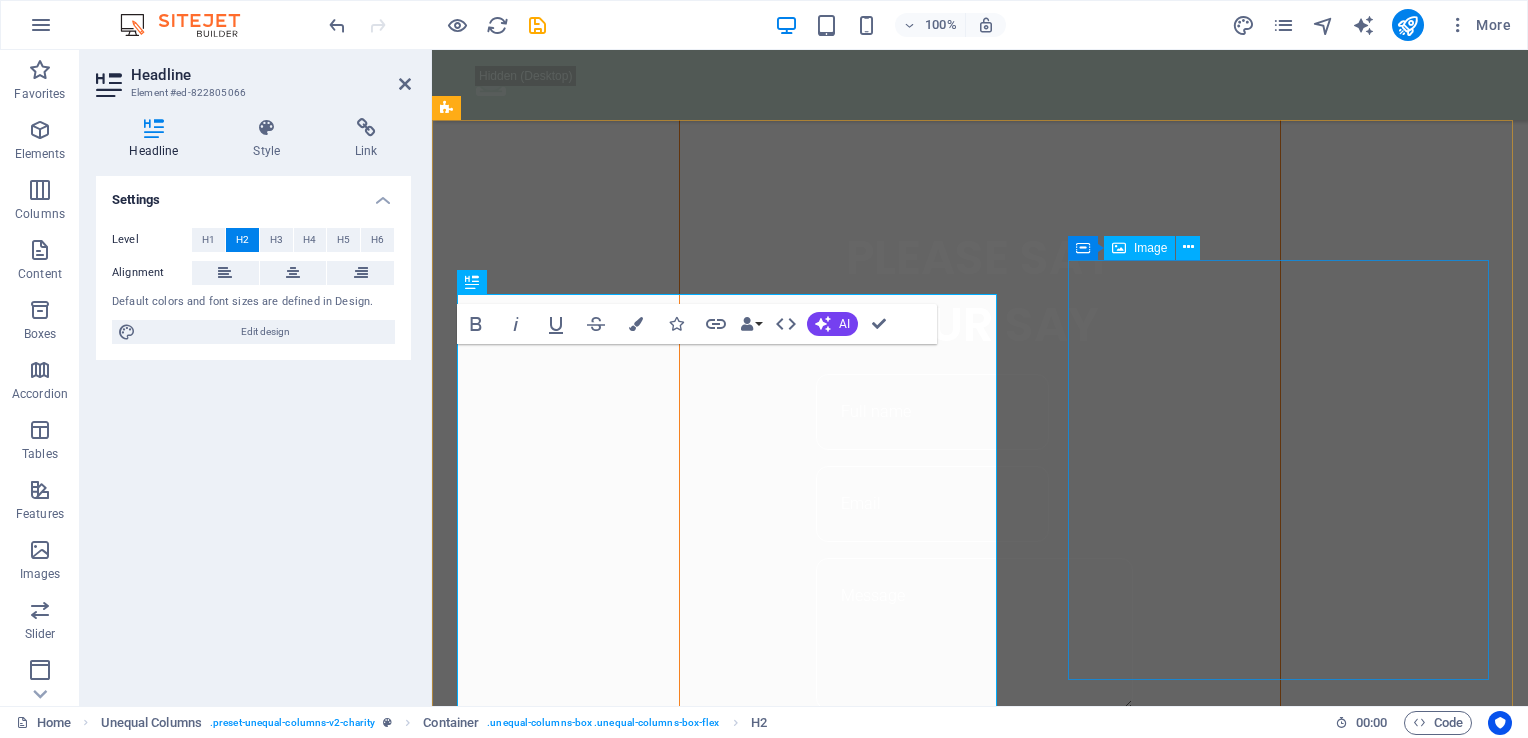 scroll, scrollTop: 1324, scrollLeft: 0, axis: vertical 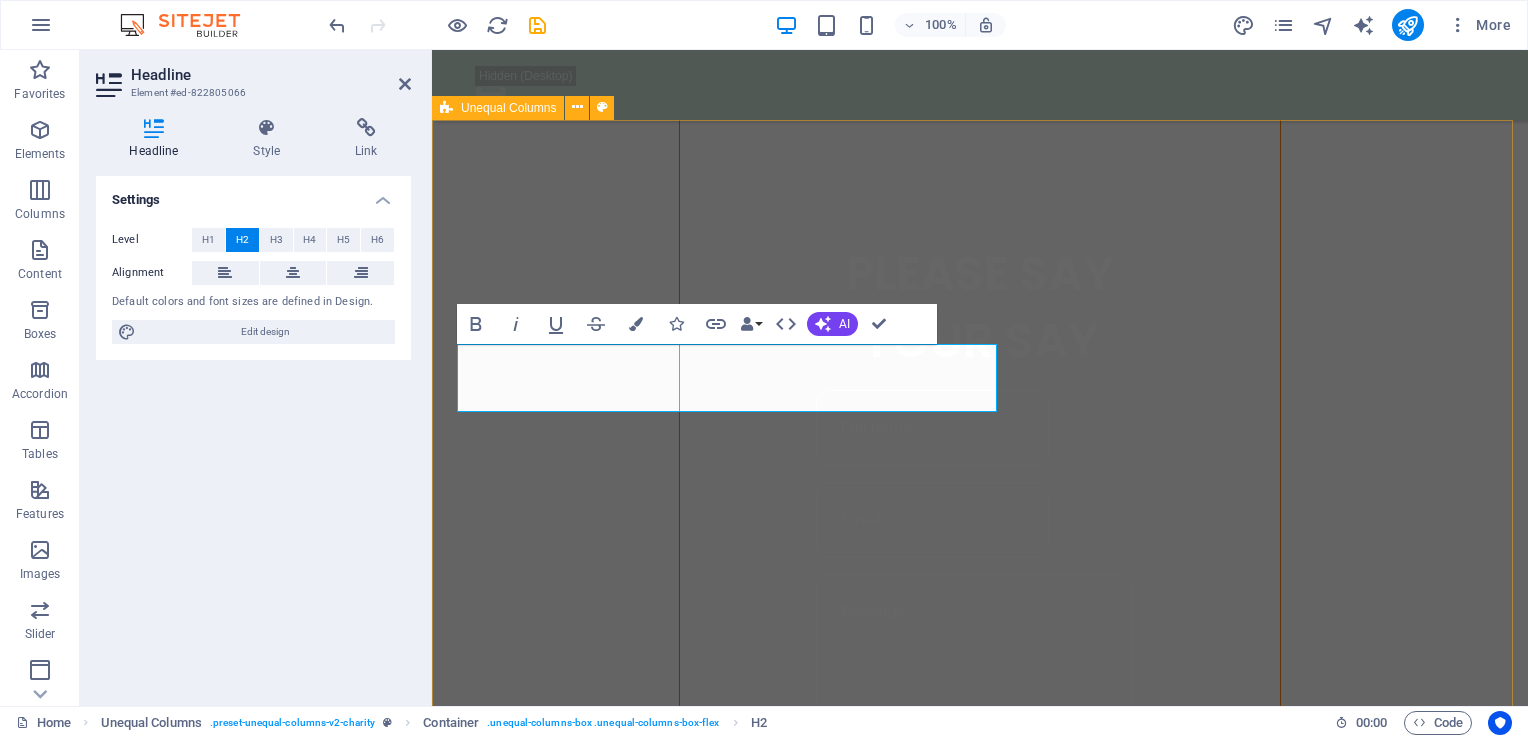 click on "ABOUT US iuygugjhvhgv Lorem ipsum dolor sit amet consectetur. Bibendum adipiscing morbi orci nibh eget posuere arcu volutpat nulla. Tortor cras suscipit augue sodales risus auctor. Fusce nunc vitae non dui ornare tellus nibh purus lectus. Lorem ipsum dolor sit amet consectetur. Bibendum adipiscing morbi orci nibh eget posuere arcu volutpat nulla. Tortor cras suscipit augue sodales risus auctor. Fusce nunc vitae non dui ornare tellus nibh purus lectus." at bounding box center [980, 1742] 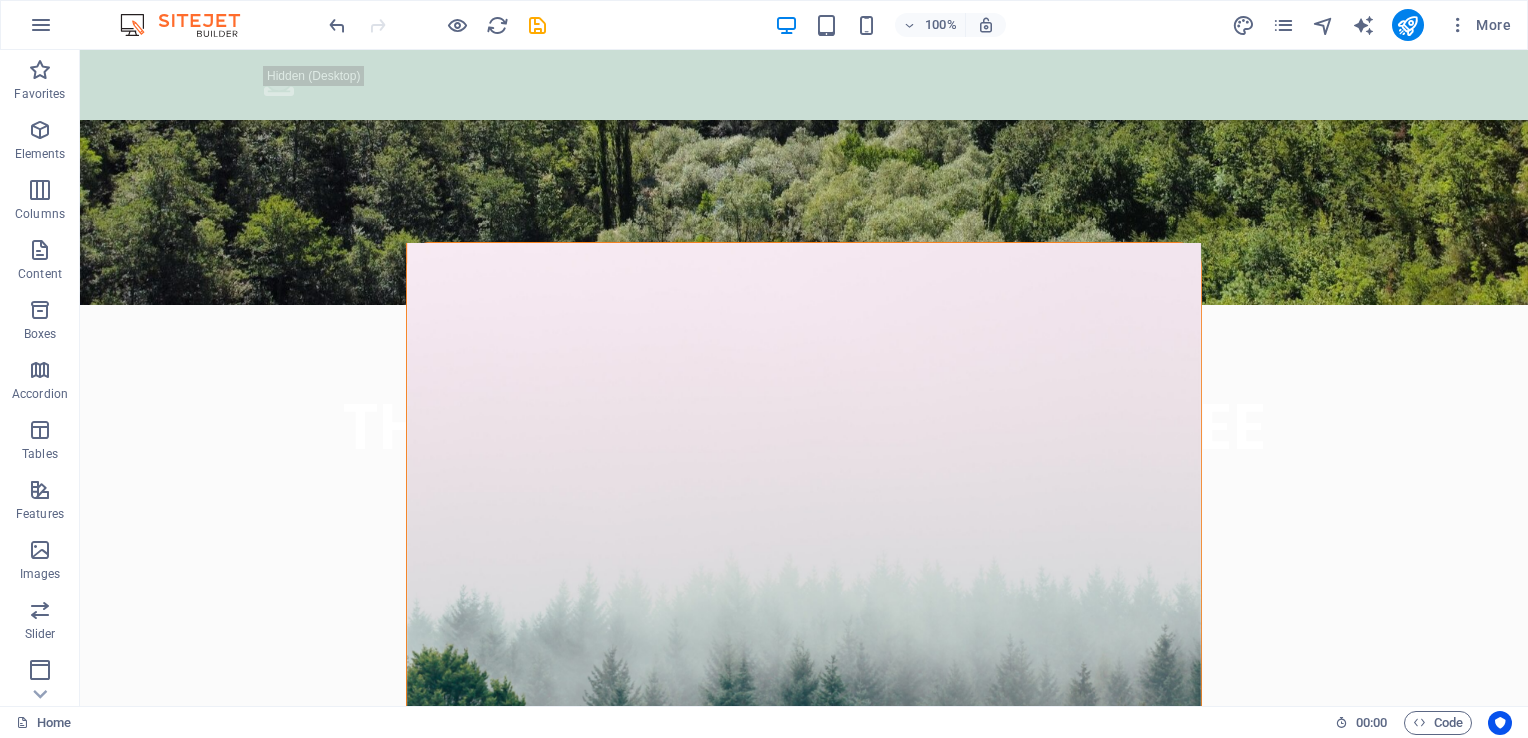 scroll, scrollTop: 500, scrollLeft: 0, axis: vertical 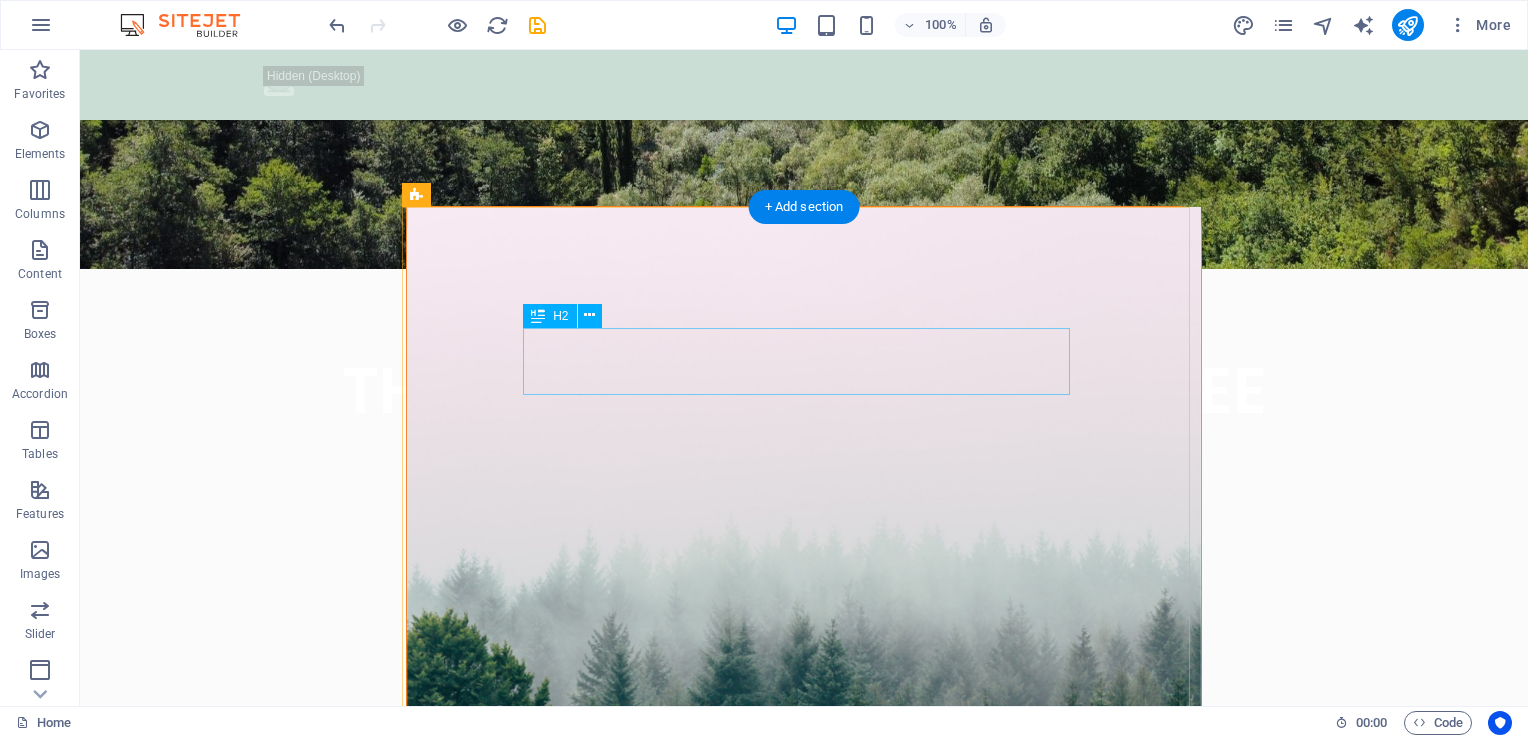 click on "PLEASE SAY YOUR SAY" at bounding box center (804, 1030) 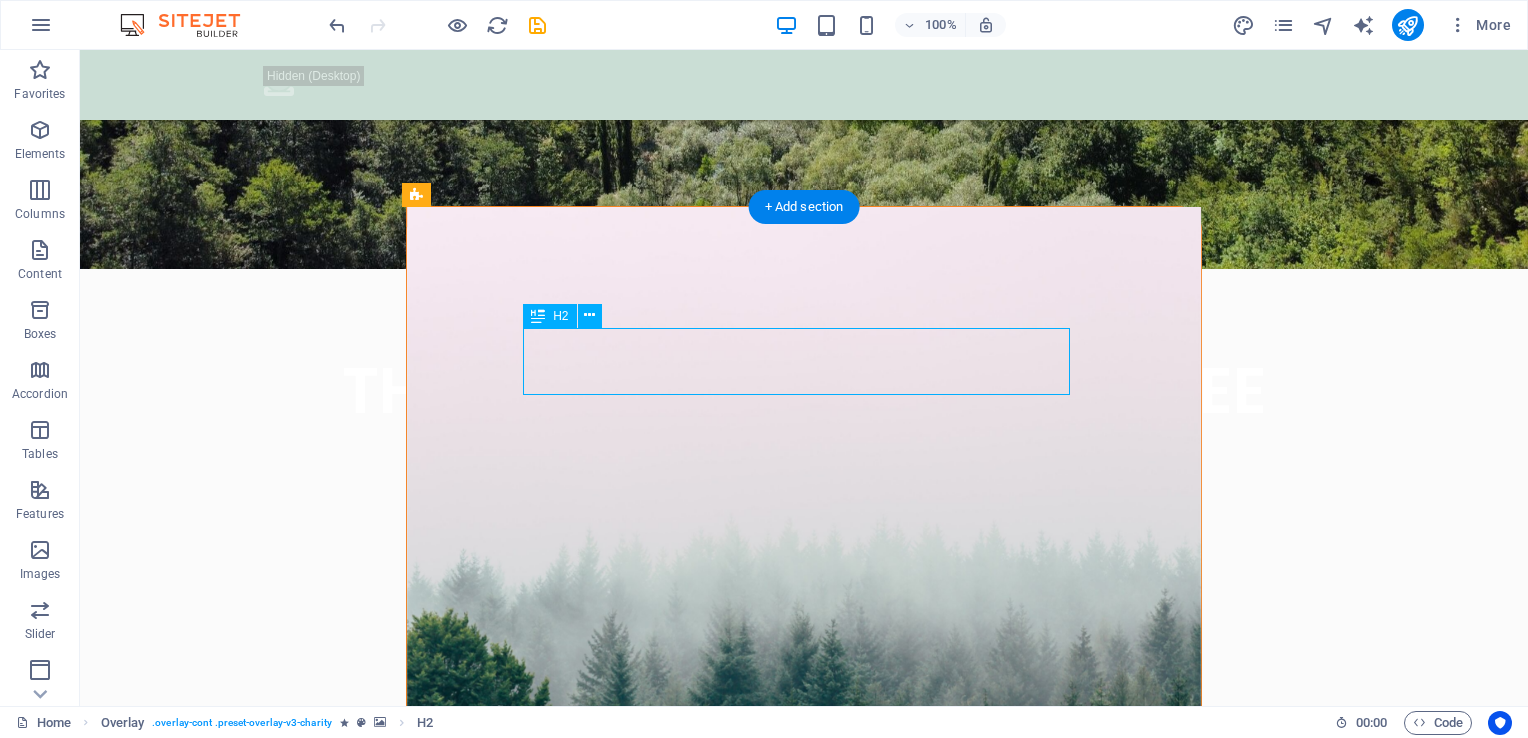 click on "PLEASE SAY YOUR SAY" at bounding box center (804, 1030) 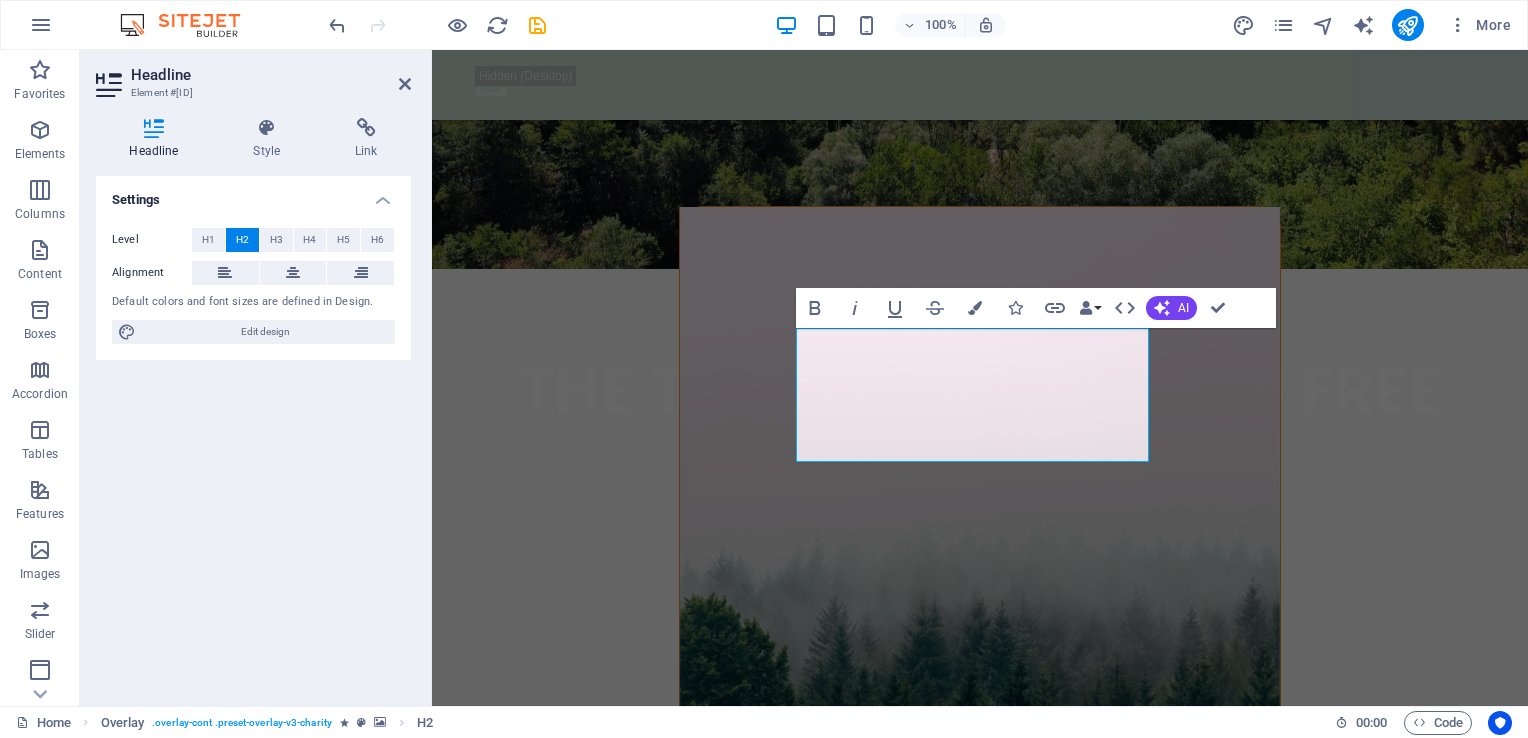 click on ".fa-secondary{opacity:.4} THE TRUTH WILL SET YOU FREE On Monday 22 January 2025 A human being decided to end the life of 4 innocent people. PLEASE SAY YOUR SAY Submit ABOUT US iuygugjhvhgv Lorem ipsum dolor sit amet consectetur. Bibendum adipiscing morbi orci nibh eget posuere arcu volutpat nulla. Tortor cras suscipit augue sodales risus auctor. Fusce nunc vitae non dui ornare tellus nibh purus lectus. Lorem ipsum dolor sit amet consectetur. Bibendum adipiscing morbi orci nibh eget posuere arcu volutpat nulla. Tortor cras suscipit augue sodales risus auctor. Fusce nunc vitae non dui ornare tellus nibh purus lectus. Drop content here or  Add elements  Paste clipboard OUR ACHIEVEMENTS What we’ve done so far Lorem ipsum dolor sit amet consectetur. Bibendum adipiscing morbi orci nibh eget posuere arcu volutpat nulla. 0  + Lorem ipsum dolor sit amet consectetur bibendum  $ 0 Lorem ipsum dolor sit amet consectetur bibendum 0 Lorem ipsum dolor sit amet consectetur bibendum 0  + Drop content here or Wolf-Koss" at bounding box center [980, 7801] 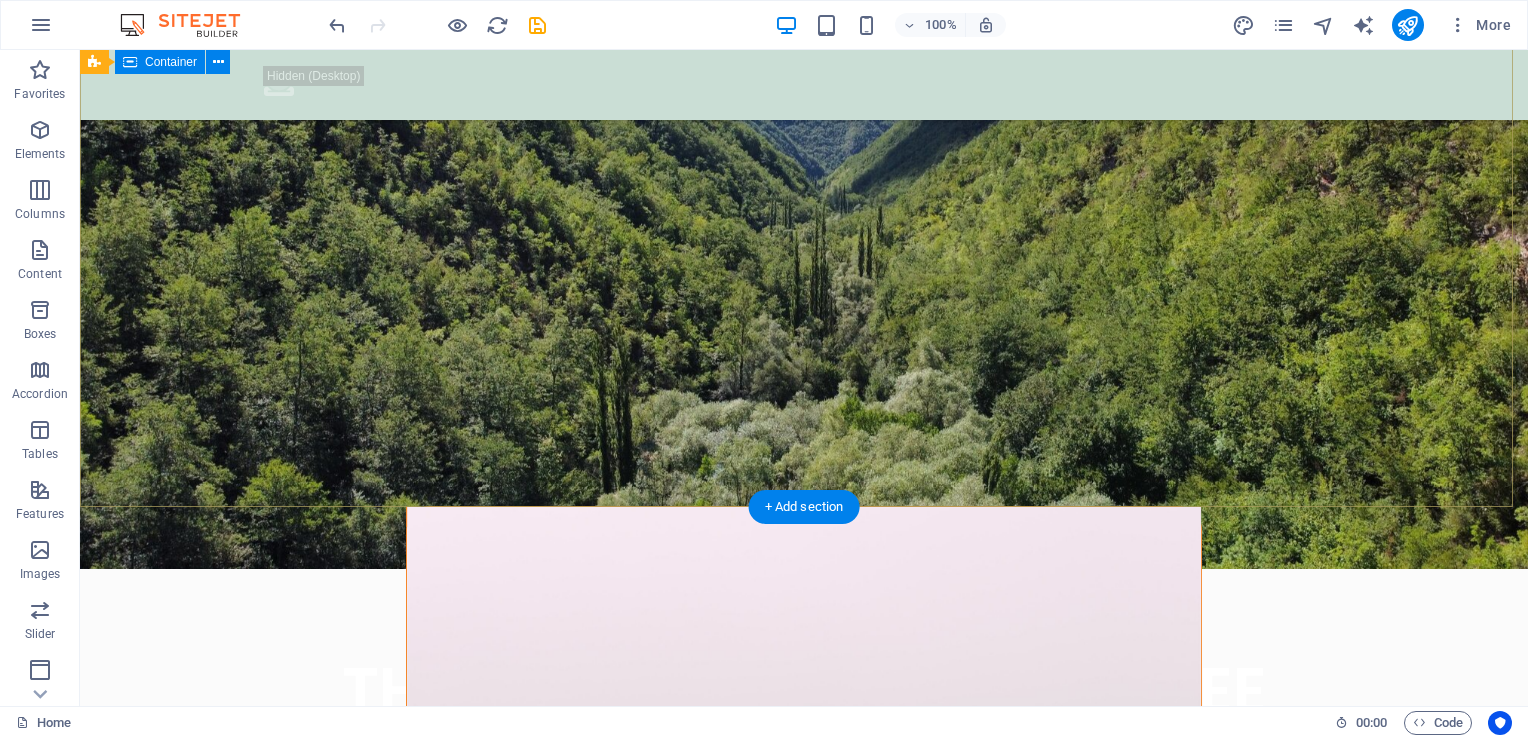 scroll, scrollTop: 0, scrollLeft: 0, axis: both 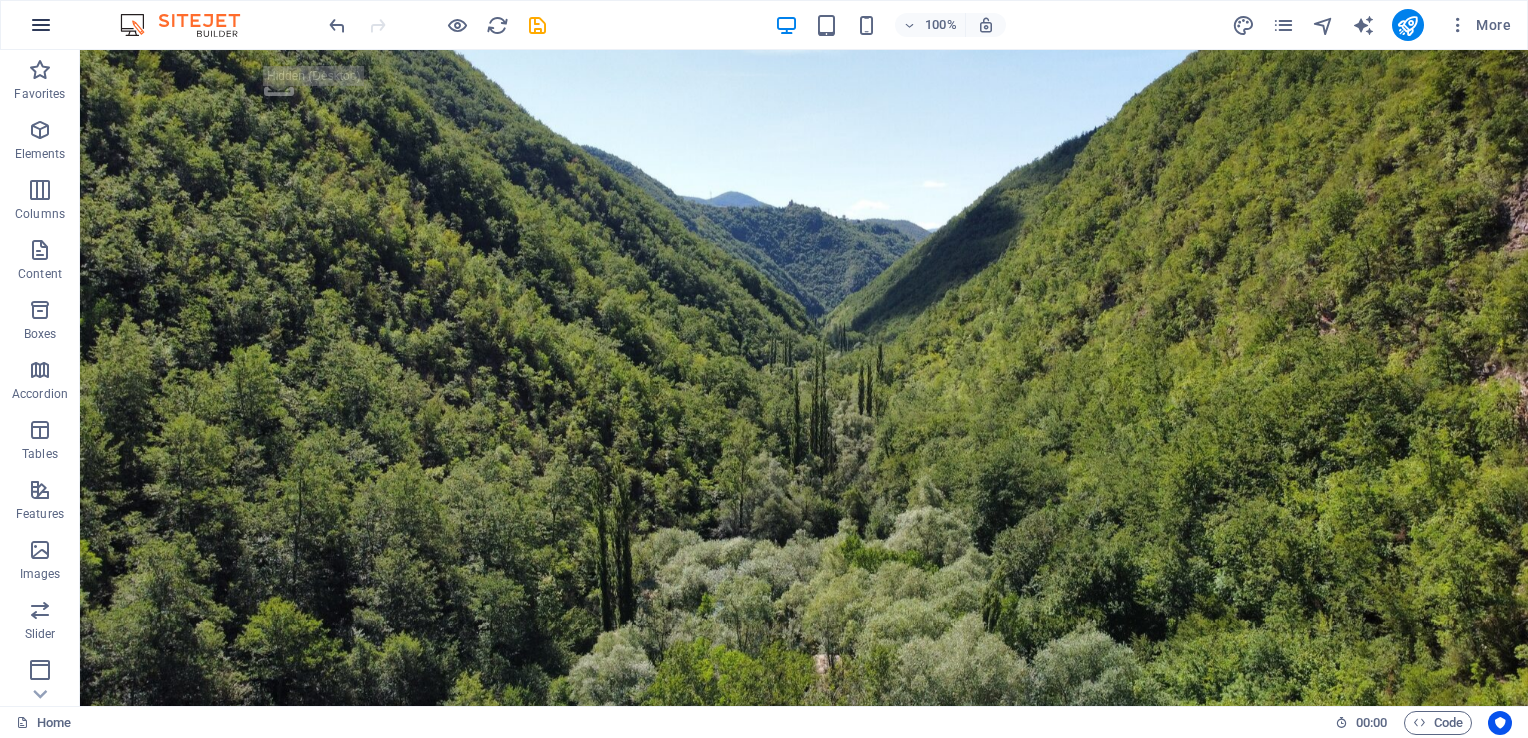 click at bounding box center (41, 25) 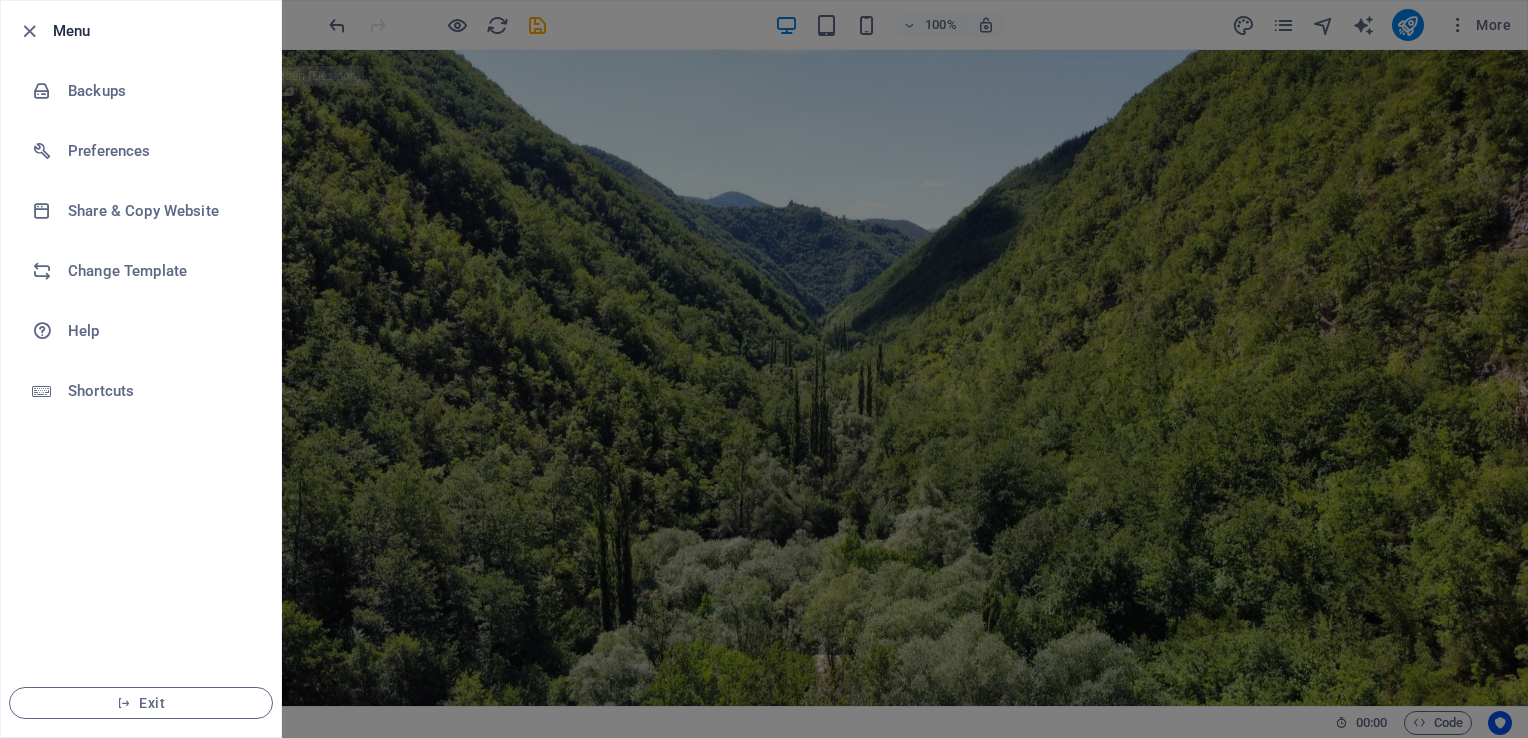 click at bounding box center (764, 369) 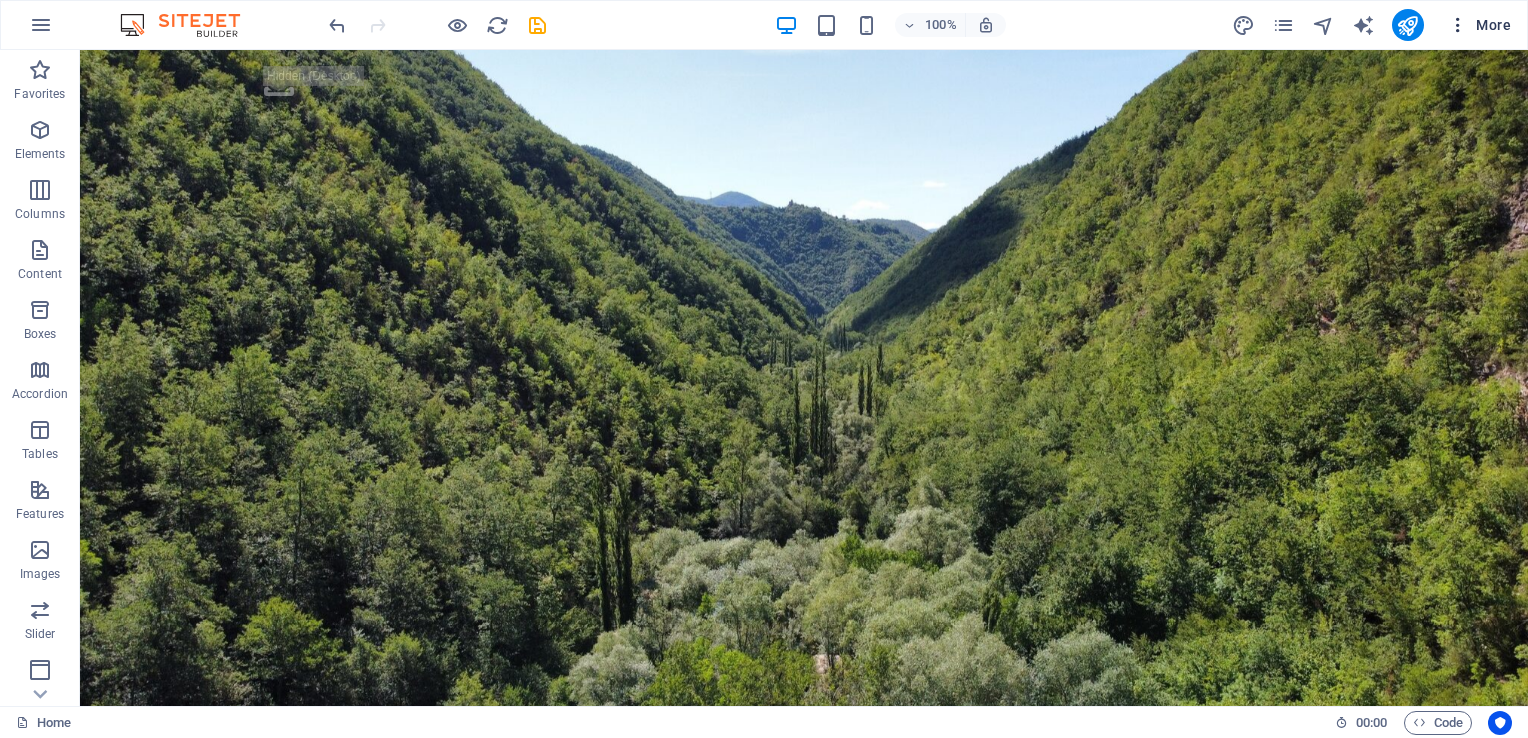 click on "More" at bounding box center (1479, 25) 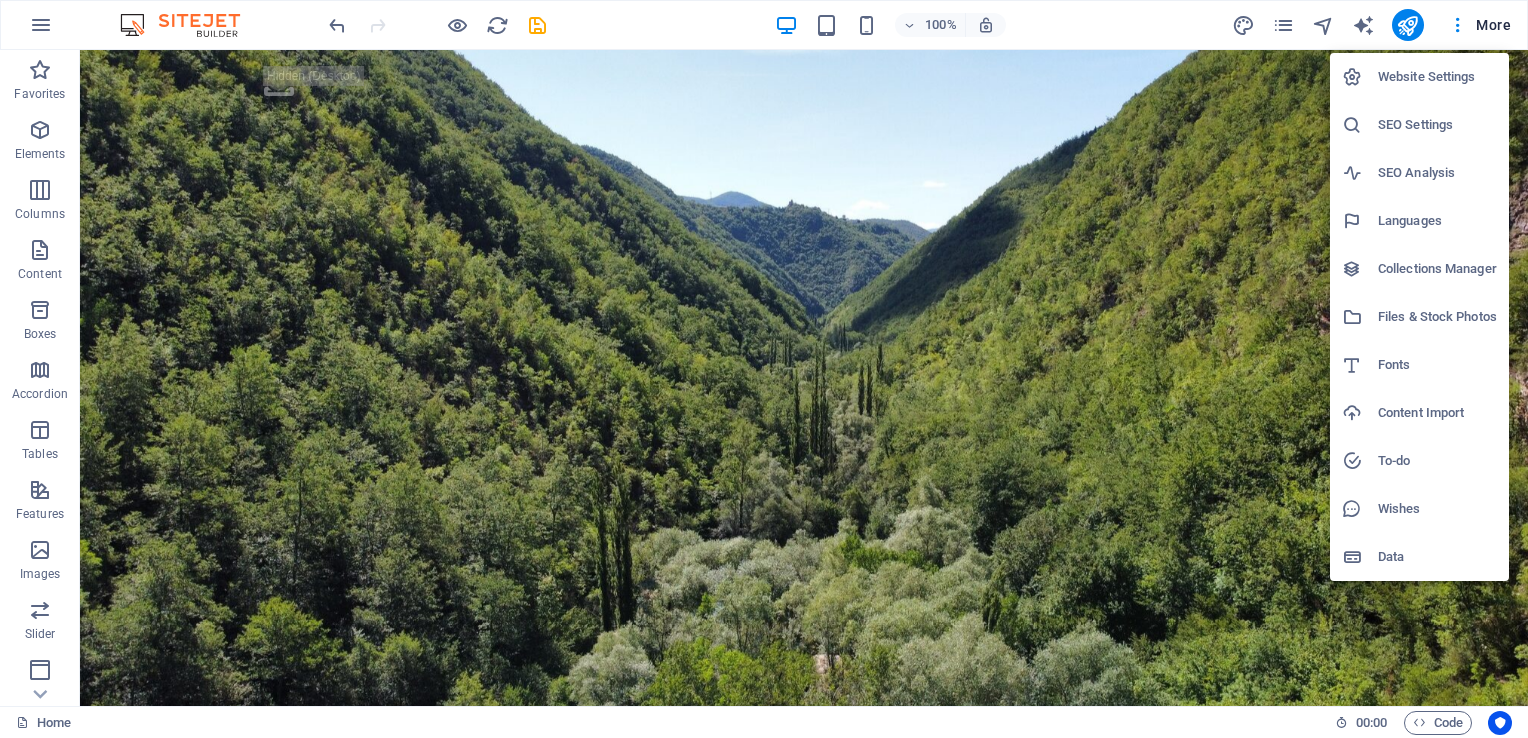 click at bounding box center (764, 369) 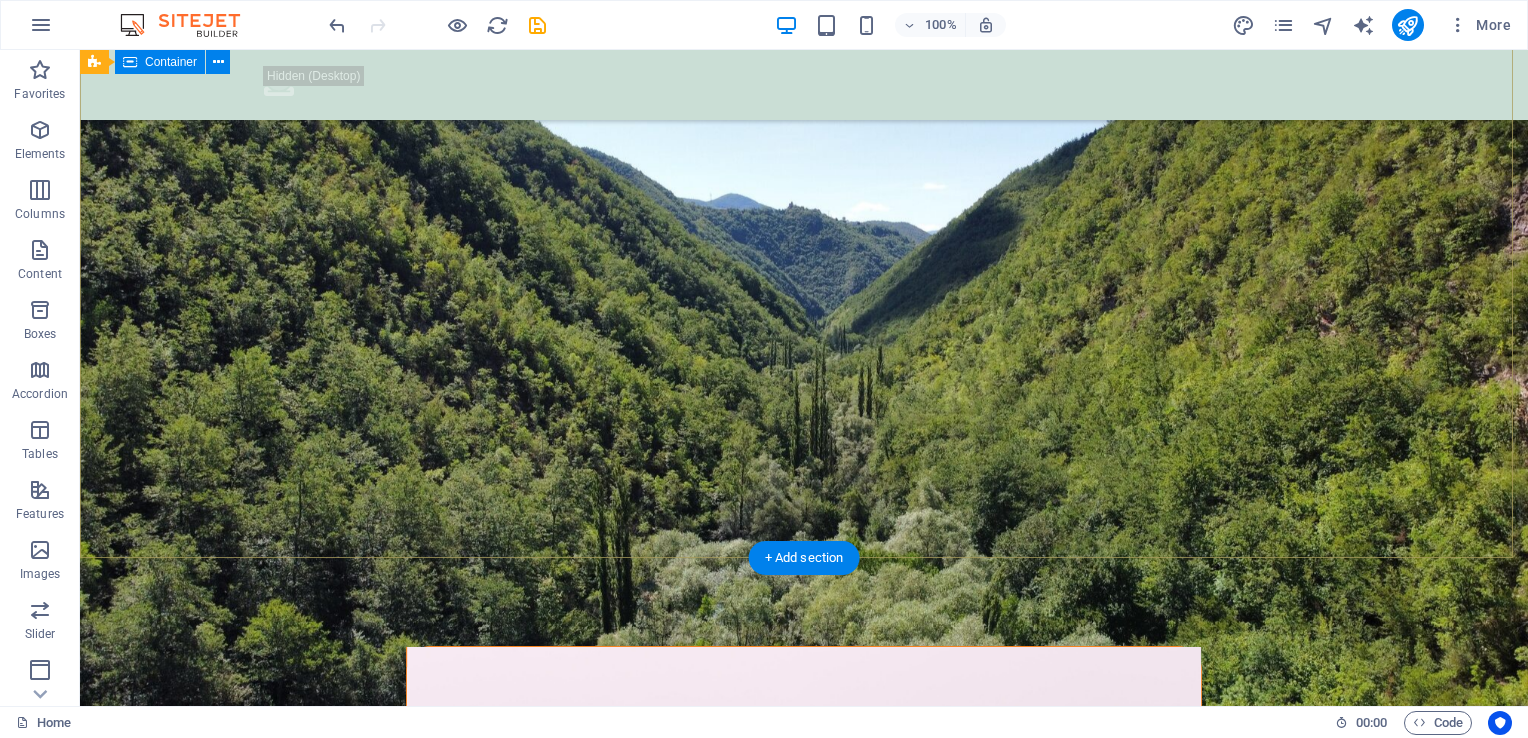 scroll, scrollTop: 0, scrollLeft: 0, axis: both 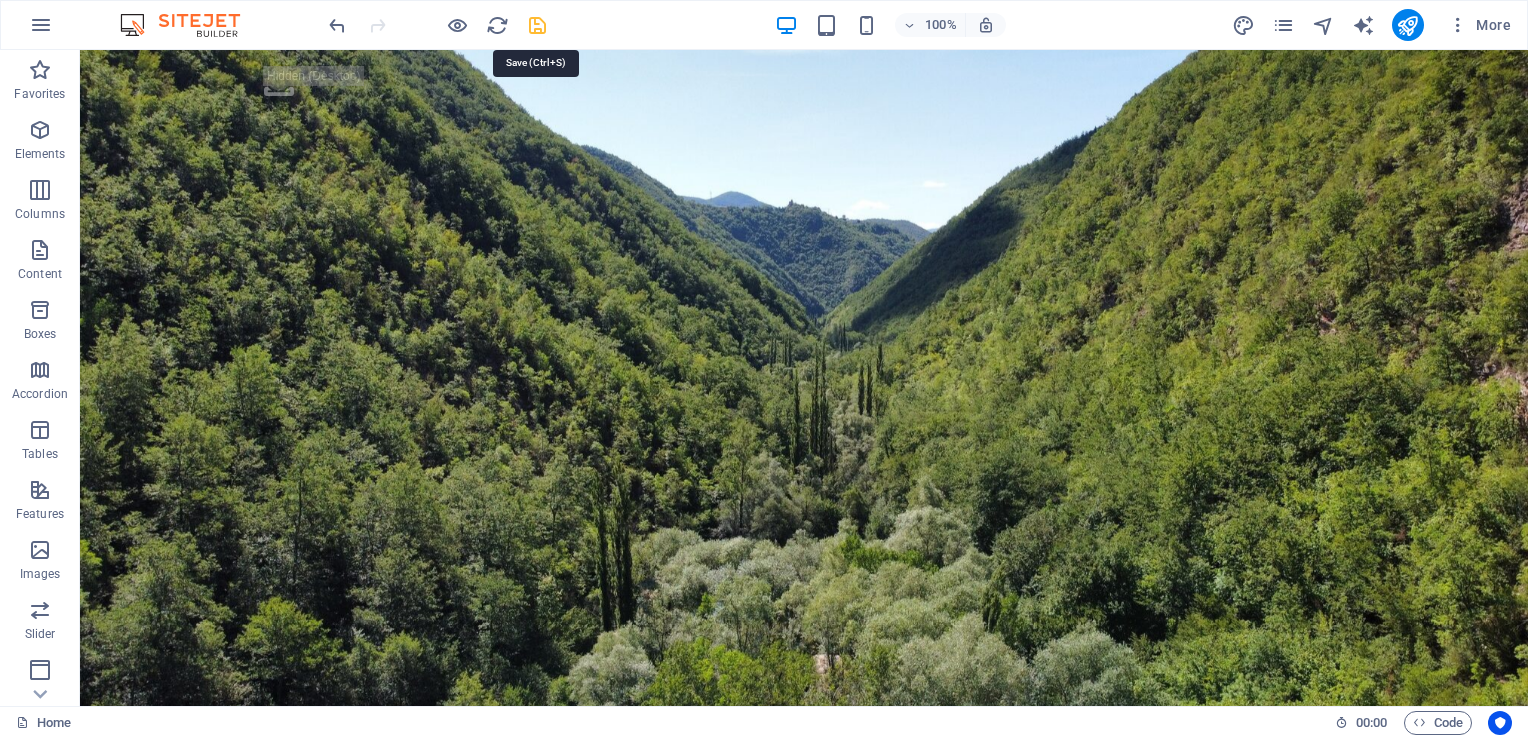 click at bounding box center [537, 25] 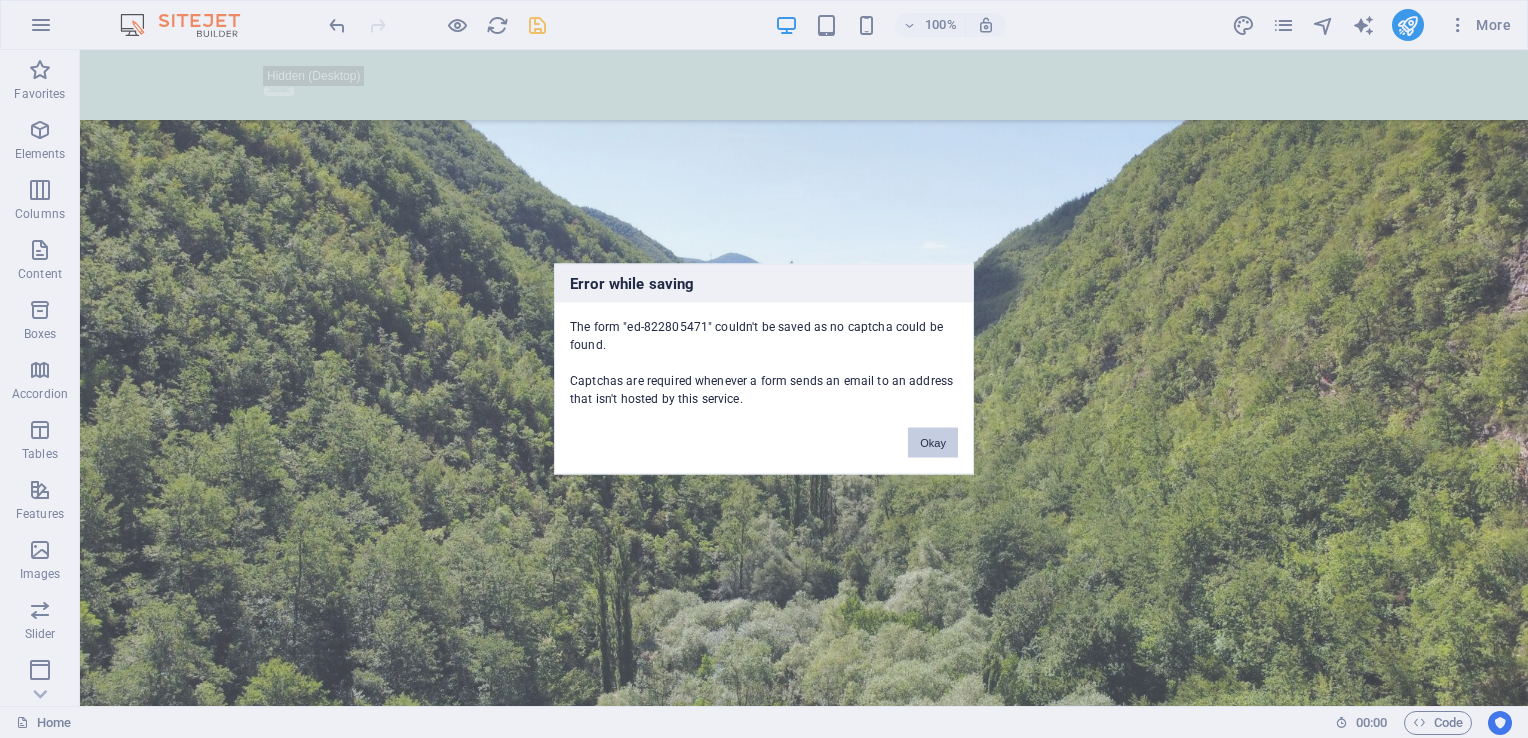 scroll, scrollTop: 836, scrollLeft: 0, axis: vertical 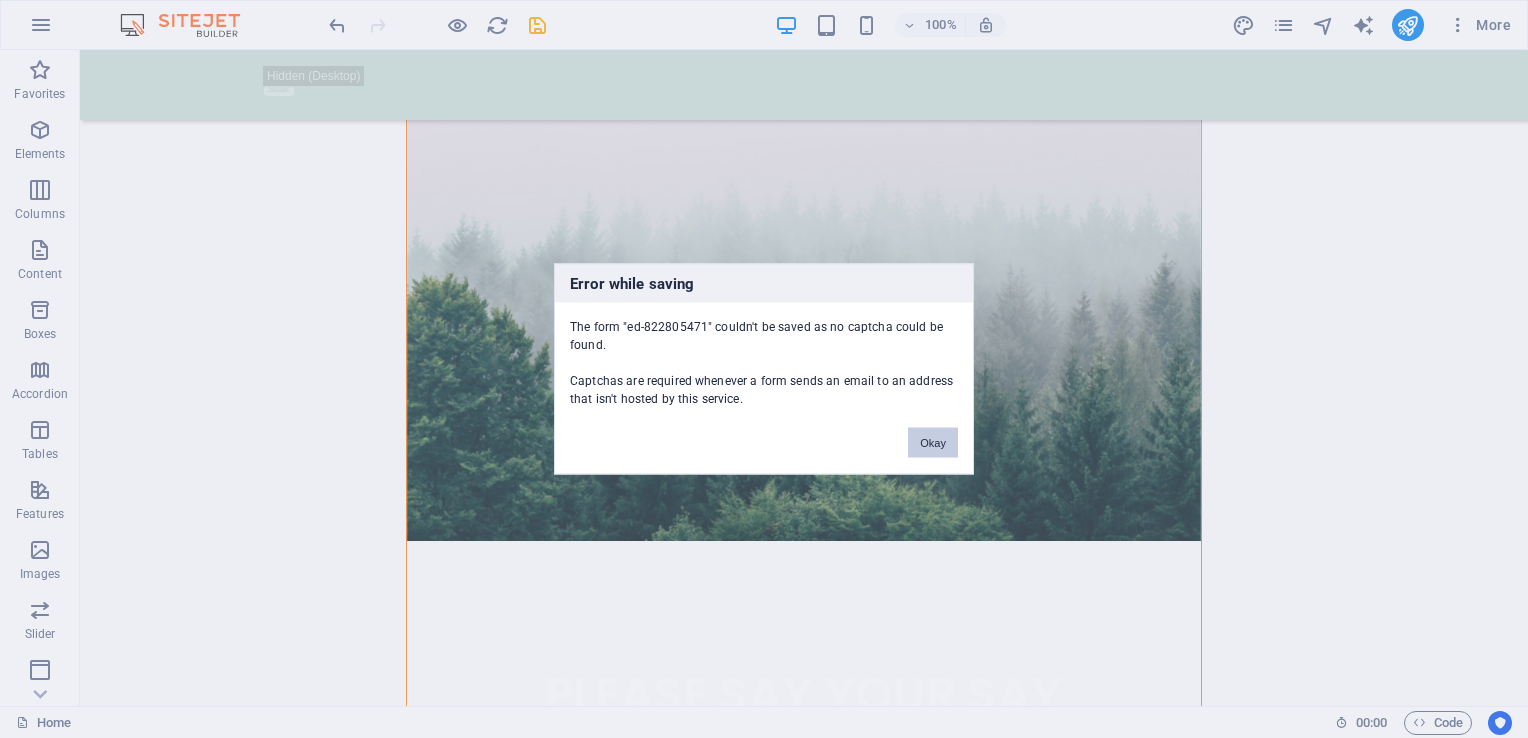 click on "Okay" at bounding box center [933, 443] 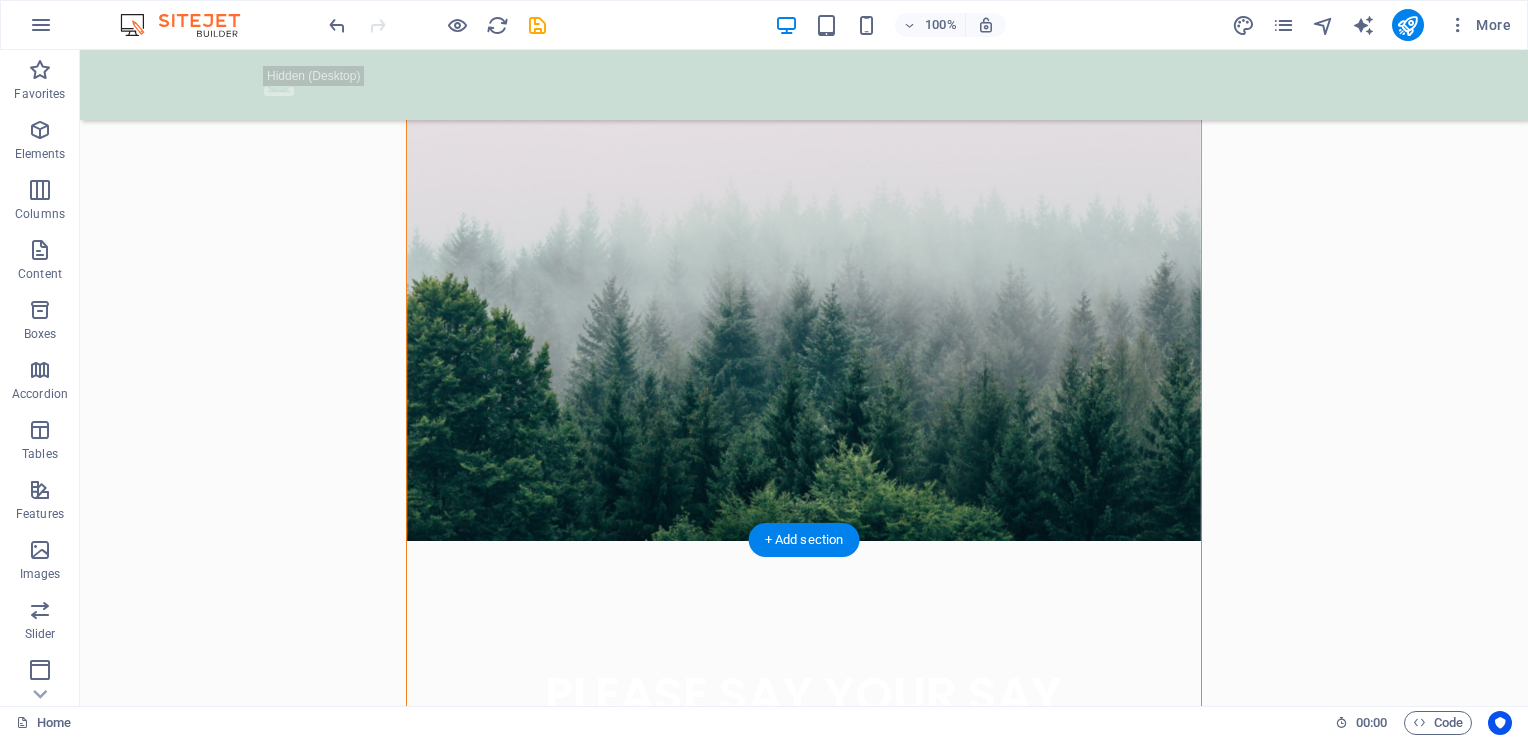 click at bounding box center [804, 206] 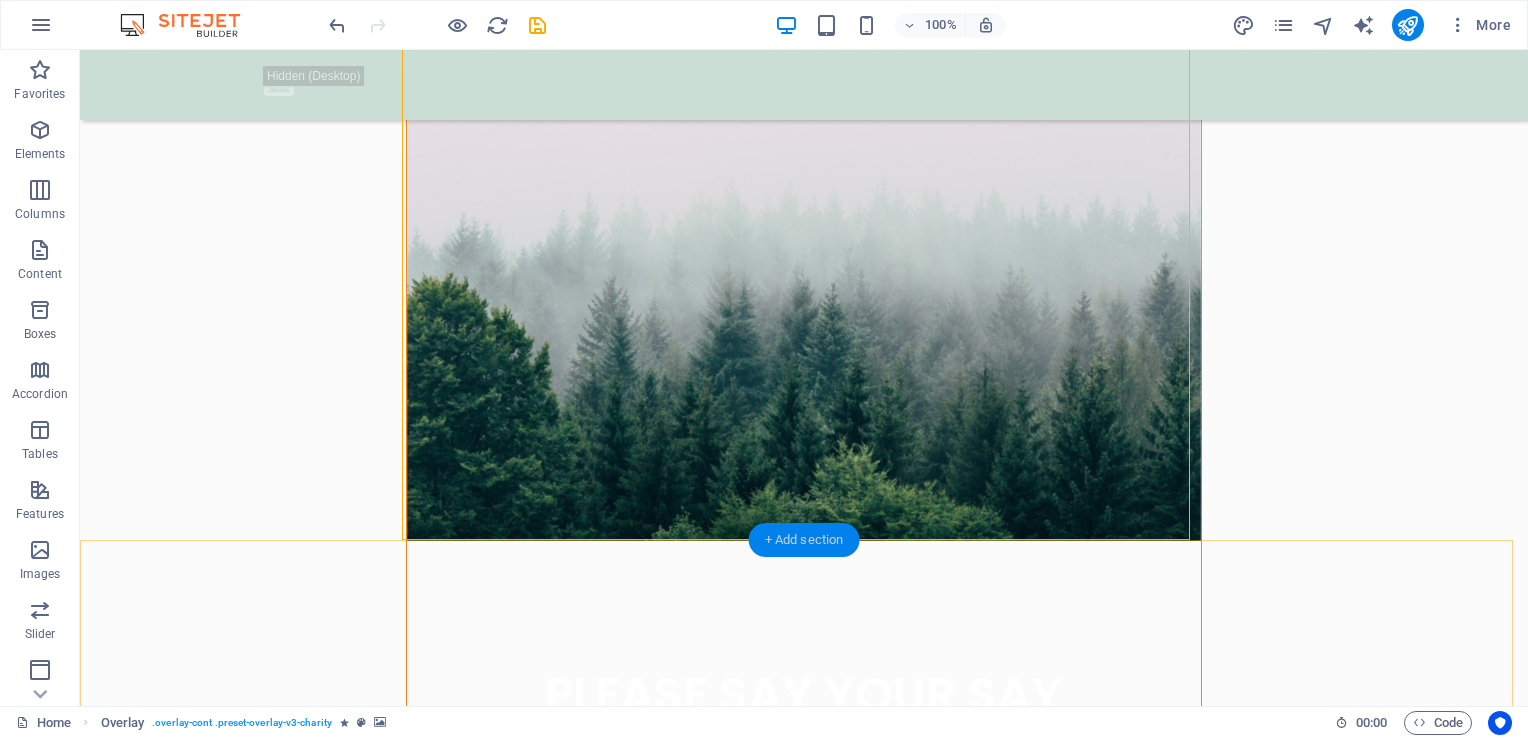 click on "+ Add section" at bounding box center (804, 540) 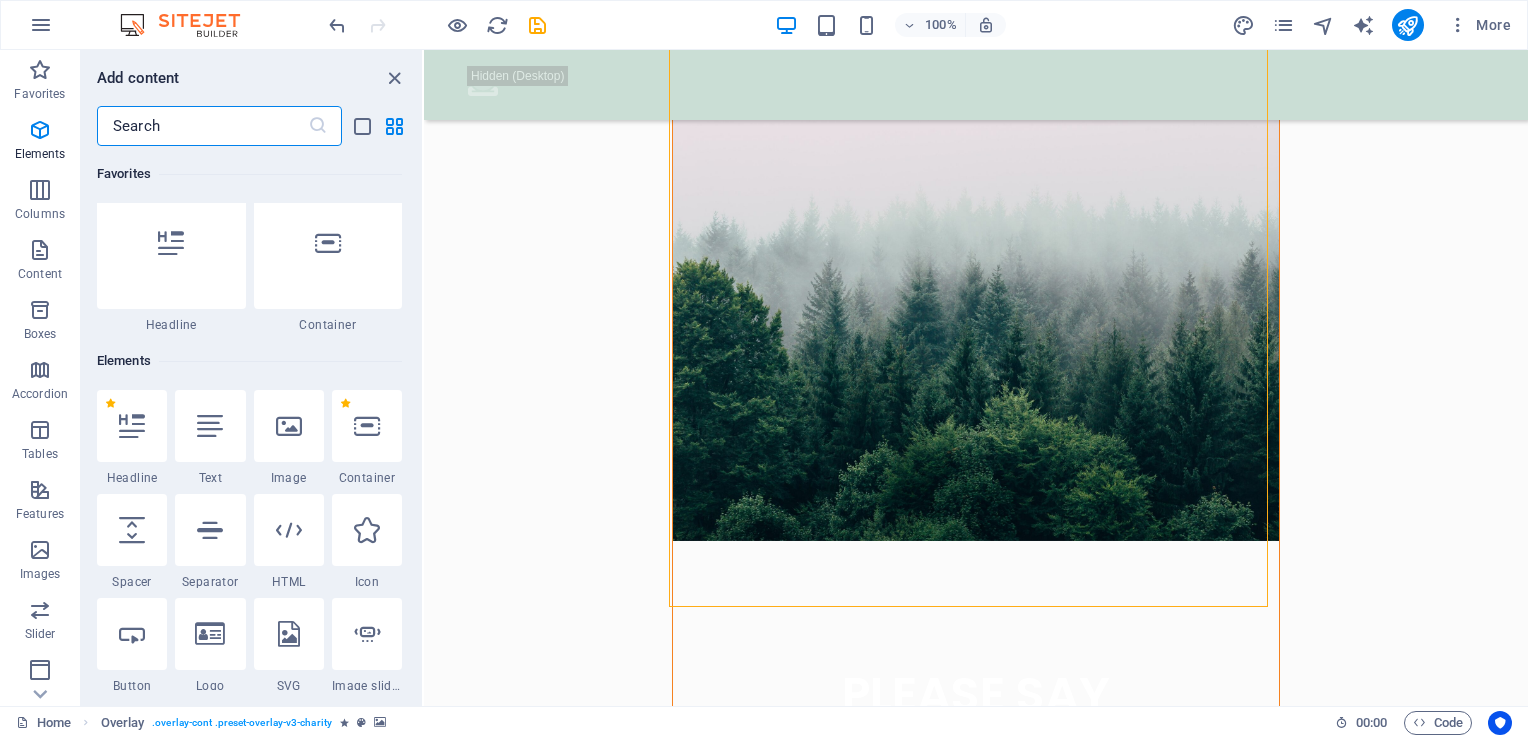 scroll, scrollTop: 0, scrollLeft: 0, axis: both 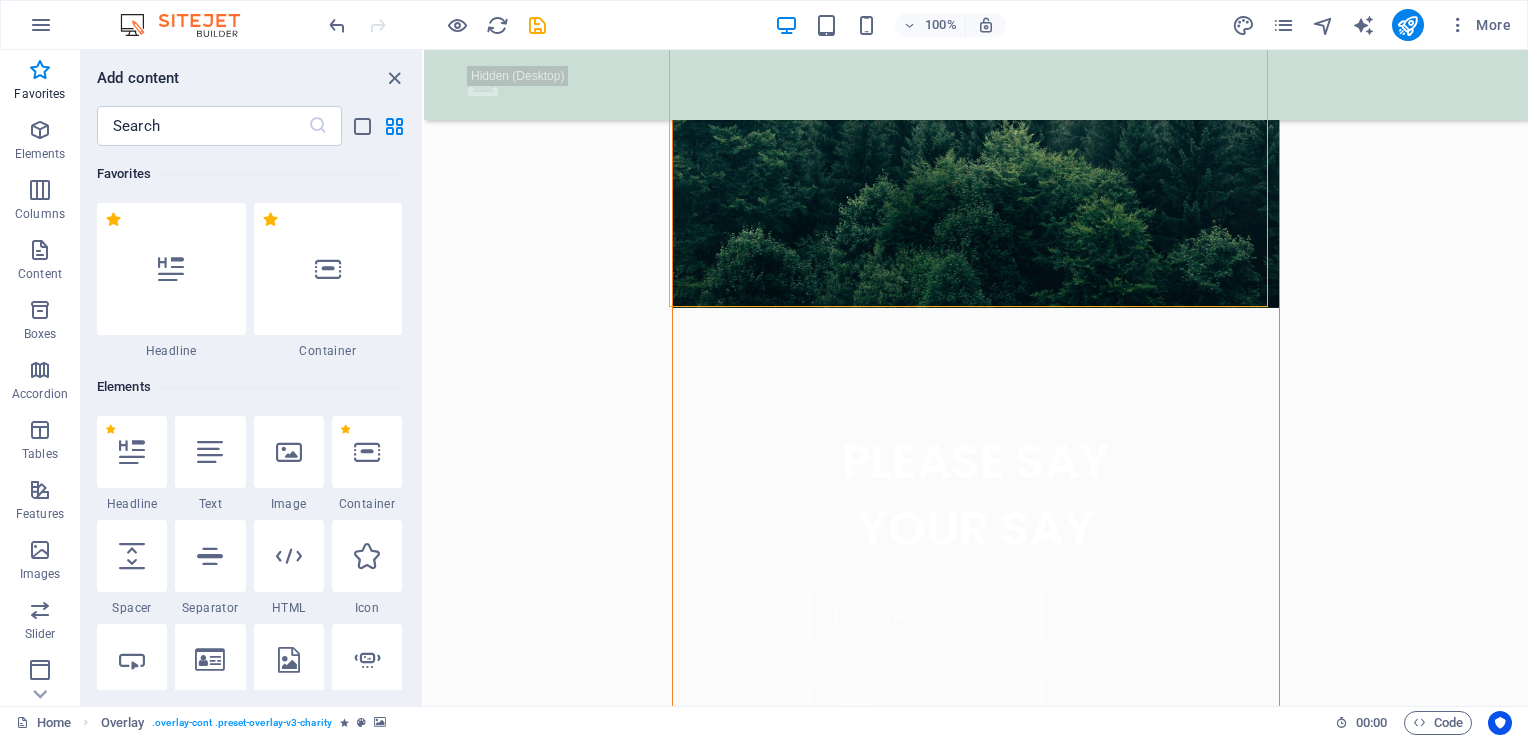 click on ".fa-secondary{opacity:.4} THE TRUTH WILL SET YOU FREE On Monday 22 January 2025 A human being decided to end the life of 4 innocent people. PLEASE SAY YOUR SAY Submit ABOUT US iuygugjhvhgv Lorem ipsum dolor sit amet consectetur. Bibendum adipiscing morbi orci nibh eget posuere arcu volutpat nulla. Tortor cras suscipit augue sodales risus auctor. Fusce nunc vitae non dui ornare tellus nibh purus lectus. Lorem ipsum dolor sit amet consectetur. Bibendum adipiscing morbi orci nibh eget posuere arcu volutpat nulla. Tortor cras suscipit augue sodales risus auctor. Fusce nunc vitae non dui ornare tellus nibh purus lectus. Drop content here or  Add elements  Paste clipboard OUR ACHIEVEMENTS What we’ve done so far Lorem ipsum dolor sit amet consectetur. Bibendum adipiscing morbi orci nibh eget posuere arcu volutpat nulla. 0  + Lorem ipsum dolor sit amet consectetur bibendum  $ 0 Lorem ipsum dolor sit amet consectetur bibendum 0 Lorem ipsum dolor sit amet consectetur bibendum 0  + Drop content here or Wolf-Koss" at bounding box center [976, 7229] 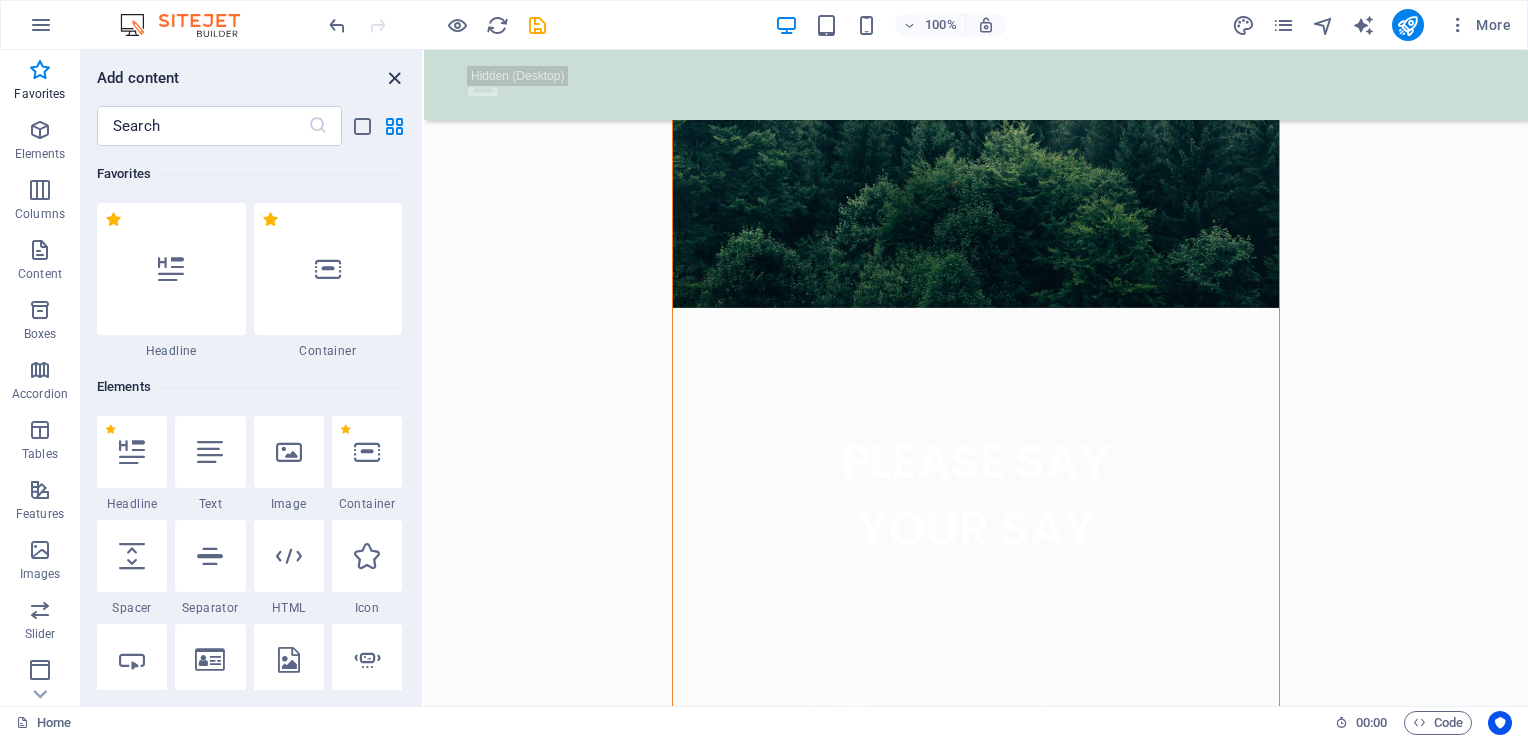 drag, startPoint x: 392, startPoint y: 70, endPoint x: 312, endPoint y: 21, distance: 93.813644 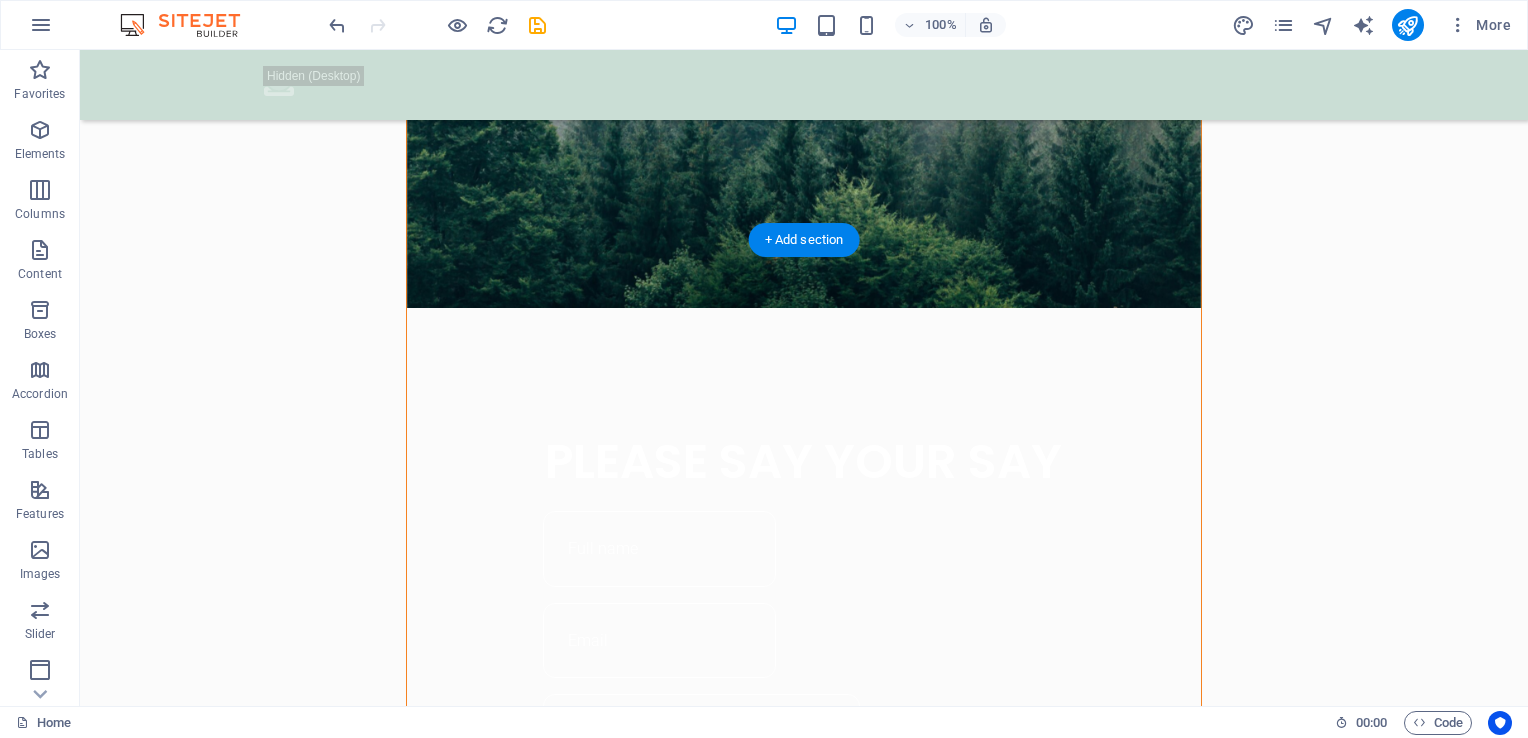 click at bounding box center (804, -61) 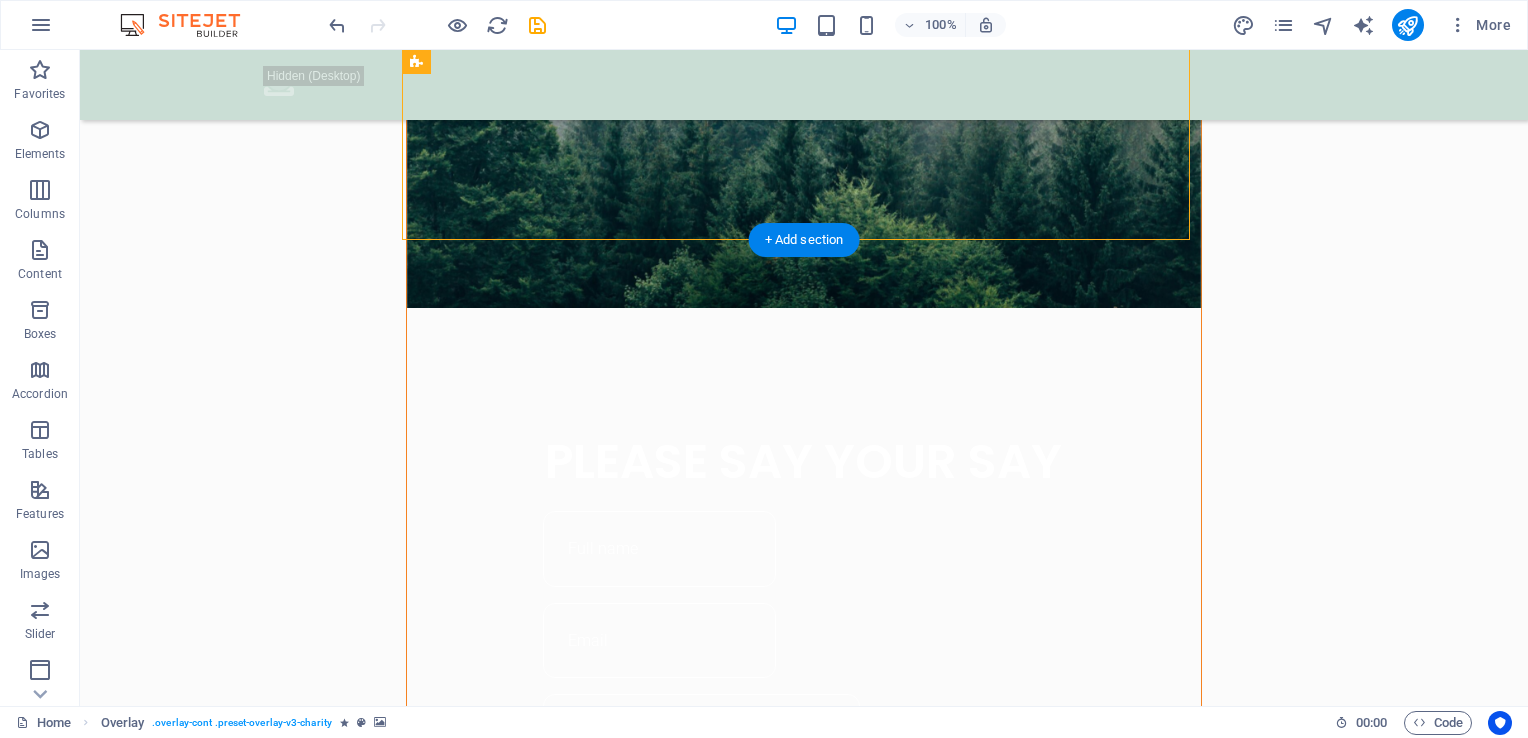 click at bounding box center (804, -61) 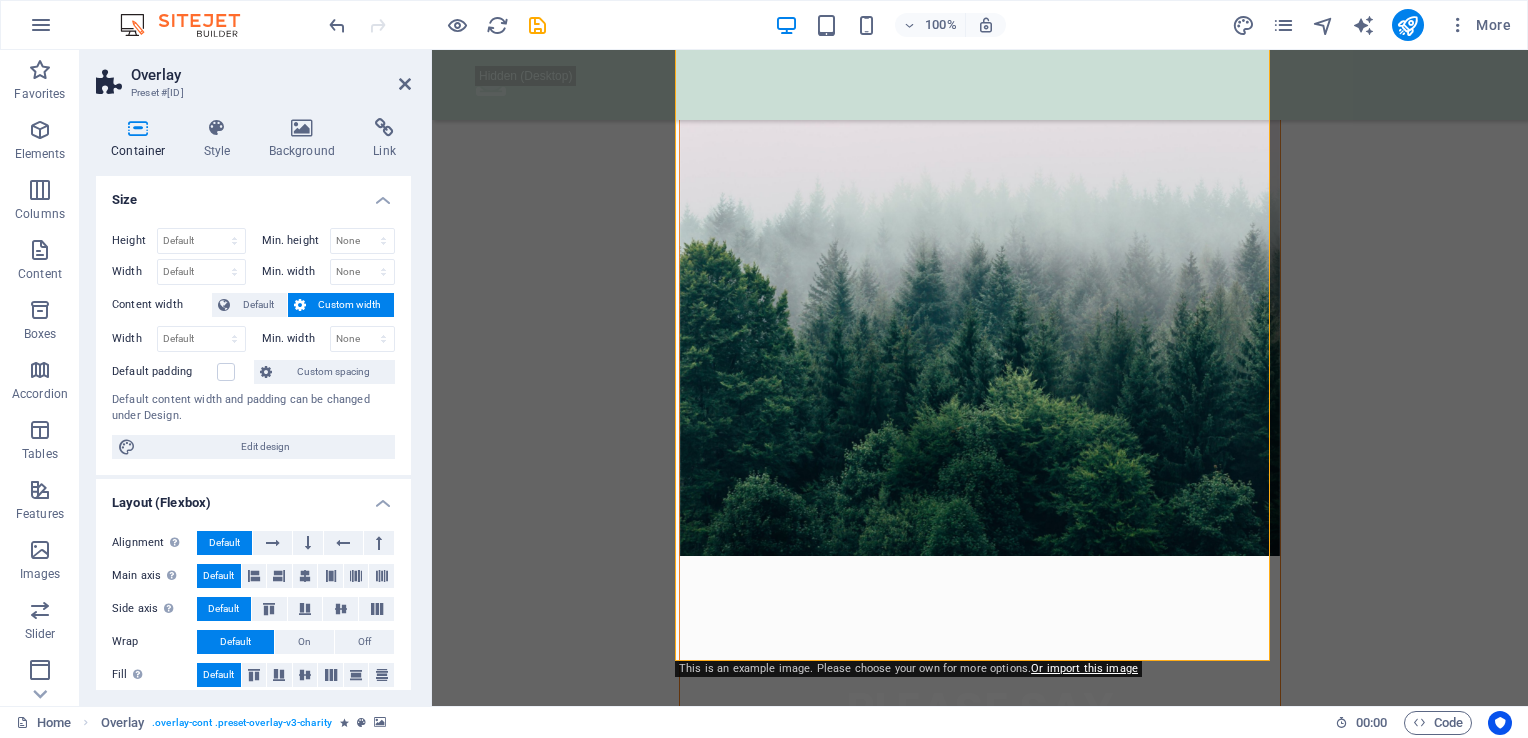 scroll, scrollTop: 936, scrollLeft: 0, axis: vertical 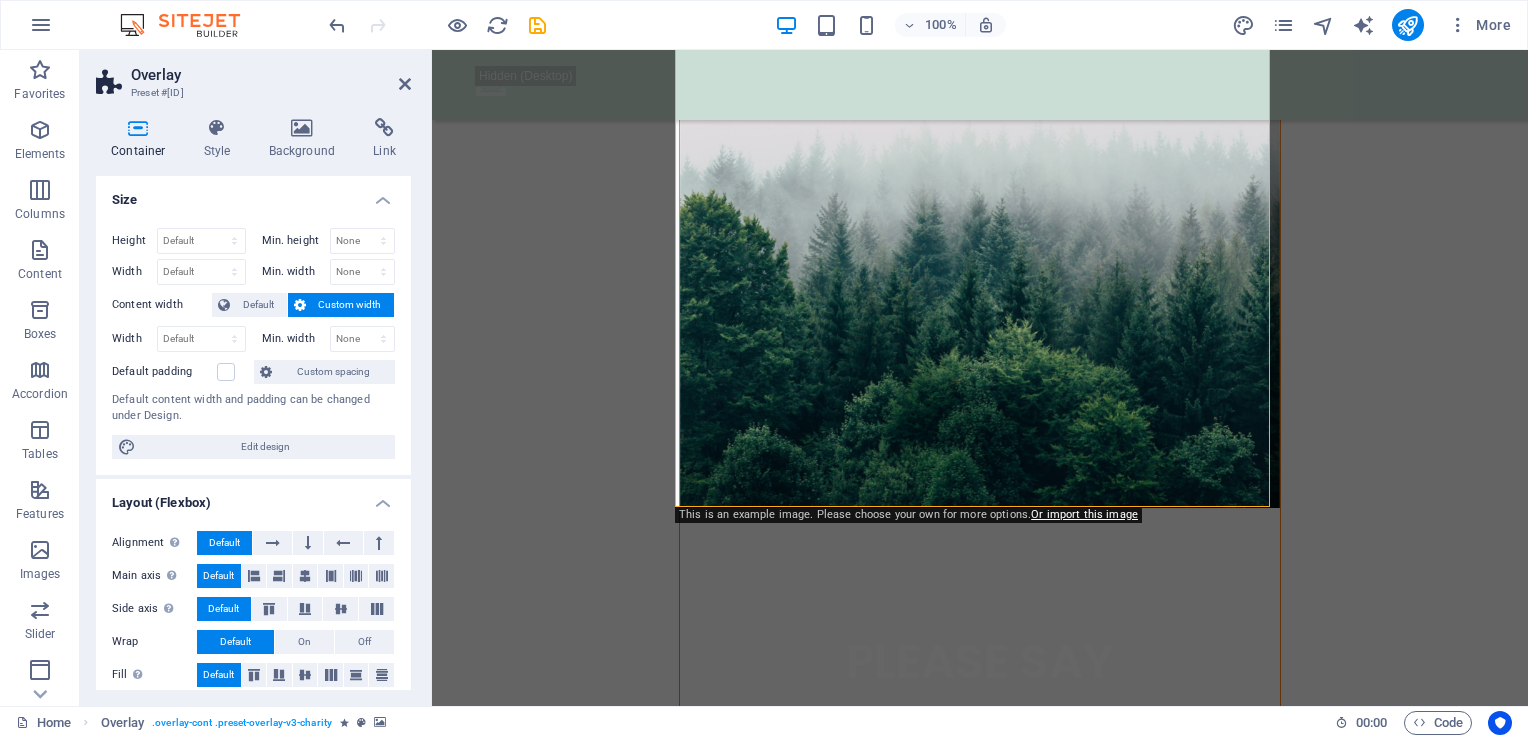click on ".fa-secondary{opacity:.4} THE TRUTH WILL SET YOU FREE On Monday 22 January 2025 A human being decided to end the life of 4 innocent people. PLEASE SAY YOUR SAY Submit ABOUT US iuygugjhvhgv Lorem ipsum dolor sit amet consectetur. Bibendum adipiscing morbi orci nibh eget posuere arcu volutpat nulla. Tortor cras suscipit augue sodales risus auctor. Fusce nunc vitae non dui ornare tellus nibh purus lectus. Lorem ipsum dolor sit amet consectetur. Bibendum adipiscing morbi orci nibh eget posuere arcu volutpat nulla. Tortor cras suscipit augue sodales risus auctor. Fusce nunc vitae non dui ornare tellus nibh purus lectus. Drop content here or  Add elements  Paste clipboard OUR ACHIEVEMENTS What we’ve done so far Lorem ipsum dolor sit amet consectetur. Bibendum adipiscing morbi orci nibh eget posuere arcu volutpat nulla. 0  + Lorem ipsum dolor sit amet consectetur bibendum  $ 0 Lorem ipsum dolor sit amet consectetur bibendum 0 Lorem ipsum dolor sit amet consectetur bibendum 0  + Drop content here or Wolf-Koss" at bounding box center [980, 7398] 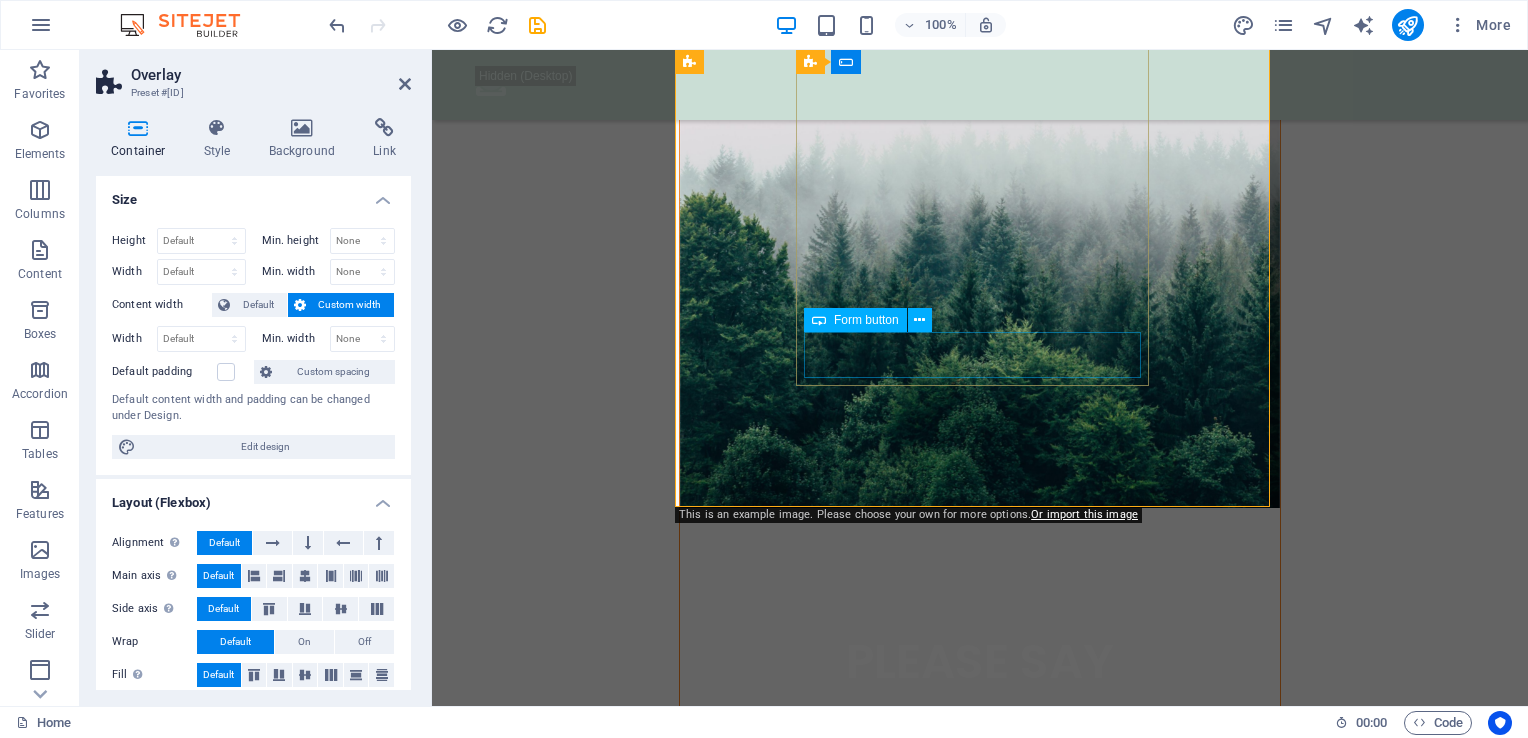 click on "Submit" at bounding box center [980, 1153] 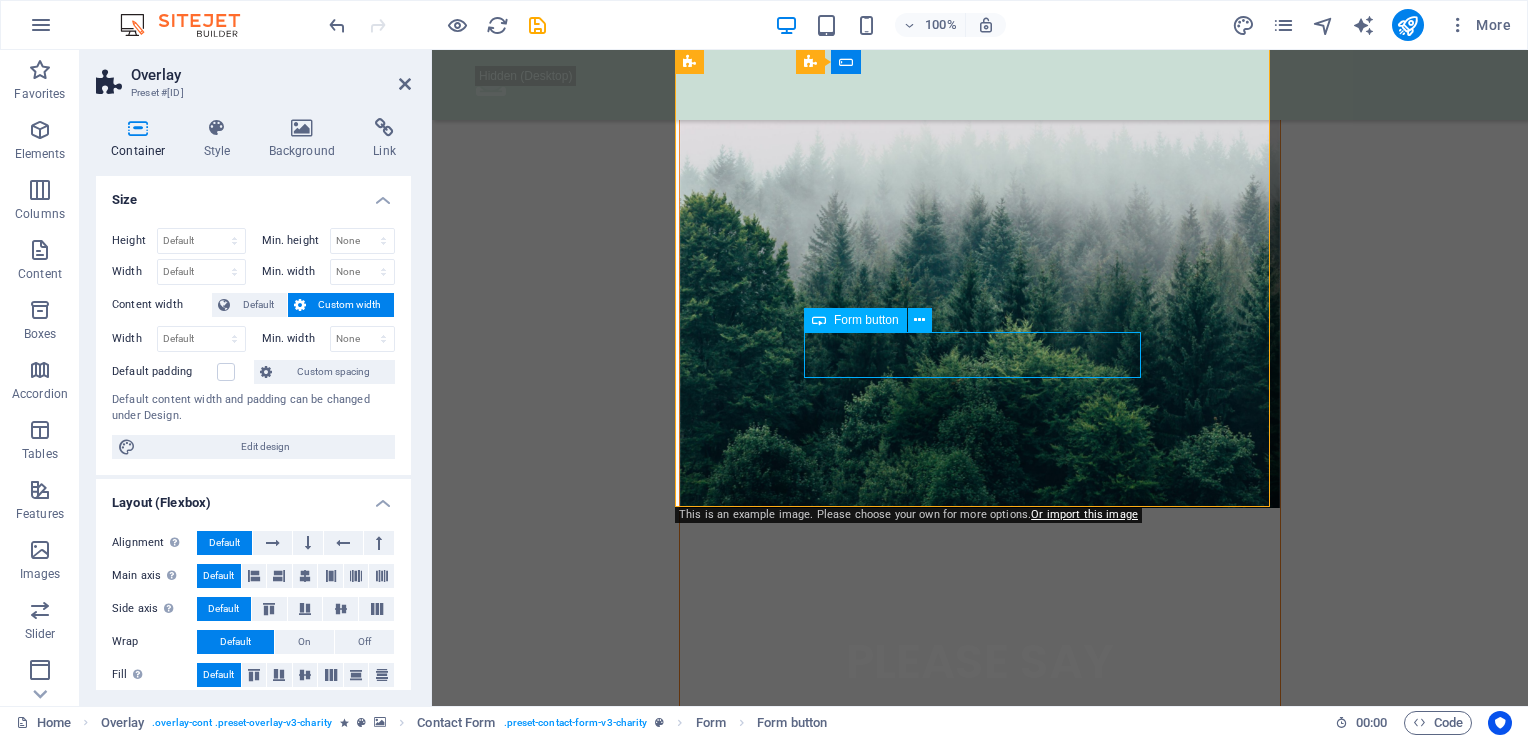 click on "Submit" at bounding box center (980, 1153) 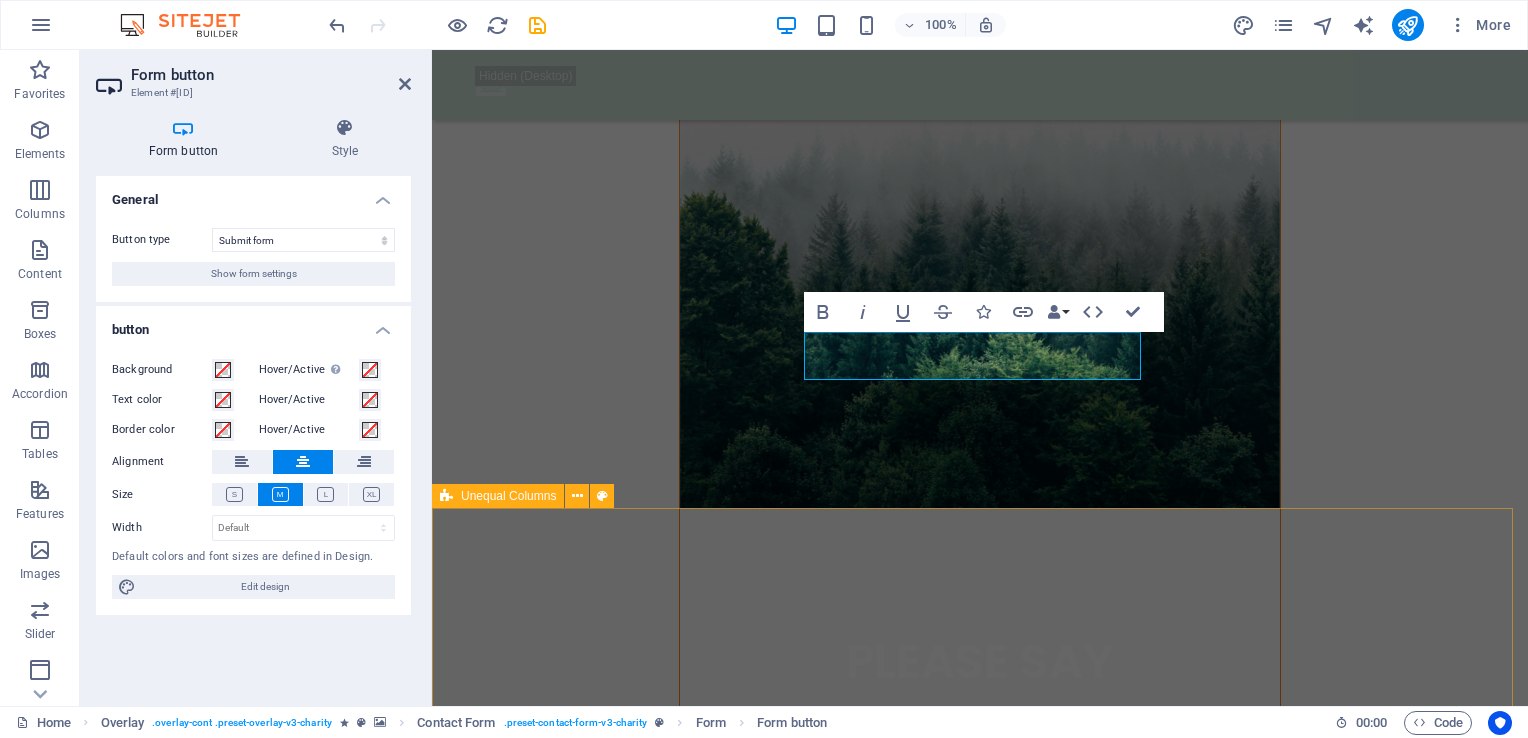 click on "ABOUT US iuygugjhvhgv Lorem ipsum dolor sit amet consectetur. Bibendum adipiscing morbi orci nibh eget posuere arcu volutpat nulla. Tortor cras suscipit augue sodales risus auctor. Fusce nunc vitae non dui ornare tellus nibh purus lectus. Lorem ipsum dolor sit amet consectetur. Bibendum adipiscing morbi orci nibh eget posuere arcu volutpat nulla. Tortor cras suscipit augue sodales risus auctor. Fusce nunc vitae non dui ornare tellus nibh purus lectus." at bounding box center [980, 2130] 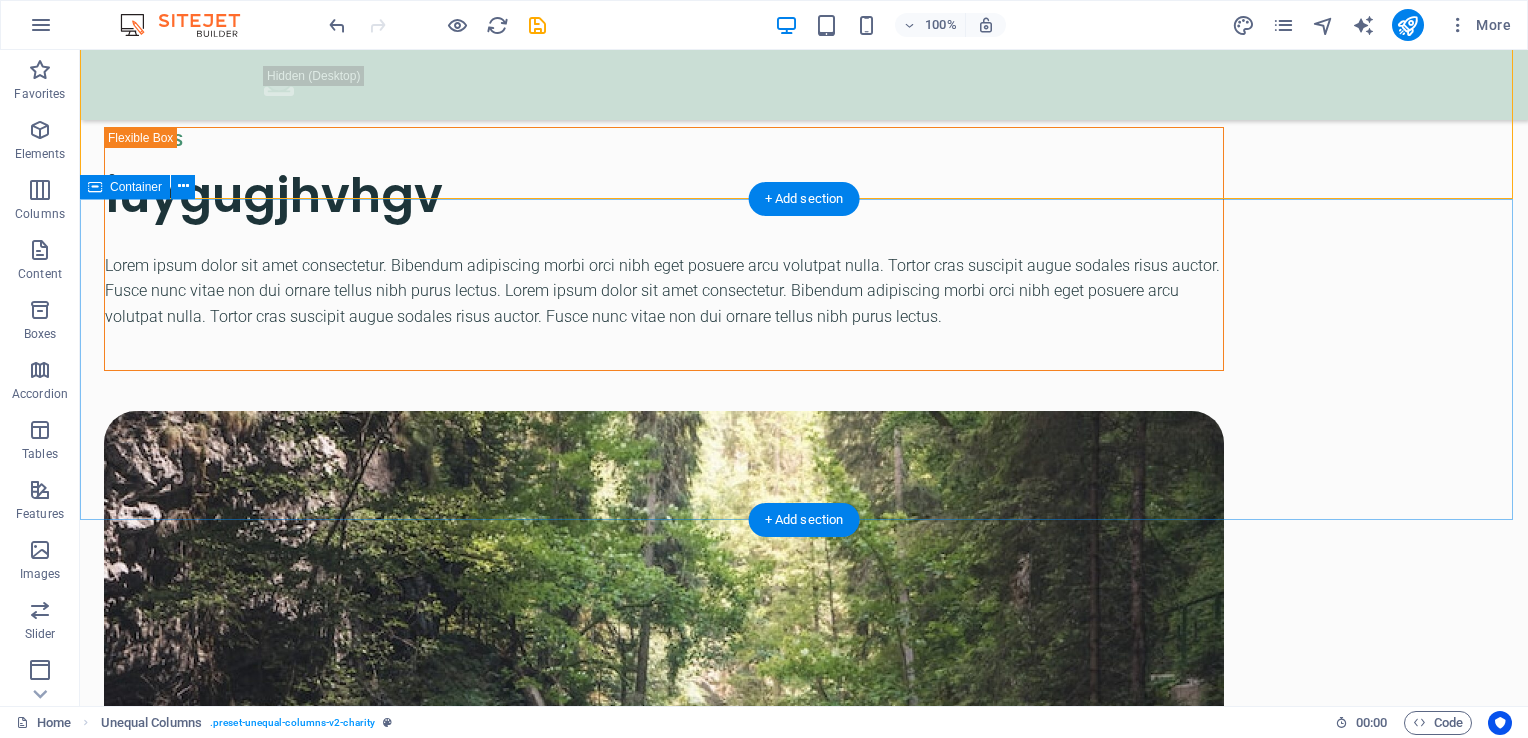 scroll, scrollTop: 2436, scrollLeft: 0, axis: vertical 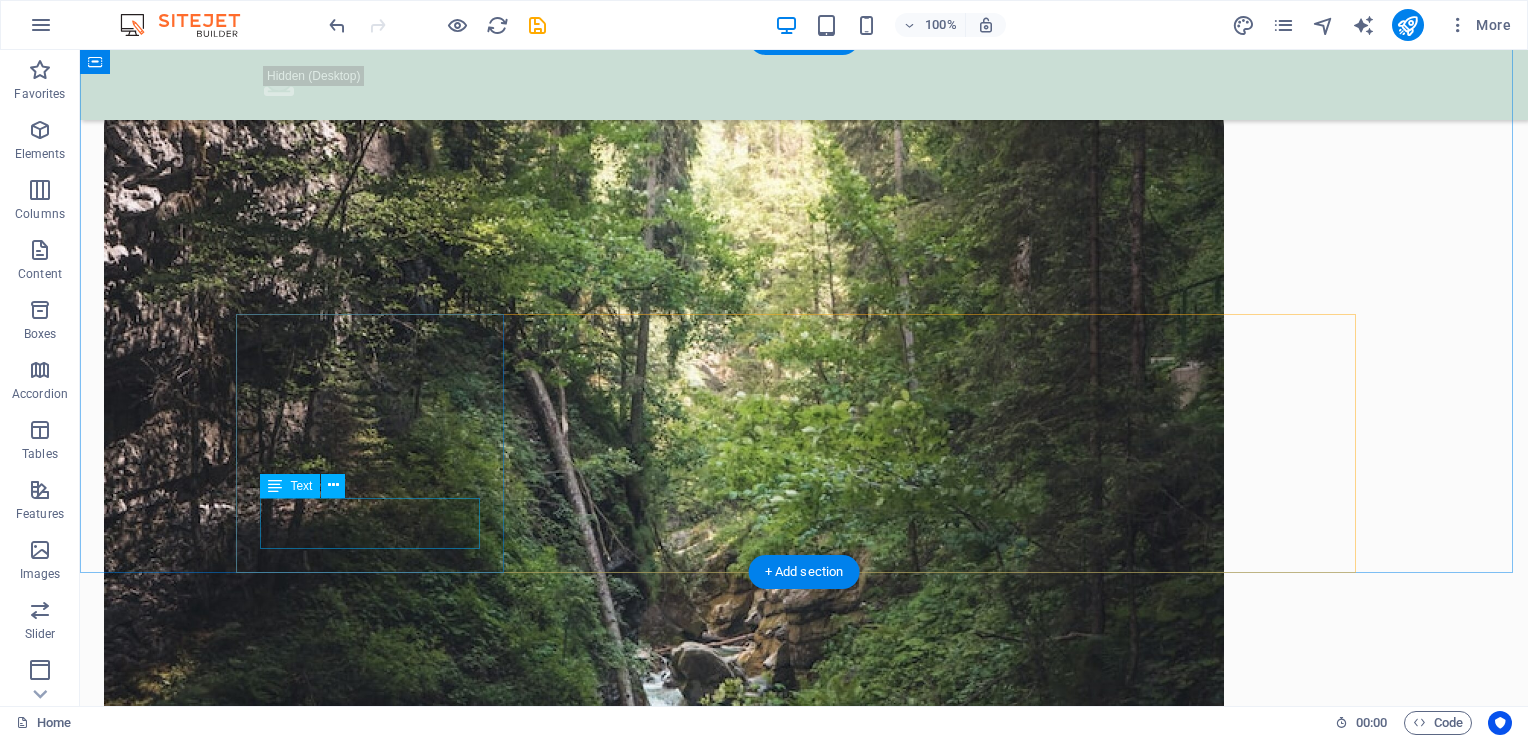 click on "Lorem ipsum dolor sit amet consectetur bibendum" at bounding box center [378, 2410] 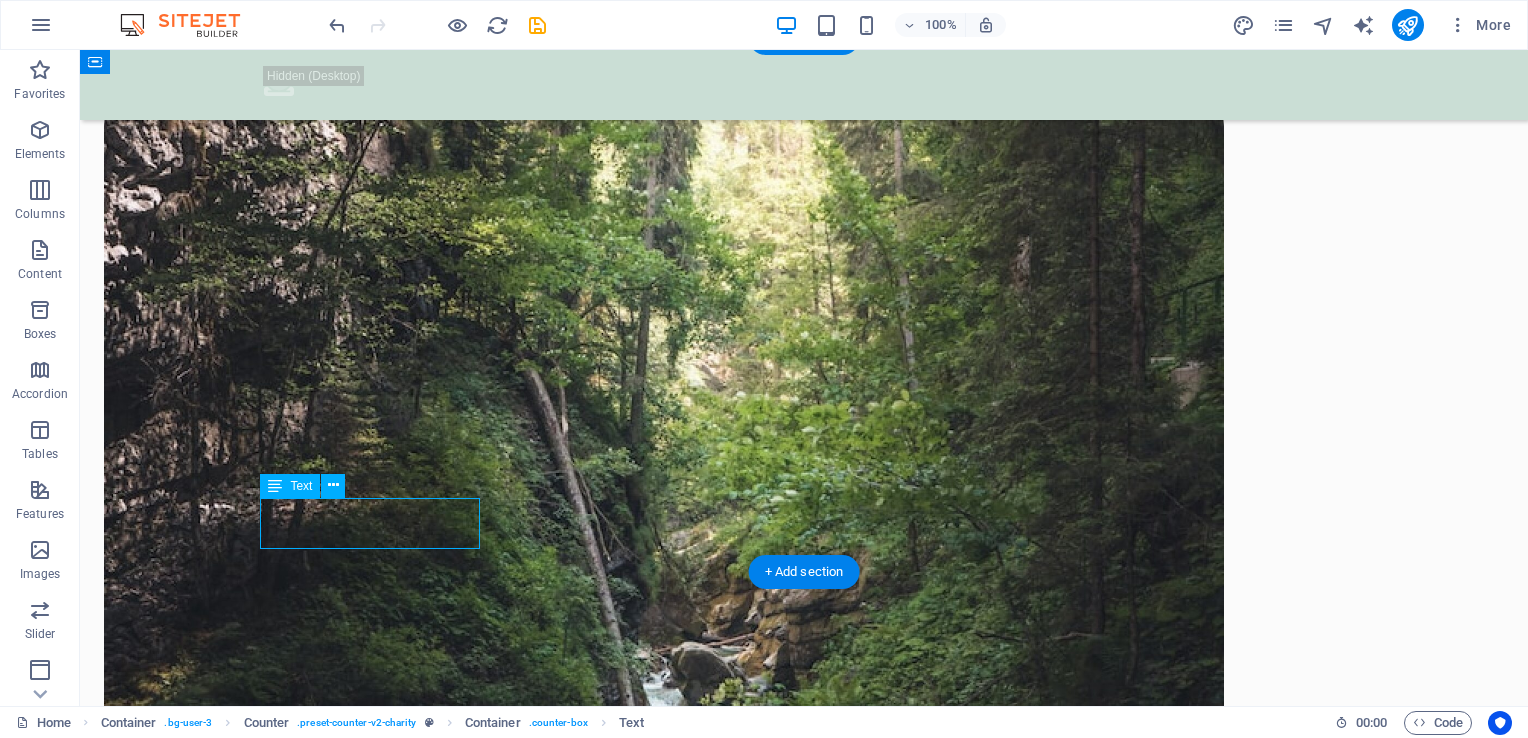 click on "Lorem ipsum dolor sit amet consectetur bibendum" at bounding box center [378, 2410] 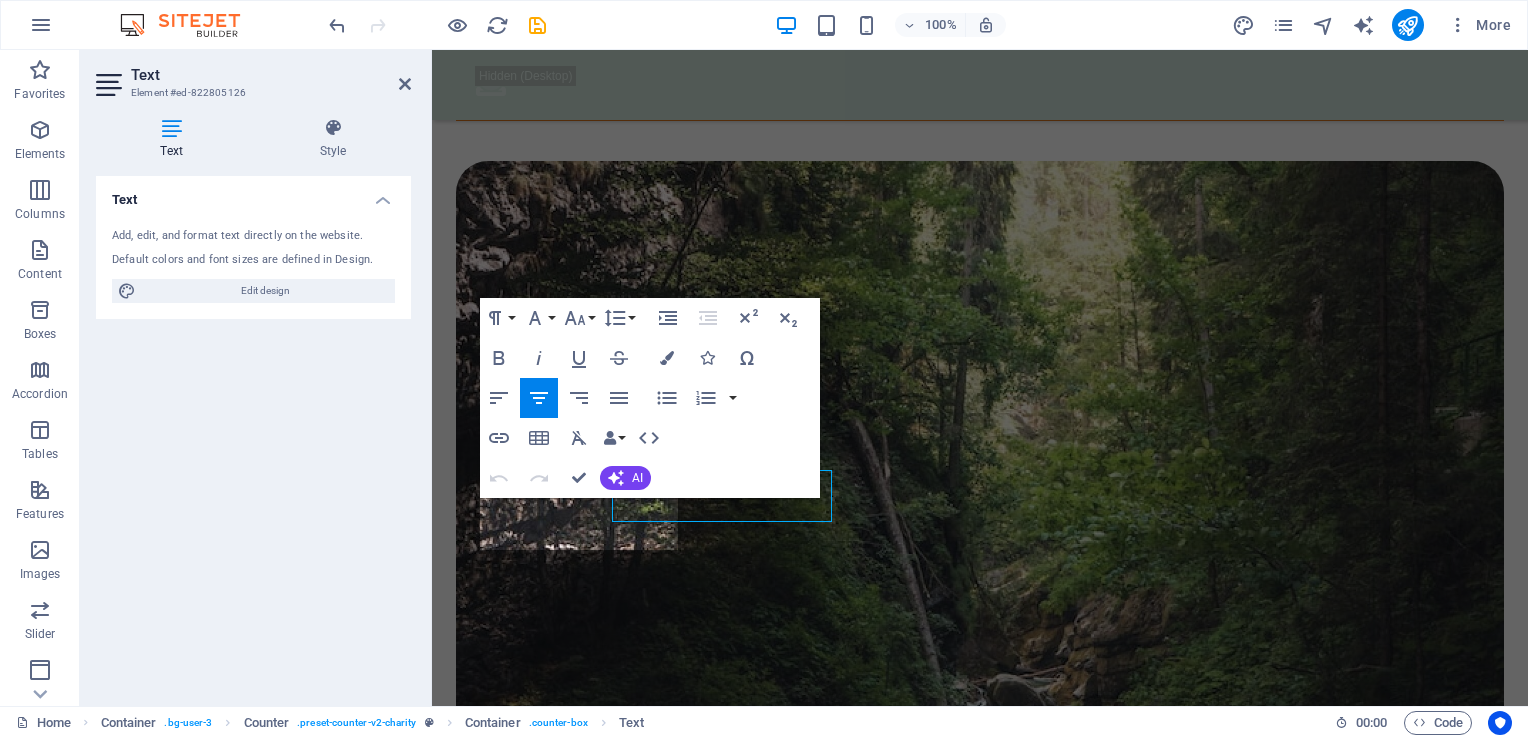 scroll, scrollTop: 2464, scrollLeft: 0, axis: vertical 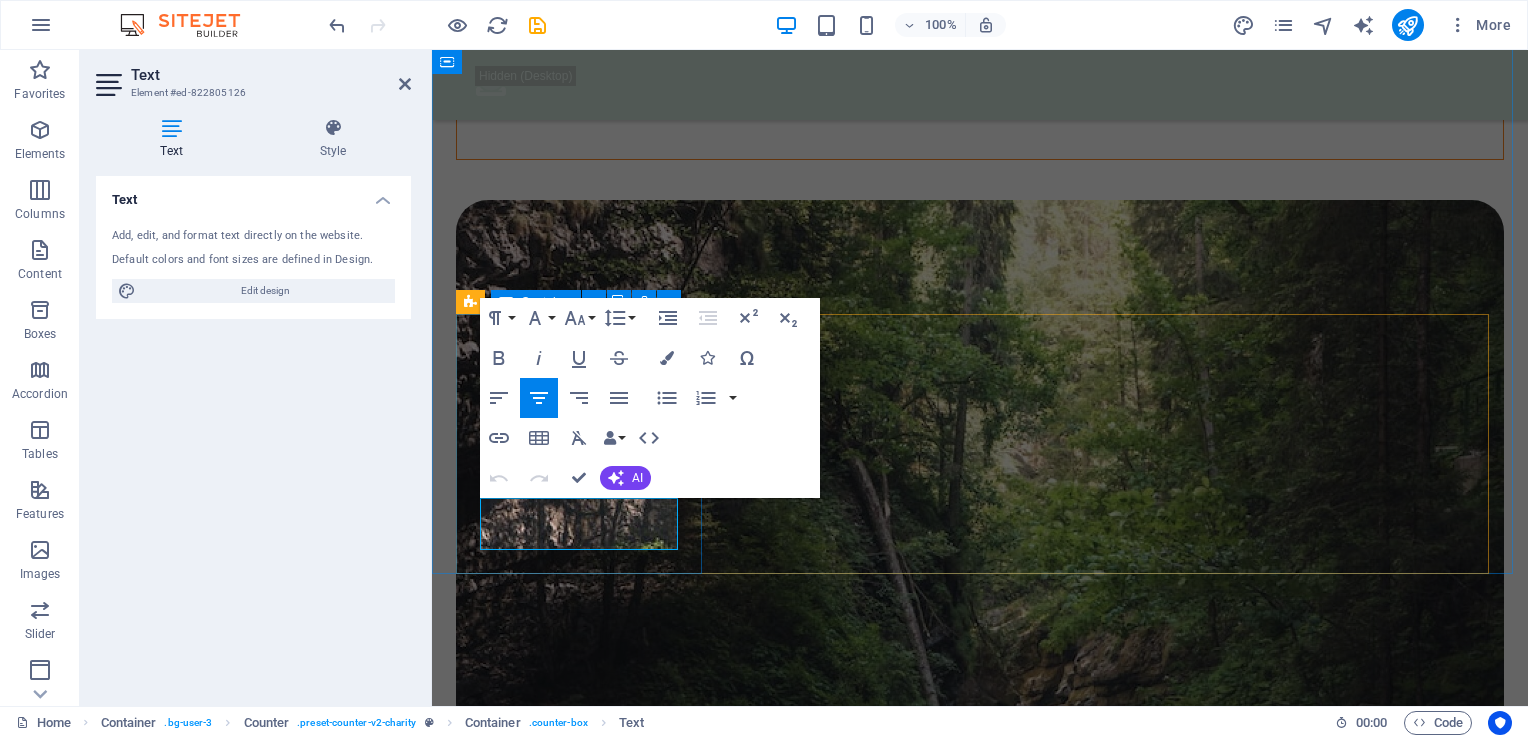 drag, startPoint x: 660, startPoint y: 537, endPoint x: 469, endPoint y: 497, distance: 195.14354 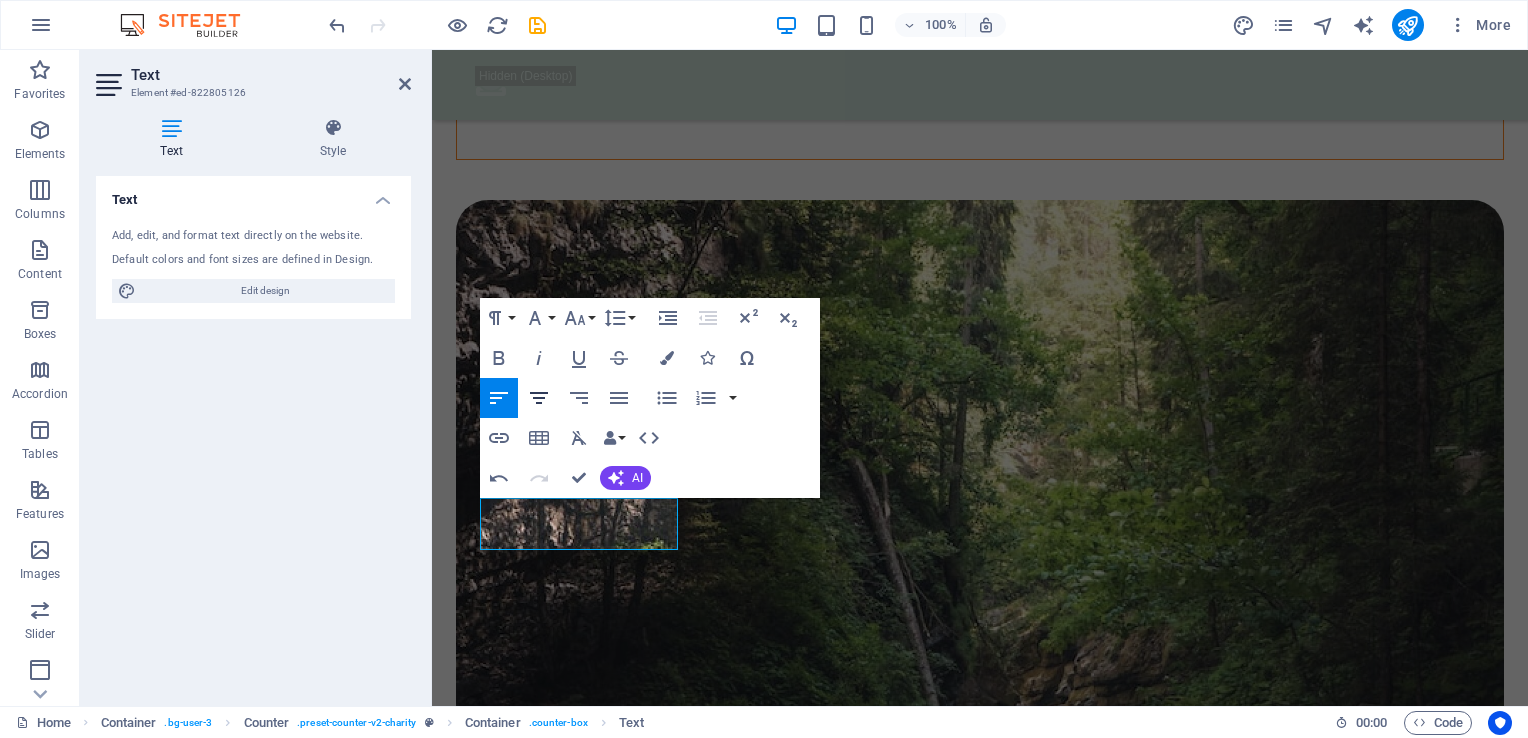 click 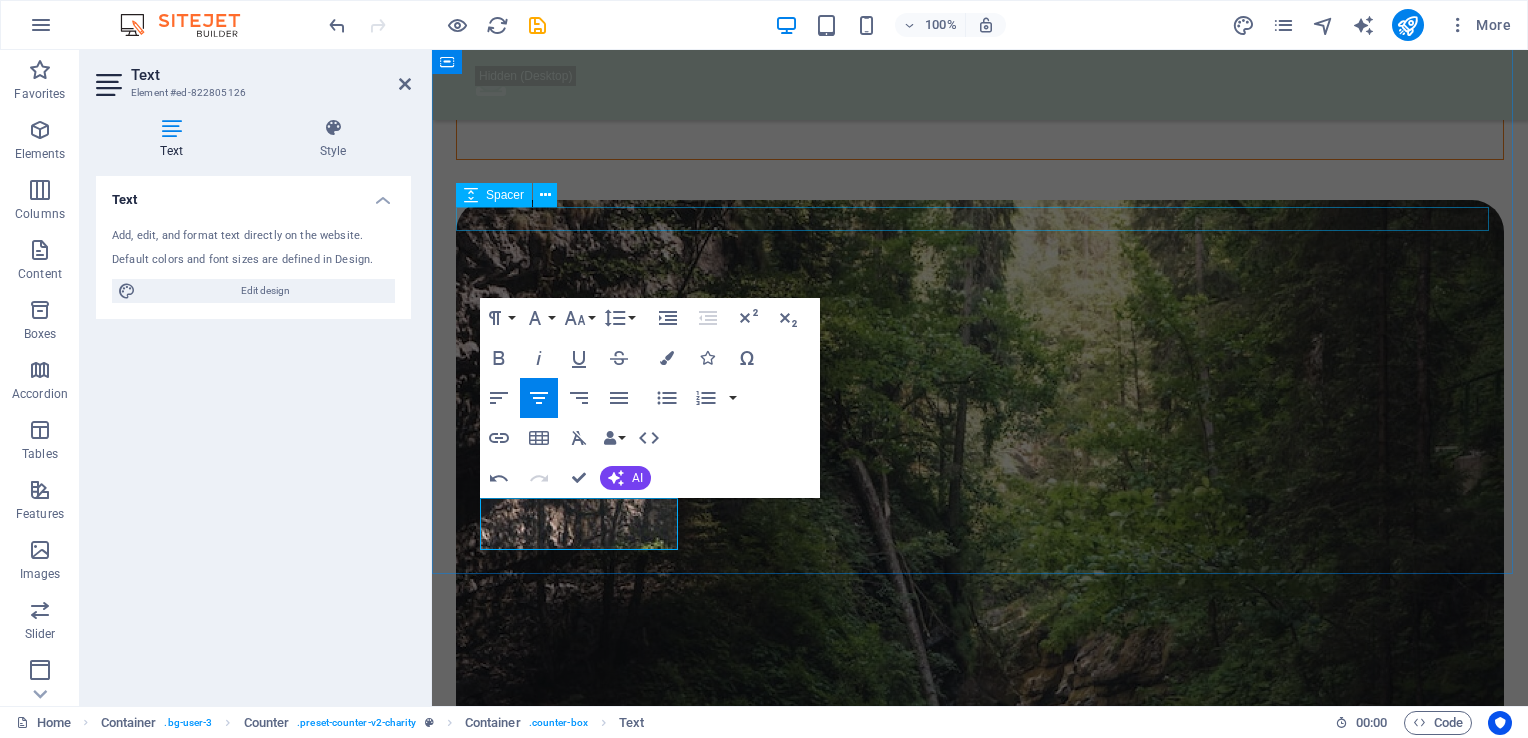 click at bounding box center (980, 2087) 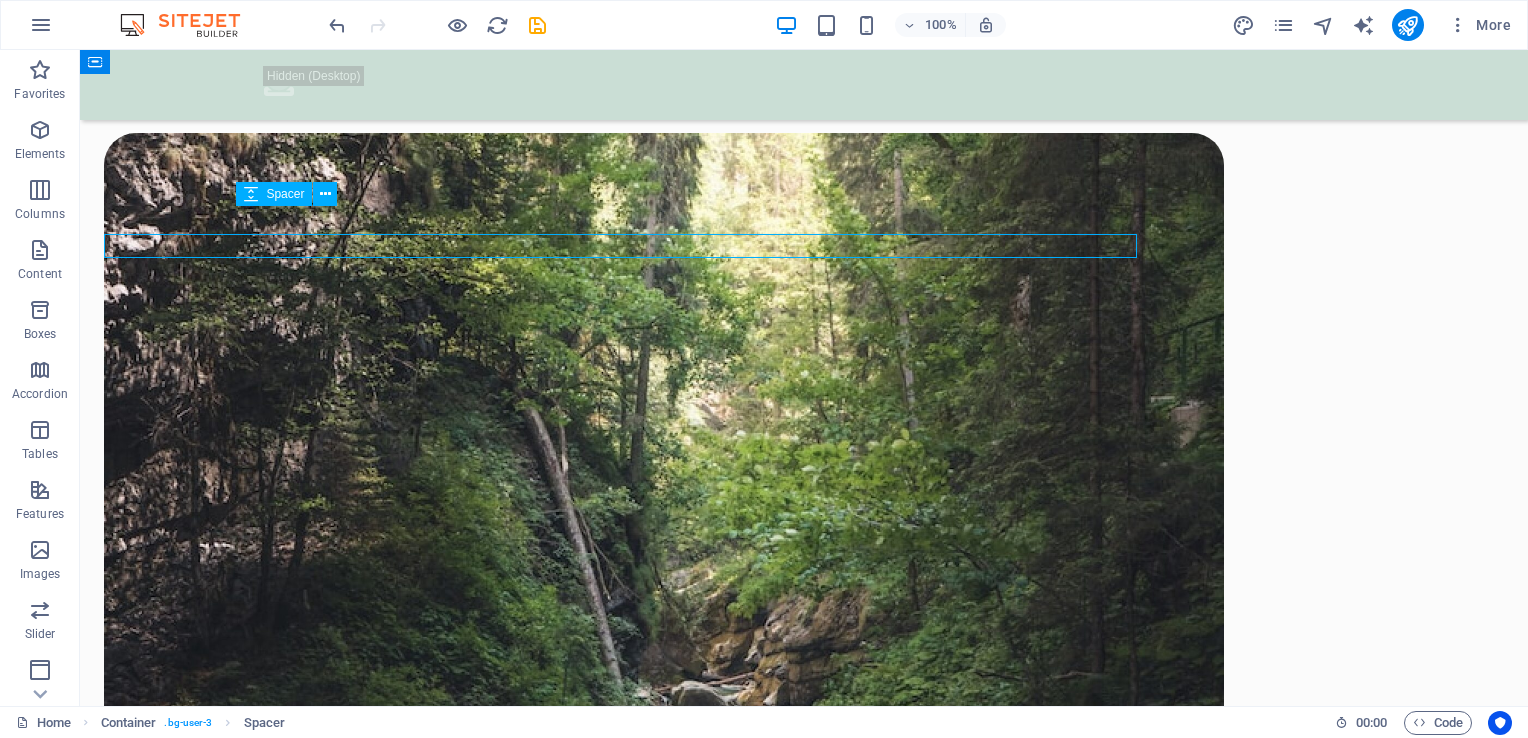 scroll, scrollTop: 2436, scrollLeft: 0, axis: vertical 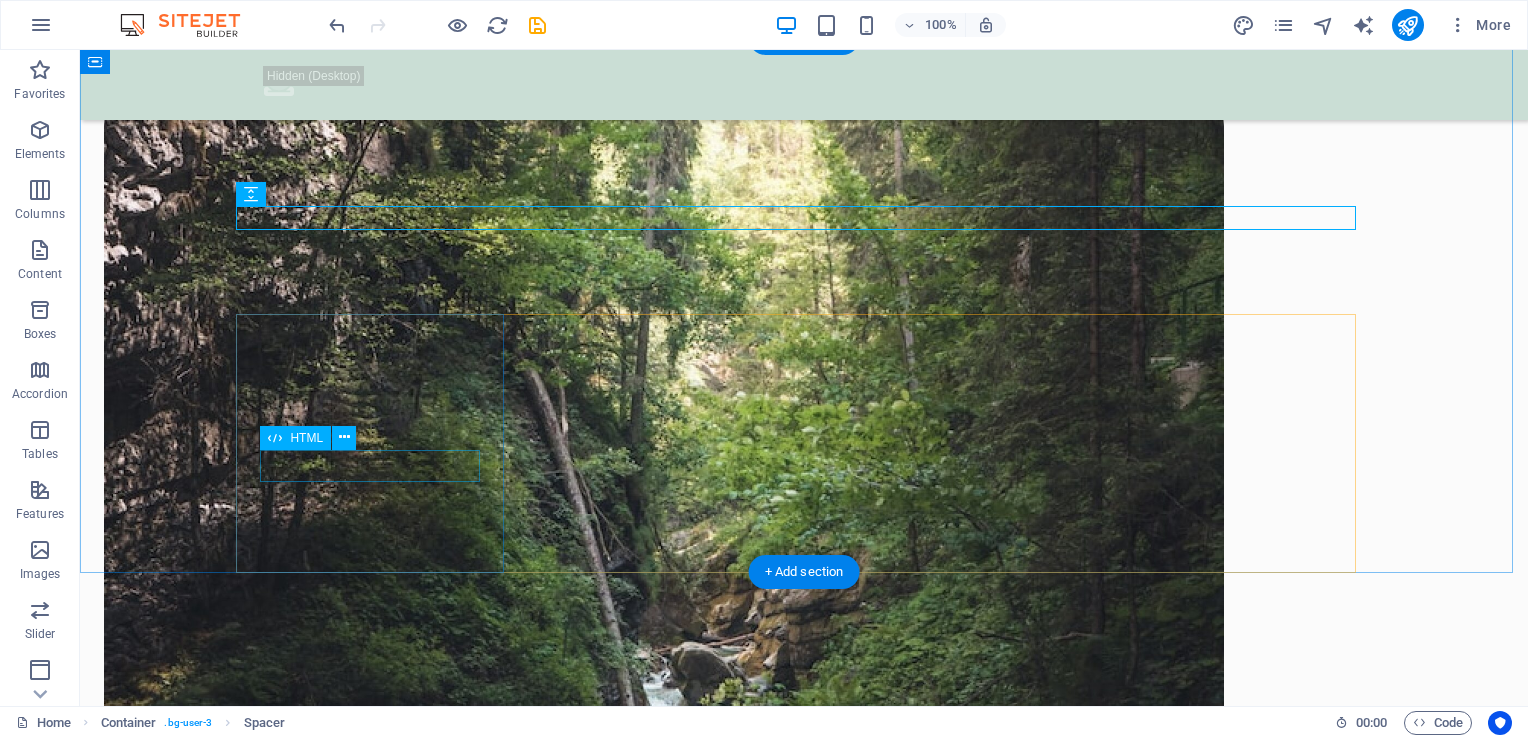 click on "100.000  +" at bounding box center [378, 2353] 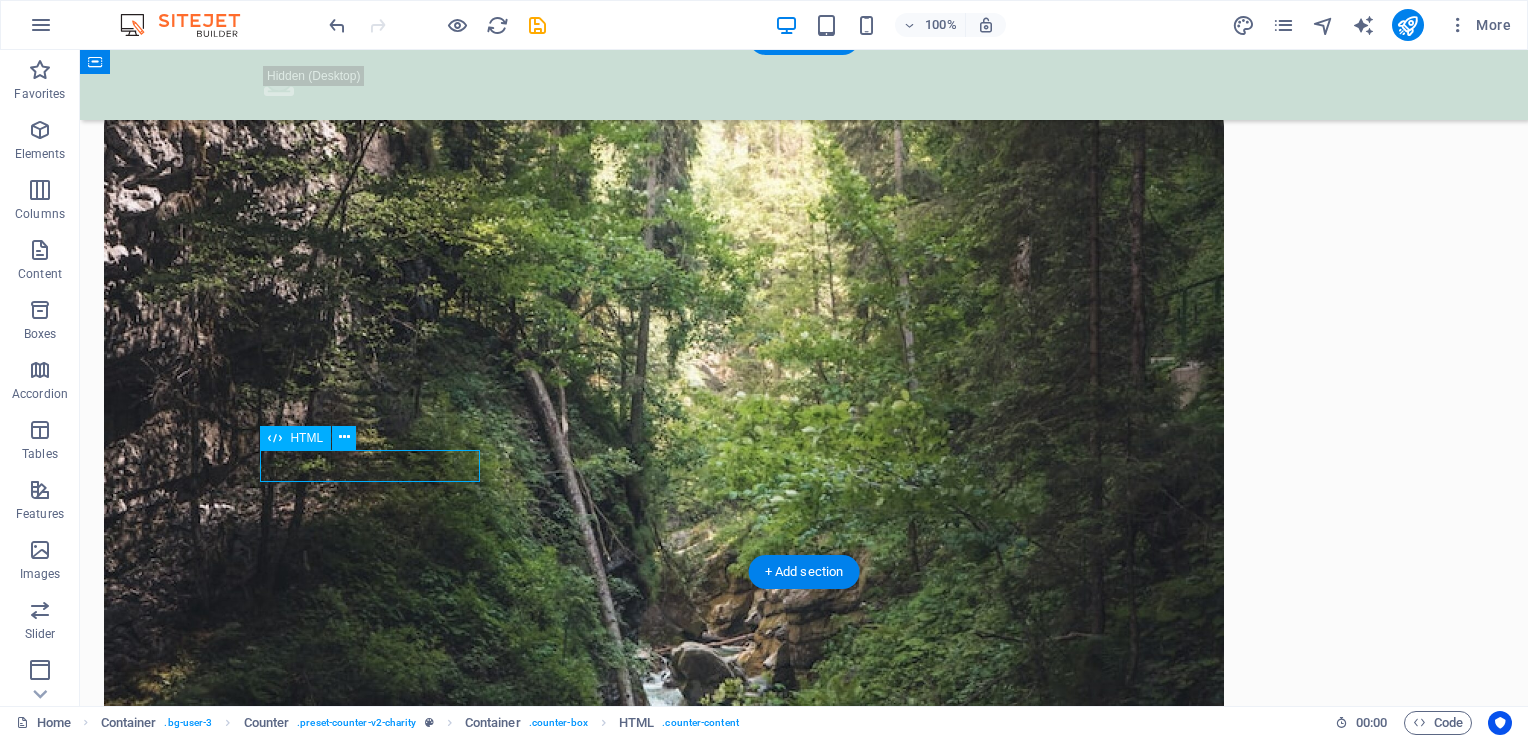 click on "100.000  +" at bounding box center (378, 2353) 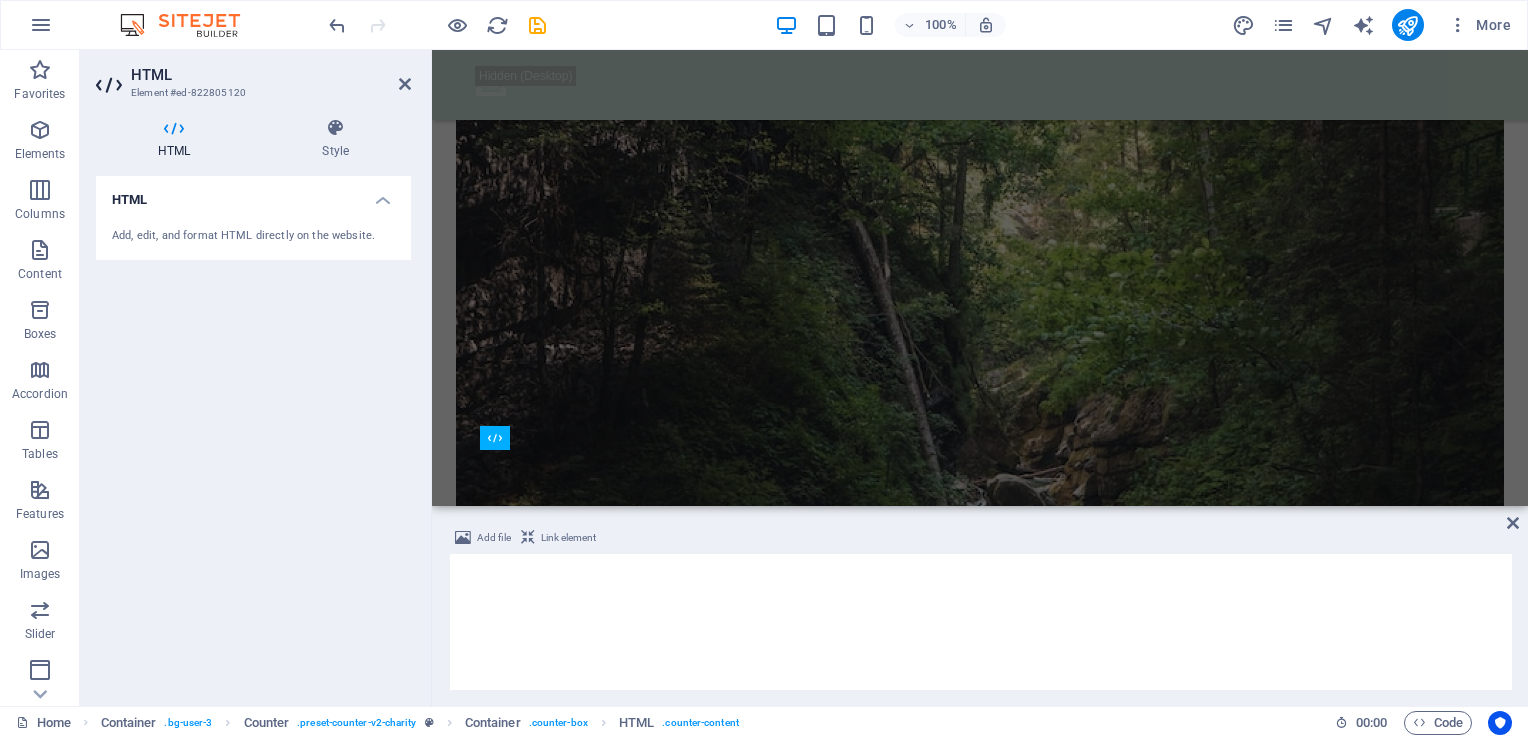 scroll, scrollTop: 2264, scrollLeft: 0, axis: vertical 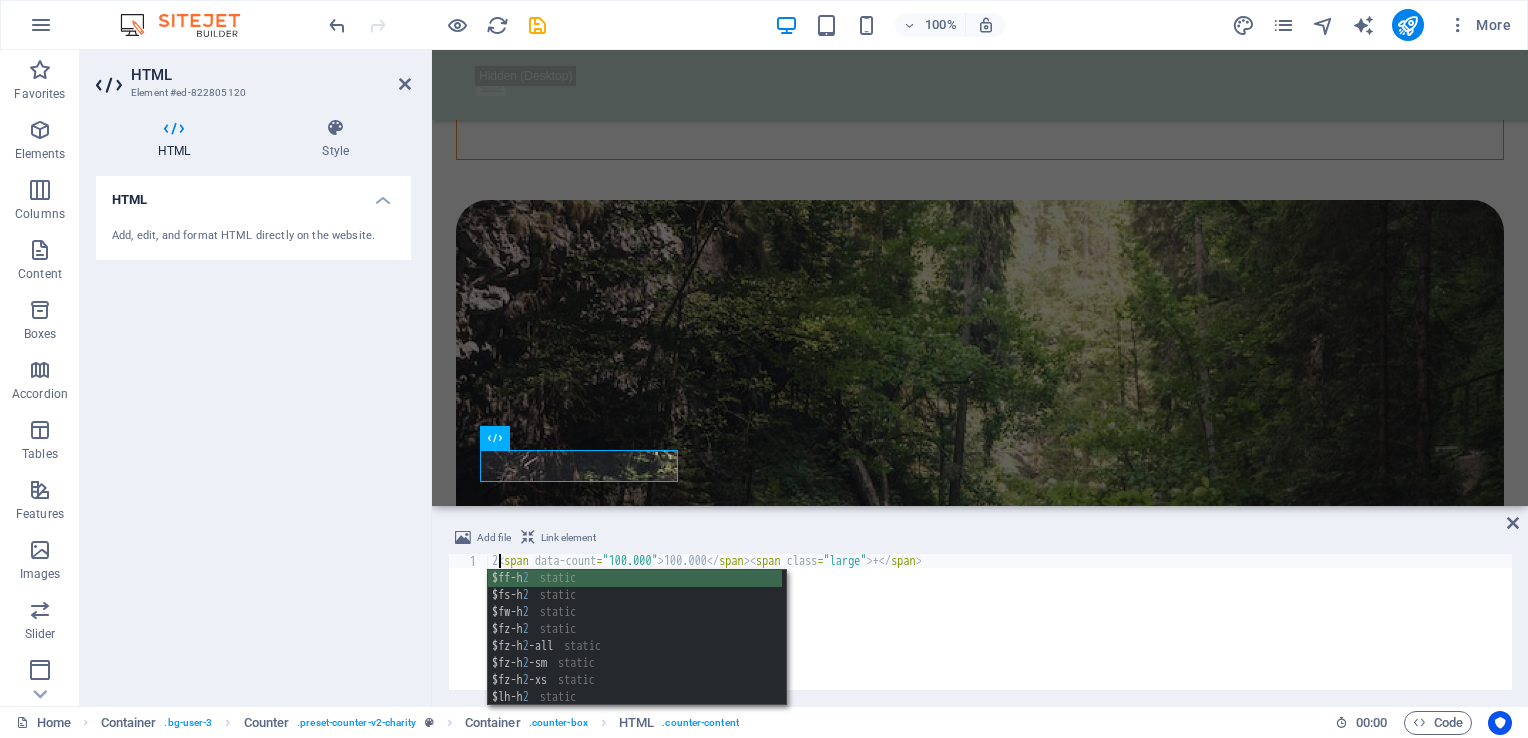 type on "<span data-count="100.000">100.000</span><span class="large"> +</span>" 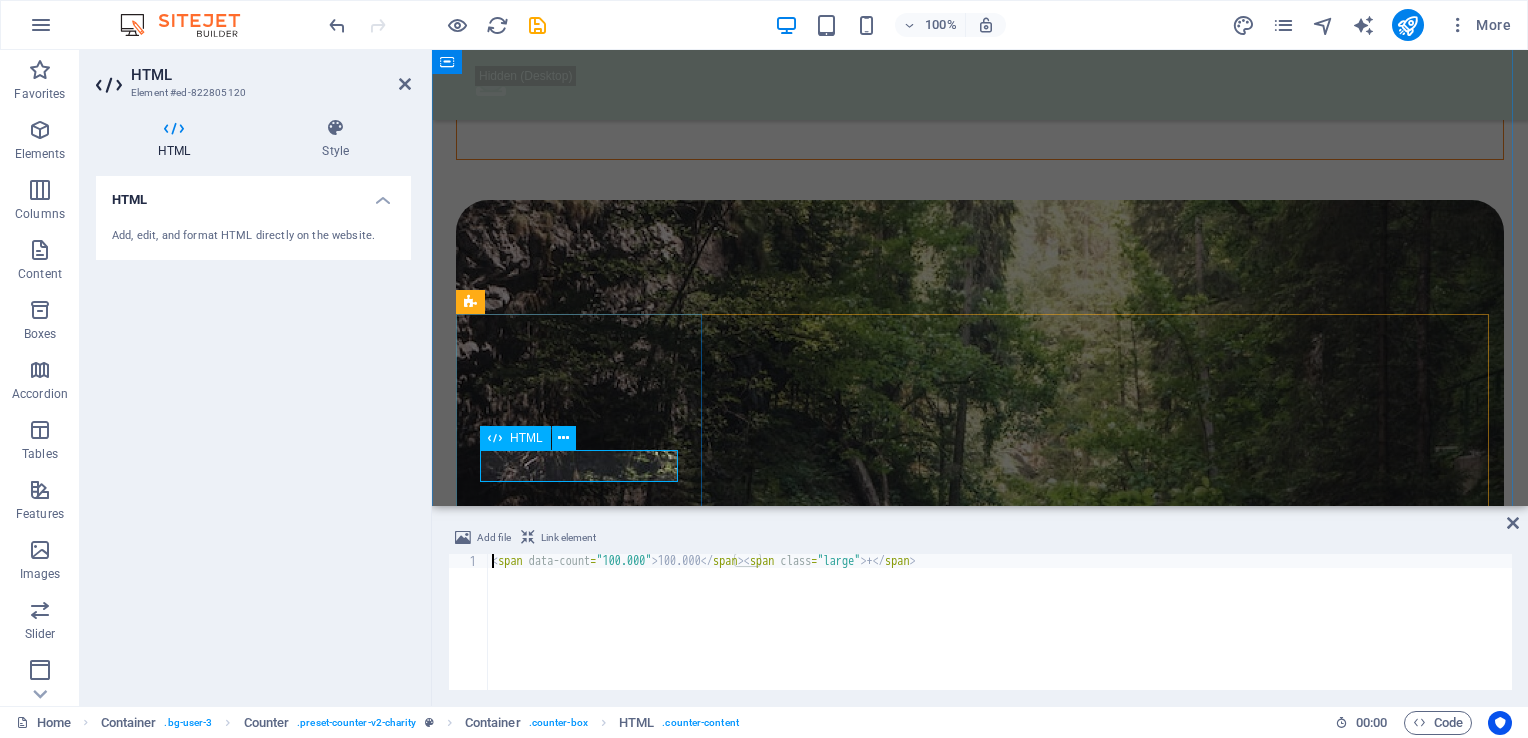 click on "[NUMBER] [NUMBER]  +" at bounding box center (581, 2316) 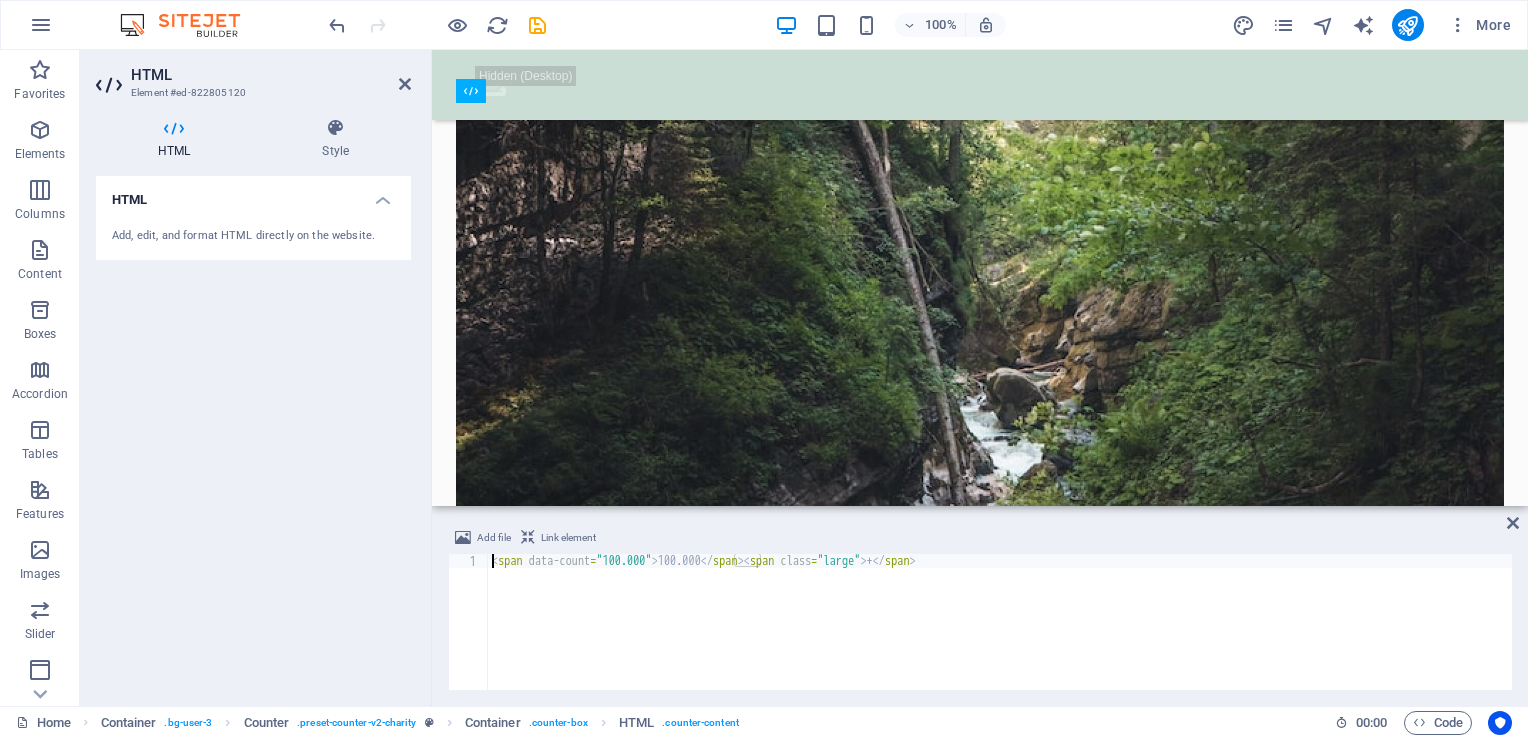 drag, startPoint x: 496, startPoint y: 466, endPoint x: 576, endPoint y: 466, distance: 80 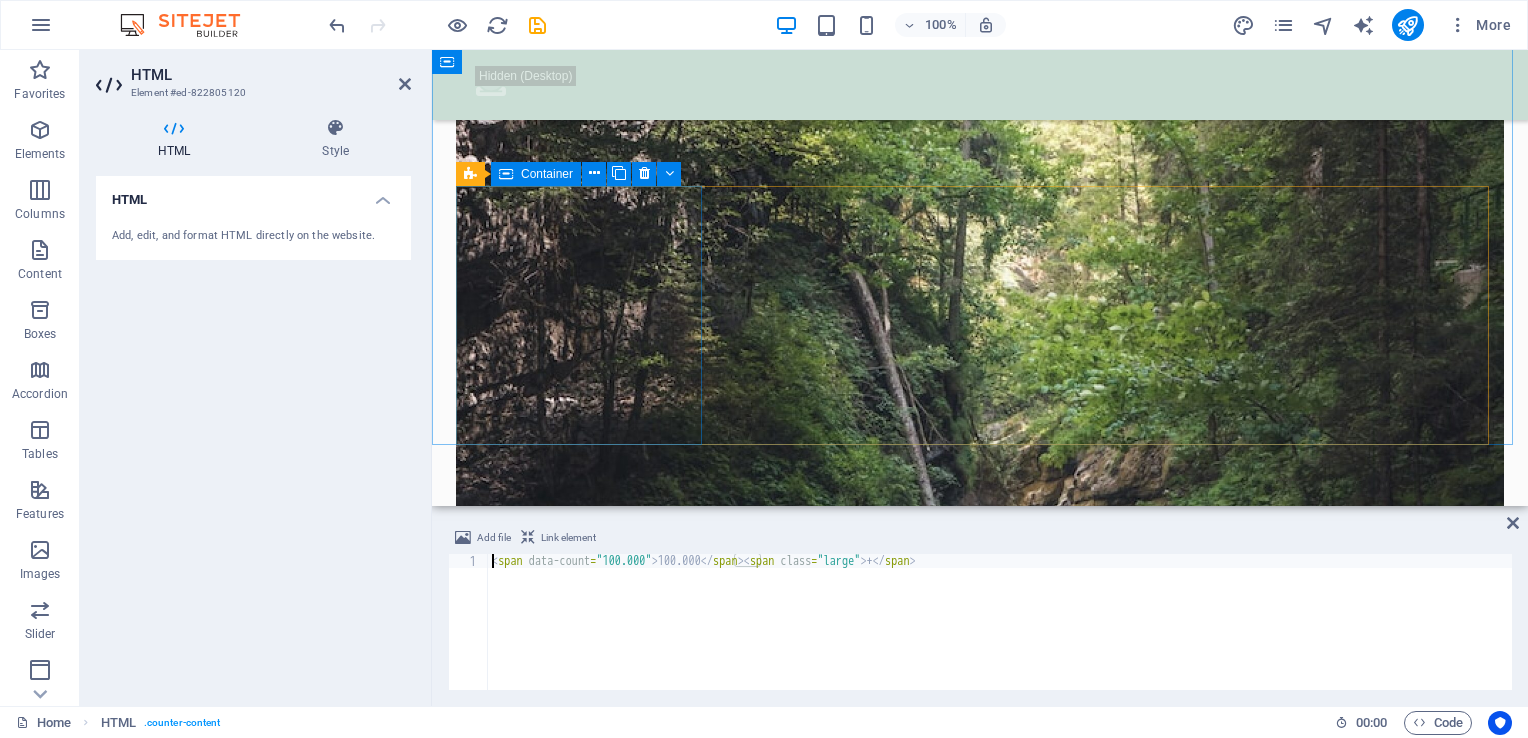 scroll, scrollTop: 2392, scrollLeft: 0, axis: vertical 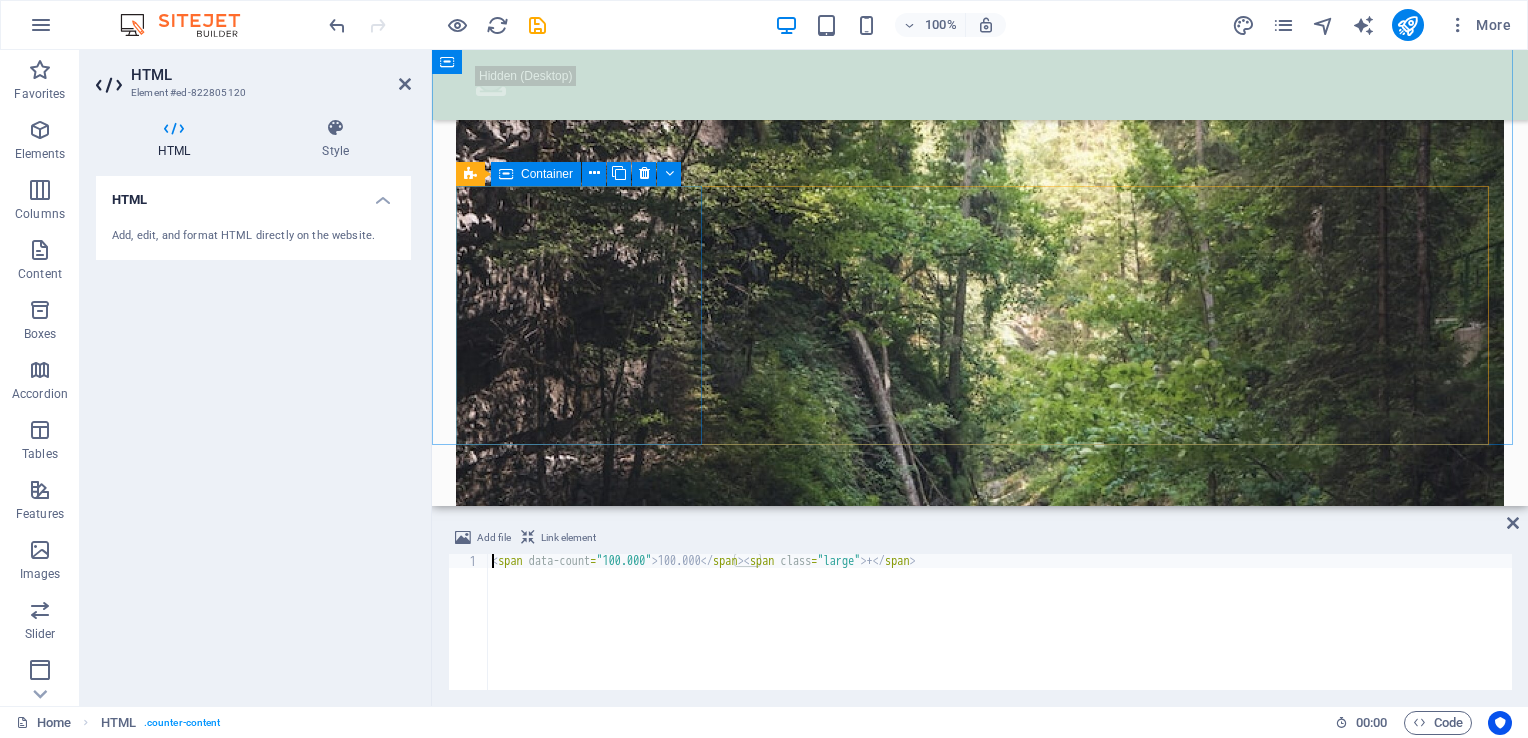 click on "Number of murders in [YEAR] [COUNTRY]" at bounding box center (581, 2146) 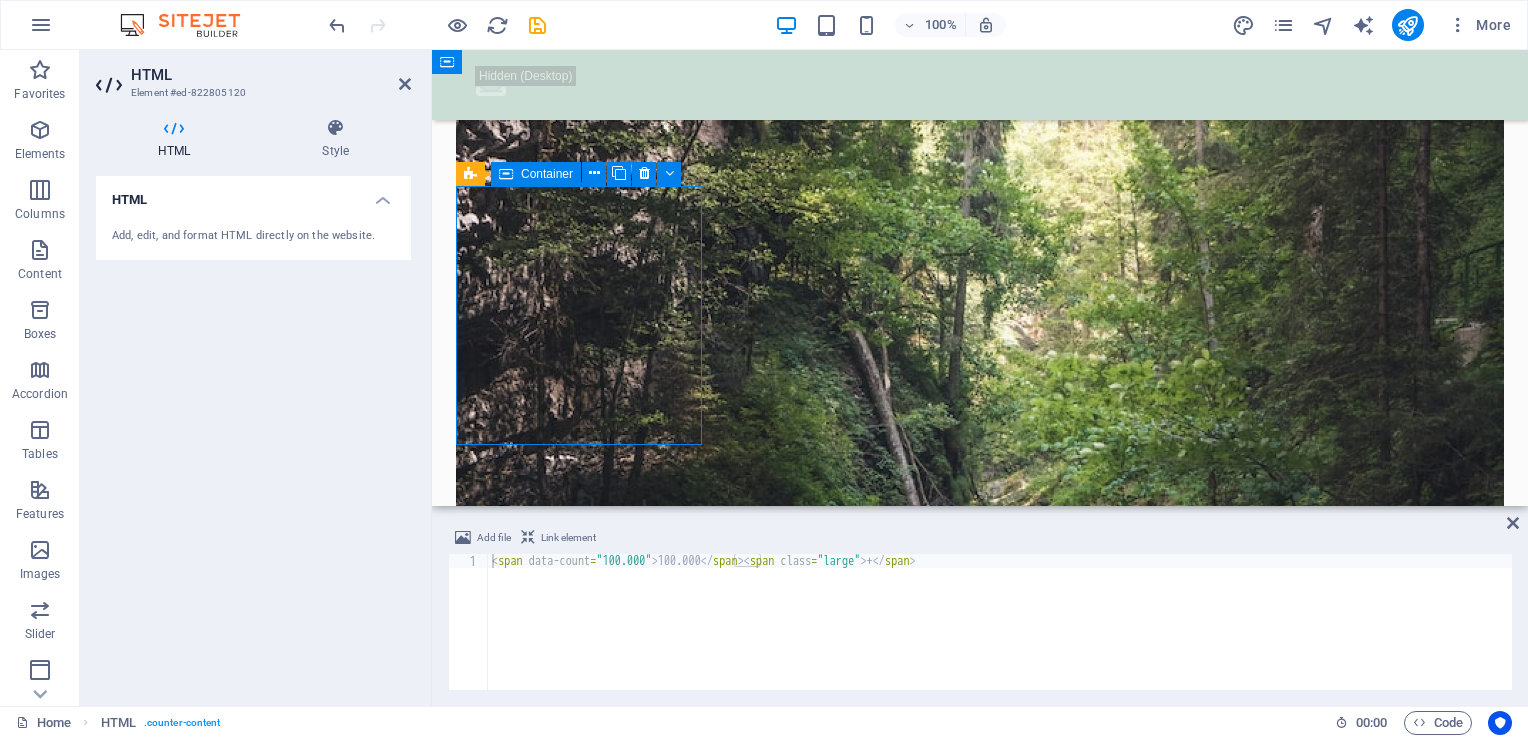 click on "Number of murders in [YEAR] [COUNTRY]" at bounding box center [581, 2146] 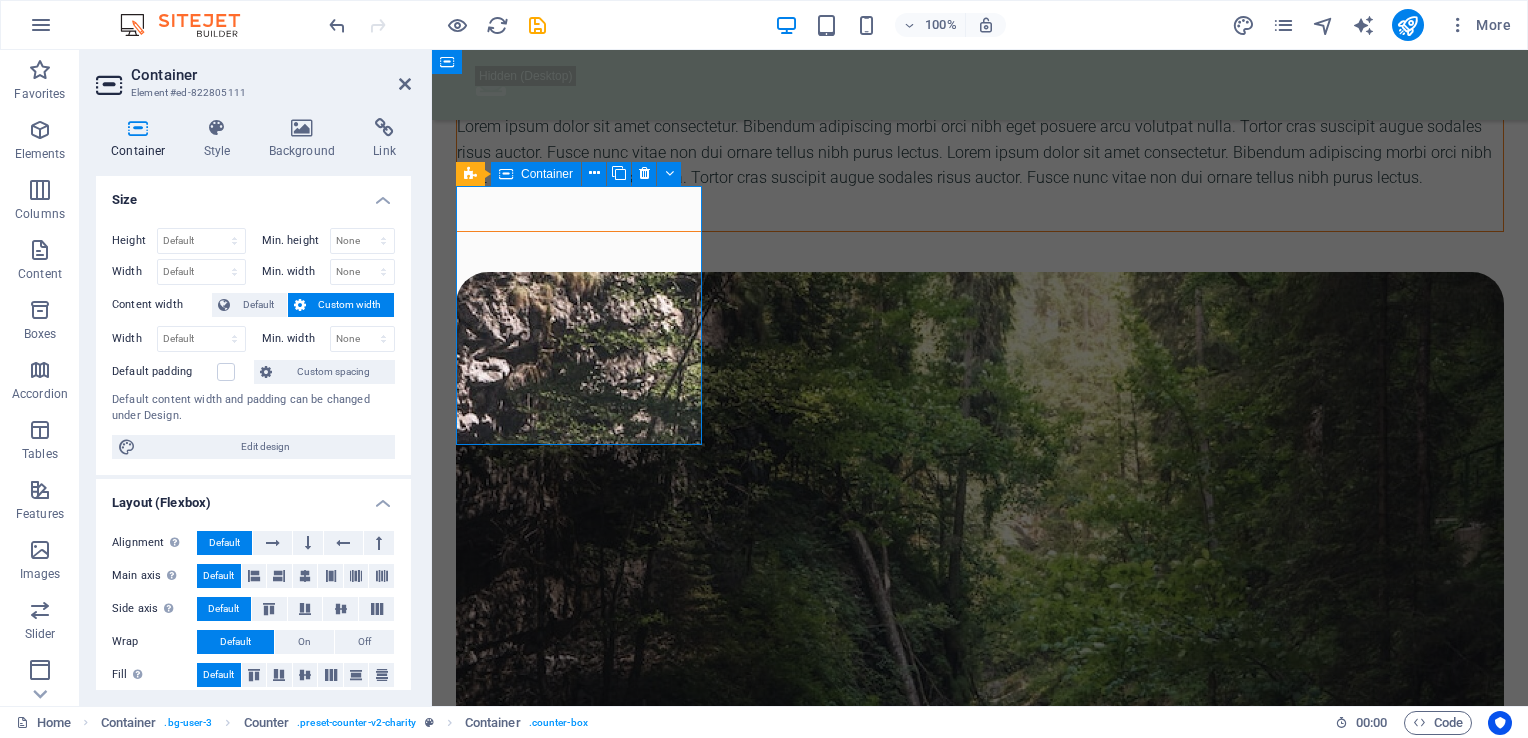 scroll, scrollTop: 2592, scrollLeft: 0, axis: vertical 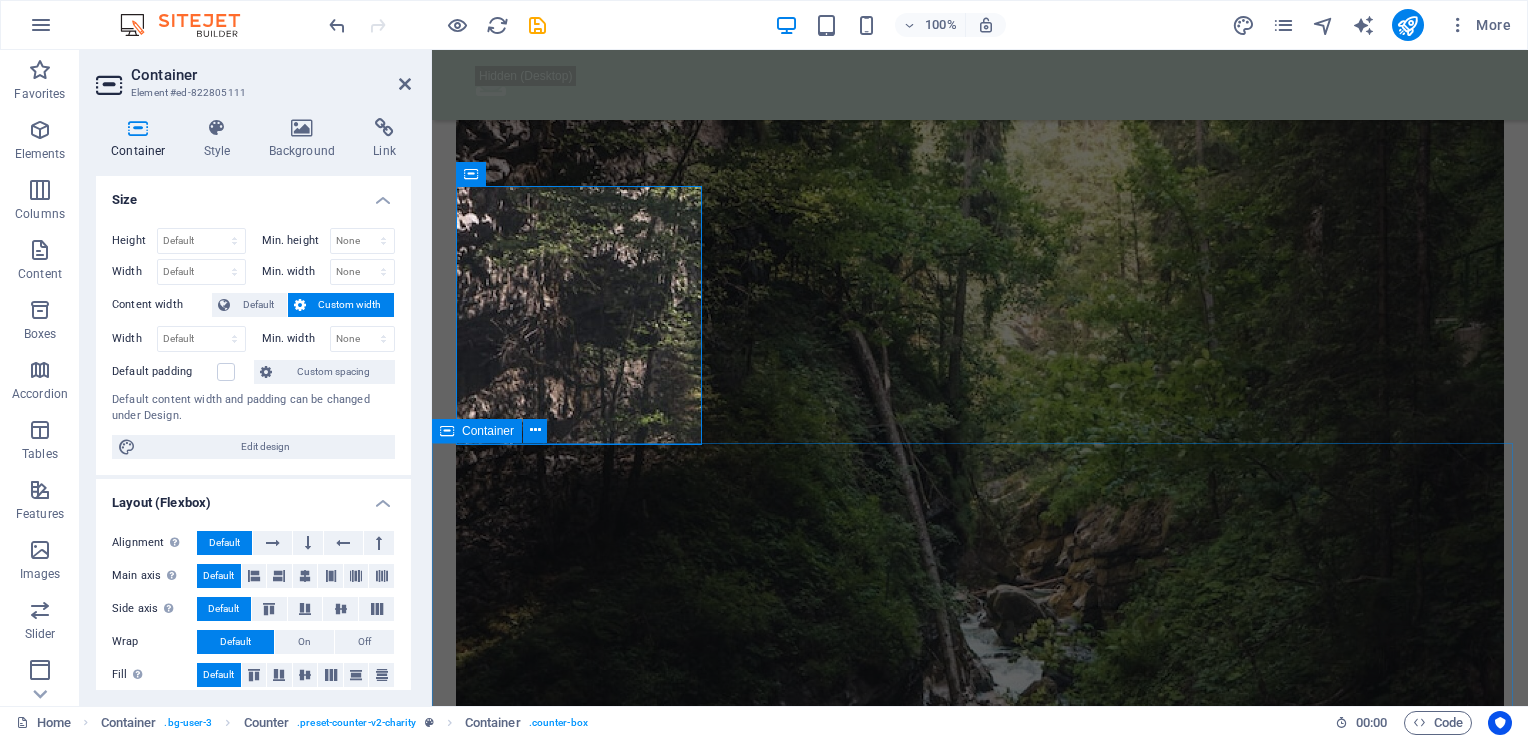 click on "Drop content here or  Add elements  Paste clipboard" at bounding box center [980, 3364] 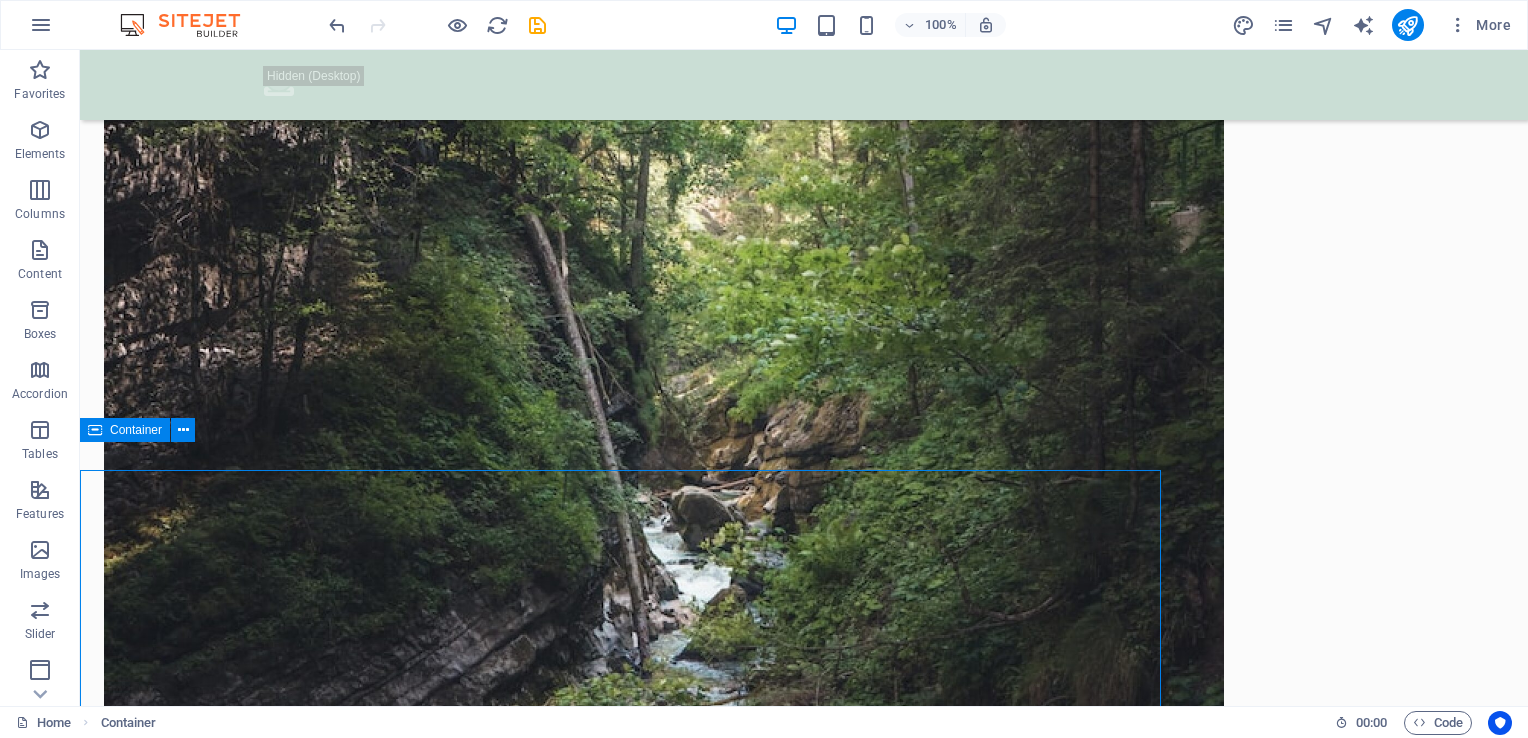 scroll, scrollTop: 2565, scrollLeft: 0, axis: vertical 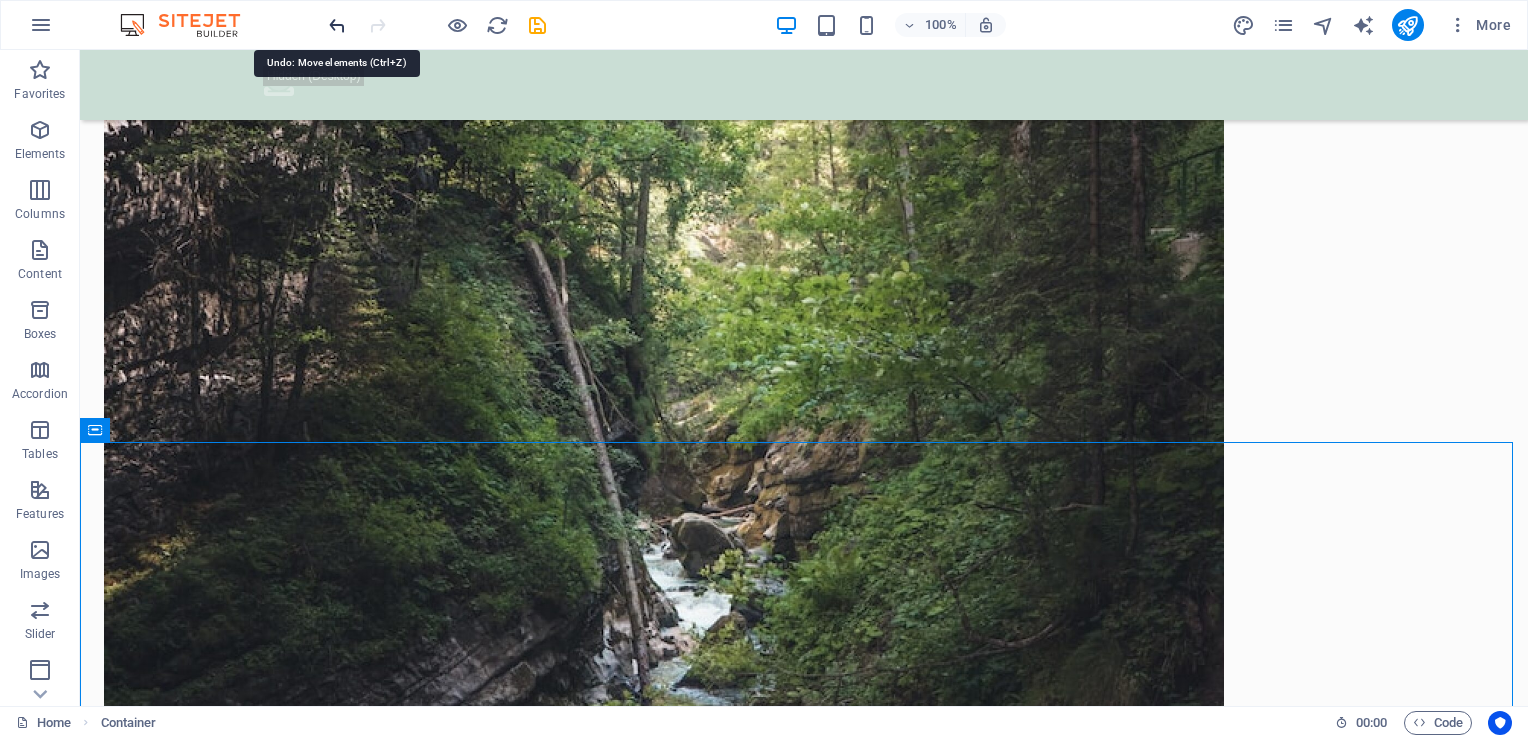 click at bounding box center [337, 25] 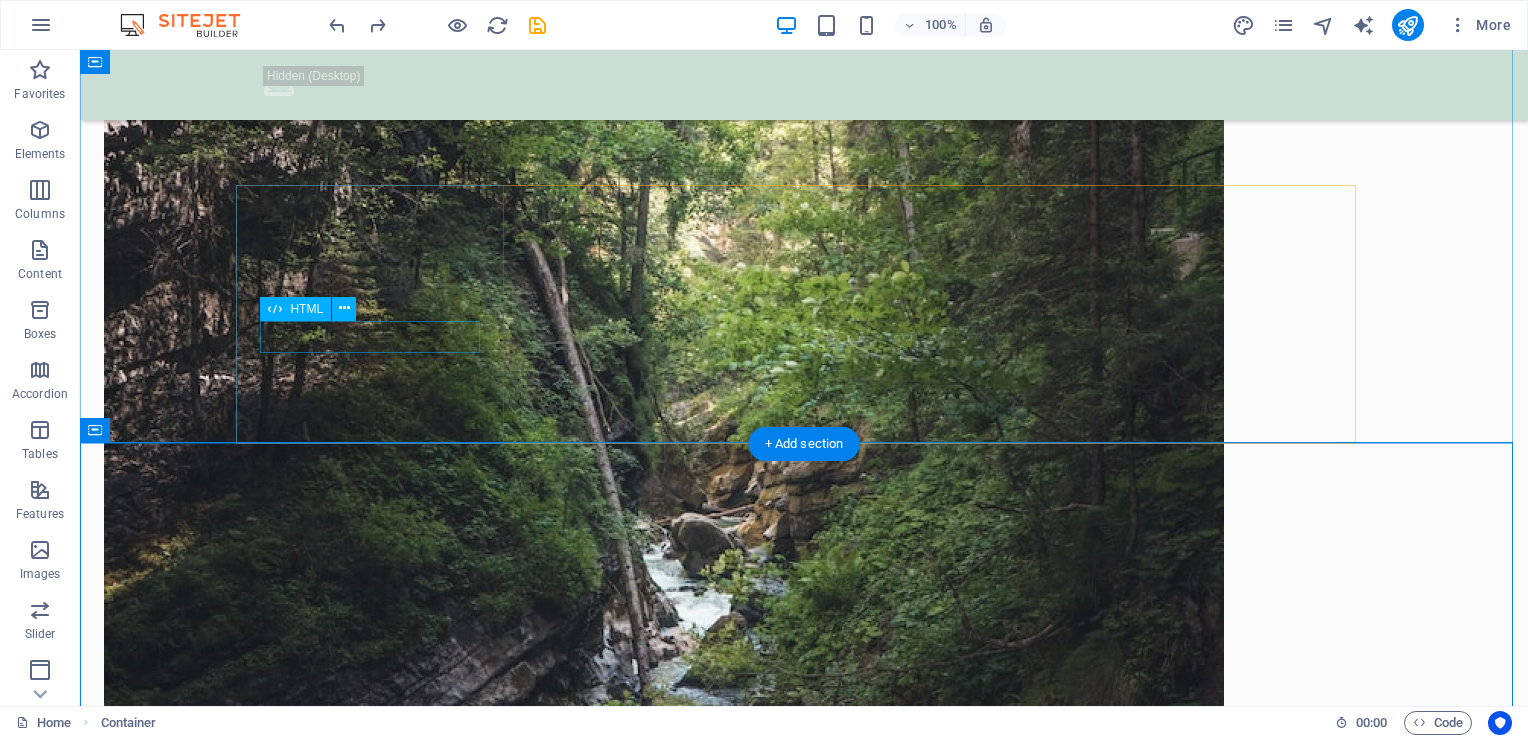 click on "[NUMBER] [NUMBER]  +" at bounding box center [378, 2224] 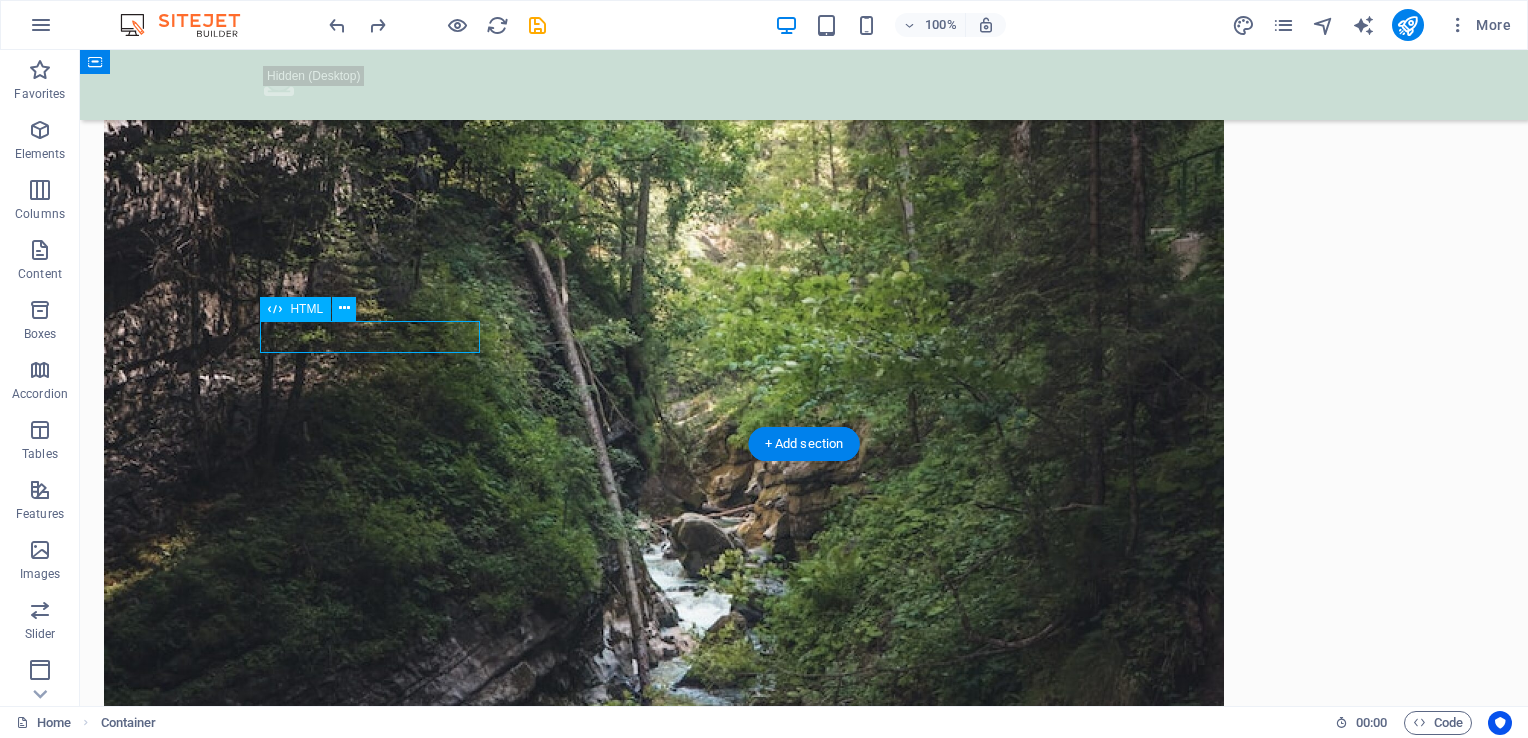 click on "[NUMBER] [NUMBER]  +" at bounding box center [378, 2224] 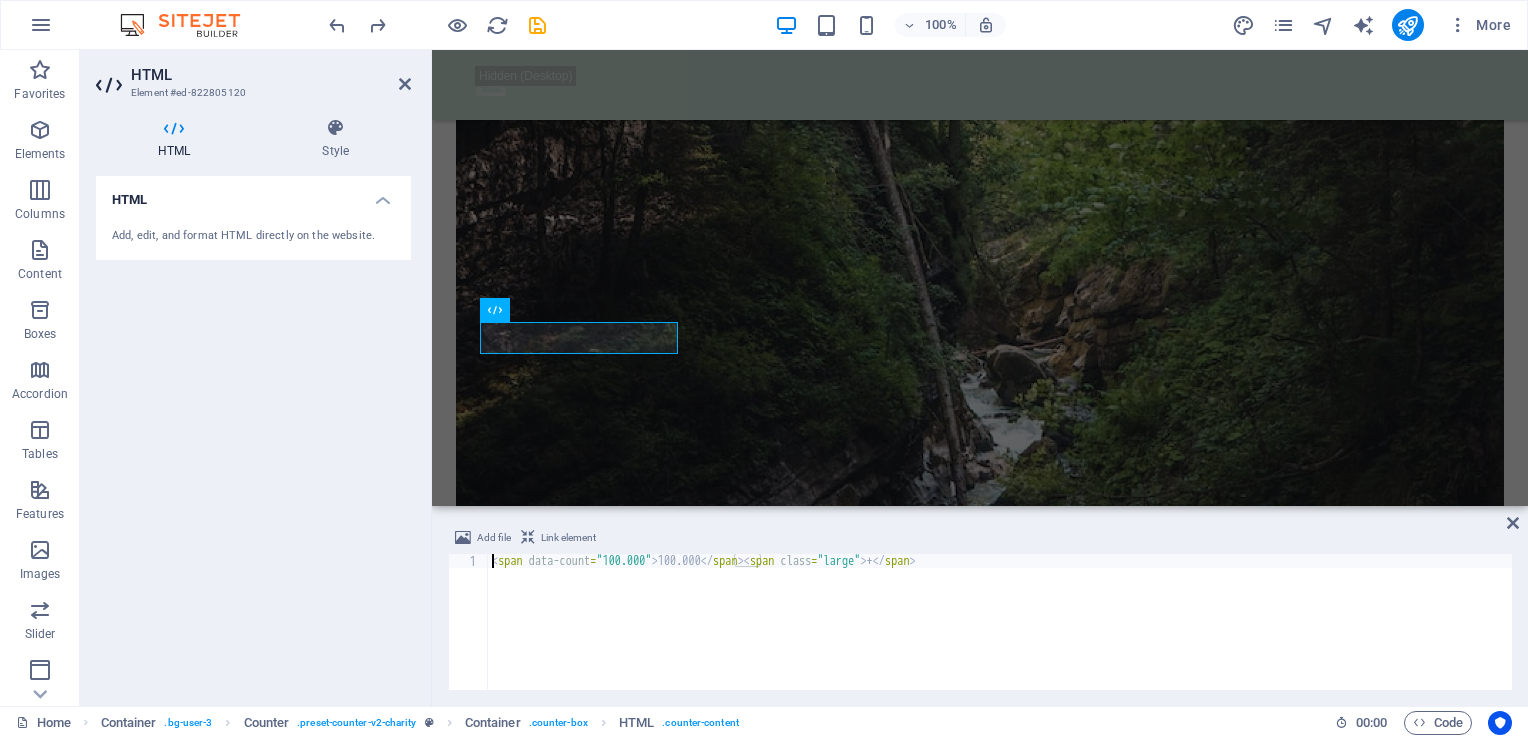 scroll, scrollTop: 2392, scrollLeft: 0, axis: vertical 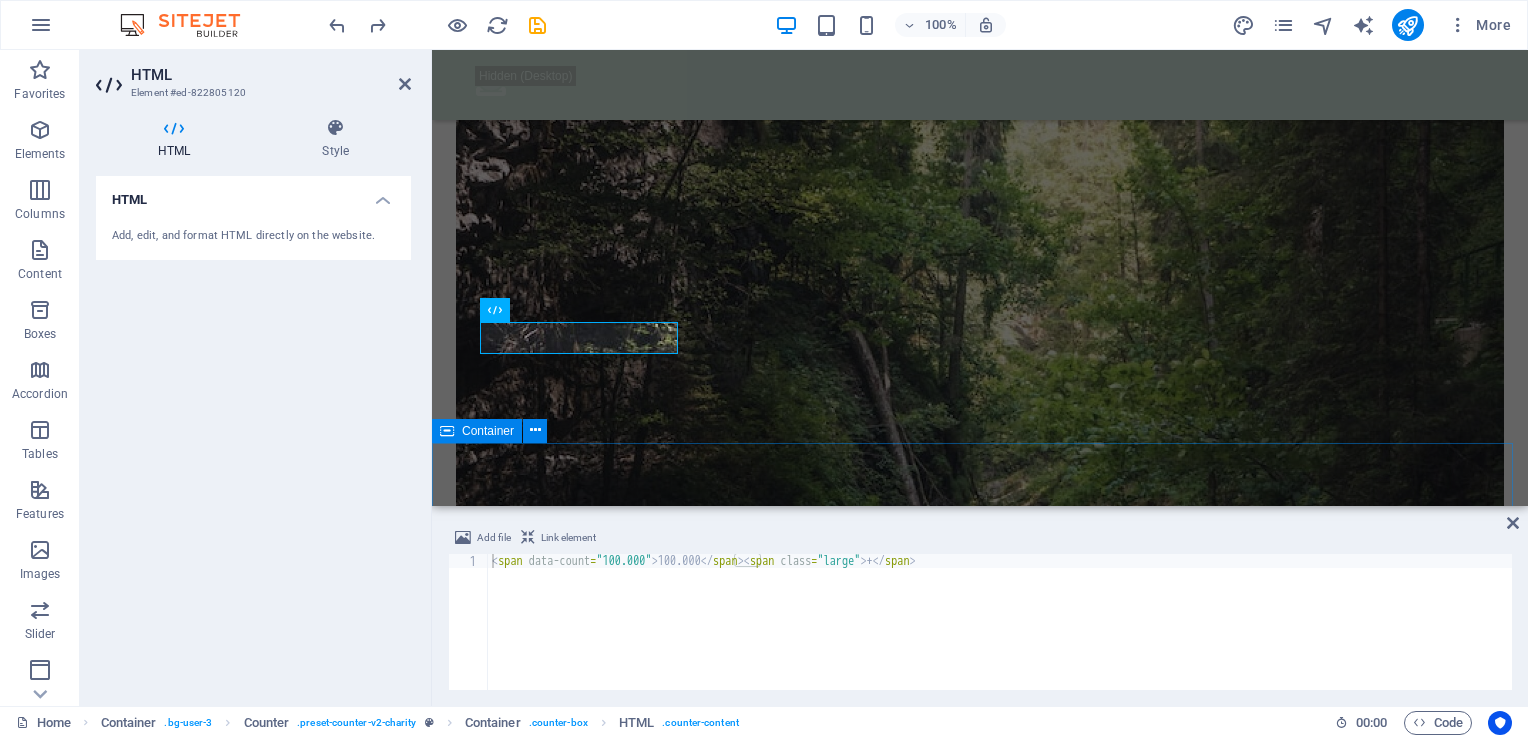 click on "Drop content here or  Add elements  Paste clipboard" at bounding box center [980, 3396] 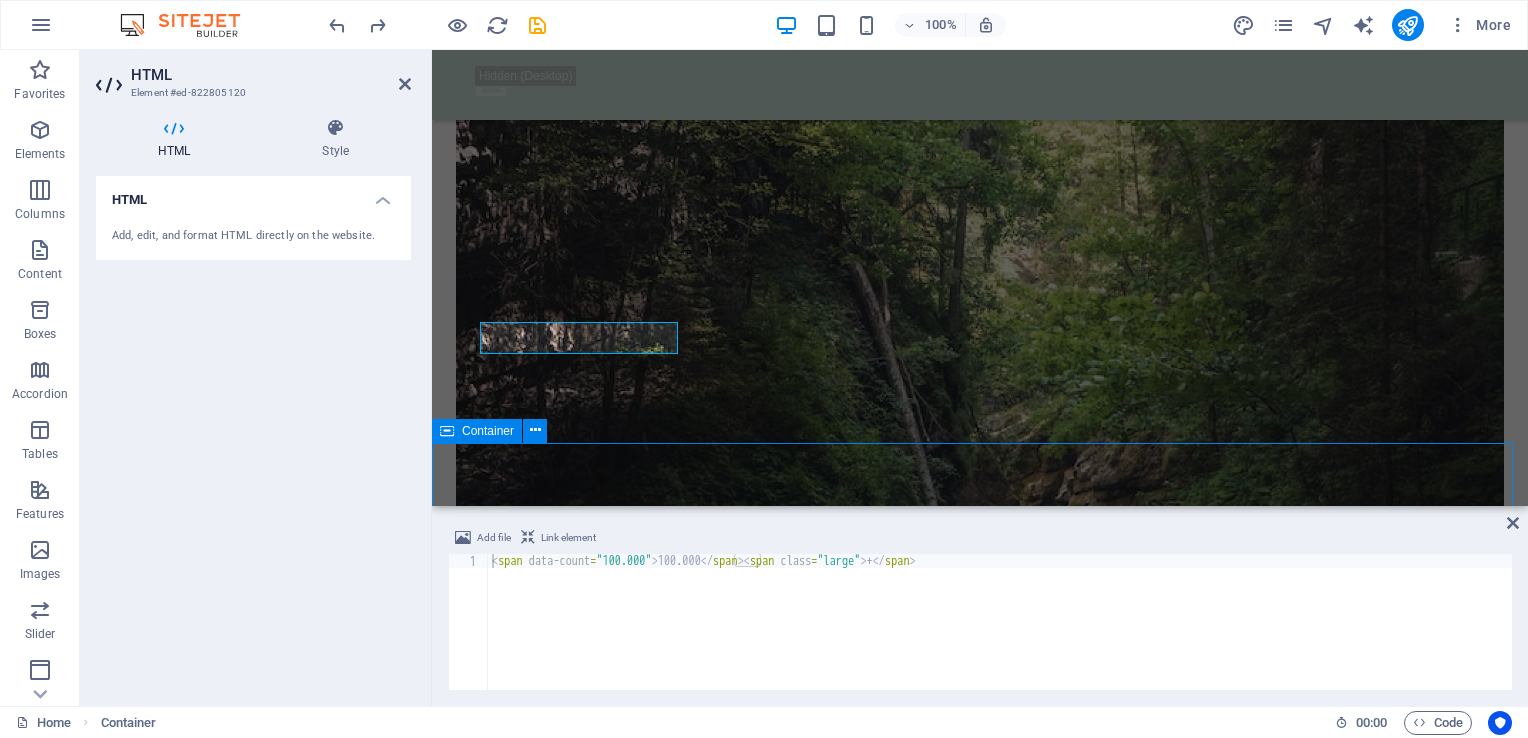scroll, scrollTop: 2565, scrollLeft: 0, axis: vertical 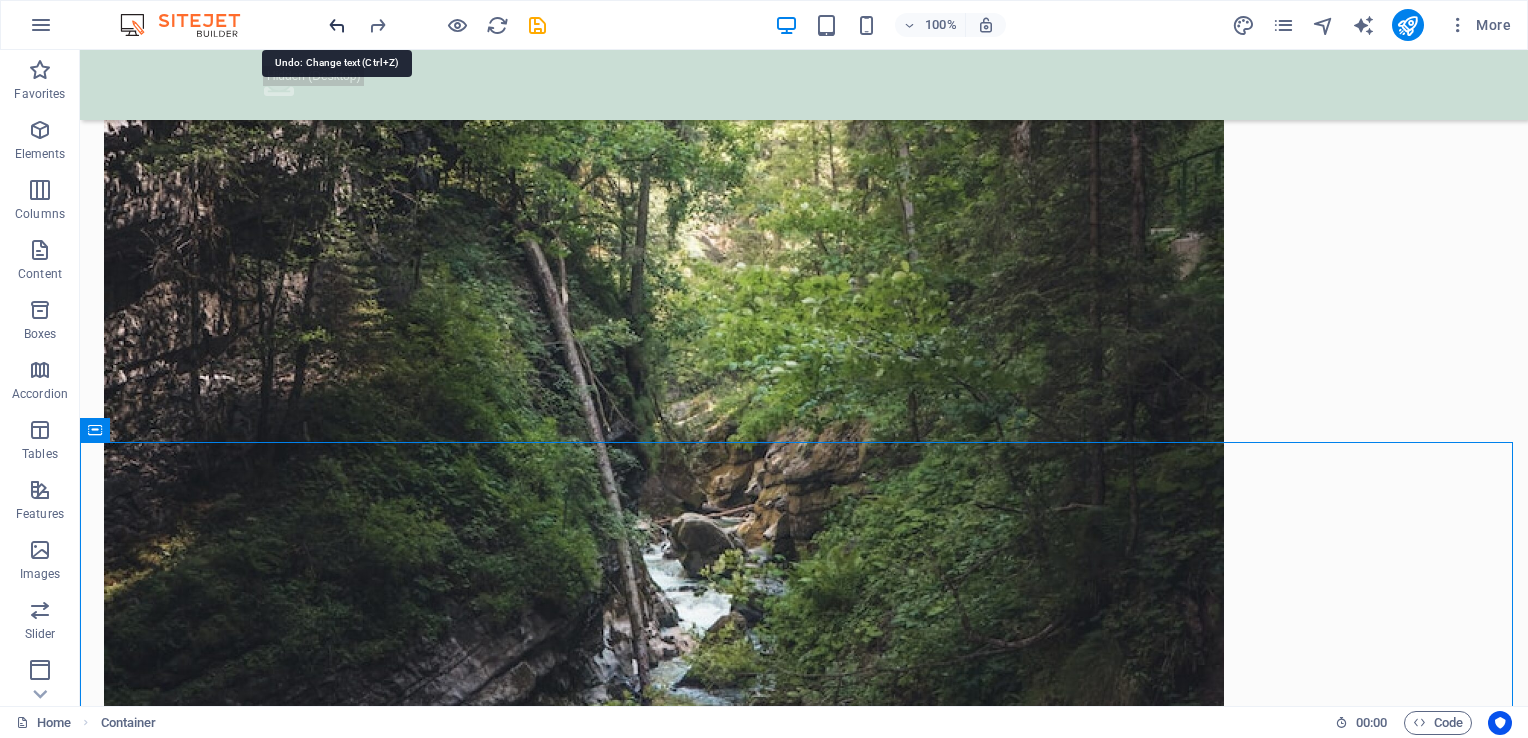 click at bounding box center (337, 25) 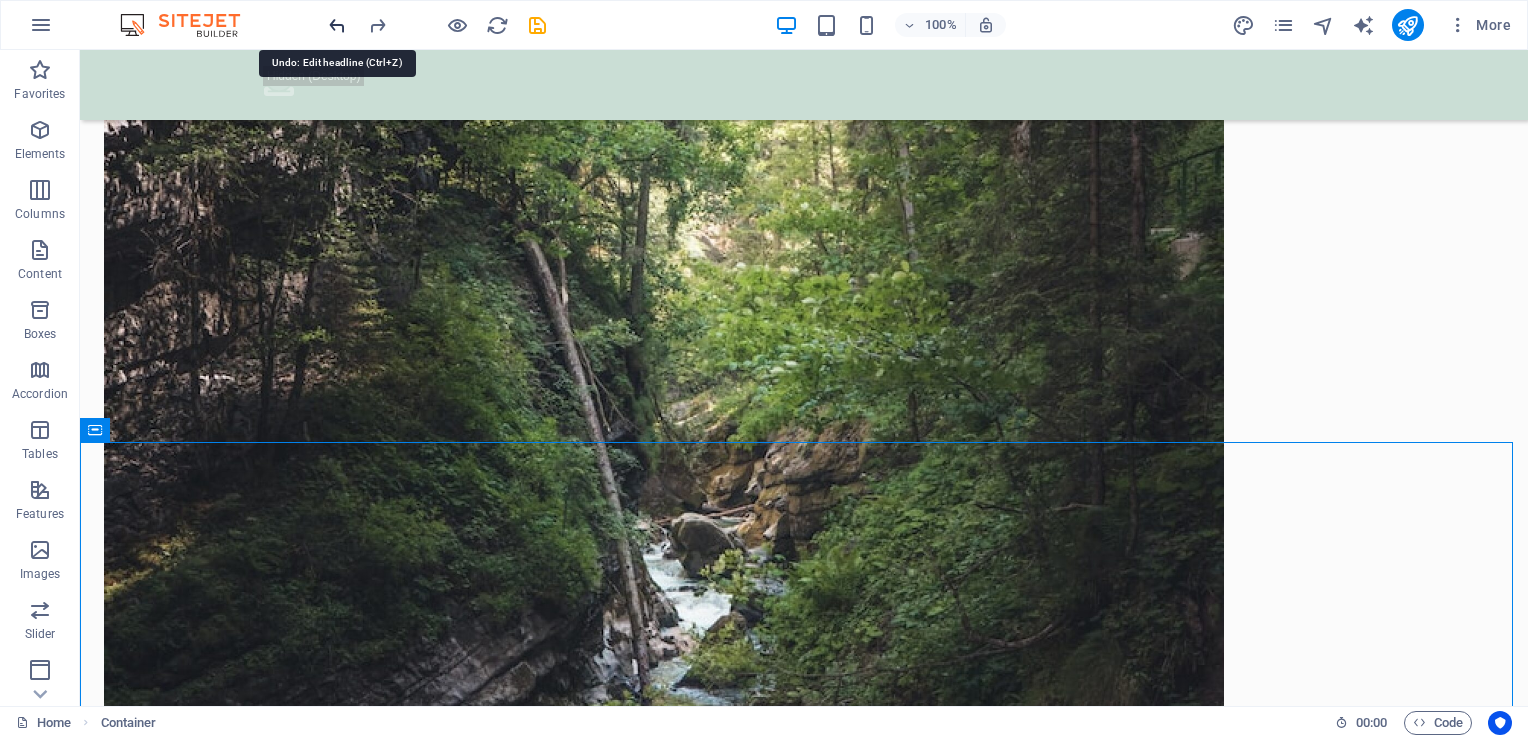 click at bounding box center (337, 25) 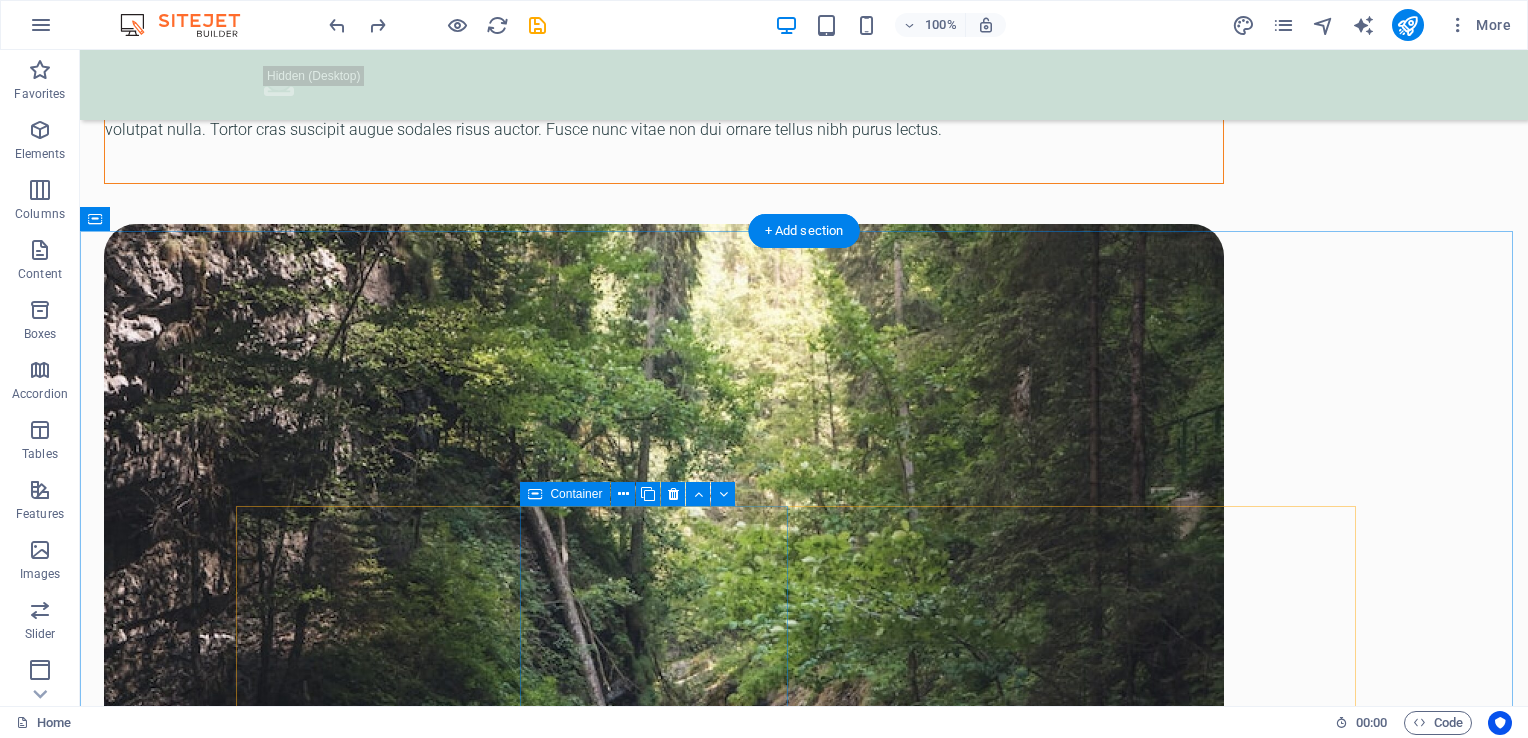 scroll, scrollTop: 2707, scrollLeft: 0, axis: vertical 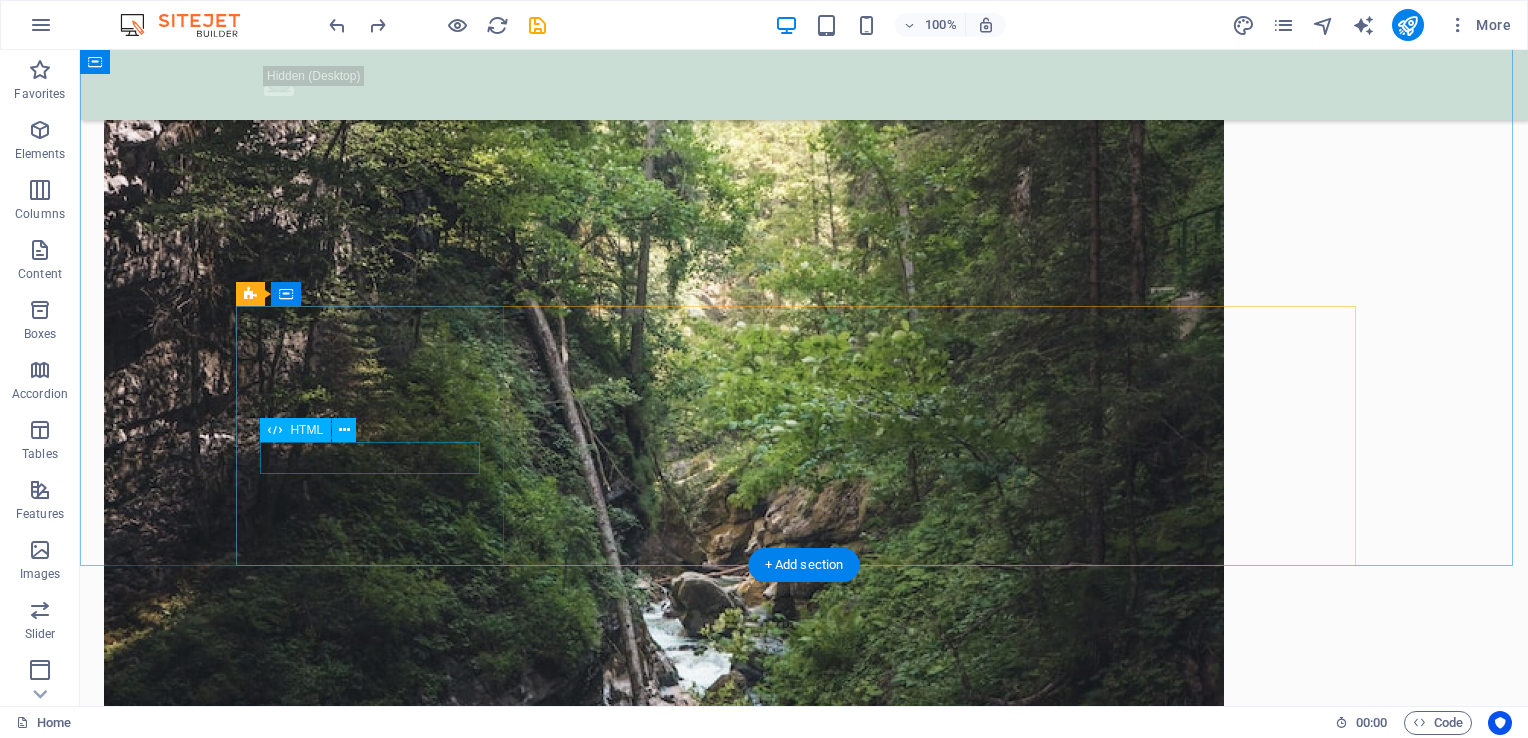 click on "[NUMBER] [NUMBER]  +" at bounding box center (378, 2283) 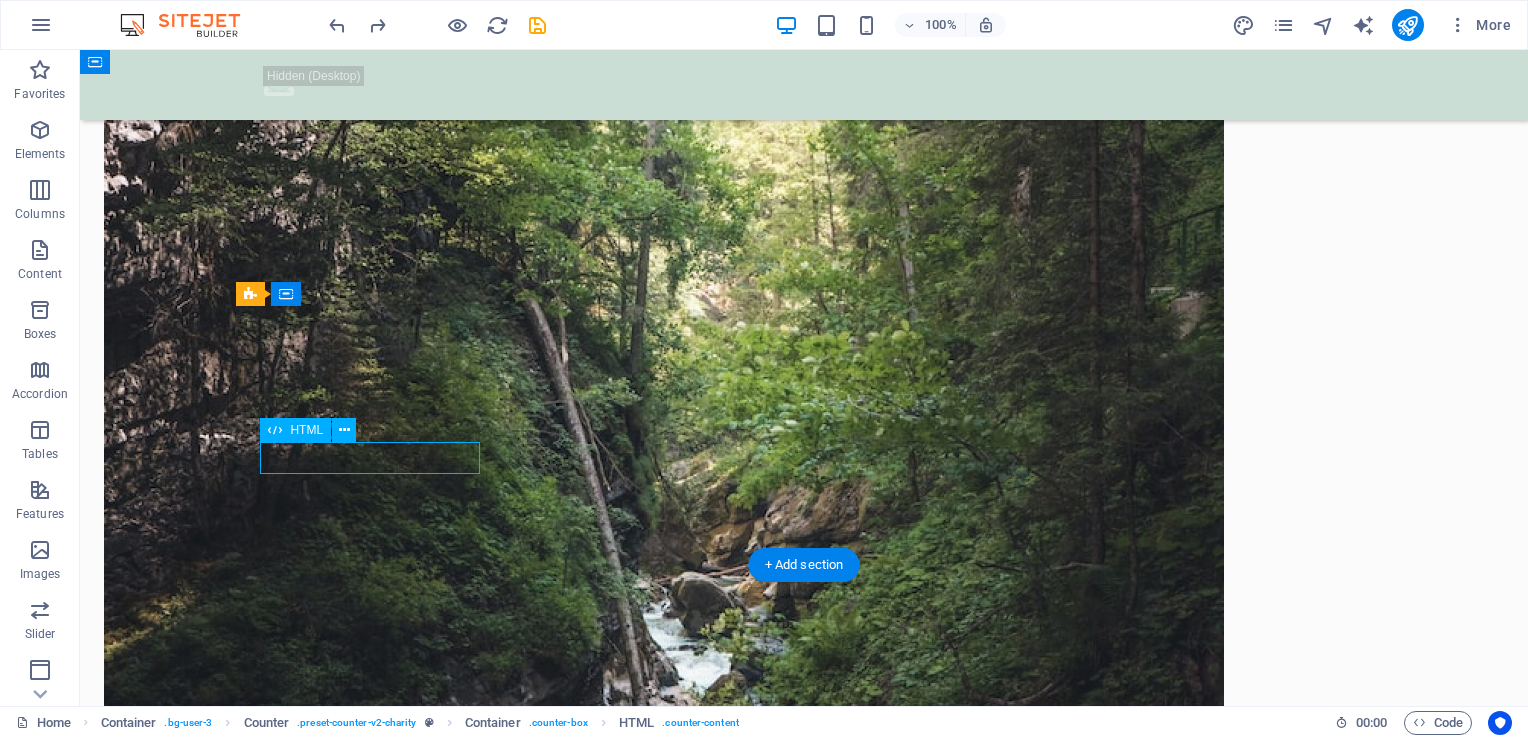click on "[NUMBER] [NUMBER]  +" at bounding box center (378, 2283) 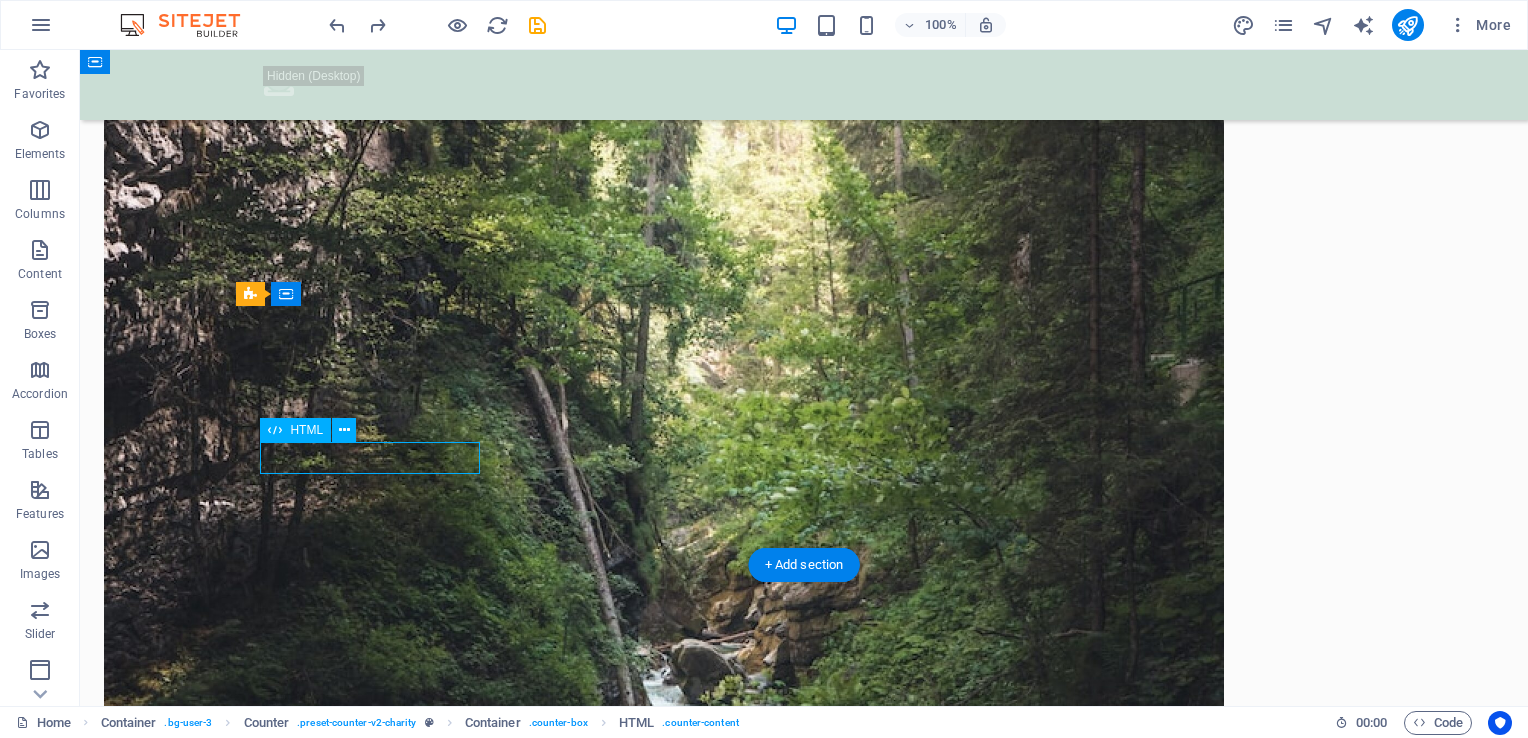 scroll, scrollTop: 2574, scrollLeft: 0, axis: vertical 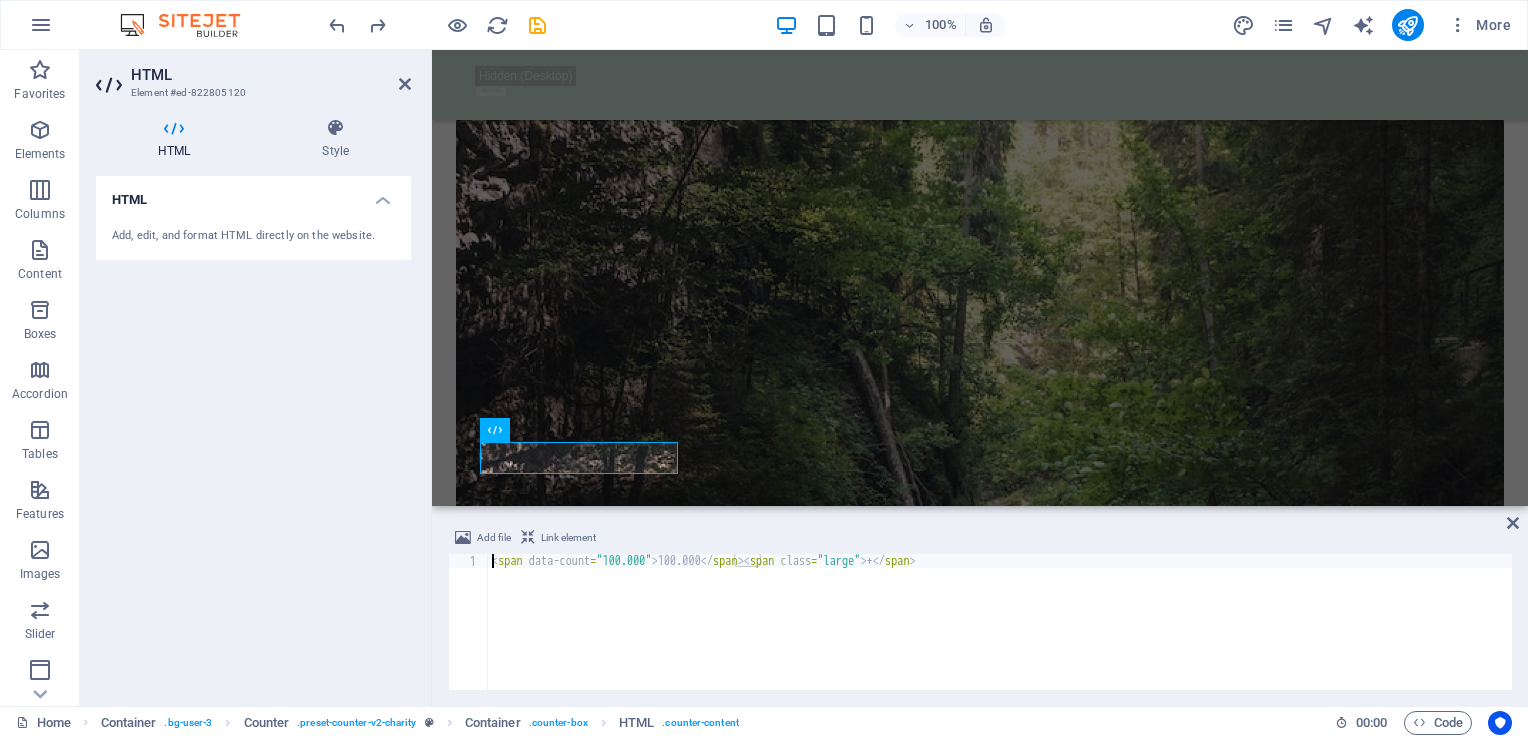 click on "HTML Add, edit, and format HTML directly on the website." at bounding box center [253, 433] 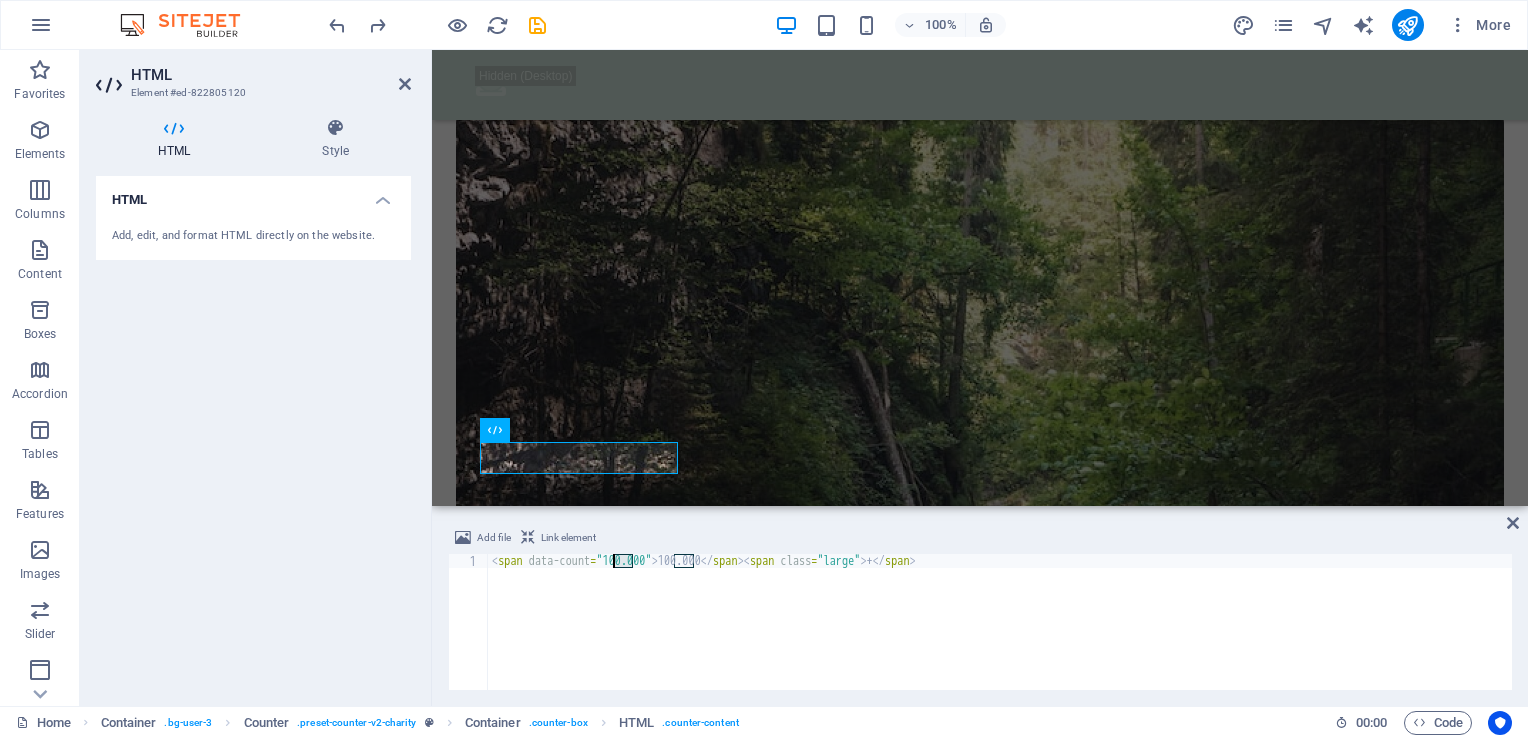 drag, startPoint x: 632, startPoint y: 560, endPoint x: 614, endPoint y: 560, distance: 18 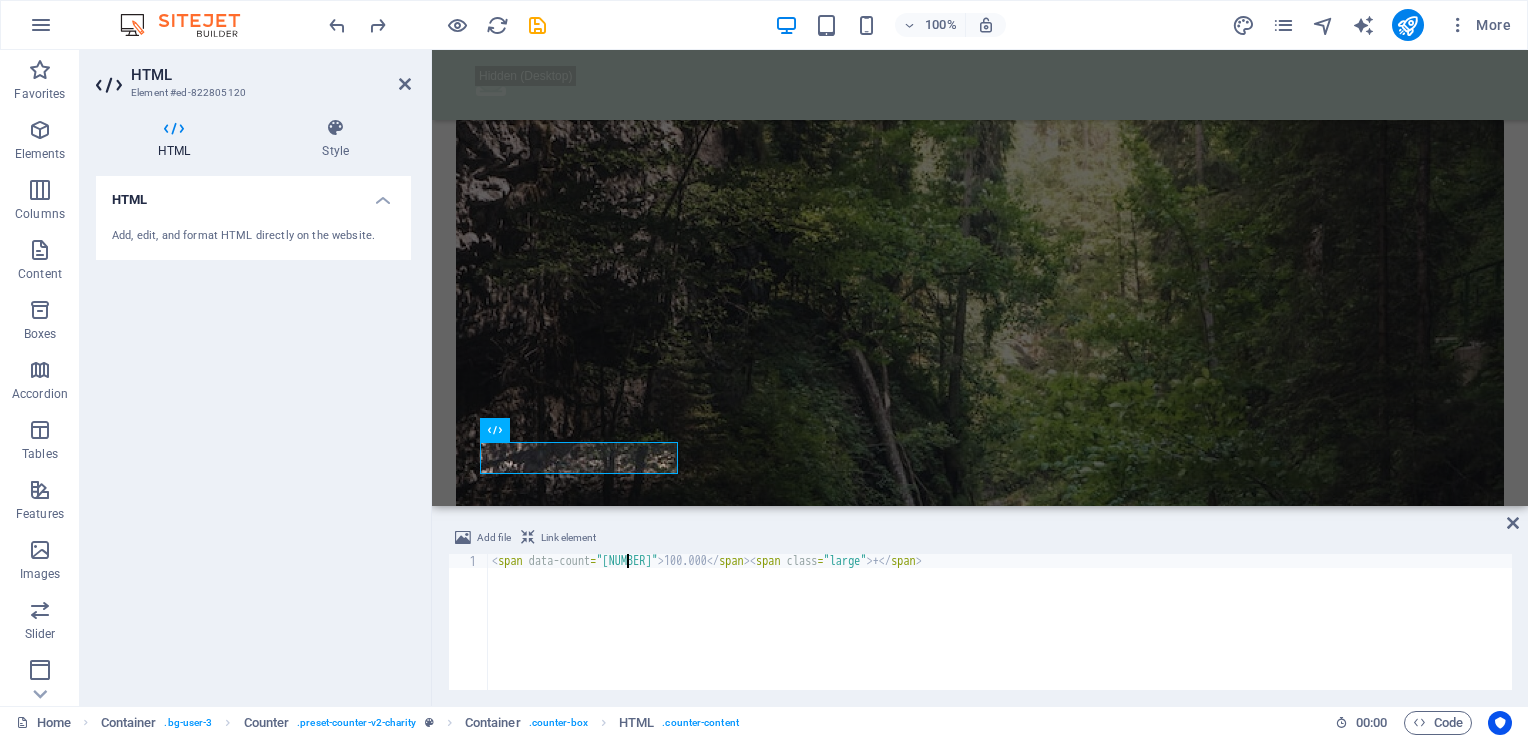 scroll, scrollTop: 0, scrollLeft: 11, axis: horizontal 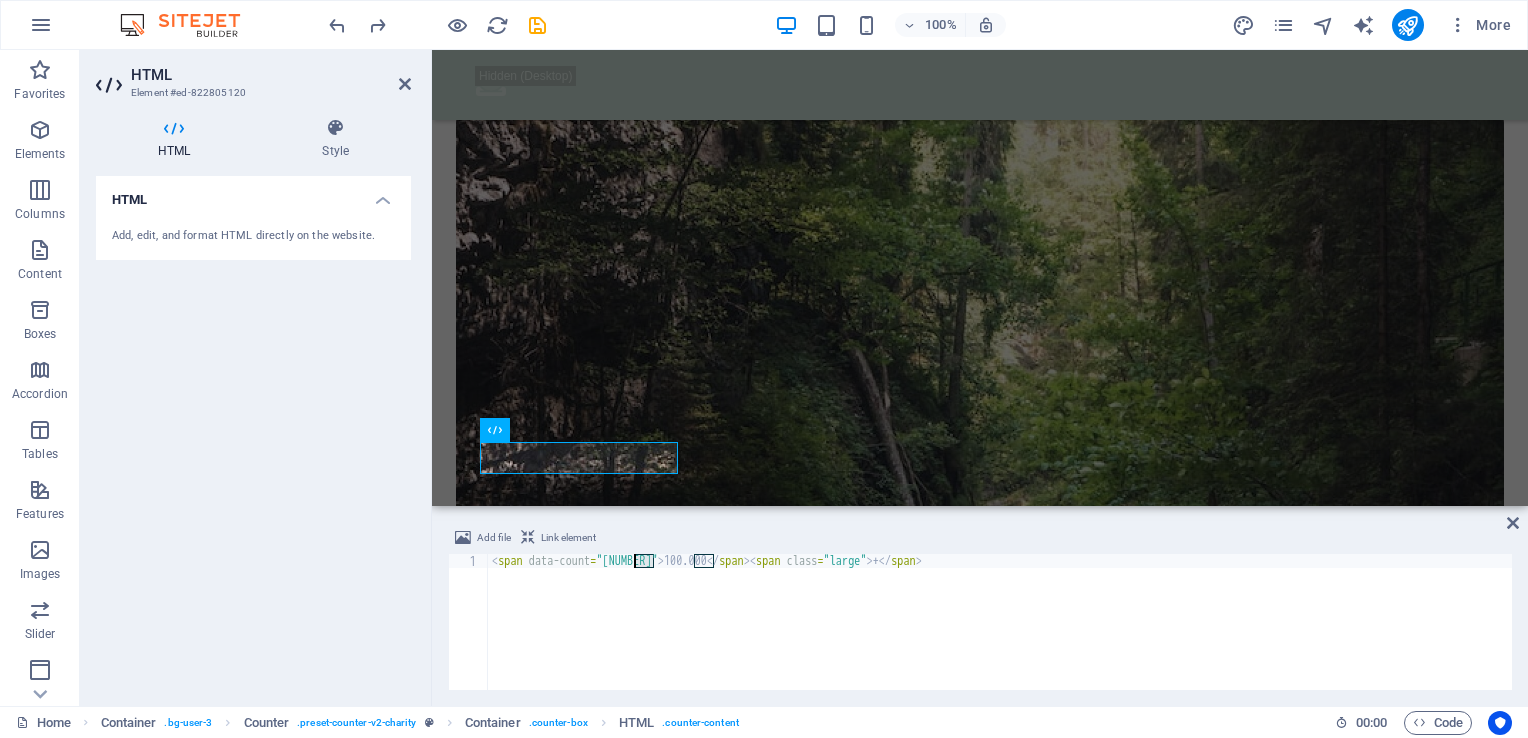 drag, startPoint x: 651, startPoint y: 562, endPoint x: 632, endPoint y: 562, distance: 19 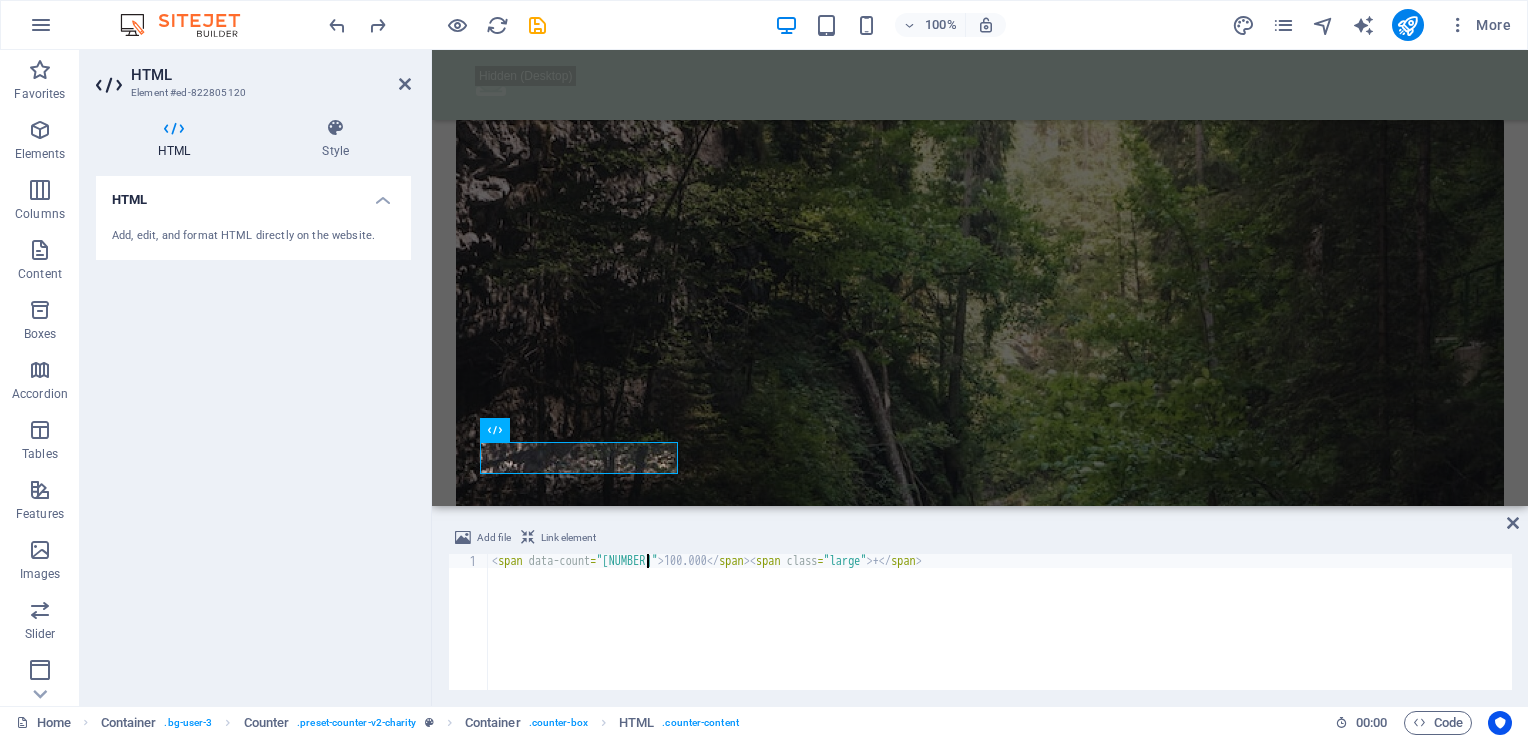 type on "<span data-count="[NUMBER]">[NUMBER]</span><span class="large"> +</span>" 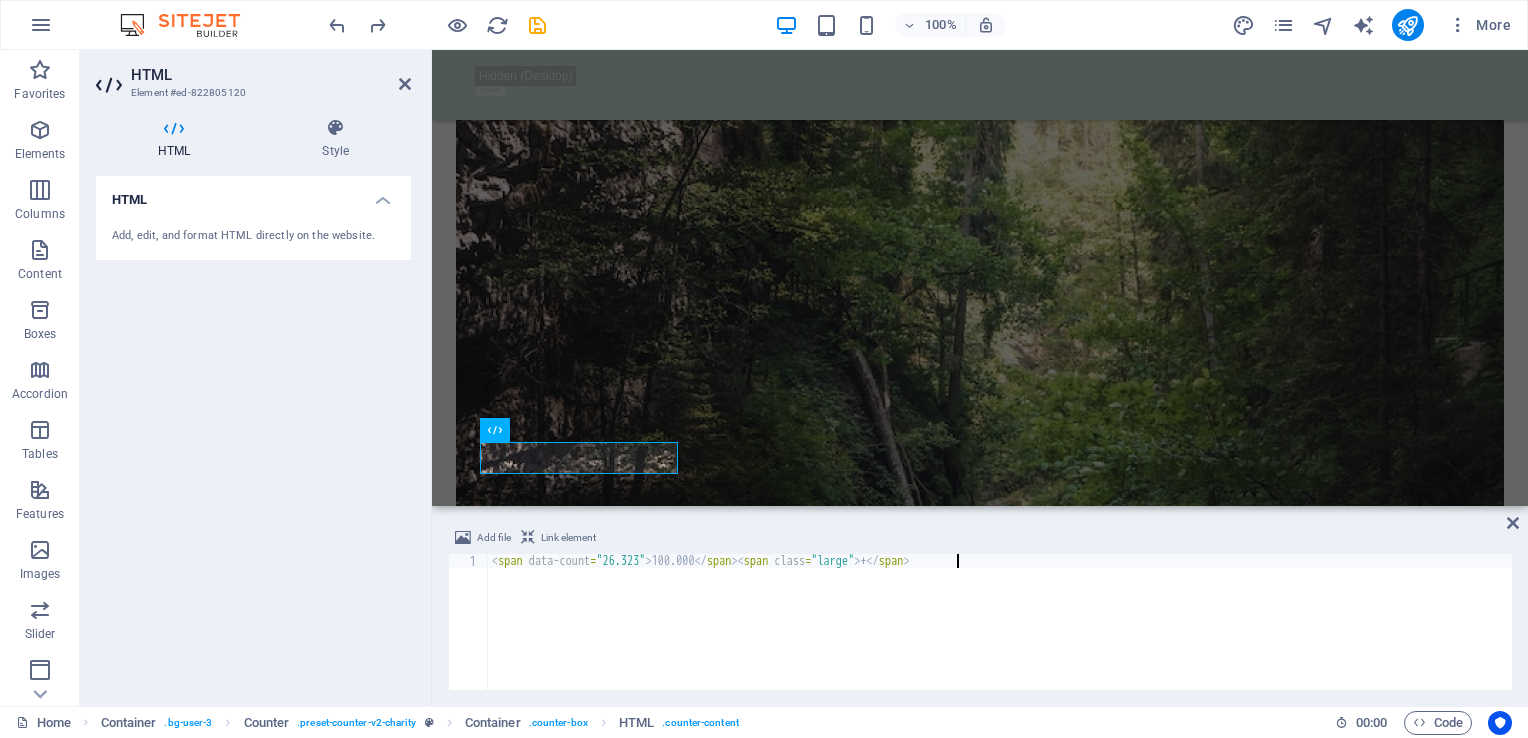 click on "< span   data-count = "26.323" > 100.000 </ span > < span   class = "large" >  + </ span >" at bounding box center (1000, 636) 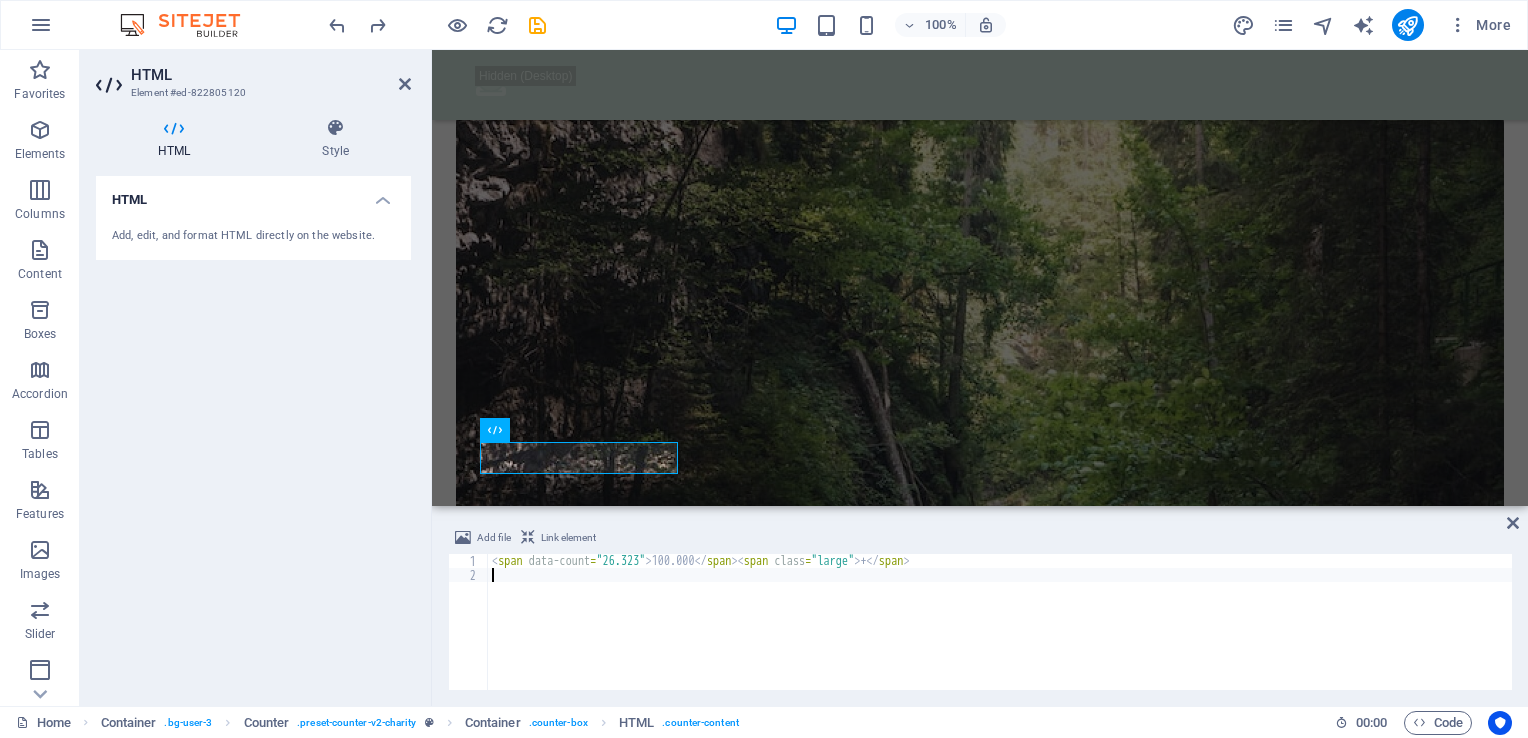 scroll, scrollTop: 0, scrollLeft: 0, axis: both 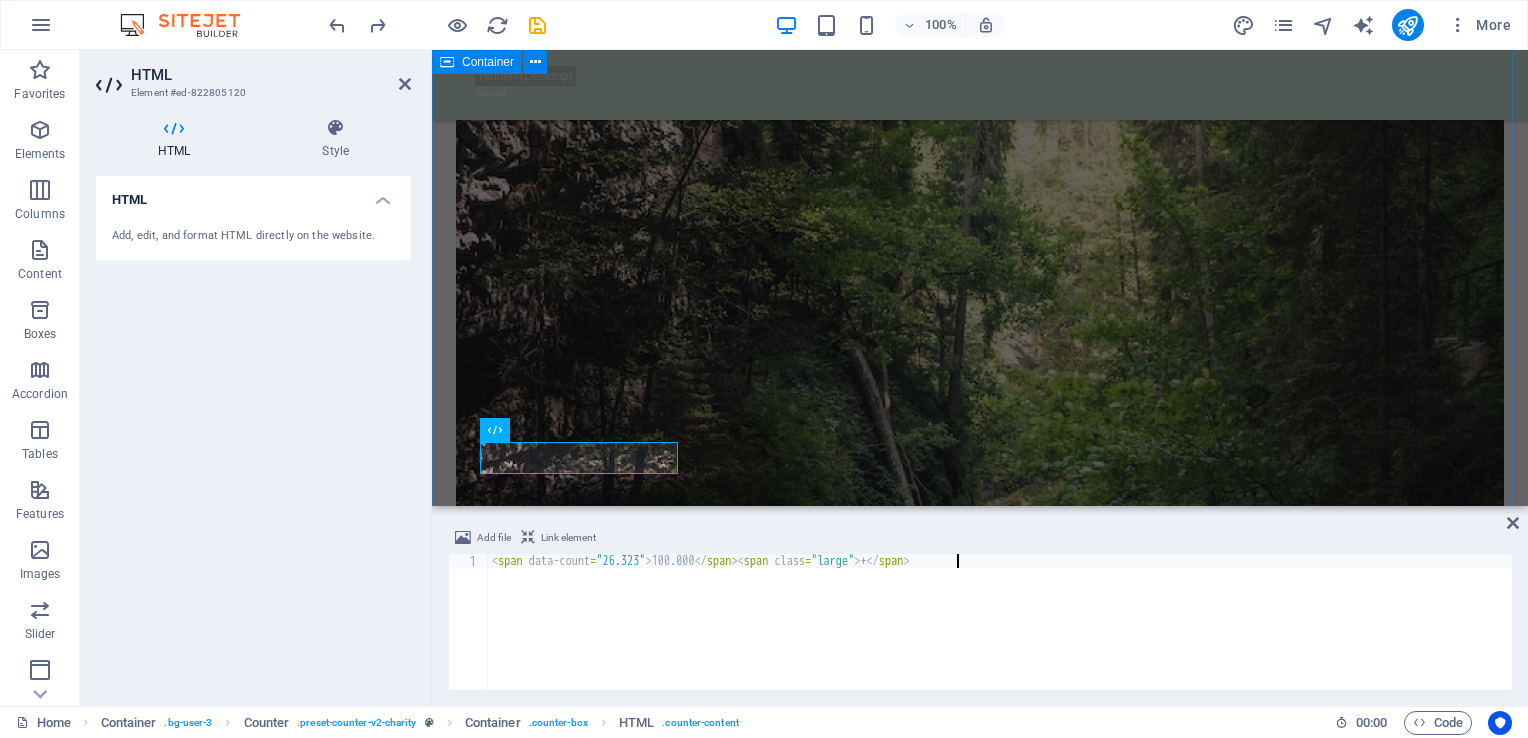 type on "<span data-count="[NUMBER]">[NUMBER]</span><span class="large"> +</span>" 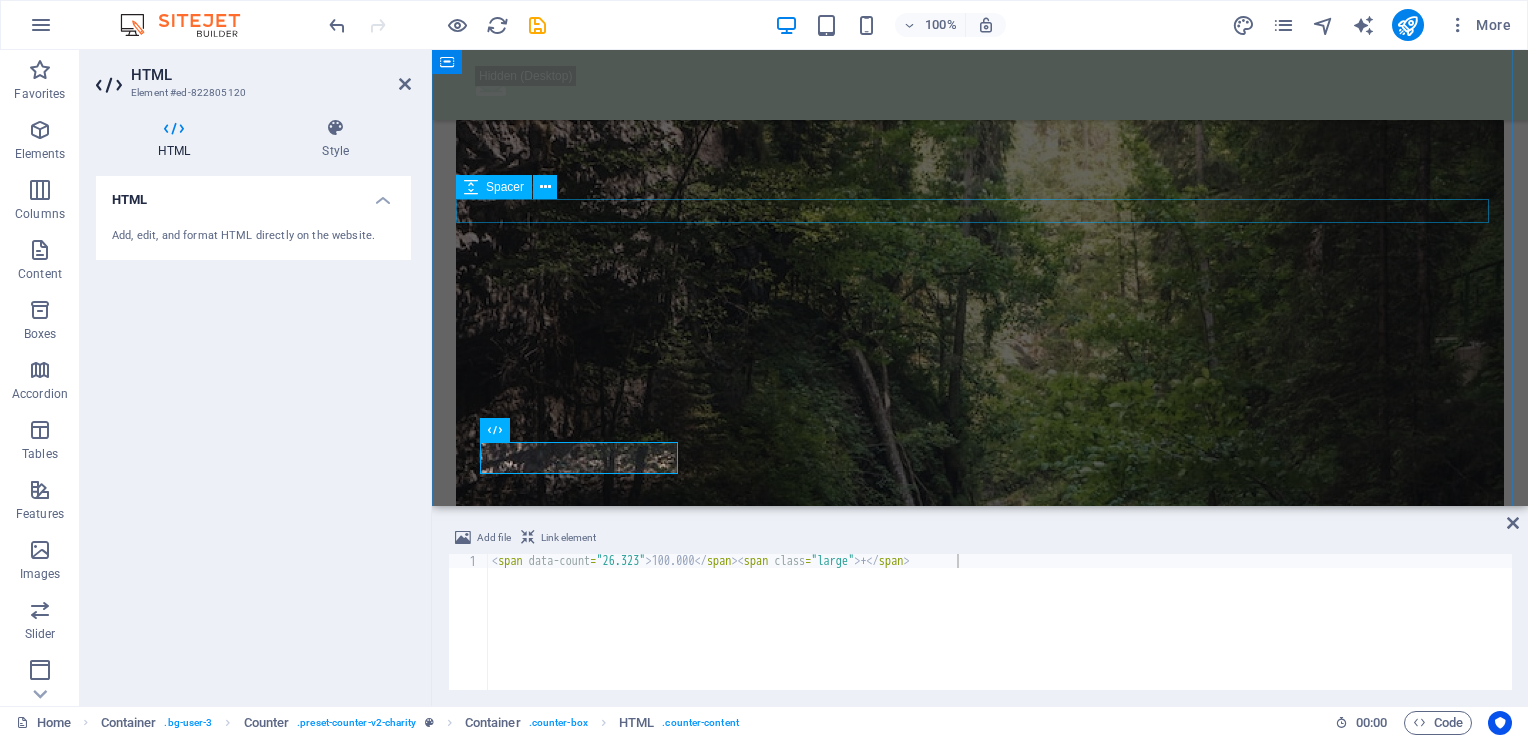 click at bounding box center [980, 1979] 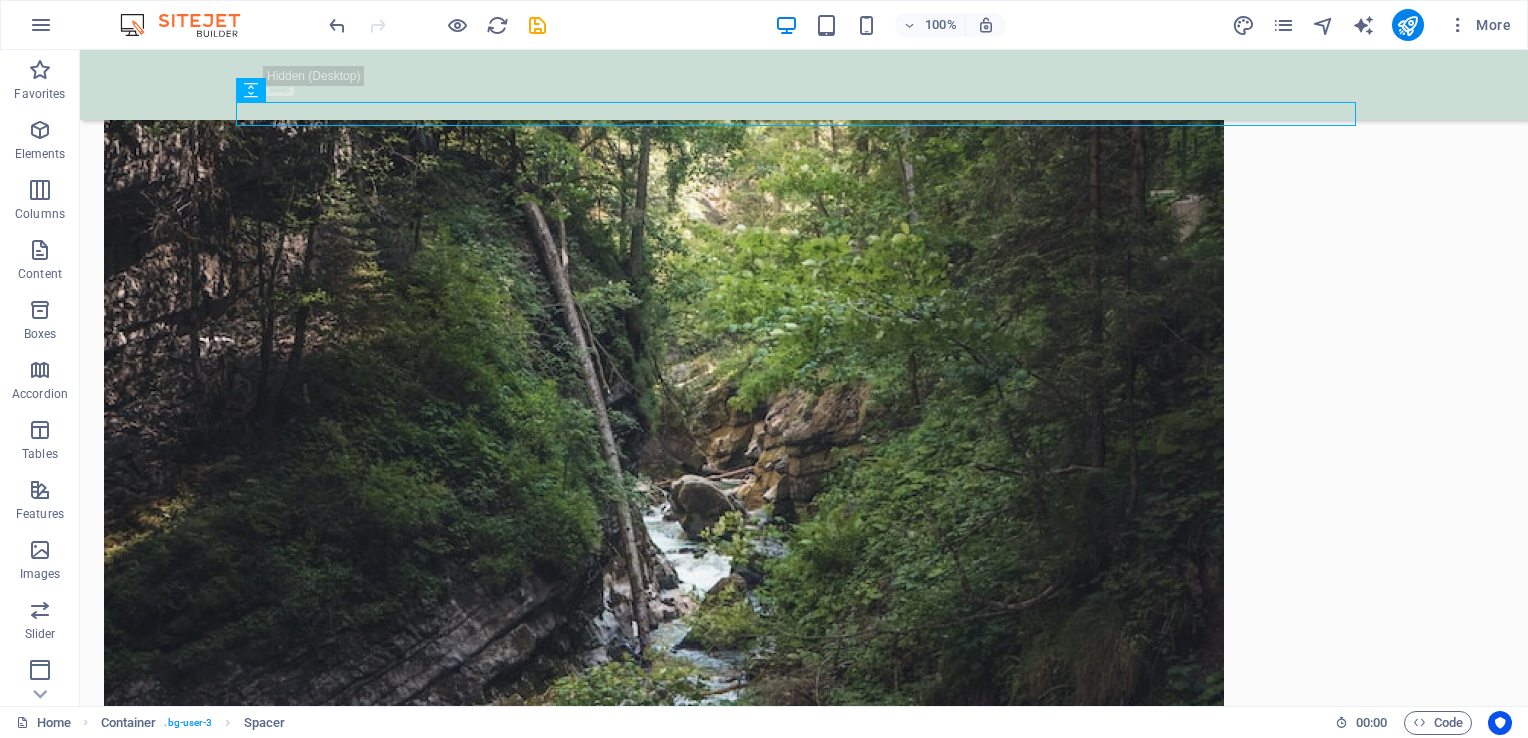 scroll, scrollTop: 2807, scrollLeft: 0, axis: vertical 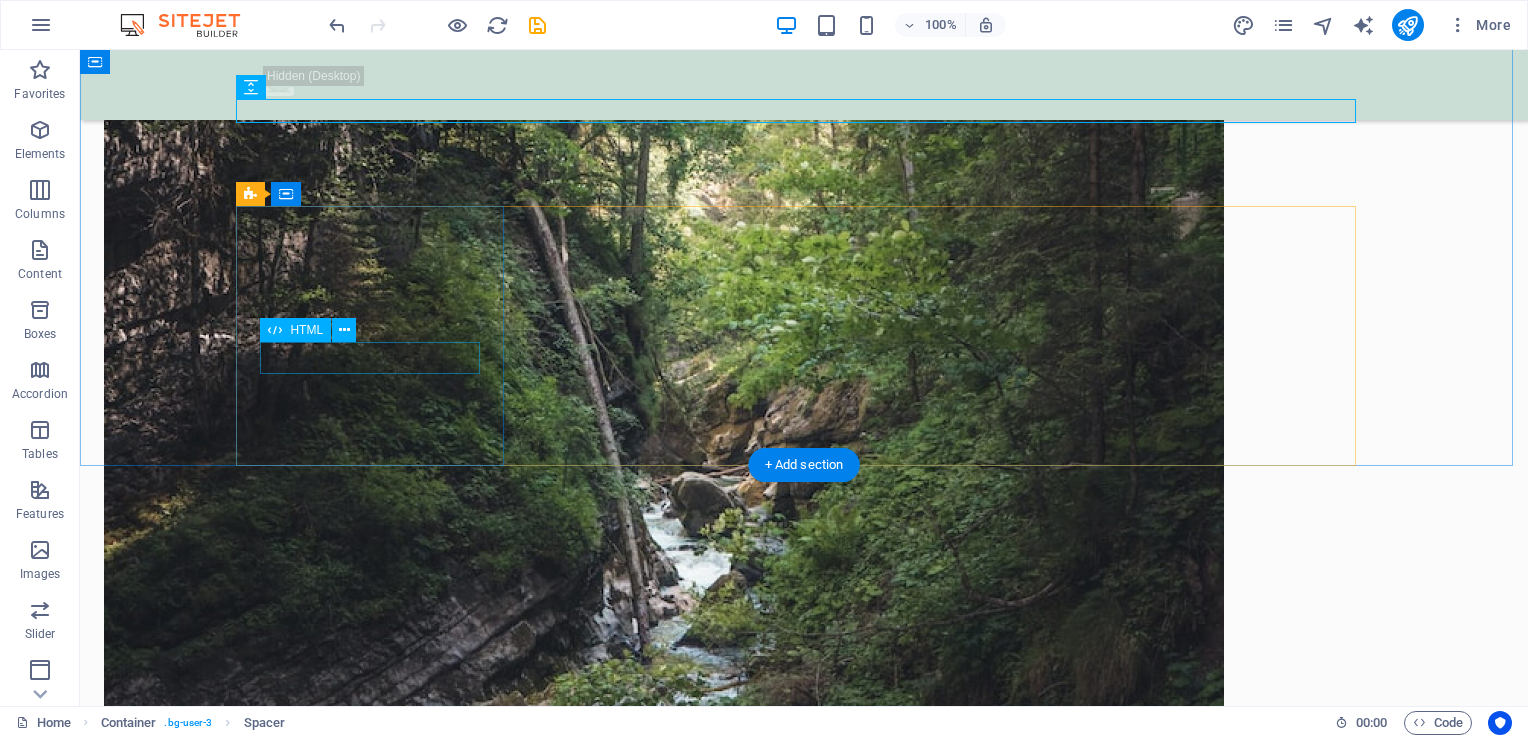 click on "100.000  +" at bounding box center (378, 2183) 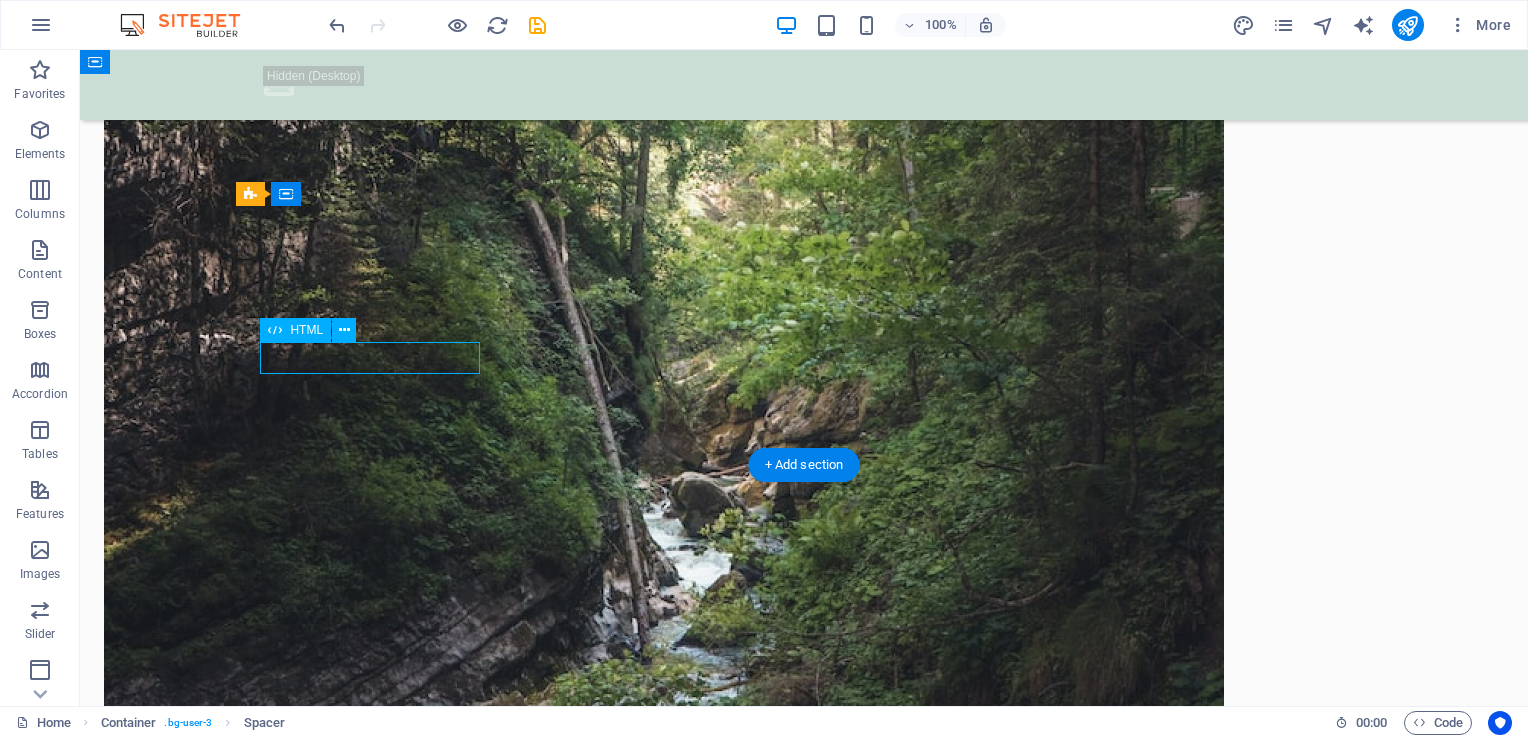 click on "100.000  +" at bounding box center (378, 2183) 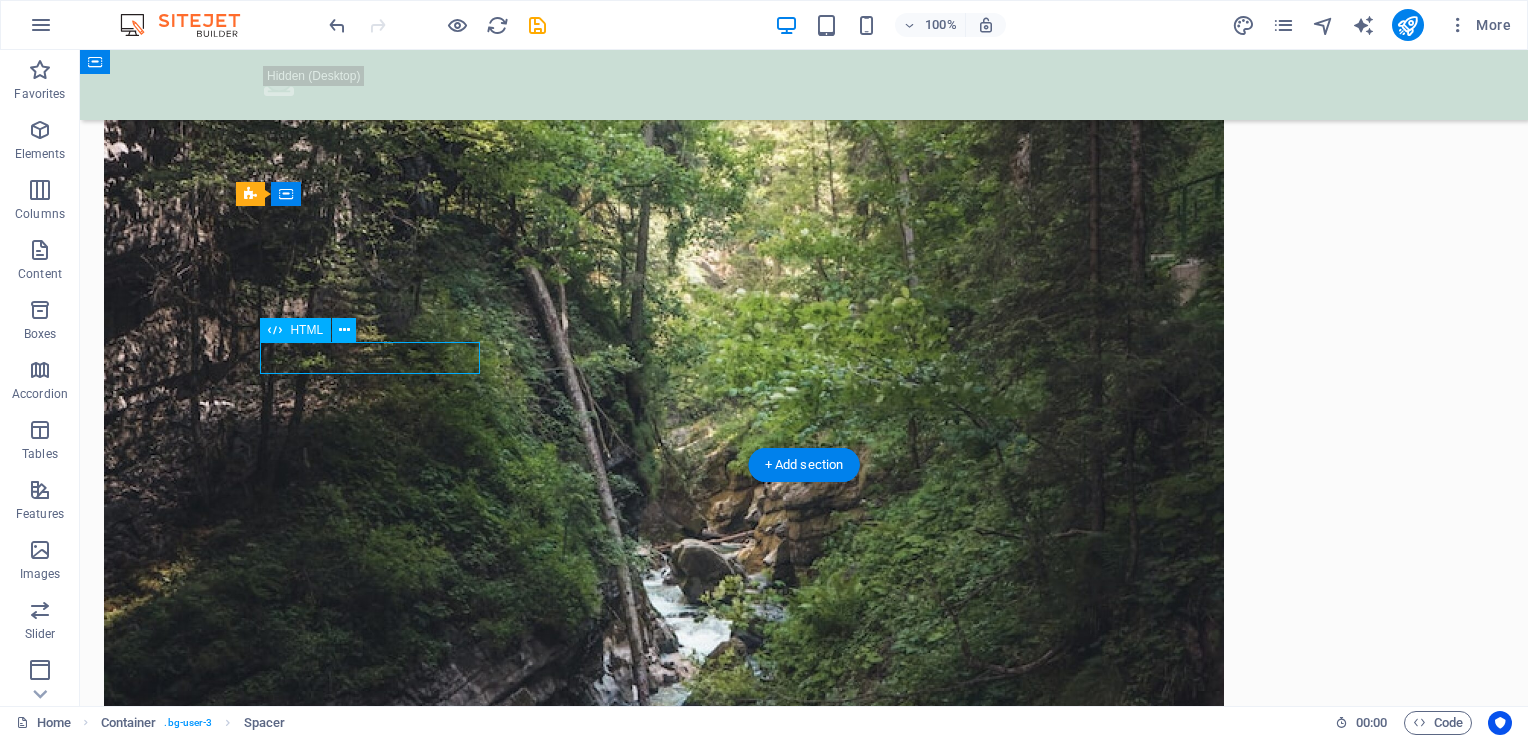 scroll, scrollTop: 2674, scrollLeft: 0, axis: vertical 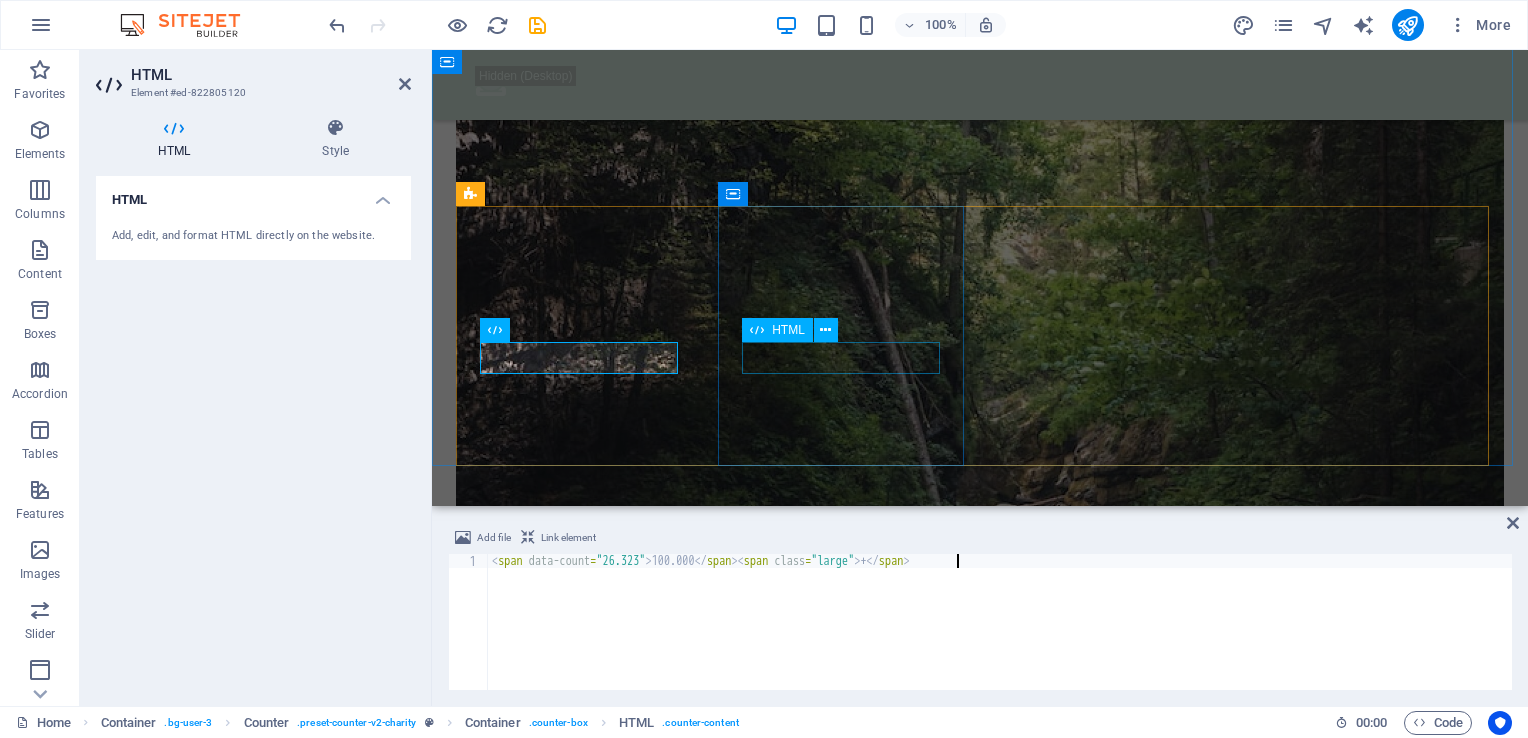 click on "$ 54.000" at bounding box center [581, 2383] 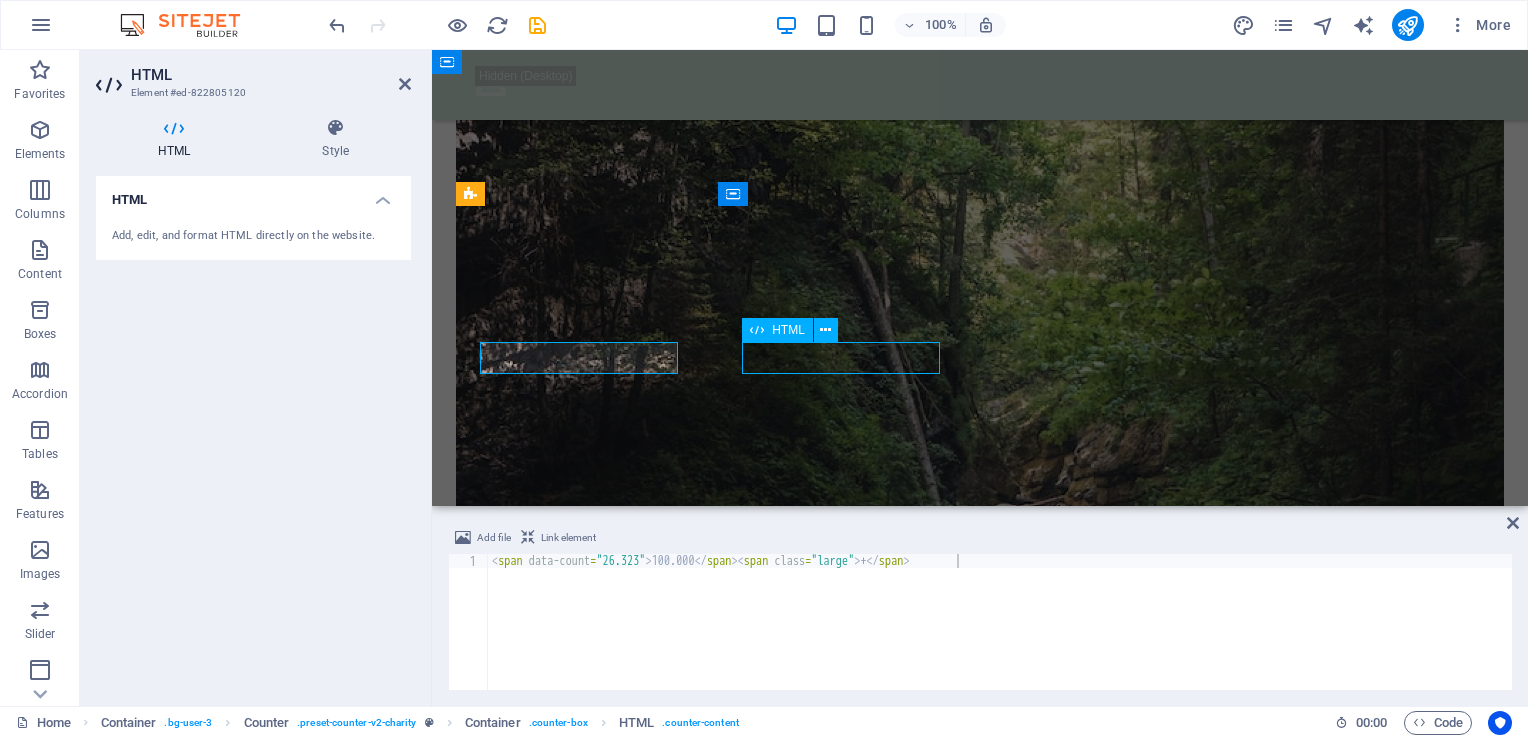 click on "$ 54.000" at bounding box center (581, 2383) 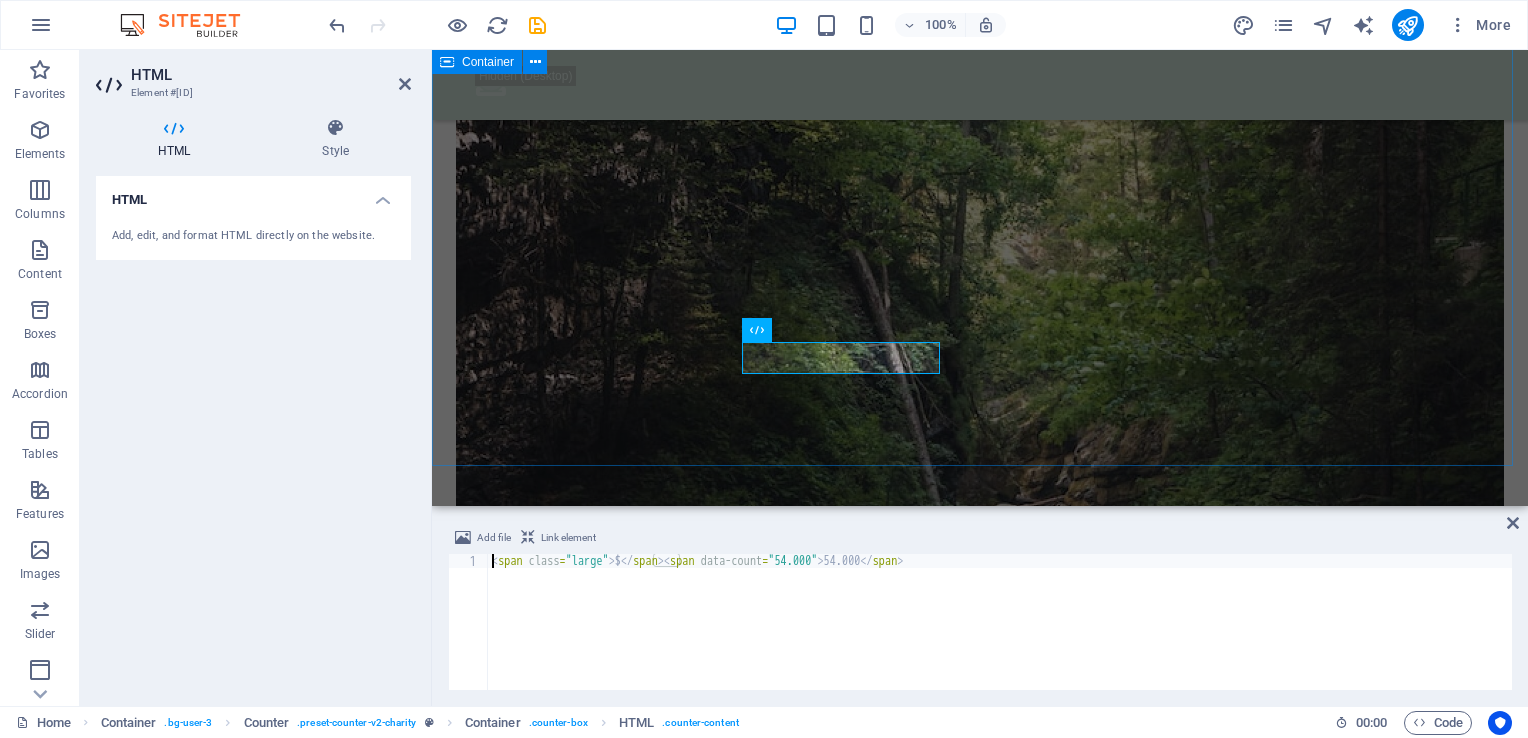 click on "OUR ACHIEVEMENTS What we’ve done so far Lorem ipsum dolor sit amet consectetur. Bibendum adipiscing morbi orci nibh eget posuere arcu volutpat nulla. 100.000  + Lorem ipsum dolor sit amet consectetur bibendum  $ 54.000 Lorem ipsum dolor sit amet consectetur bibendum 4000 Lorem ipsum dolor sit amet consectetur bibendum 12.000  + Lorem ipsum dolor sit amet consectetur bibendum" at bounding box center [980, 2392] 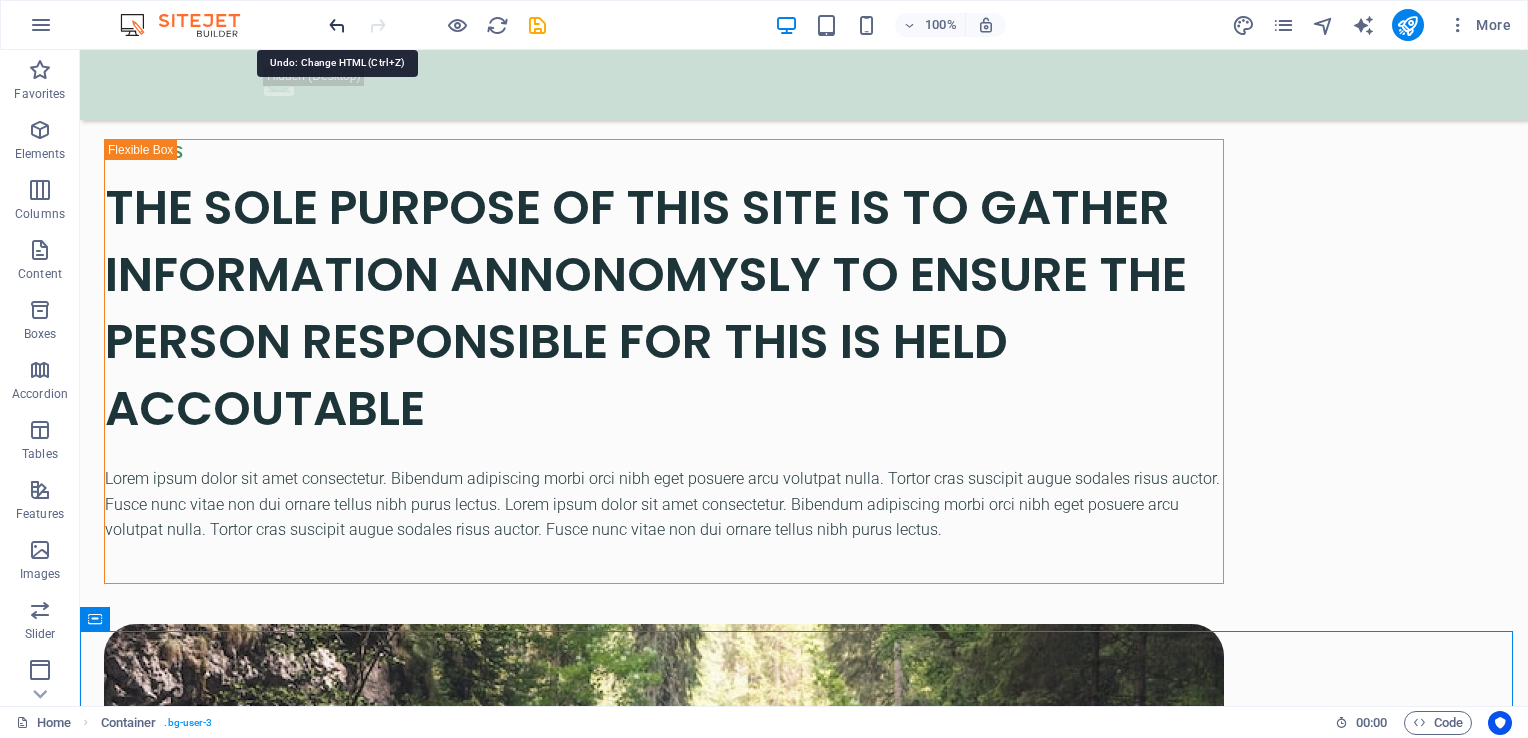click at bounding box center (337, 25) 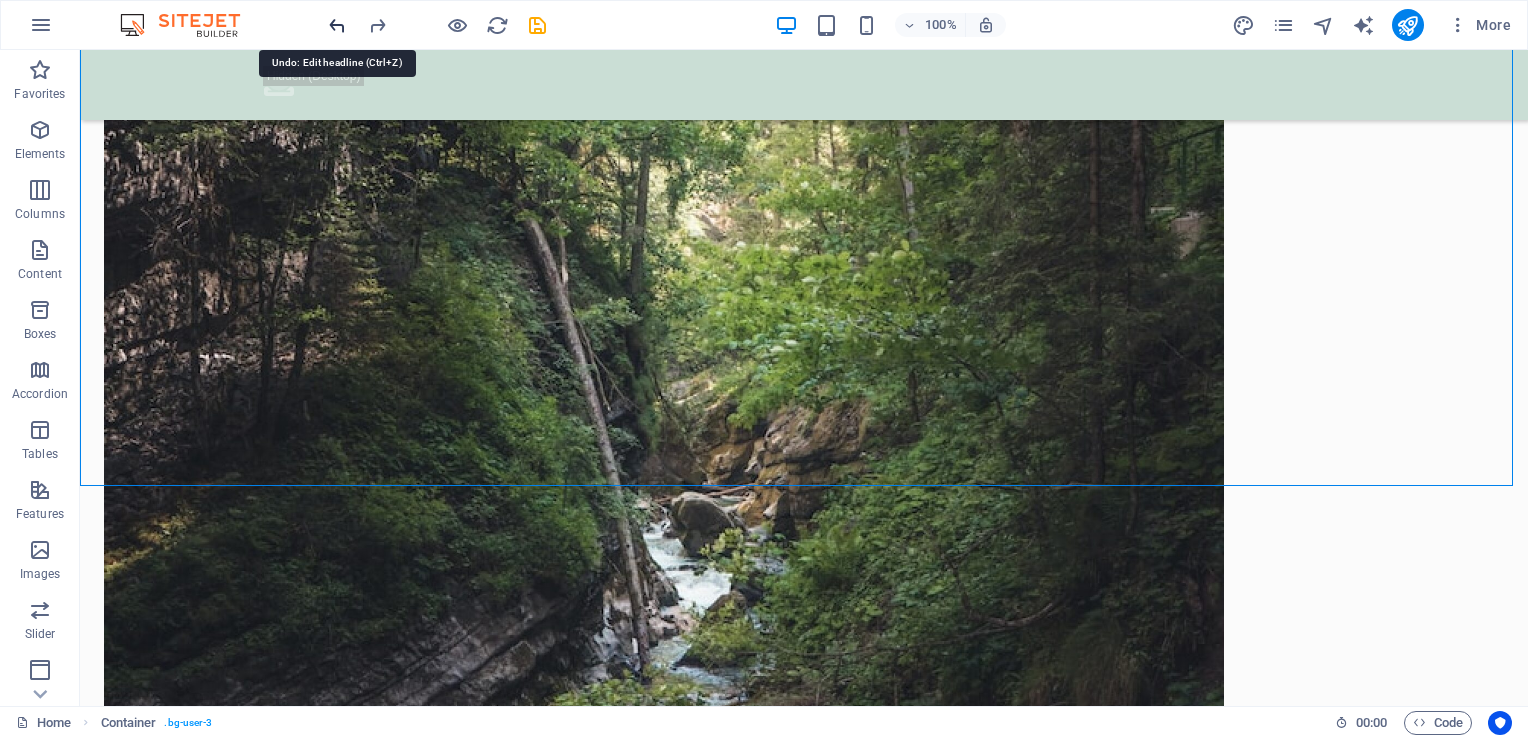 click at bounding box center (337, 25) 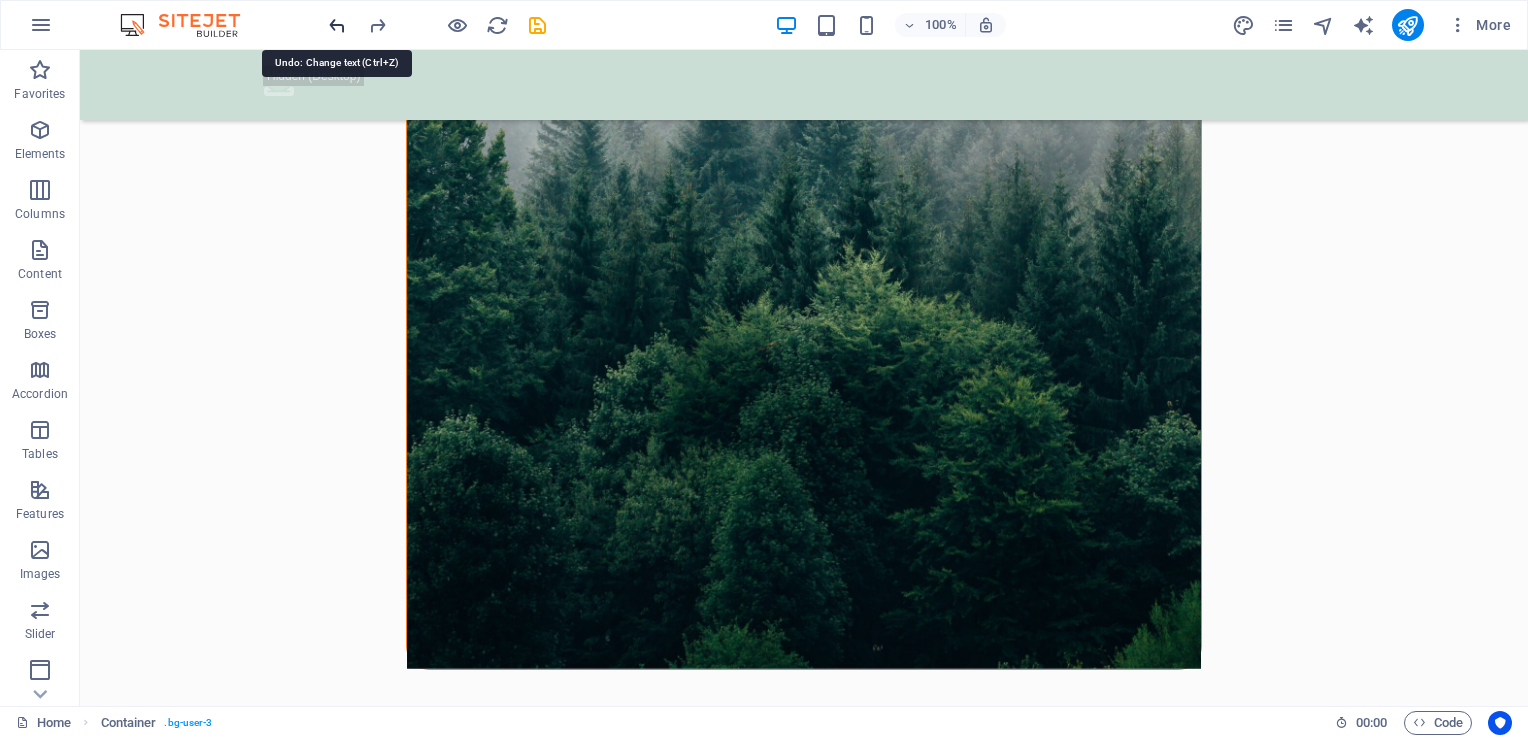 scroll, scrollTop: 1276, scrollLeft: 0, axis: vertical 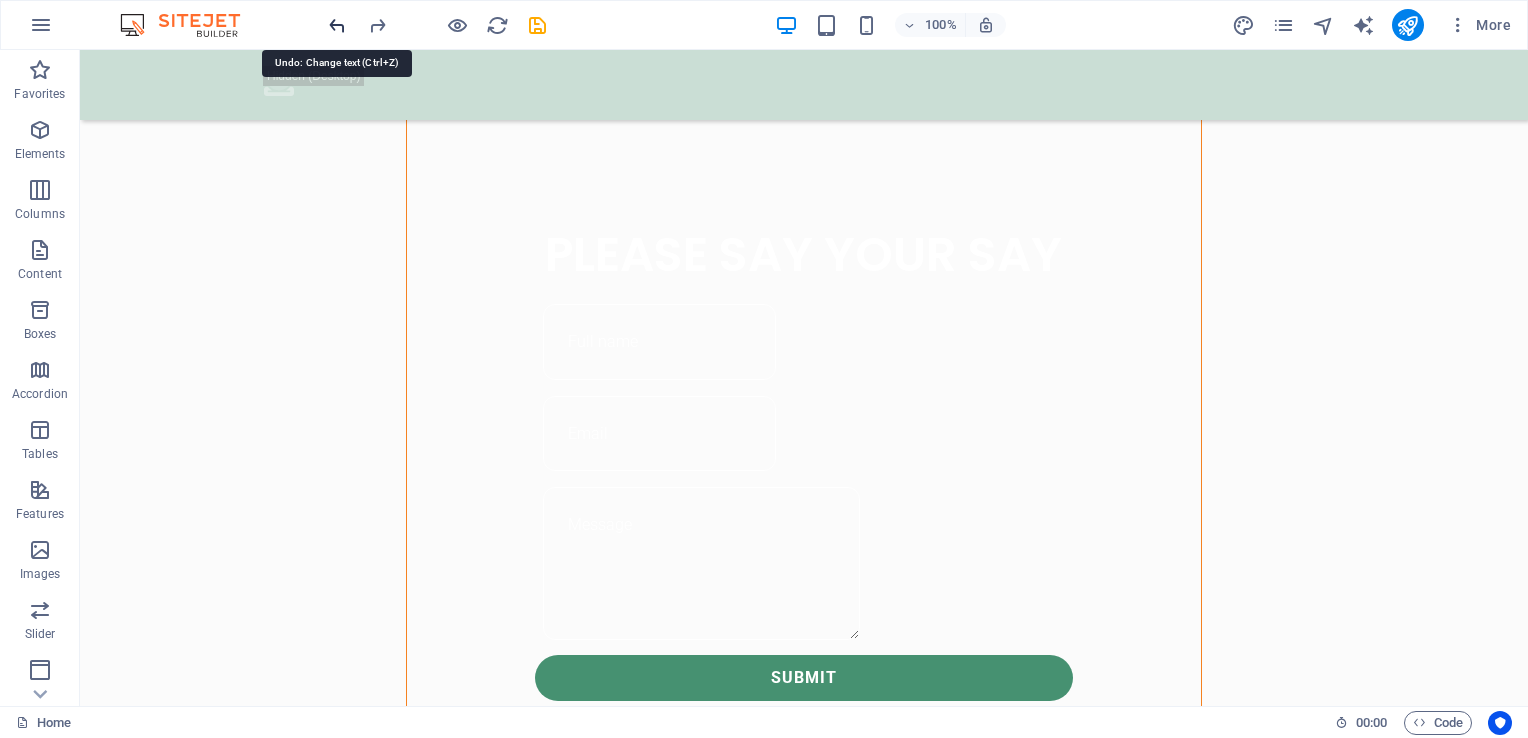 click at bounding box center [337, 25] 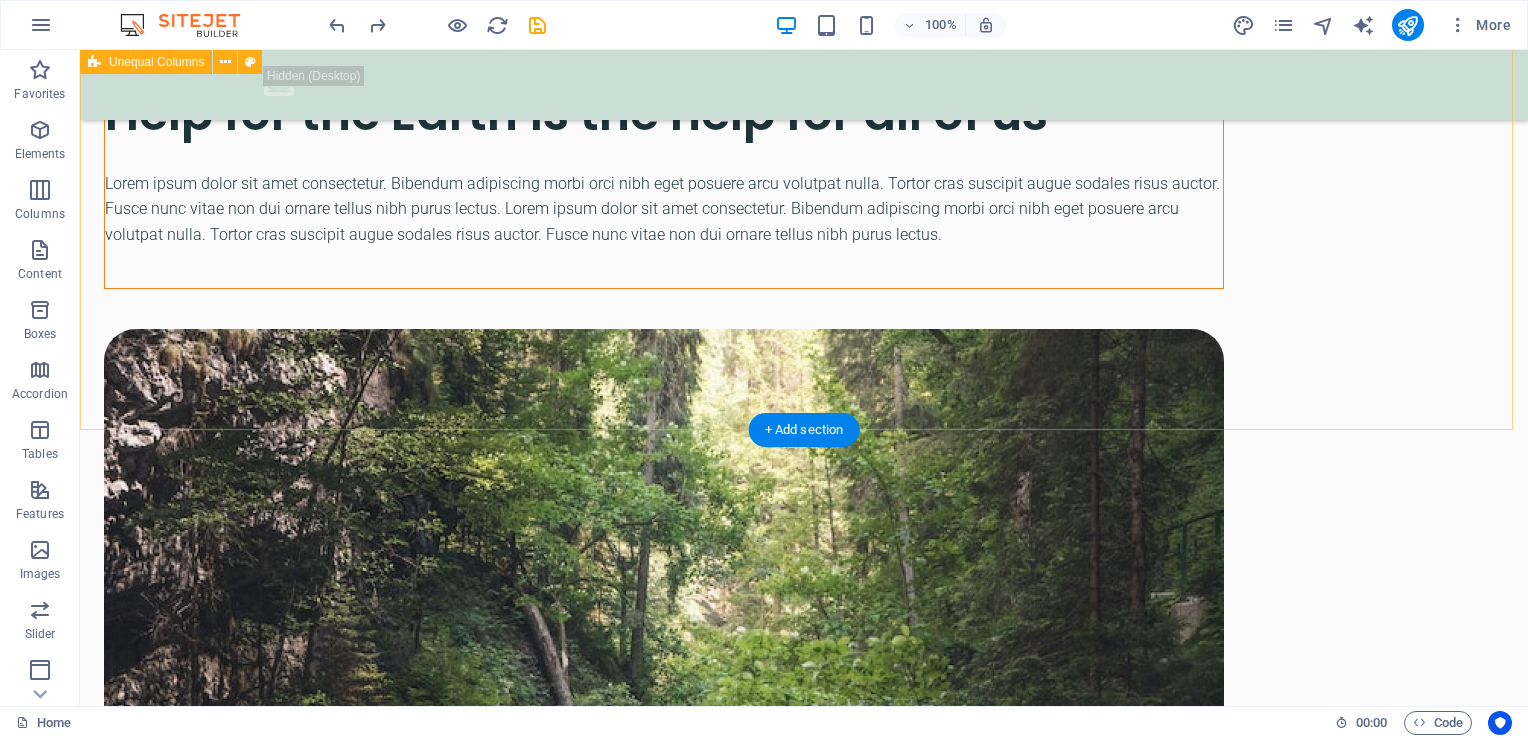 scroll, scrollTop: 2526, scrollLeft: 0, axis: vertical 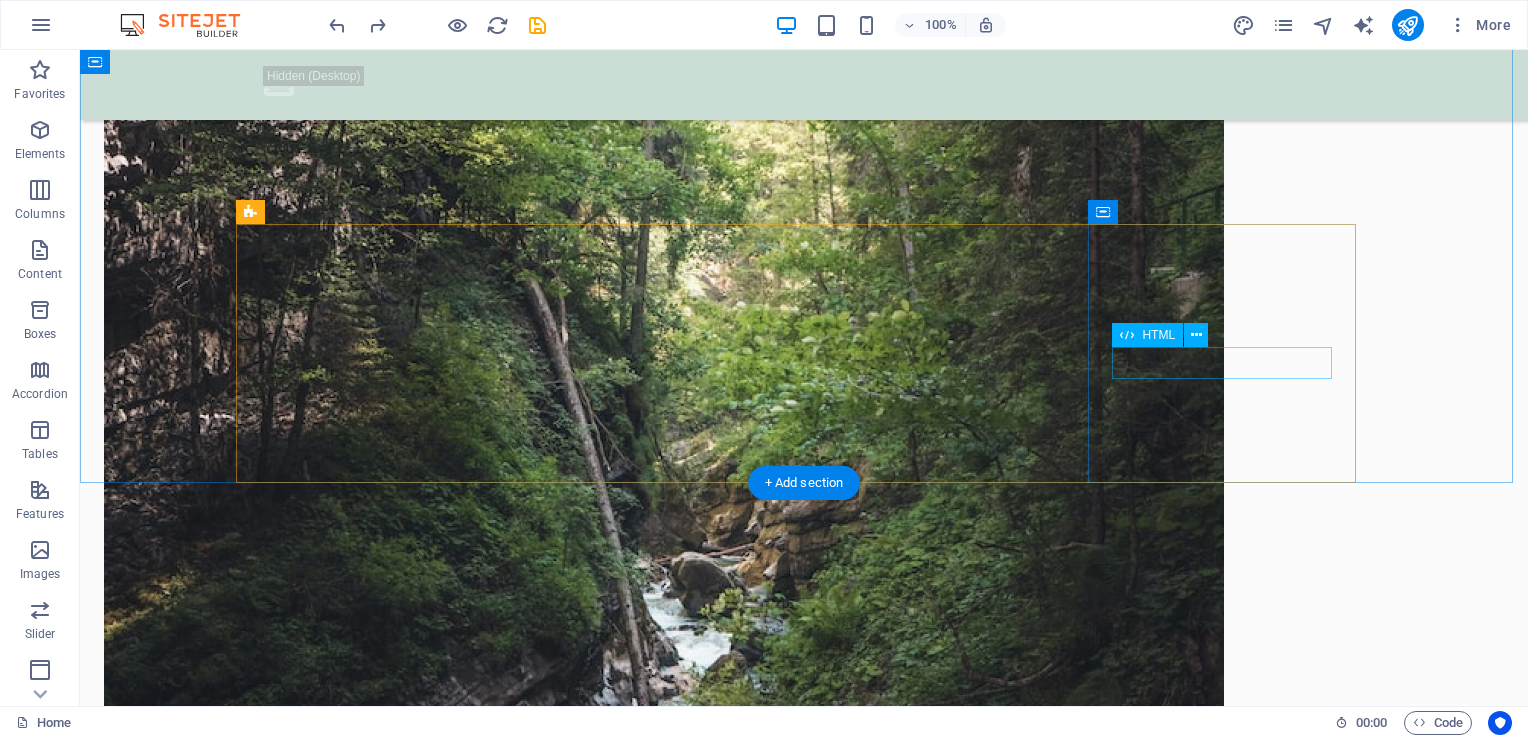click on "12.000  +" at bounding box center [378, 3067] 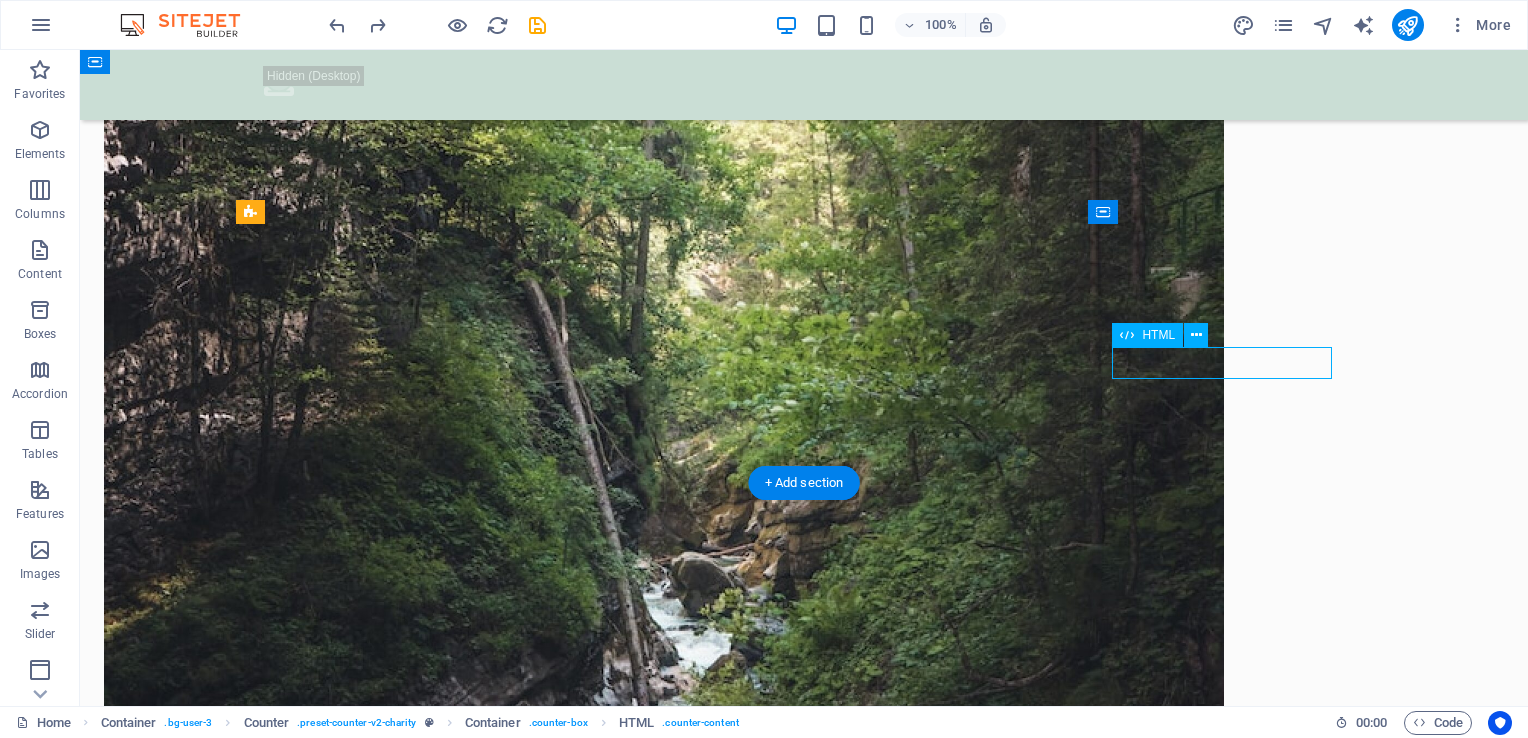 click on "12.000  +" at bounding box center (378, 3067) 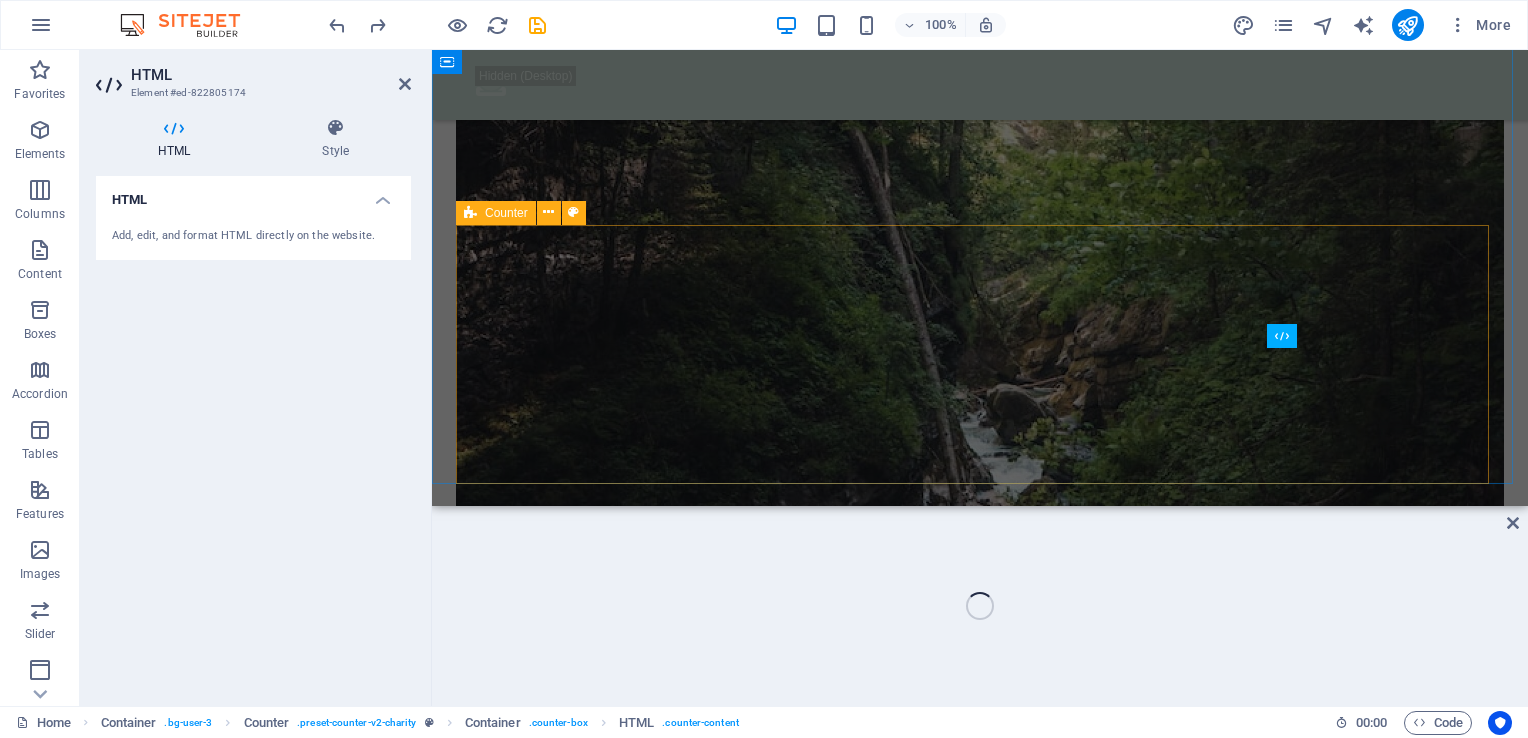 scroll, scrollTop: 2353, scrollLeft: 0, axis: vertical 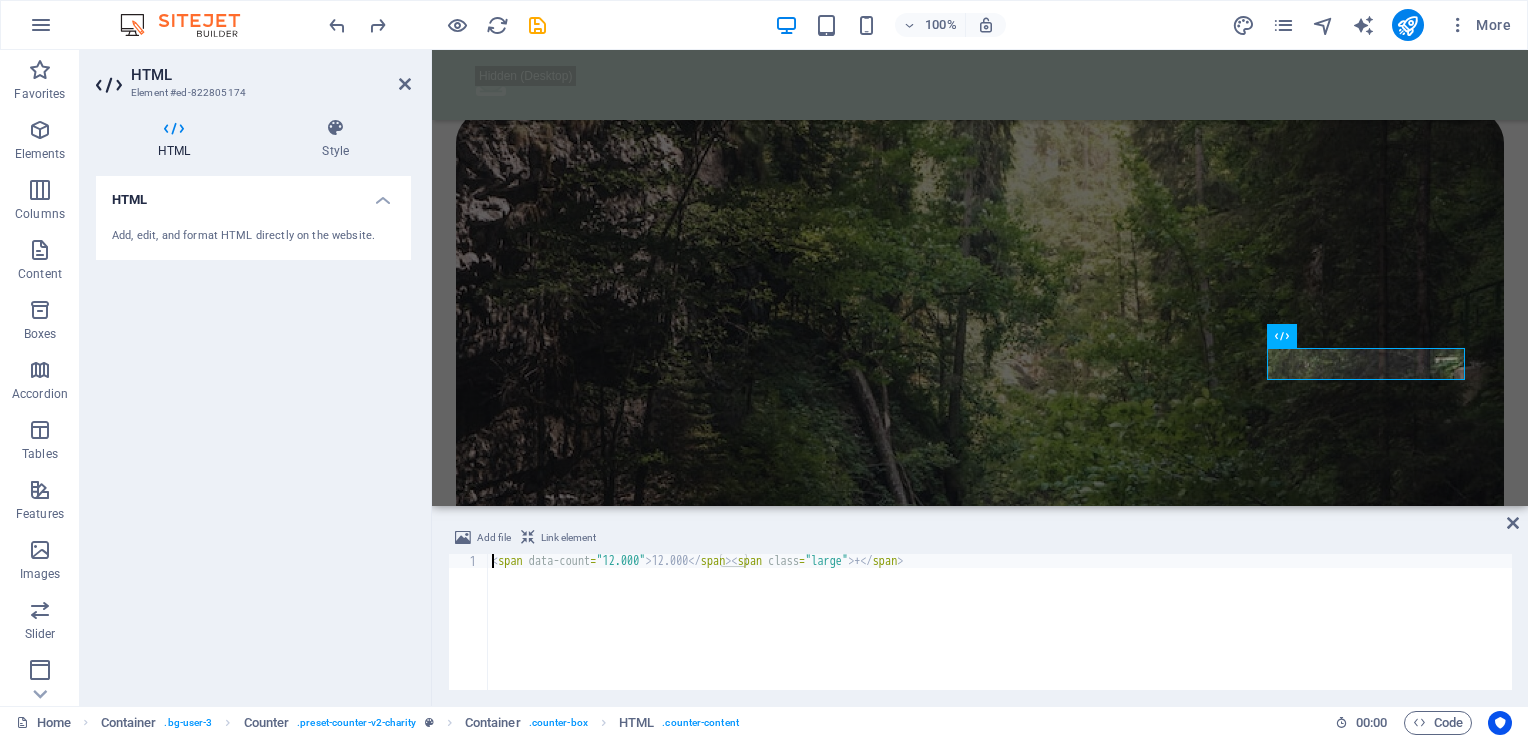 click on "< span   data-count = "12.000" > 12.000 </ span > < span   class = "large" >  + </ span >" at bounding box center [1000, 636] 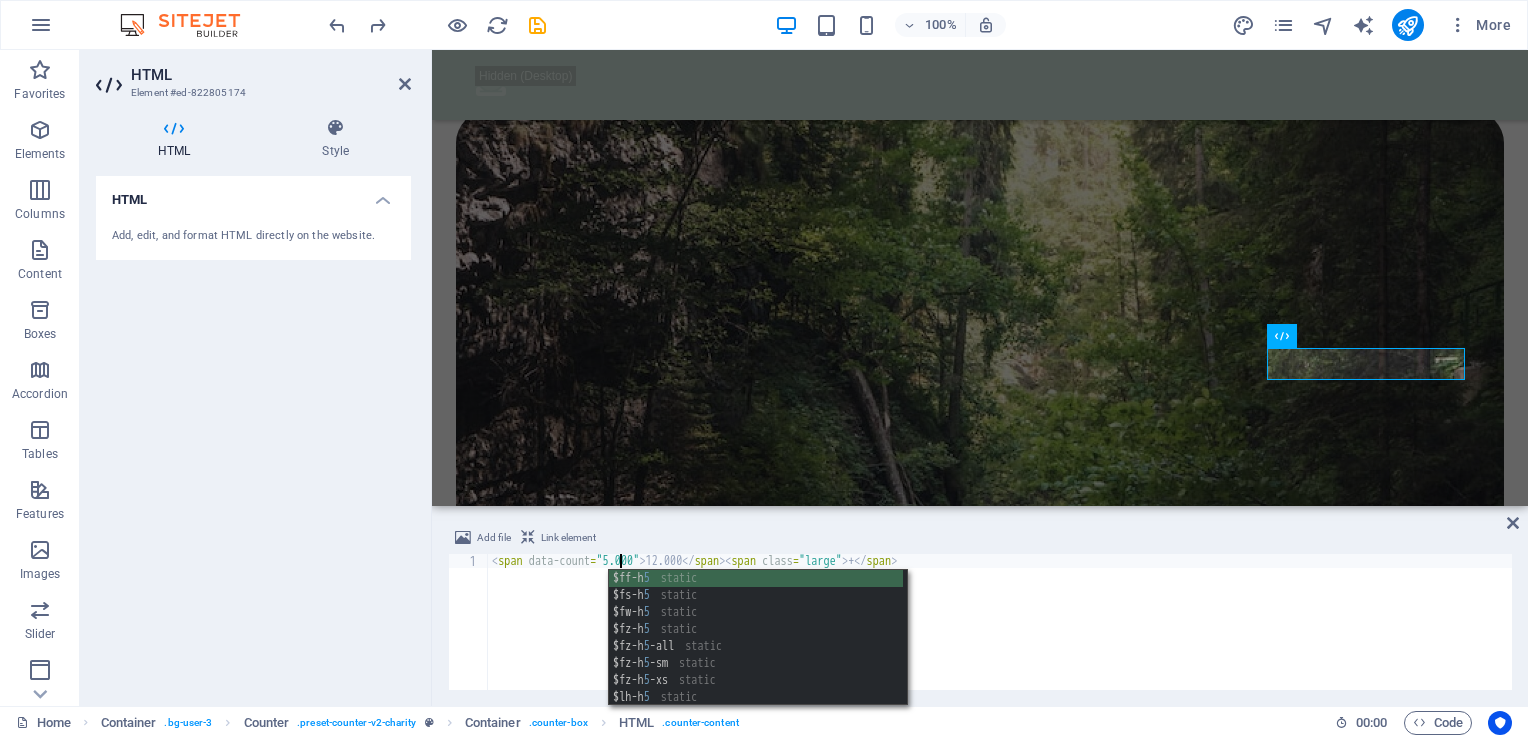 scroll, scrollTop: 0, scrollLeft: 11, axis: horizontal 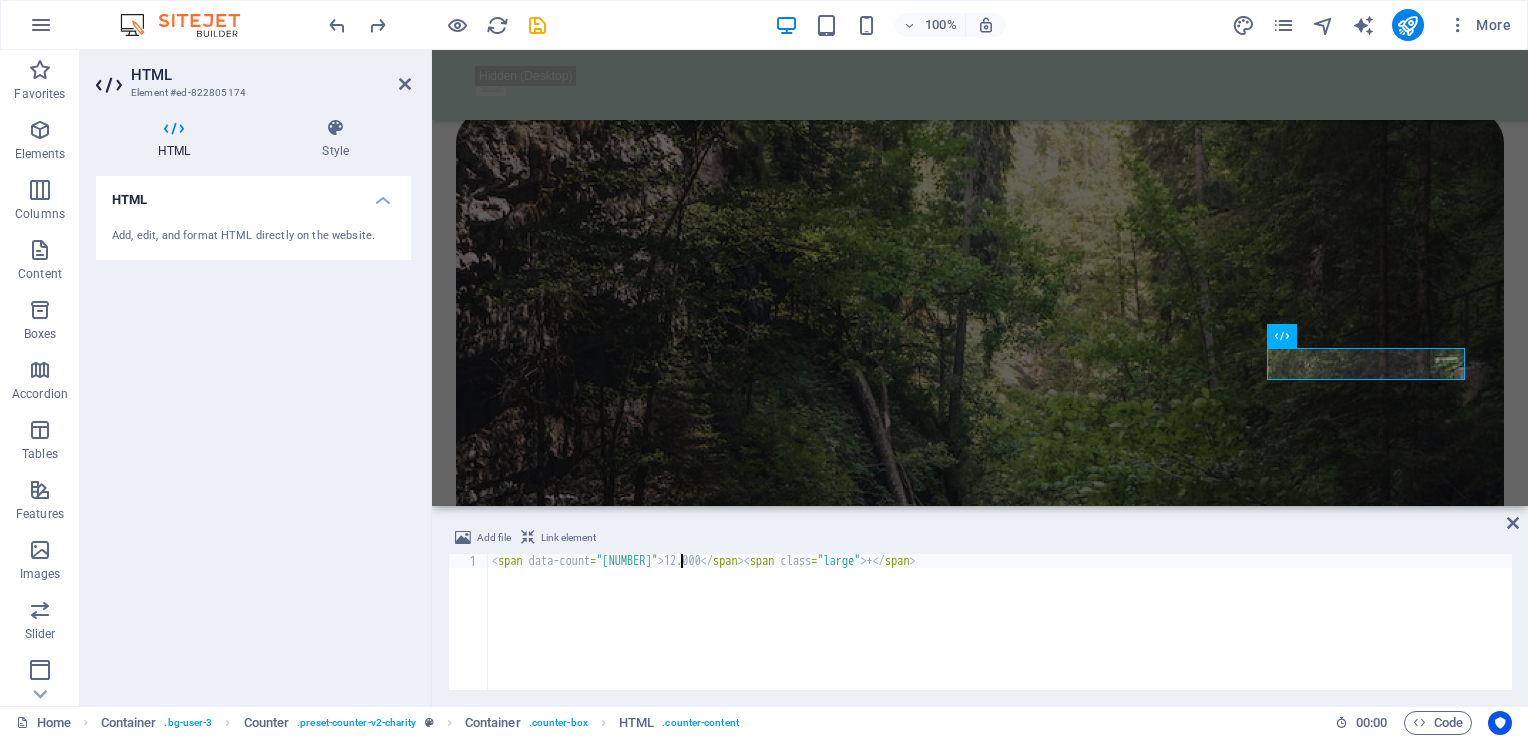 click on "< span   data-count = "50.000" > 12.000 </ span > < span   class = "large" >  + </ span >" at bounding box center [1000, 636] 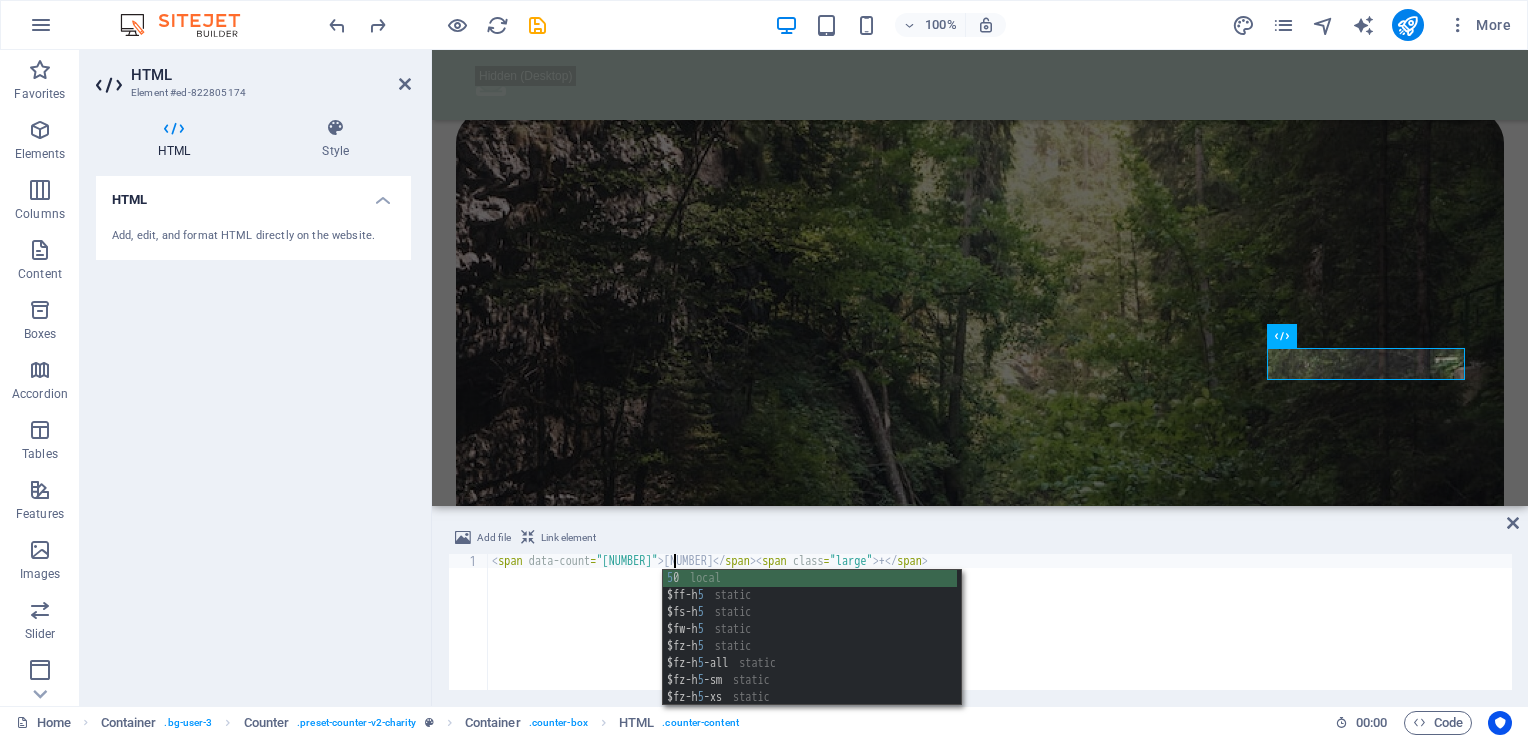 scroll, scrollTop: 0, scrollLeft: 15, axis: horizontal 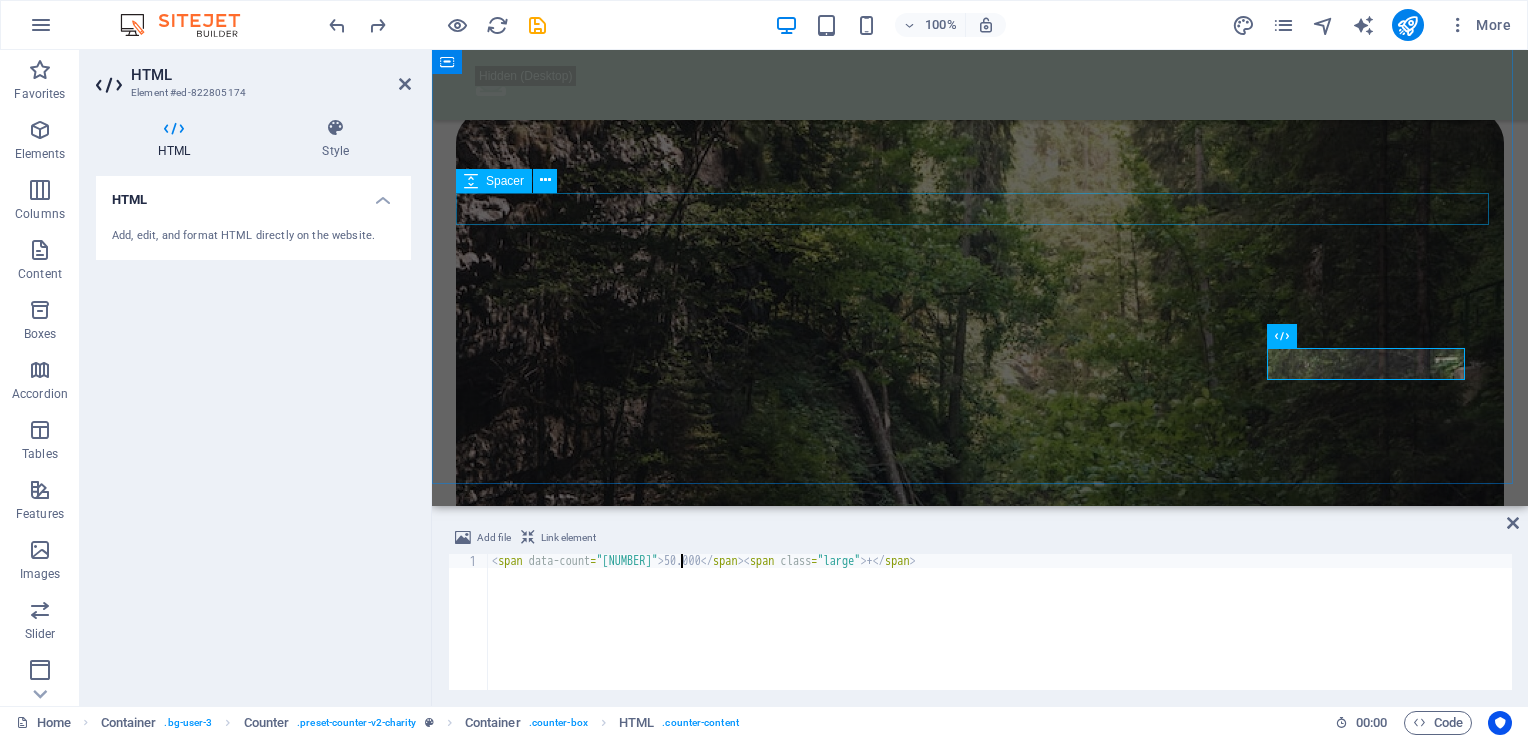 type on "<span data-count="50.000">50.000</span><span class="large"> +</span>" 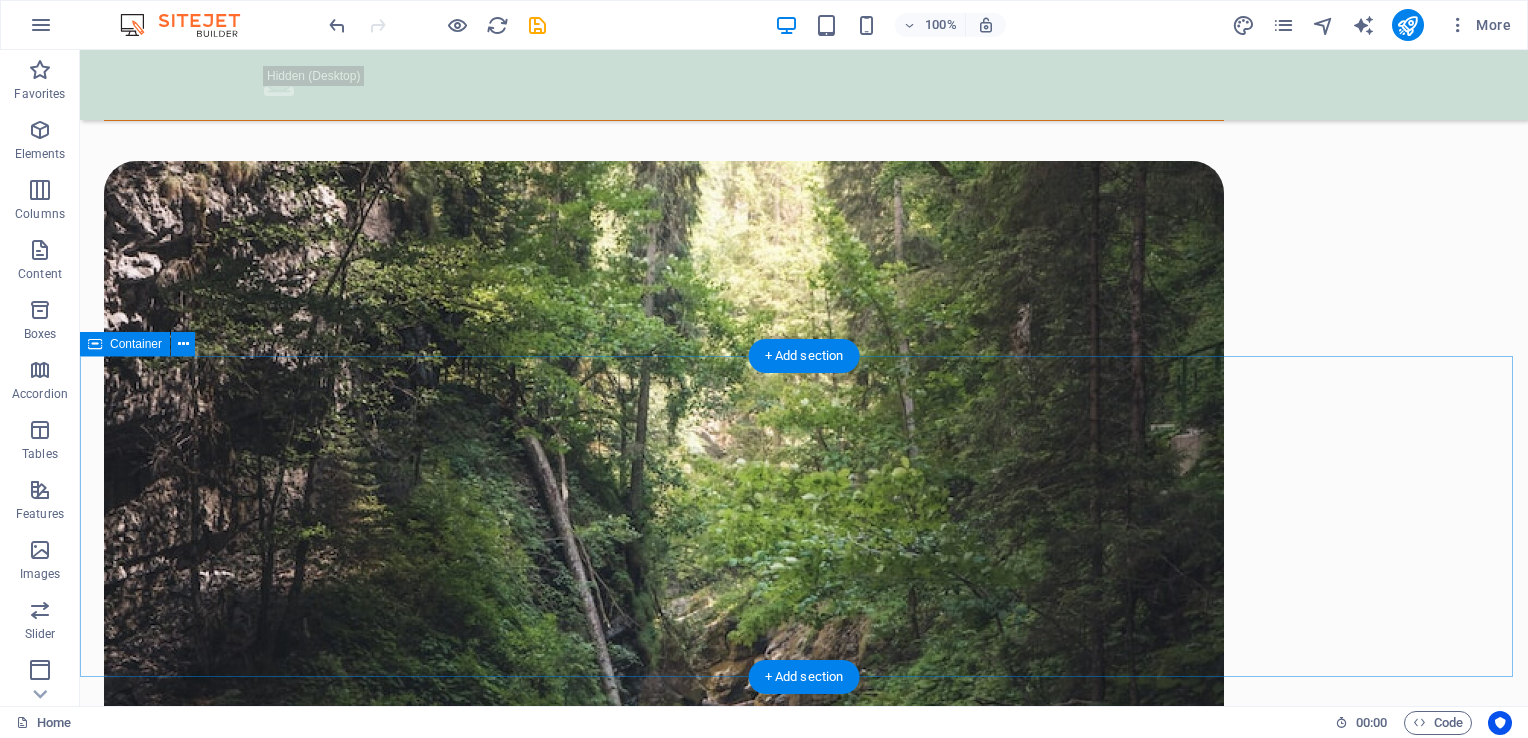 scroll, scrollTop: 2600, scrollLeft: 0, axis: vertical 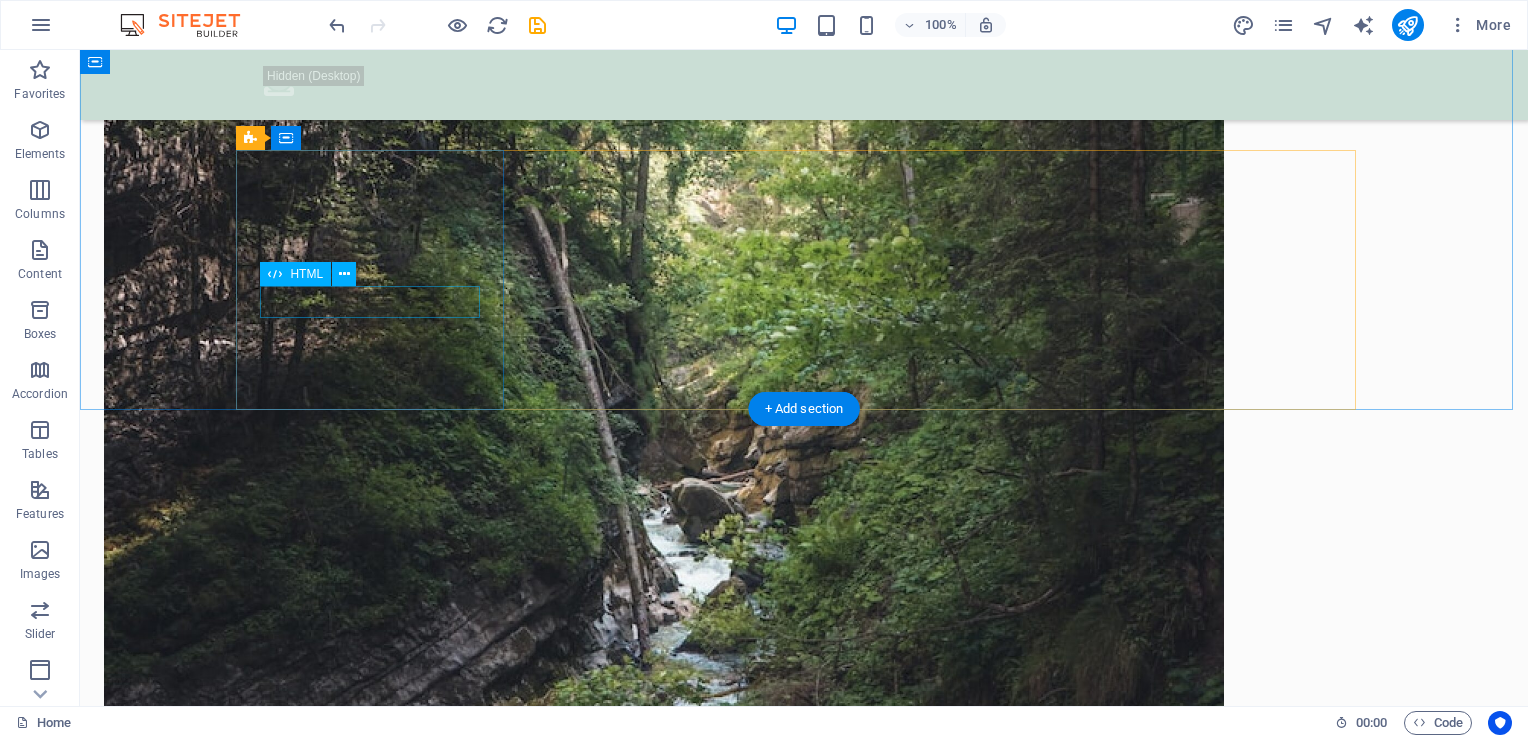 click on "100.000  +" at bounding box center (378, 2189) 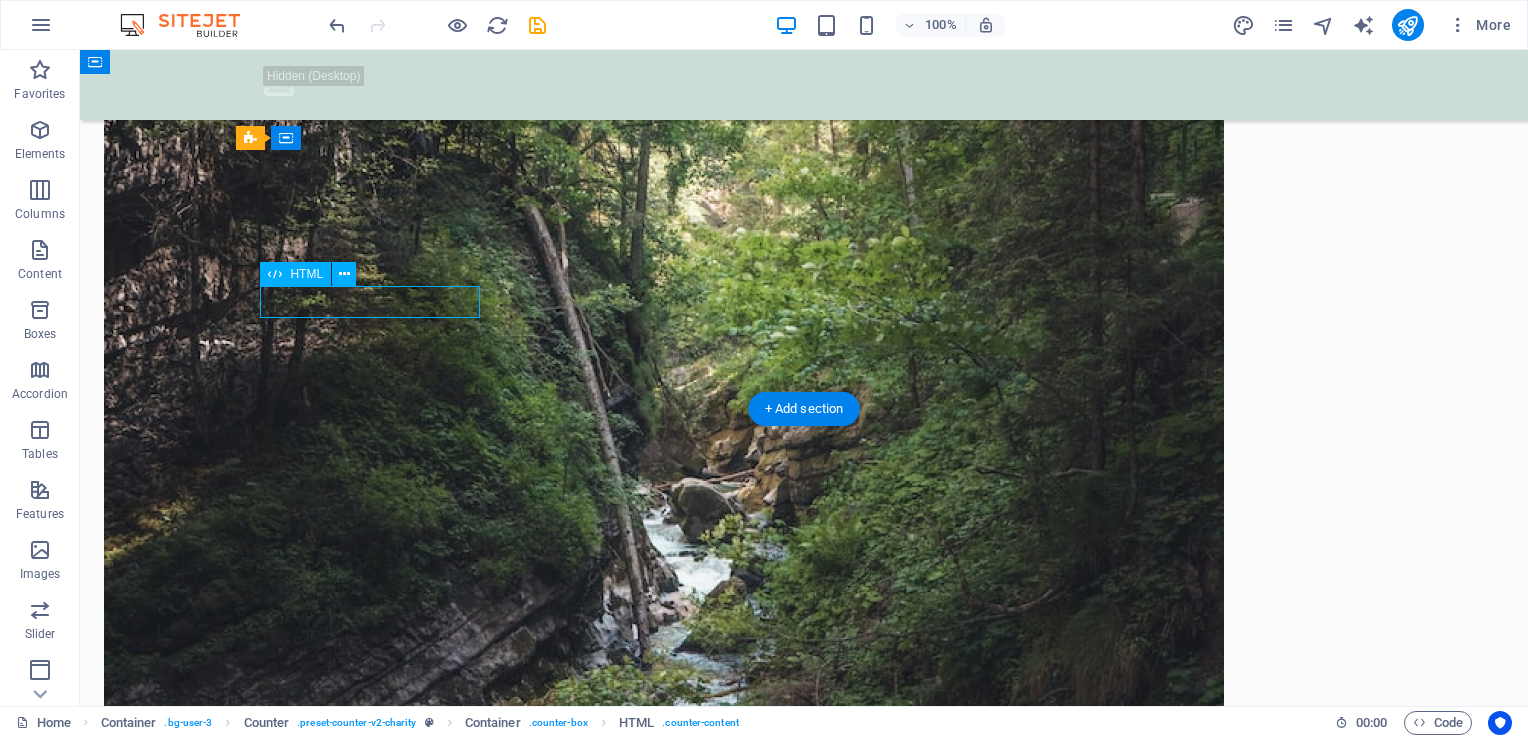 click on "100.000  +" at bounding box center [378, 2189] 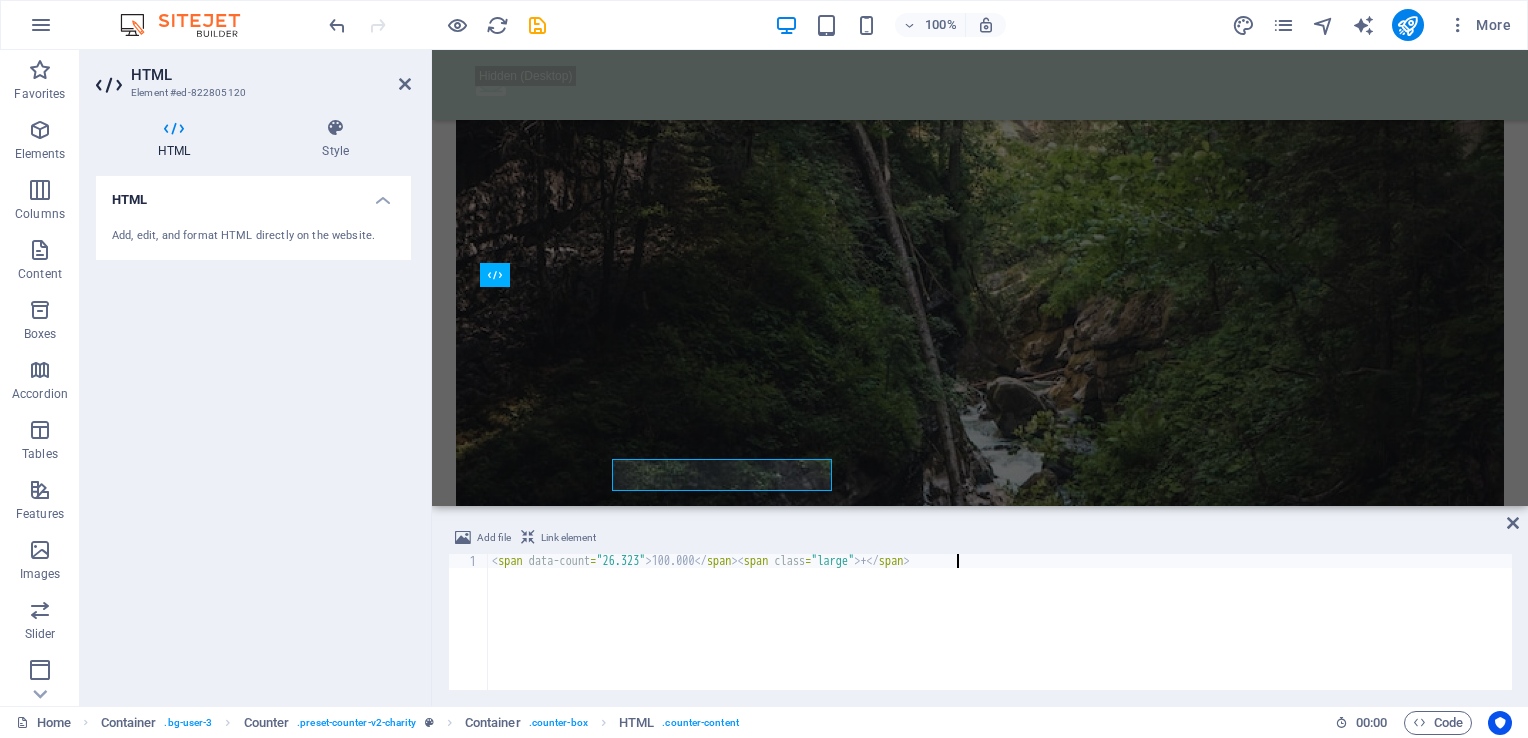 scroll, scrollTop: 2427, scrollLeft: 0, axis: vertical 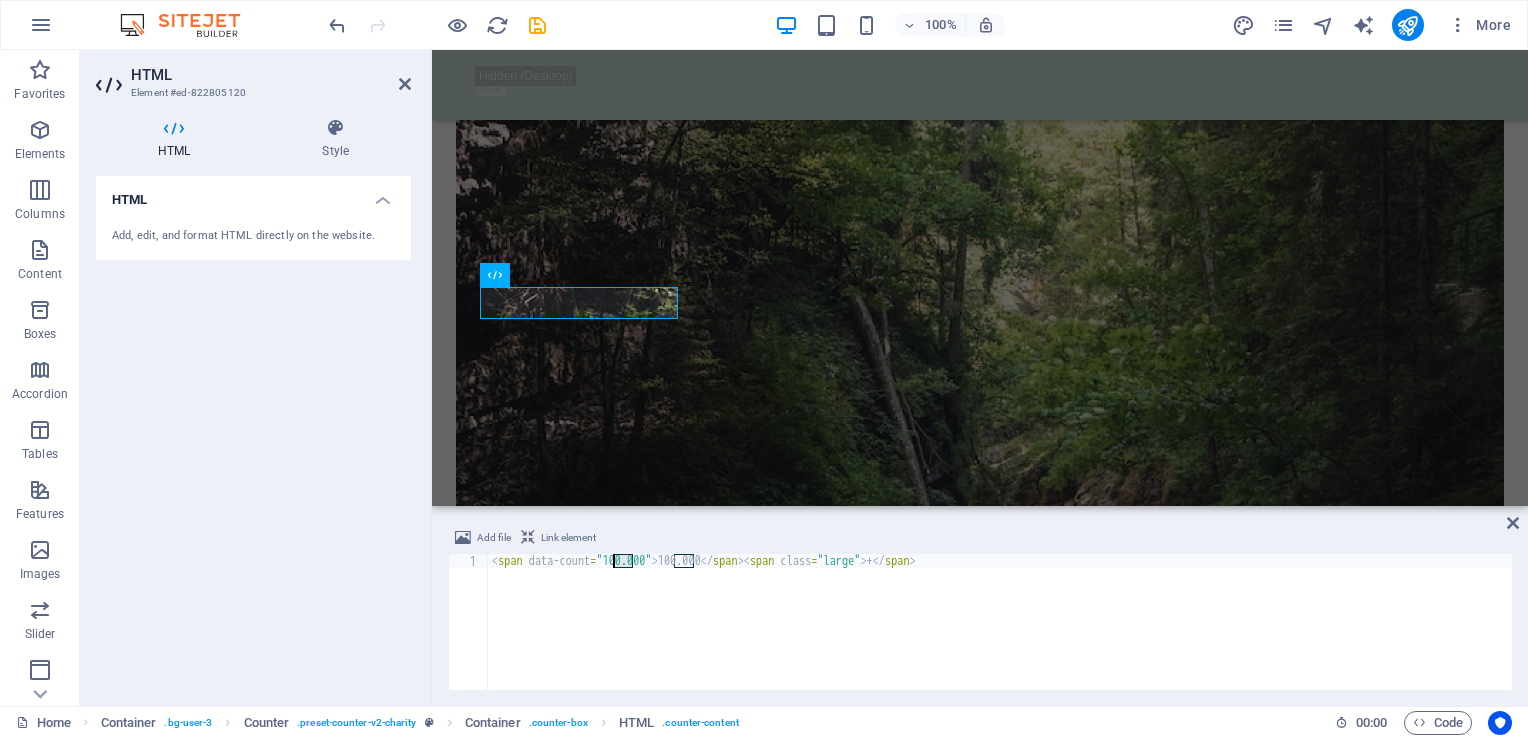 drag, startPoint x: 632, startPoint y: 562, endPoint x: 616, endPoint y: 562, distance: 16 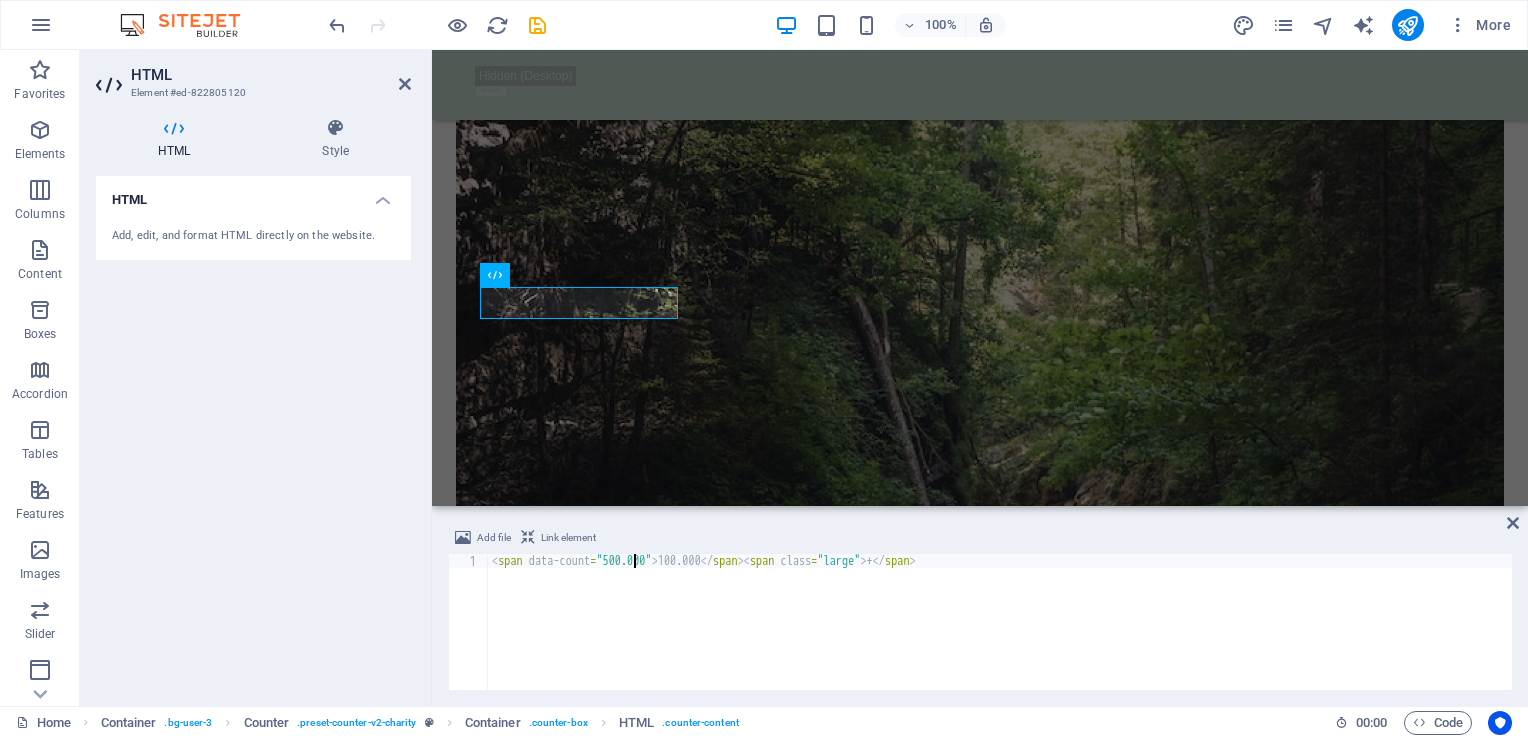 scroll, scrollTop: 0, scrollLeft: 12, axis: horizontal 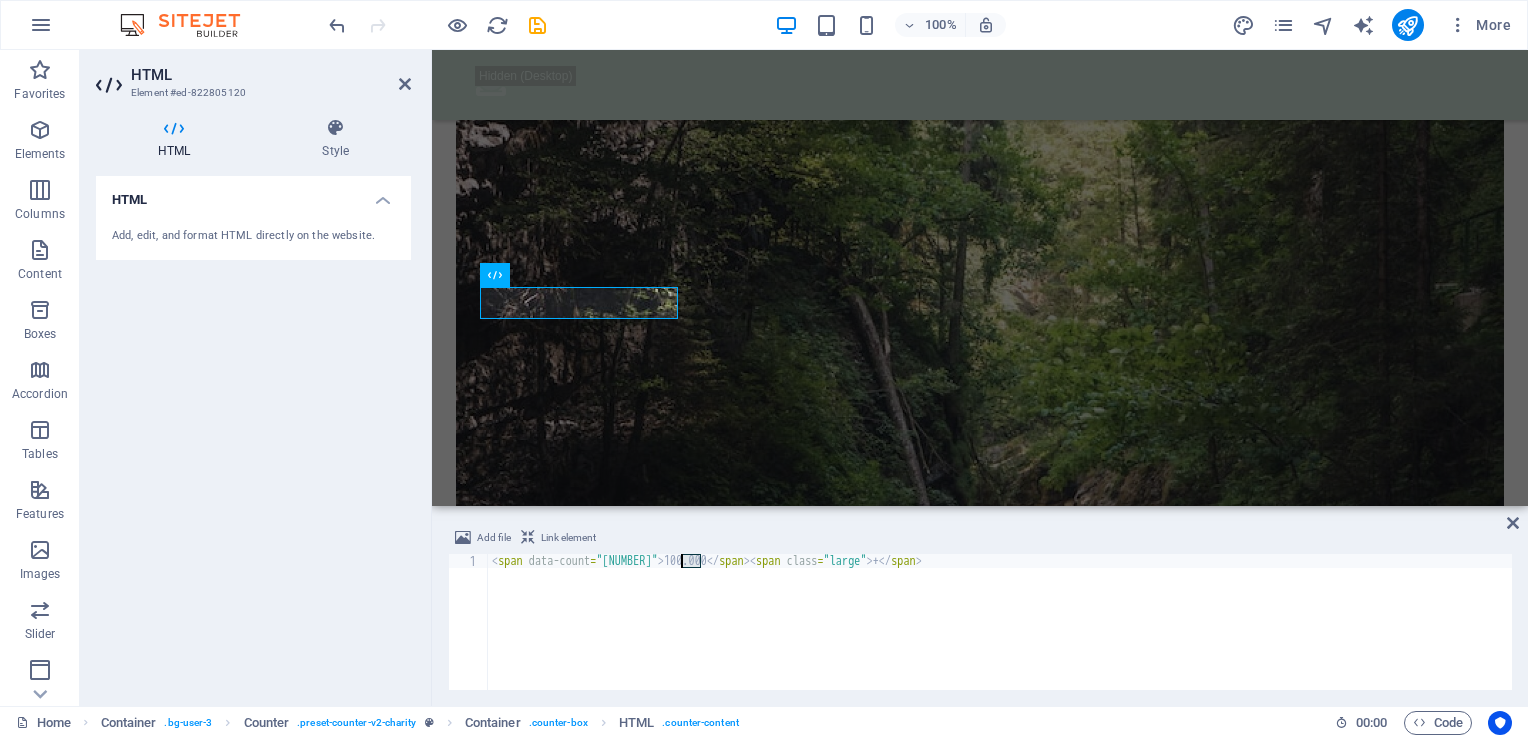 drag, startPoint x: 699, startPoint y: 562, endPoint x: 681, endPoint y: 562, distance: 18 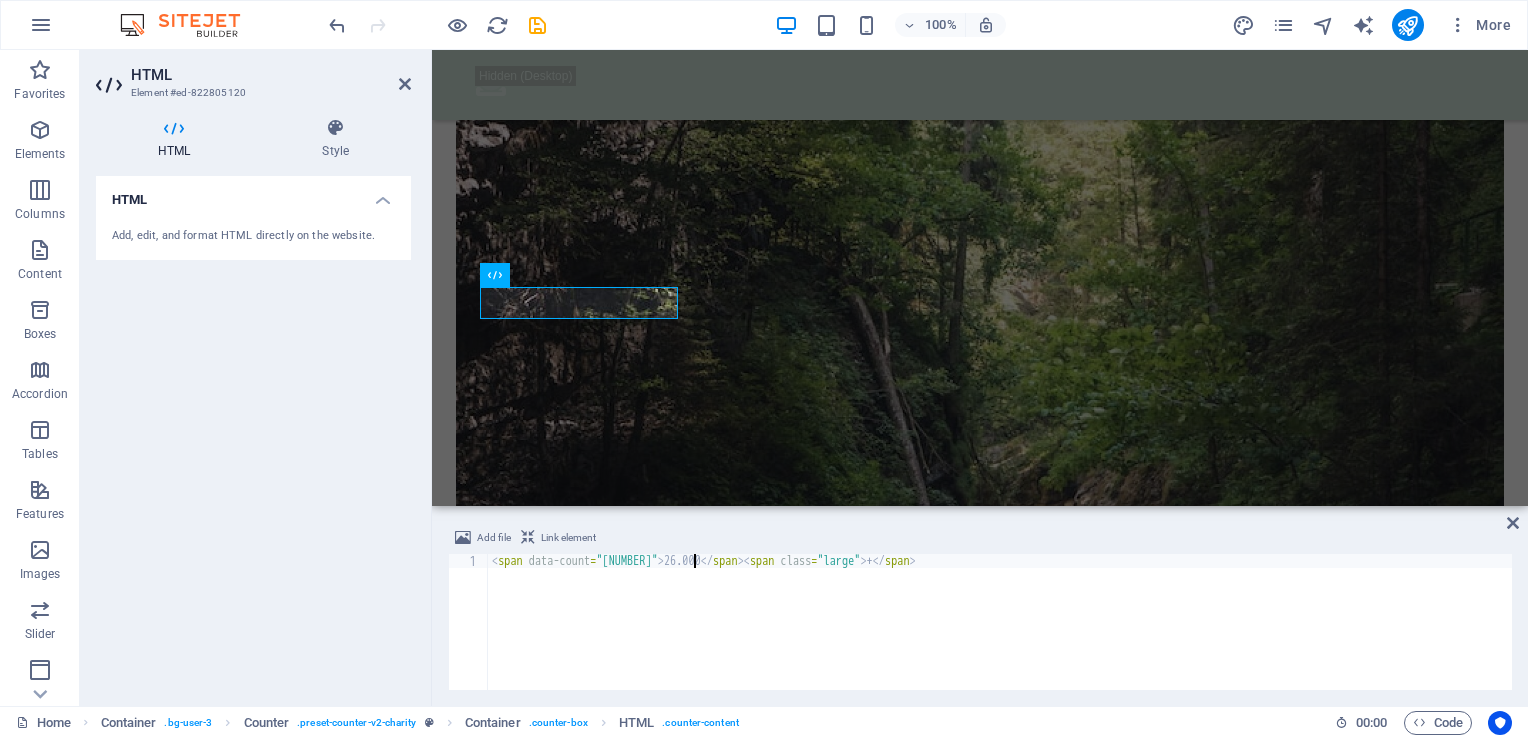 click on "< span   data-count = "[NUMBER]" > [NUMBER] </ span > < span   class = "large" >  + </ span >" at bounding box center (1000, 636) 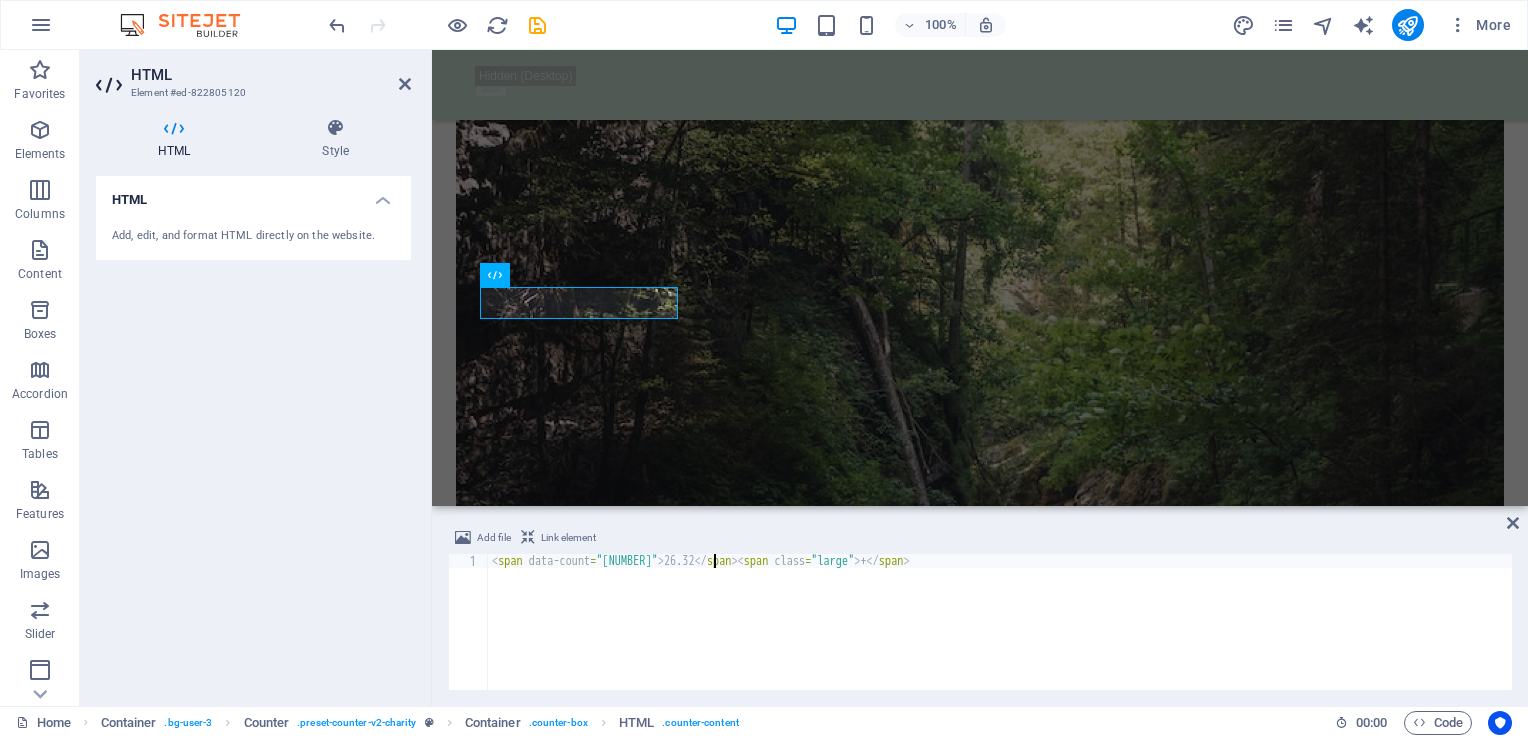 type on "<span data-count="5000.000">26.323</span><span class="large"> +</span>" 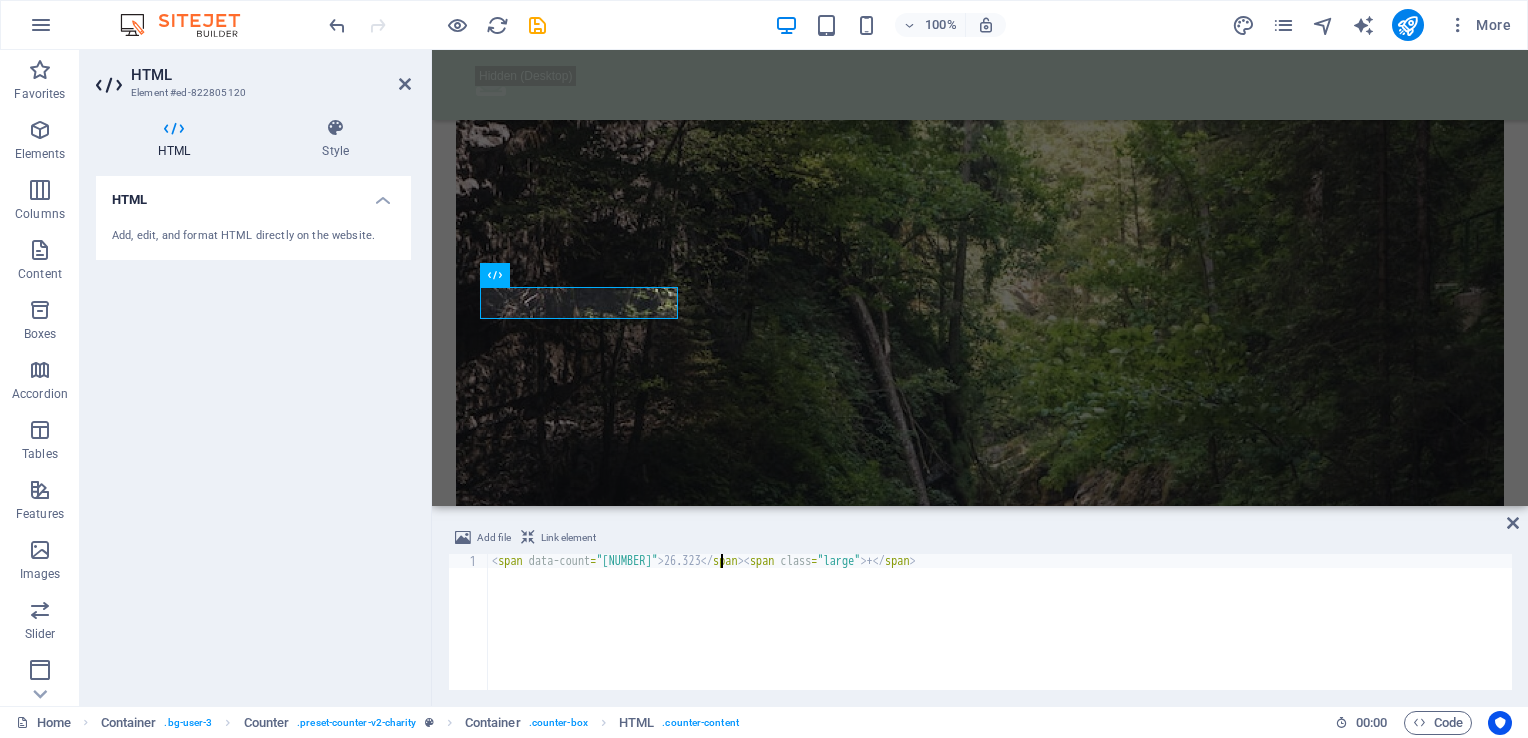 scroll, scrollTop: 0, scrollLeft: 18, axis: horizontal 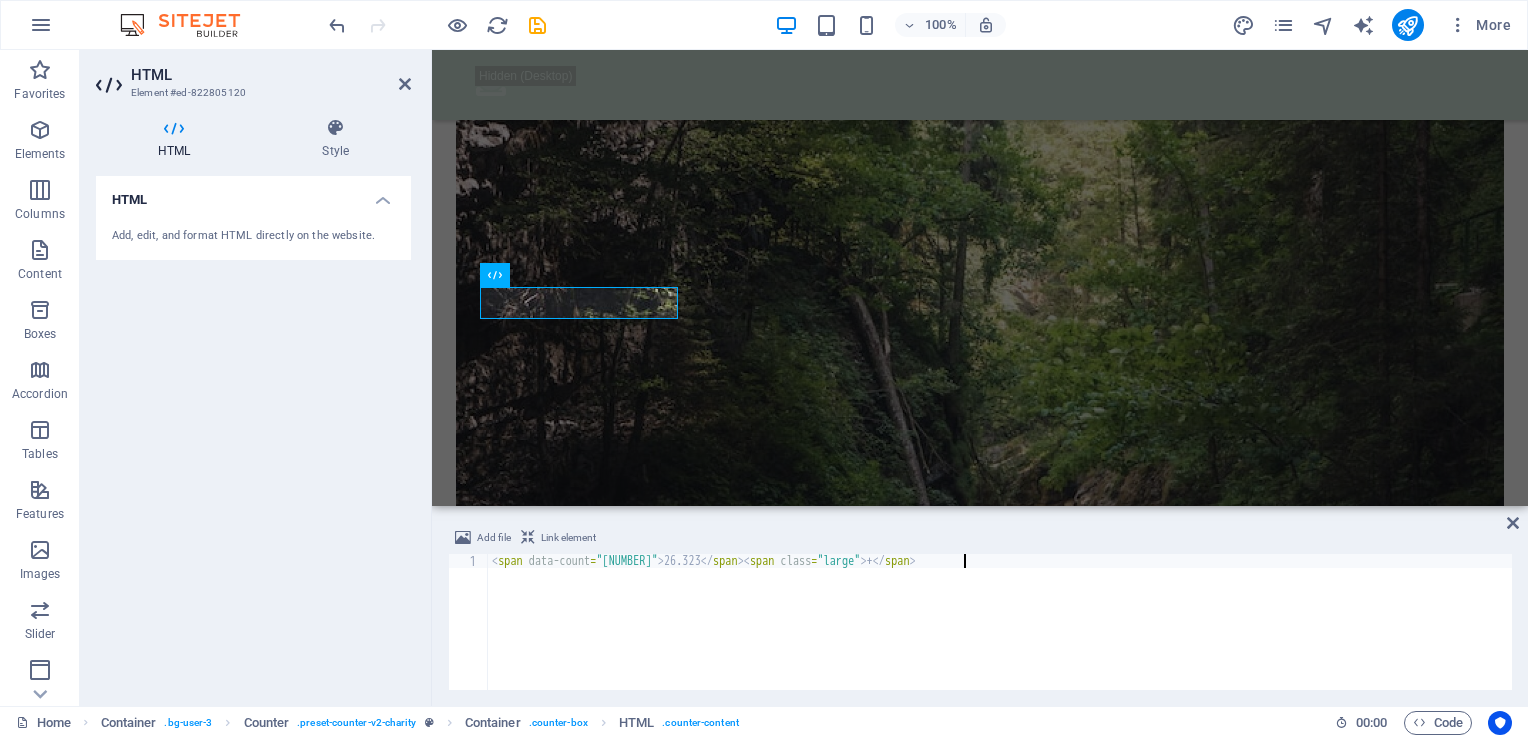 type 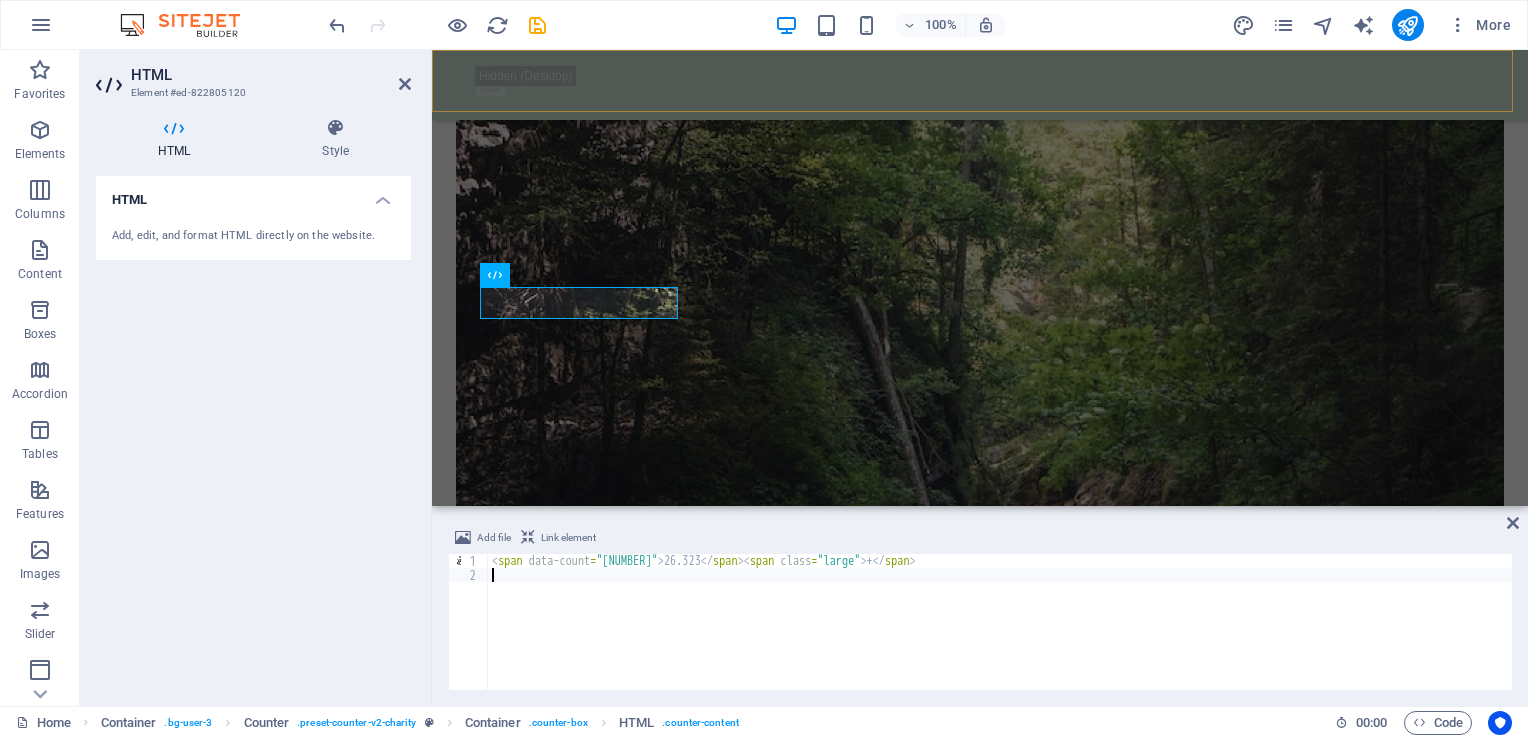 drag, startPoint x: 924, startPoint y: 114, endPoint x: 1285, endPoint y: 144, distance: 362.2444 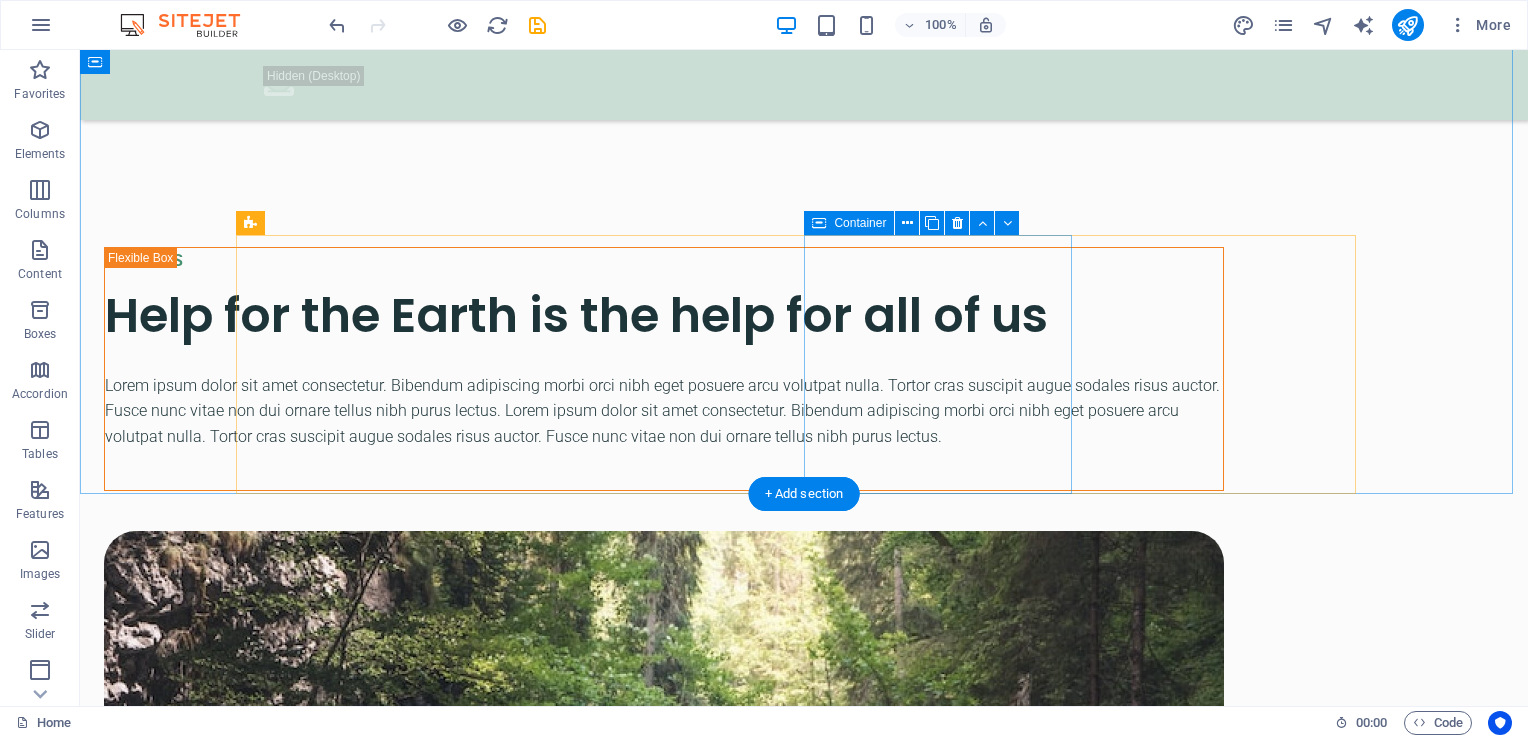 scroll, scrollTop: 2600, scrollLeft: 0, axis: vertical 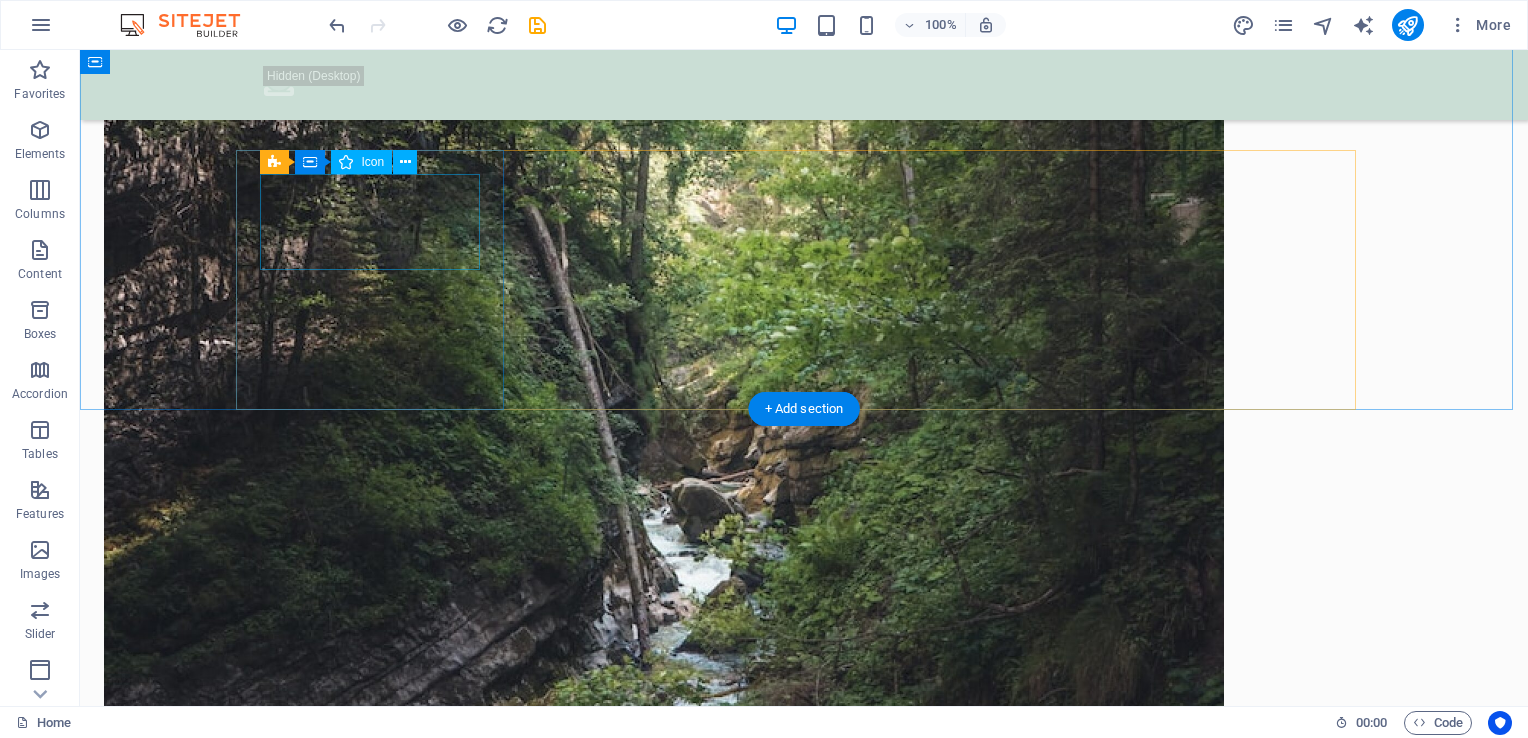 click at bounding box center [378, 2105] 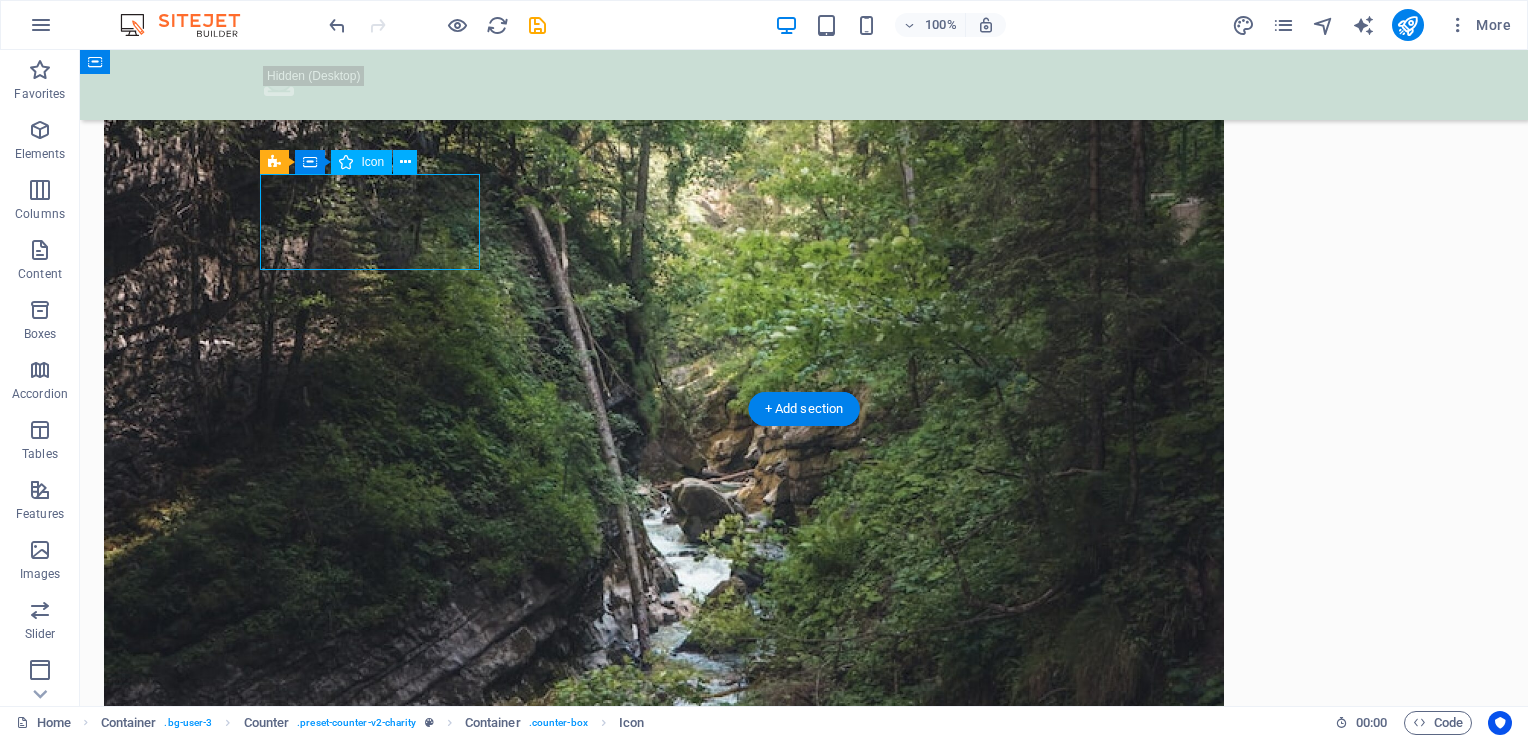 click at bounding box center [378, 2105] 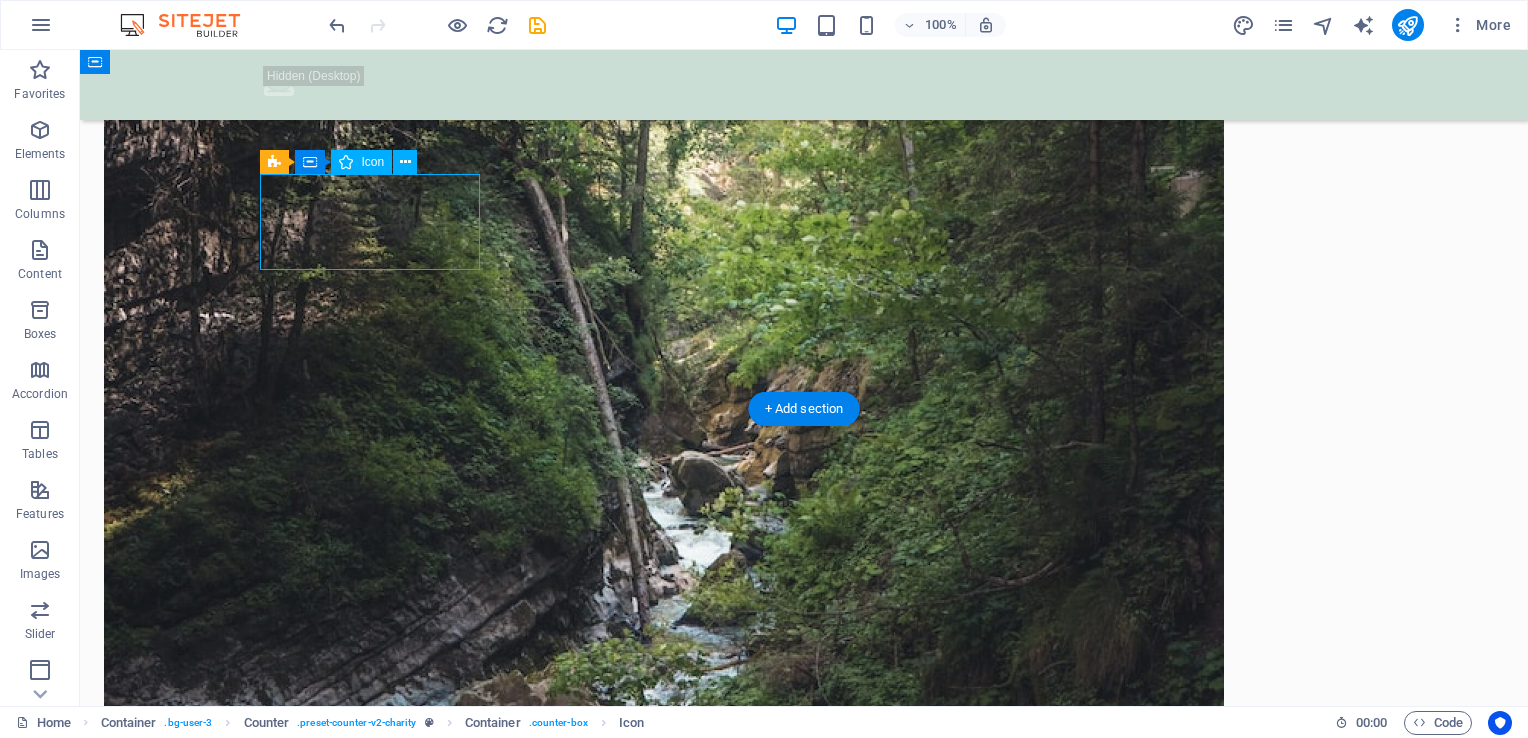 select on "xMidYMid" 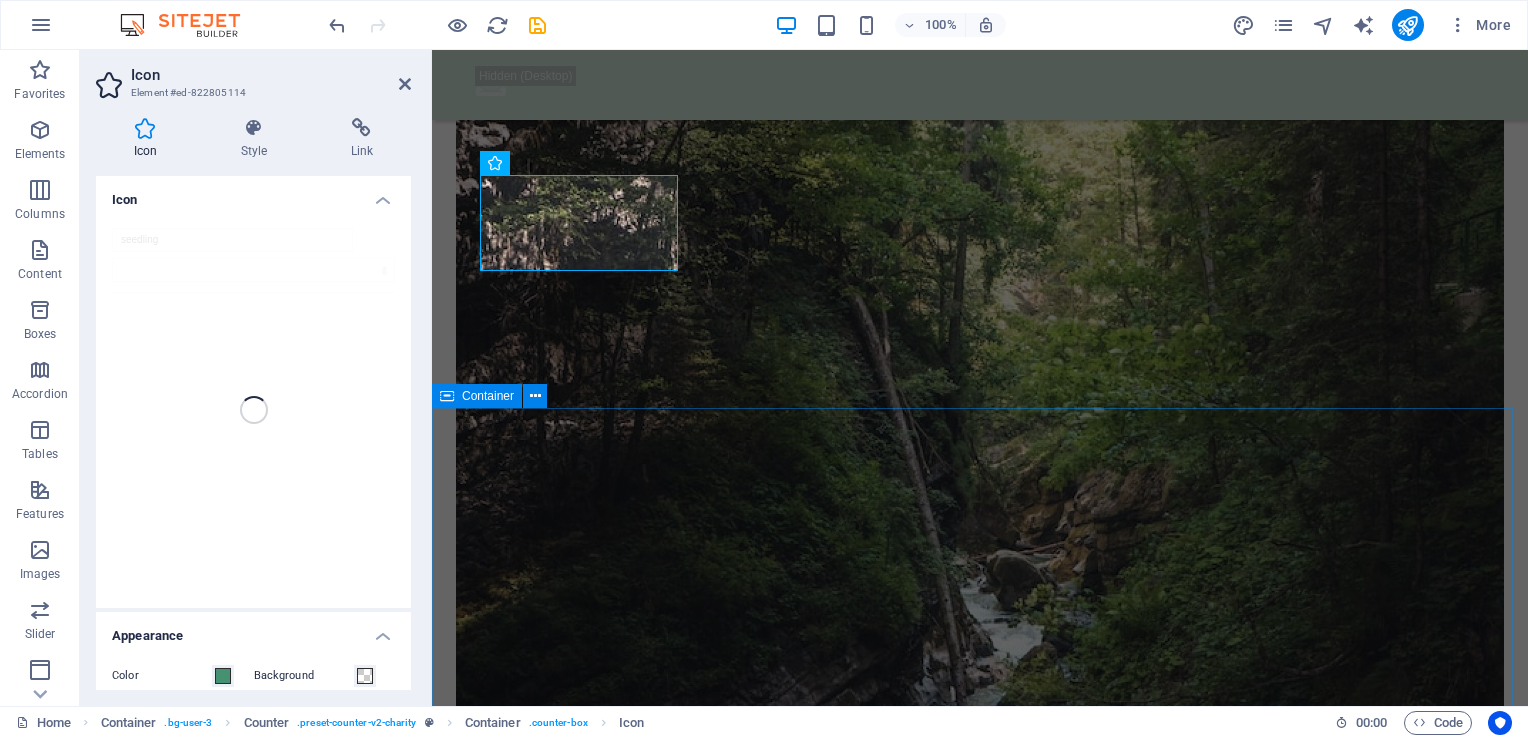 click on "Drop content here or  Add elements  Paste clipboard" at bounding box center [980, 3361] 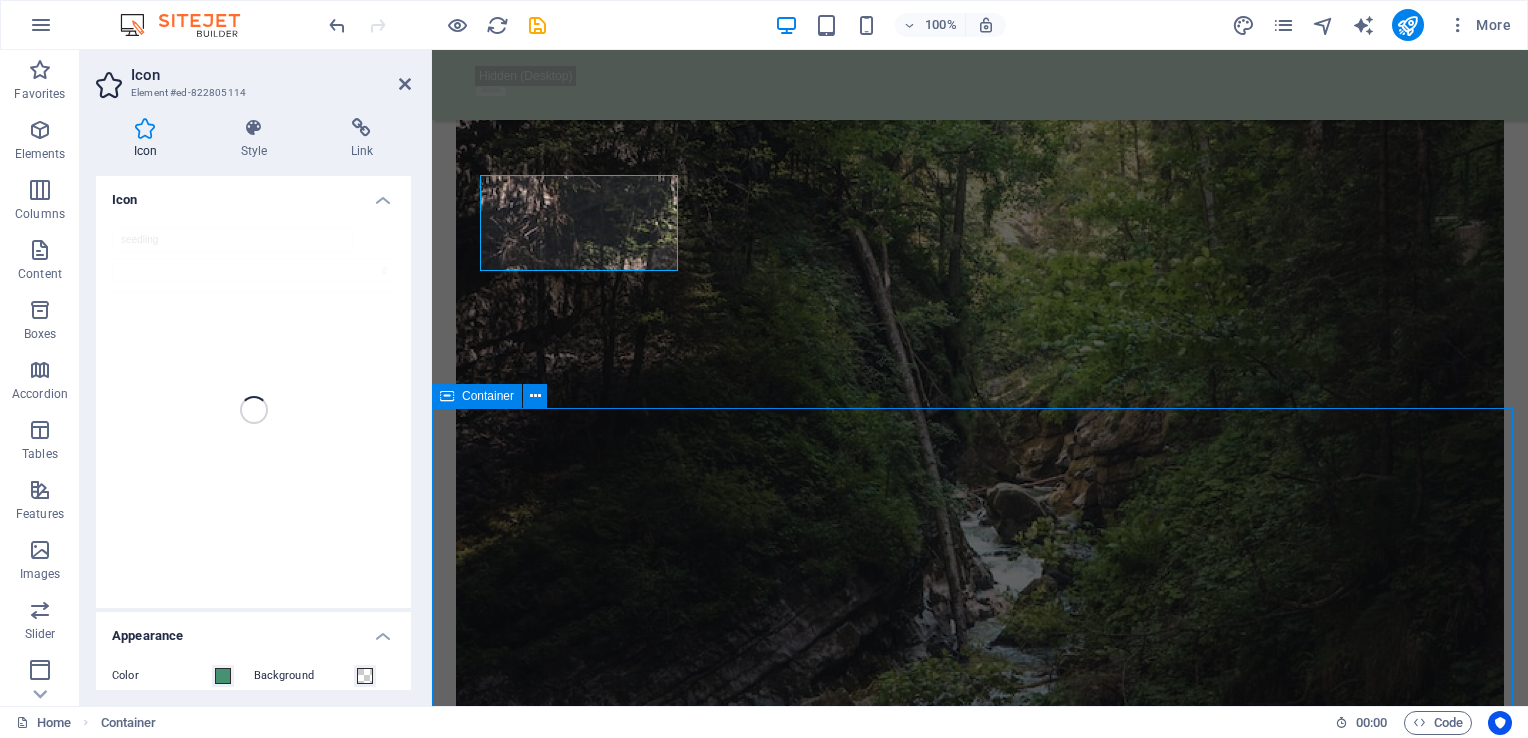 scroll, scrollTop: 2600, scrollLeft: 0, axis: vertical 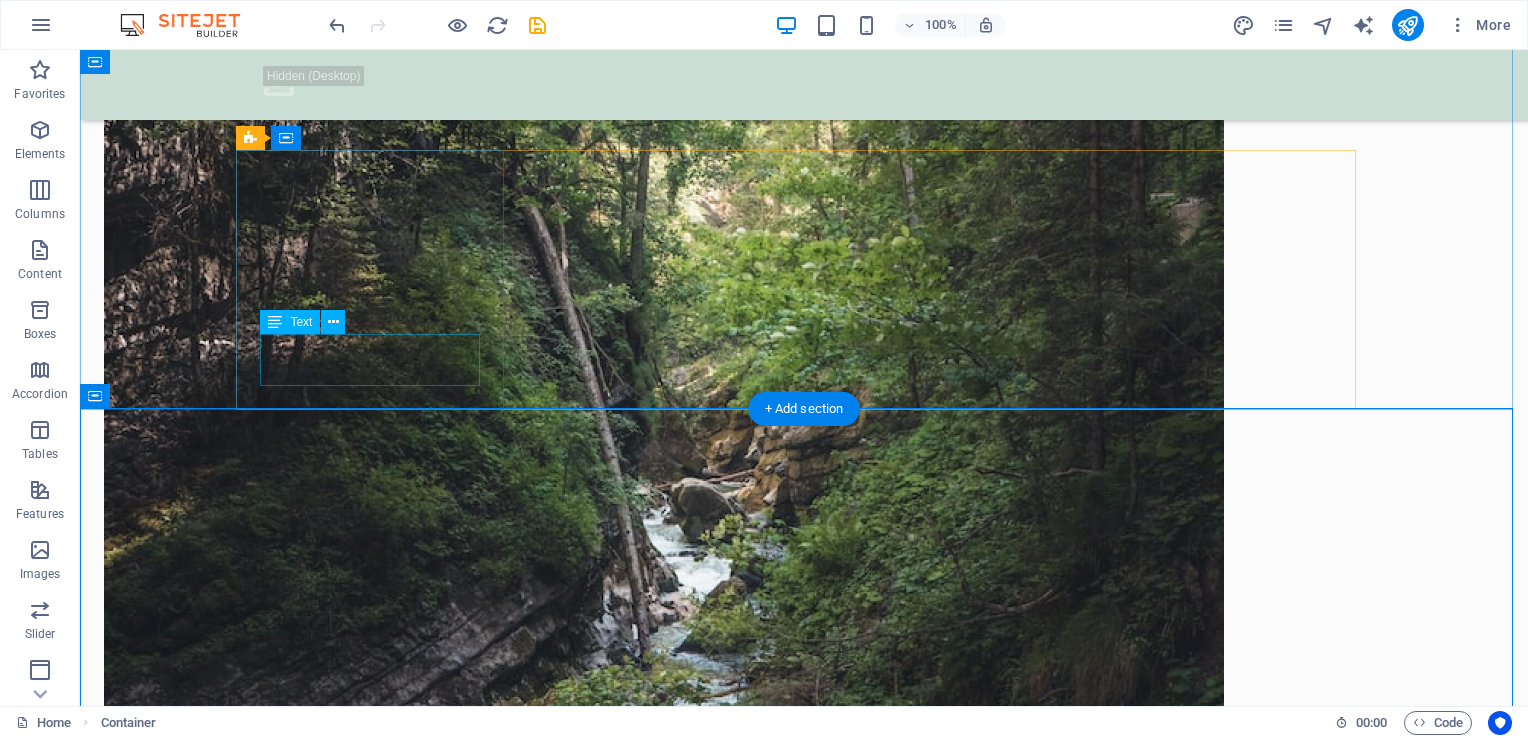 click on "Lorem ipsum dolor sit amet consectetur bibendum" at bounding box center [378, 2246] 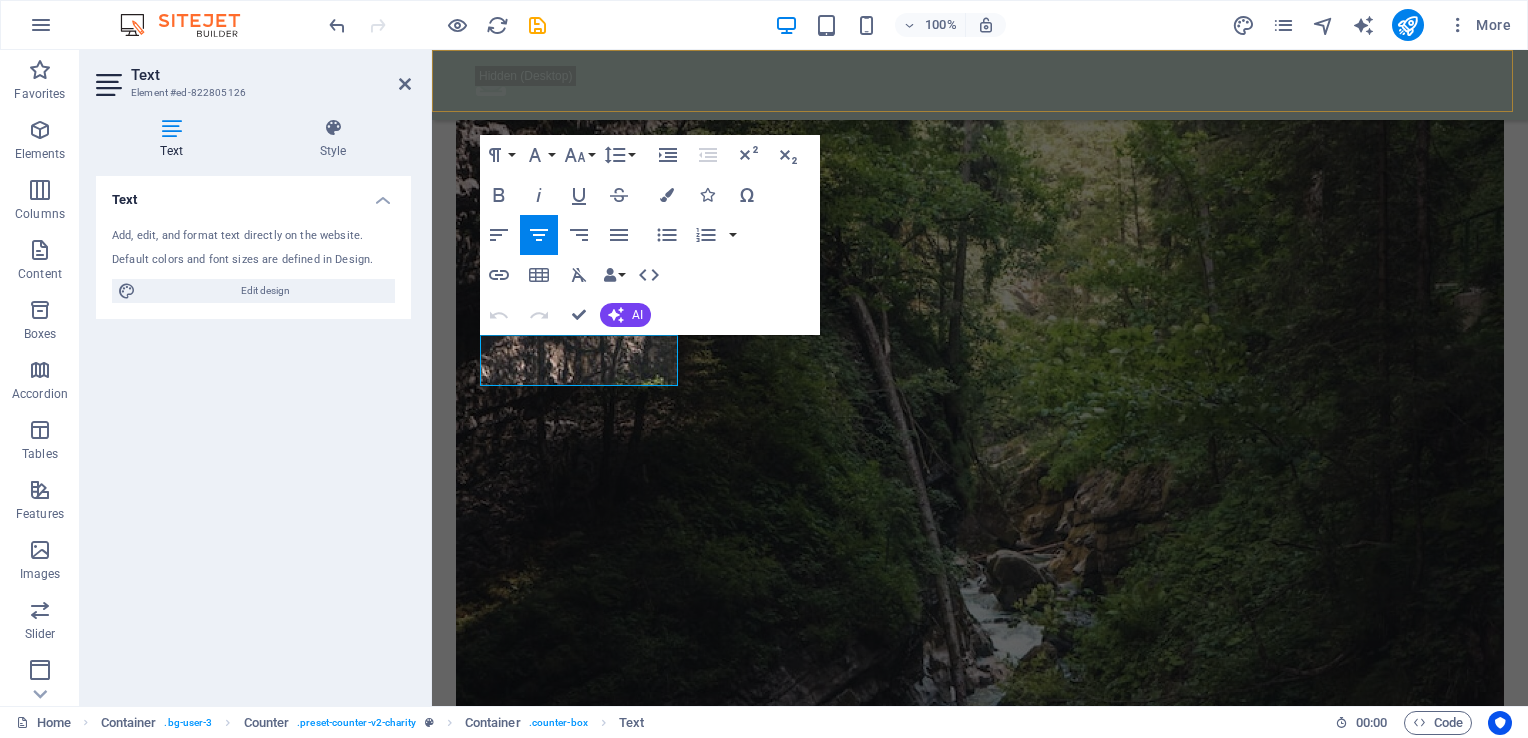 type 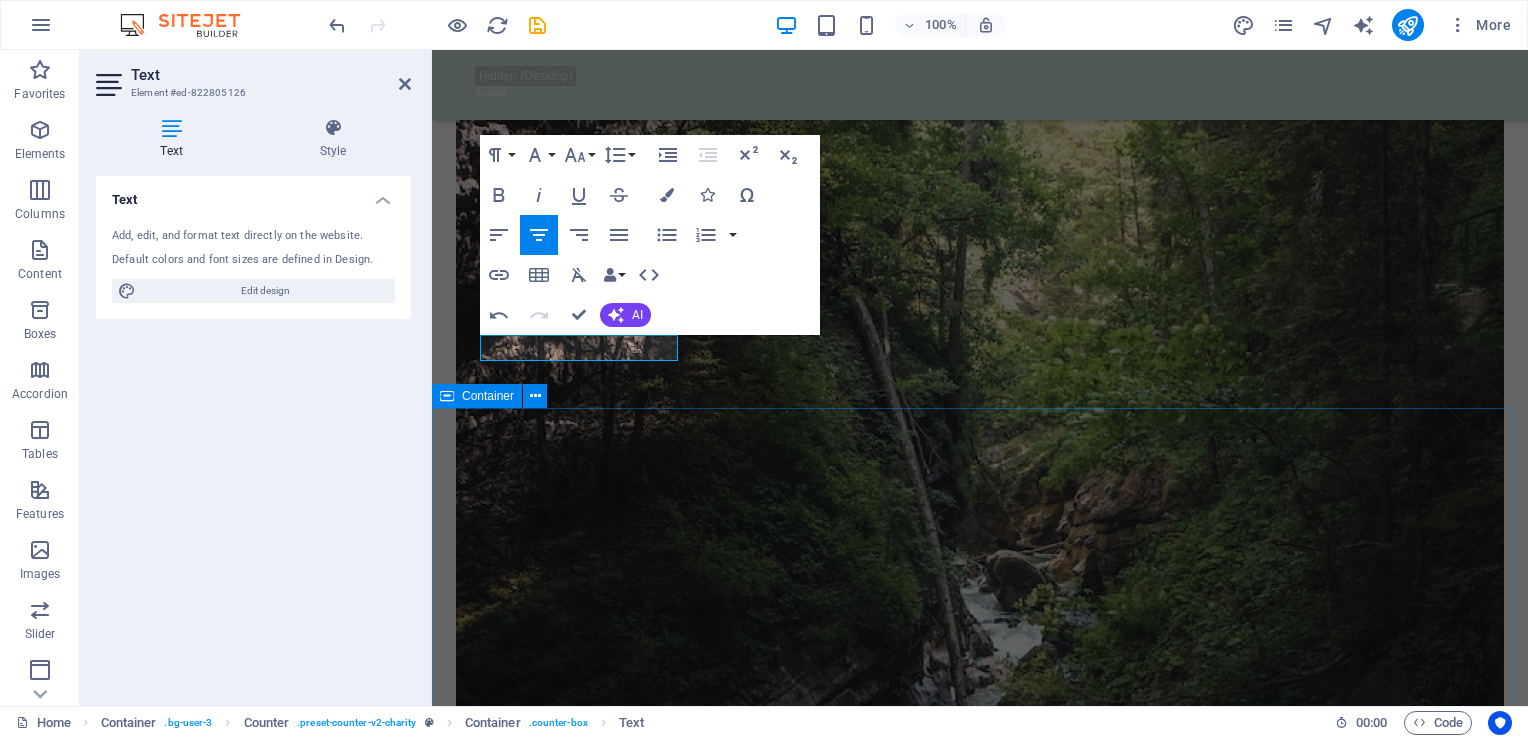 click on "Drop content here or  Add elements  Paste clipboard" at bounding box center (980, 3335) 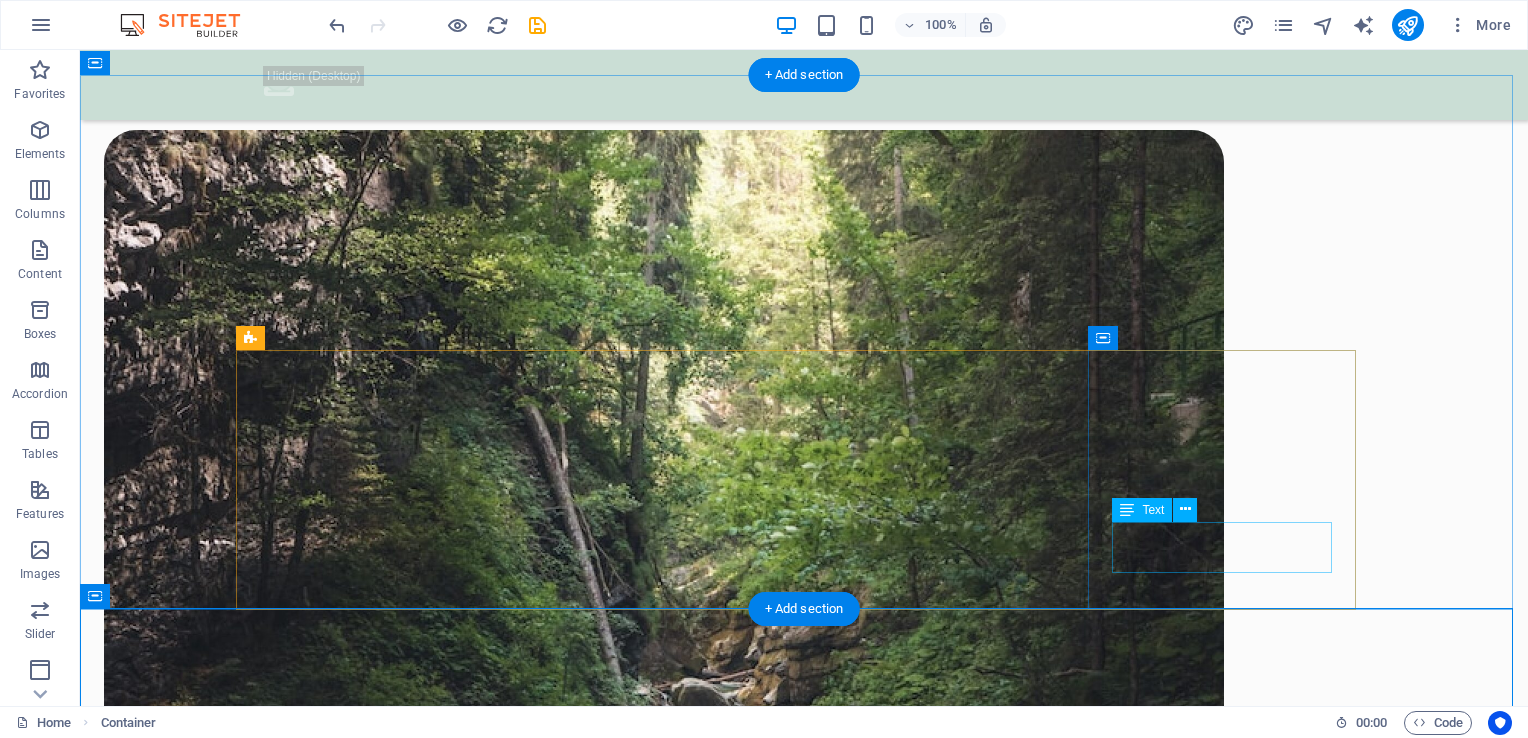 scroll, scrollTop: 2200, scrollLeft: 0, axis: vertical 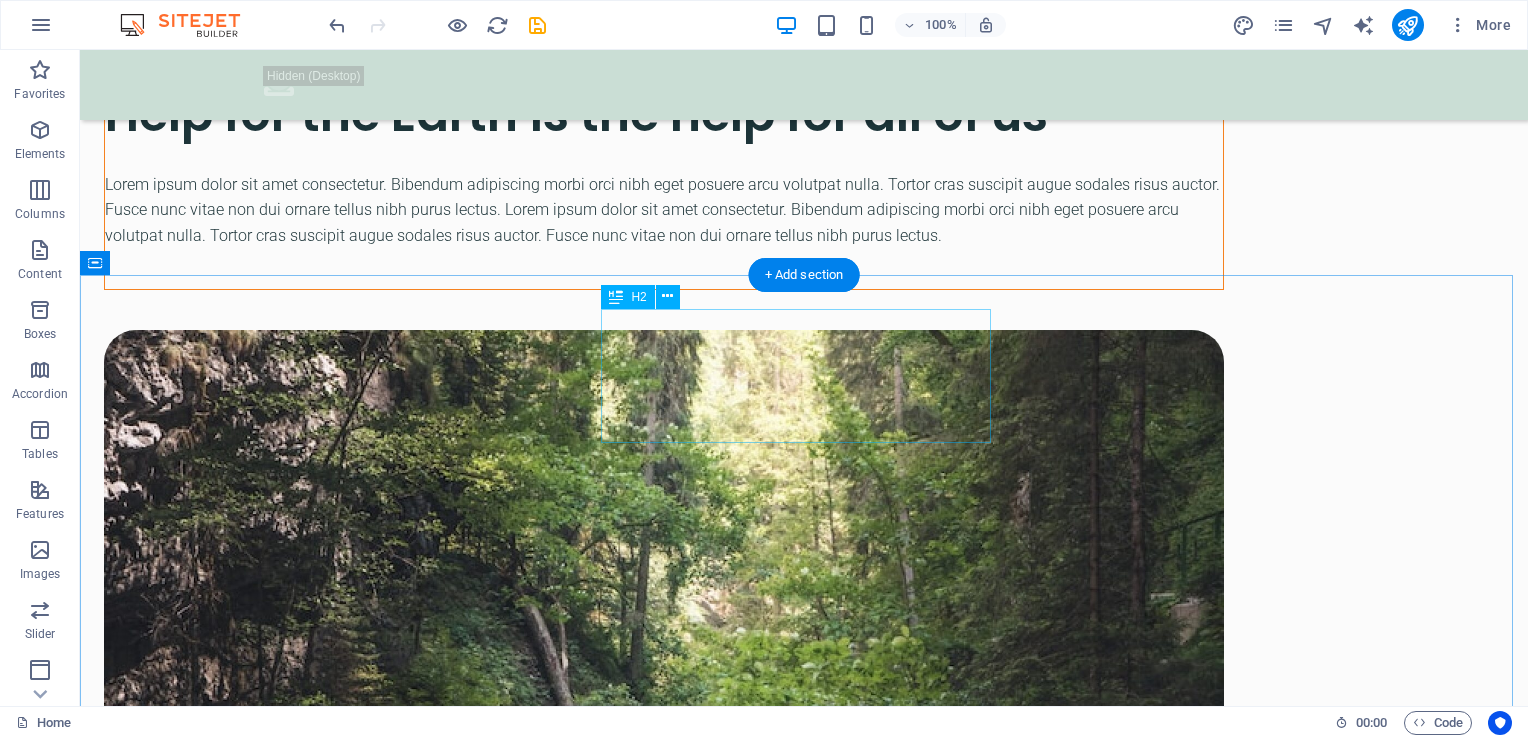 click on "What we’ve done so far" at bounding box center [804, 2313] 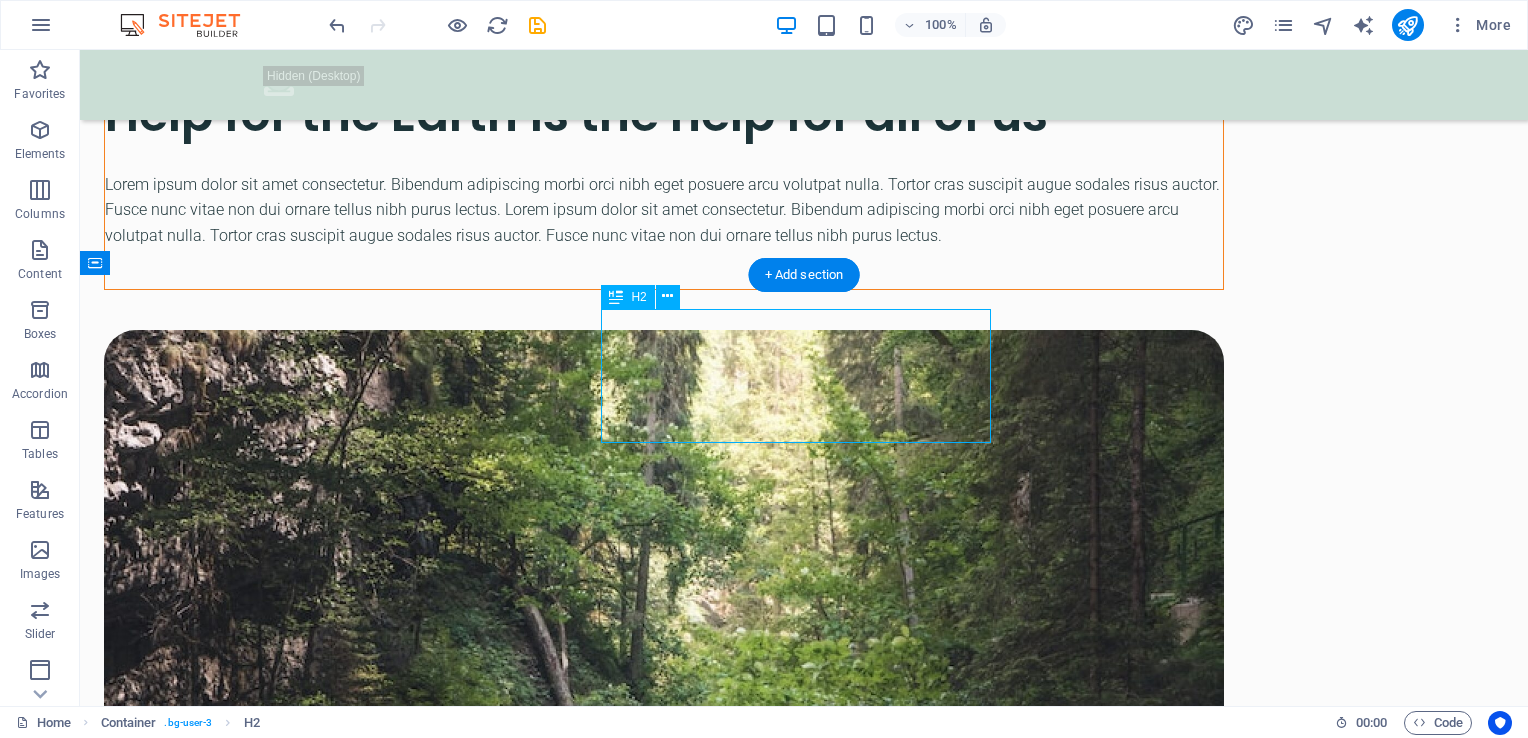click on "What we’ve done so far" at bounding box center (804, 2313) 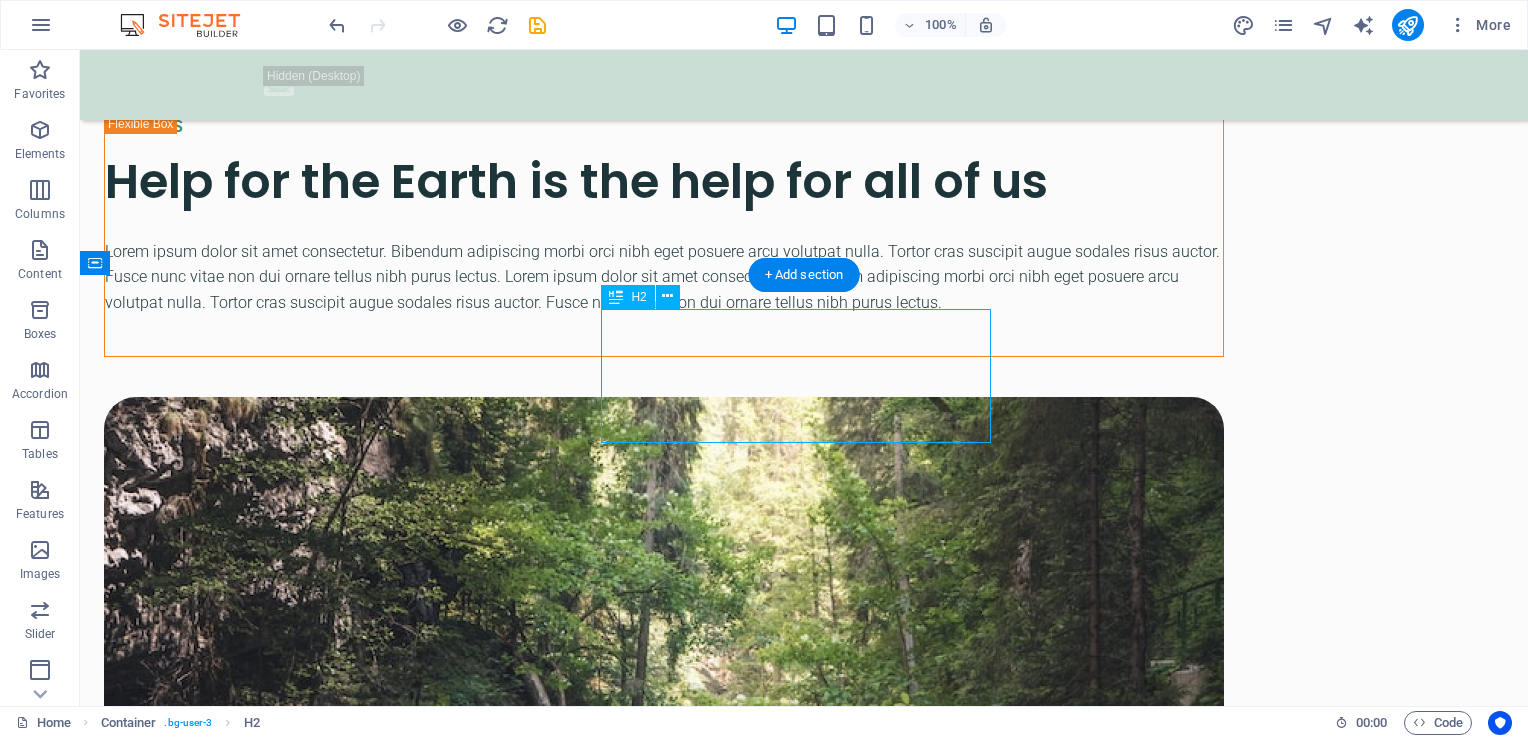 scroll, scrollTop: 2298, scrollLeft: 0, axis: vertical 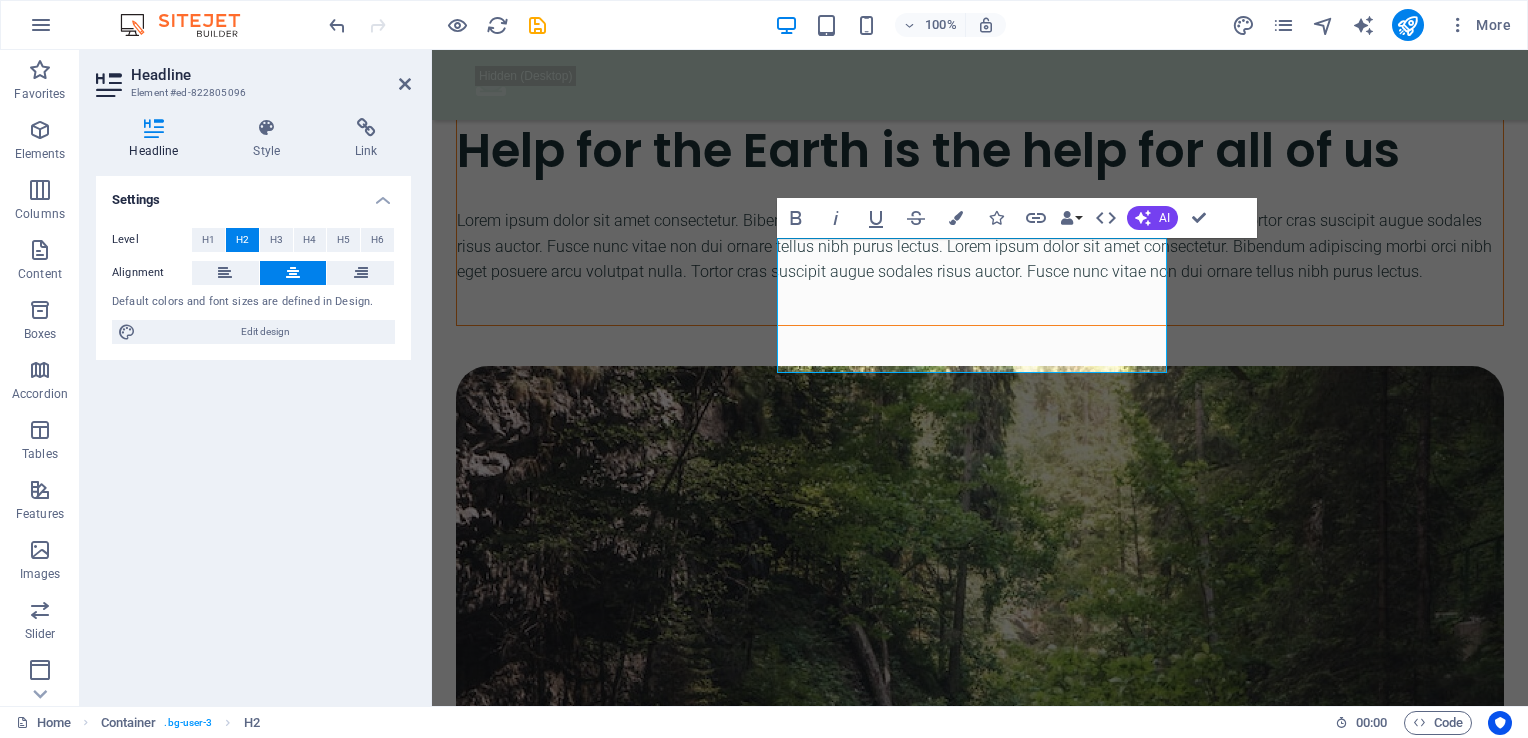 type 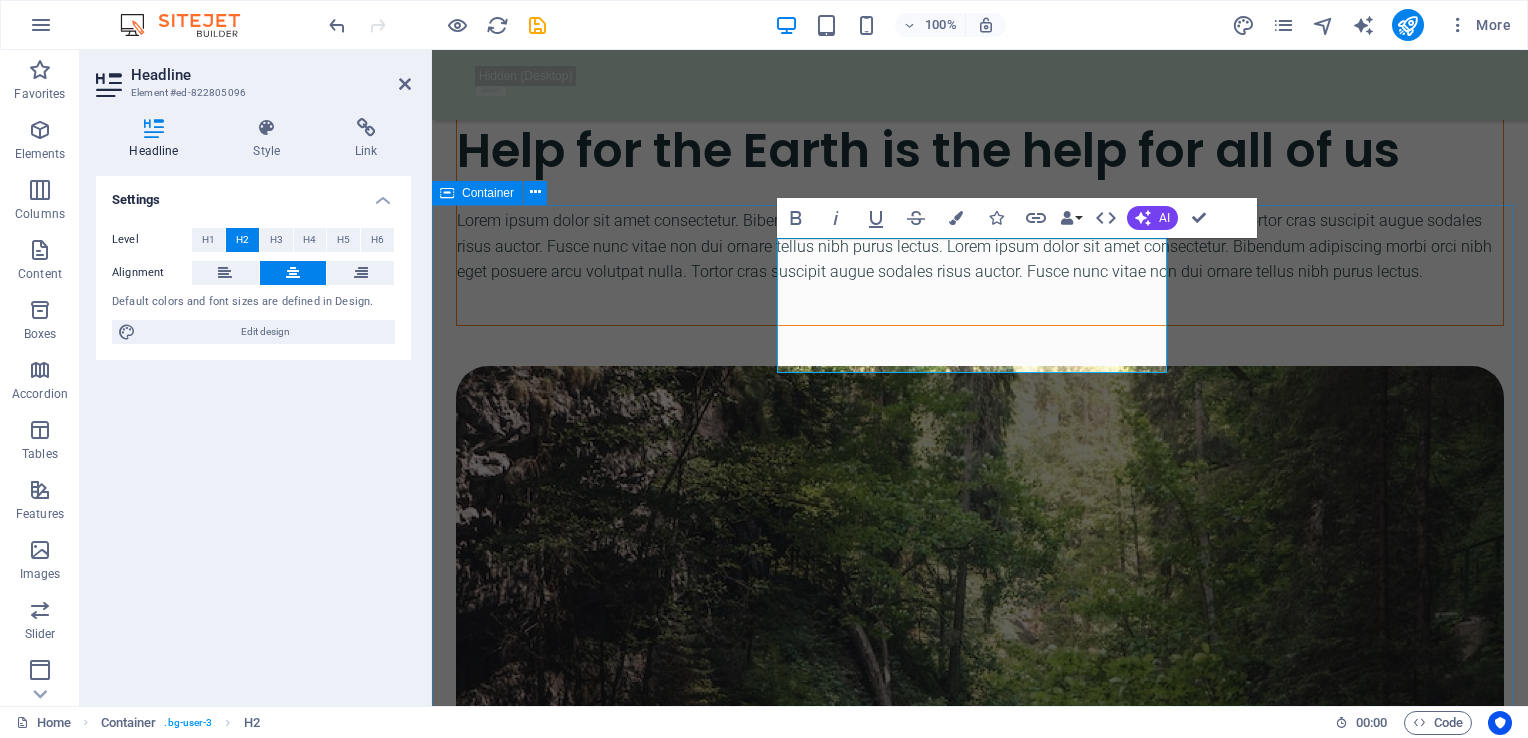 click on "OUR ACHIEVEMENTS [YEAR] STATISTICS Lorem ipsum dolor sit amet consectetur. Bibendum adipiscing morbi orci nibh eget posuere arcu volutpat nulla. 26.323  +
MURDER  $ 54.000 Lorem ipsum dolor sit amet consectetur bibendum 4000 Lorem ipsum dolor sit amet consectetur bibendum 50.000  + Lorem ipsum dolor sit amet consectetur bibendum" at bounding box center (980, 2754) 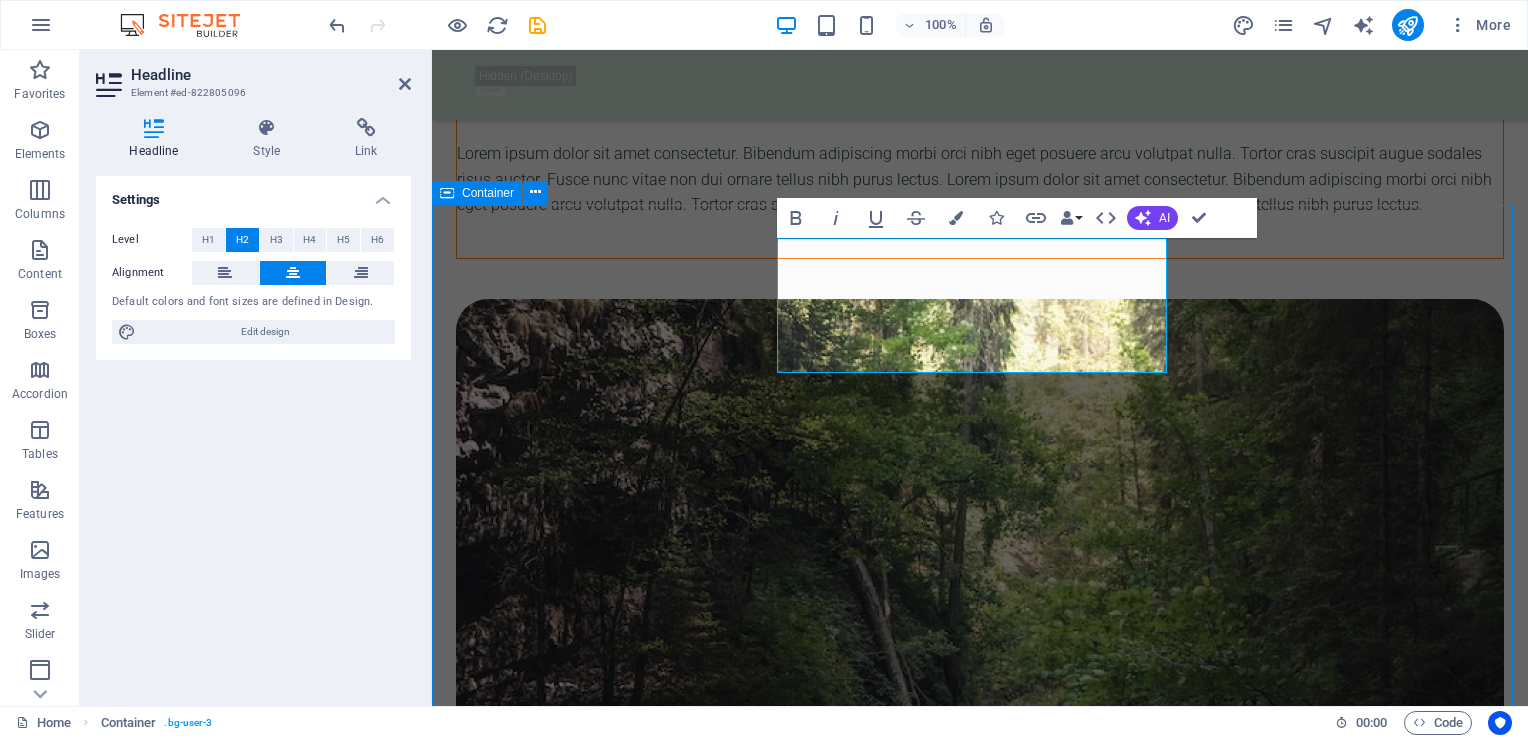 scroll, scrollTop: 2271, scrollLeft: 0, axis: vertical 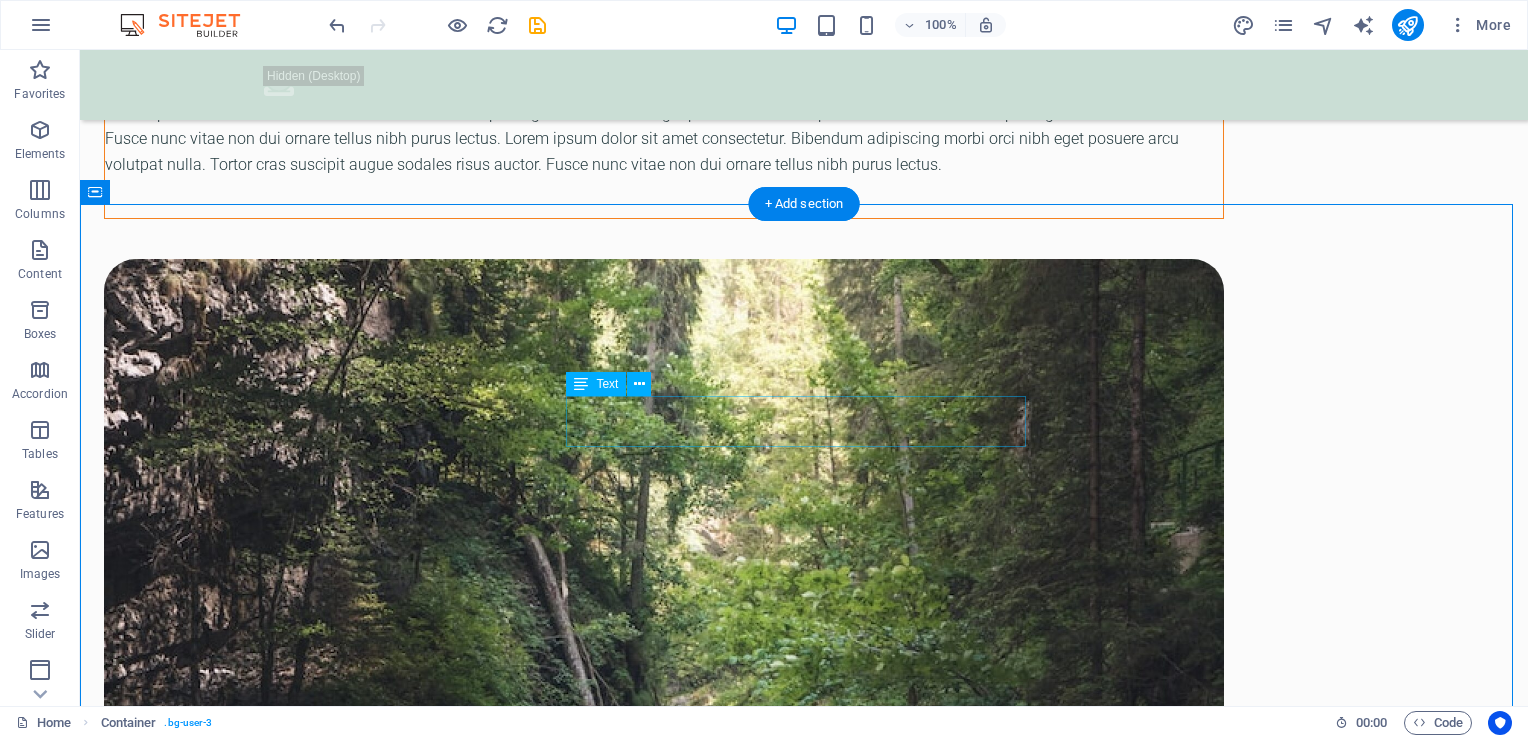 click on "Lorem ipsum dolor sit amet consectetur. Bibendum adipiscing morbi orci nibh eget posuere arcu volutpat nulla." at bounding box center [804, 2313] 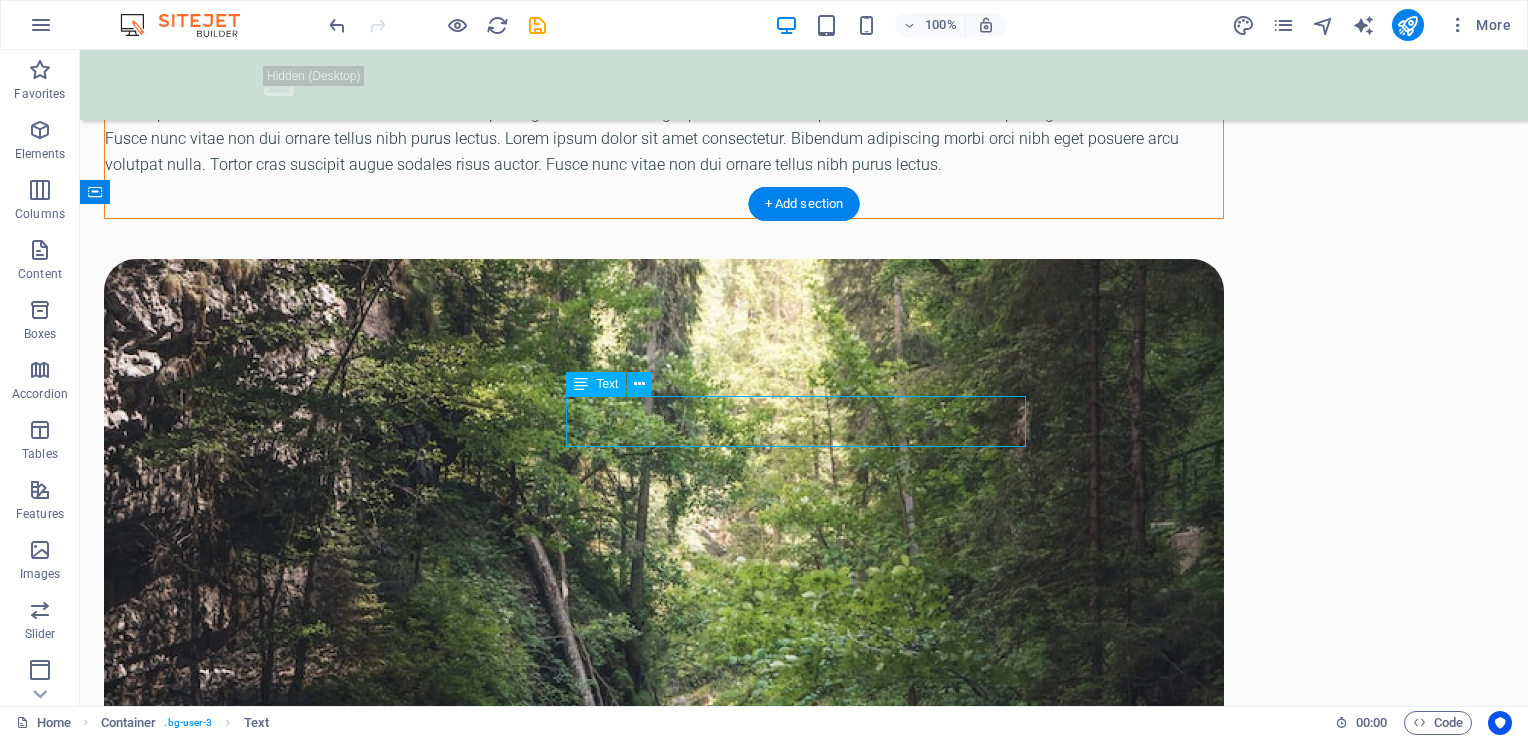 click on "Lorem ipsum dolor sit amet consectetur. Bibendum adipiscing morbi orci nibh eget posuere arcu volutpat nulla." at bounding box center [804, 2313] 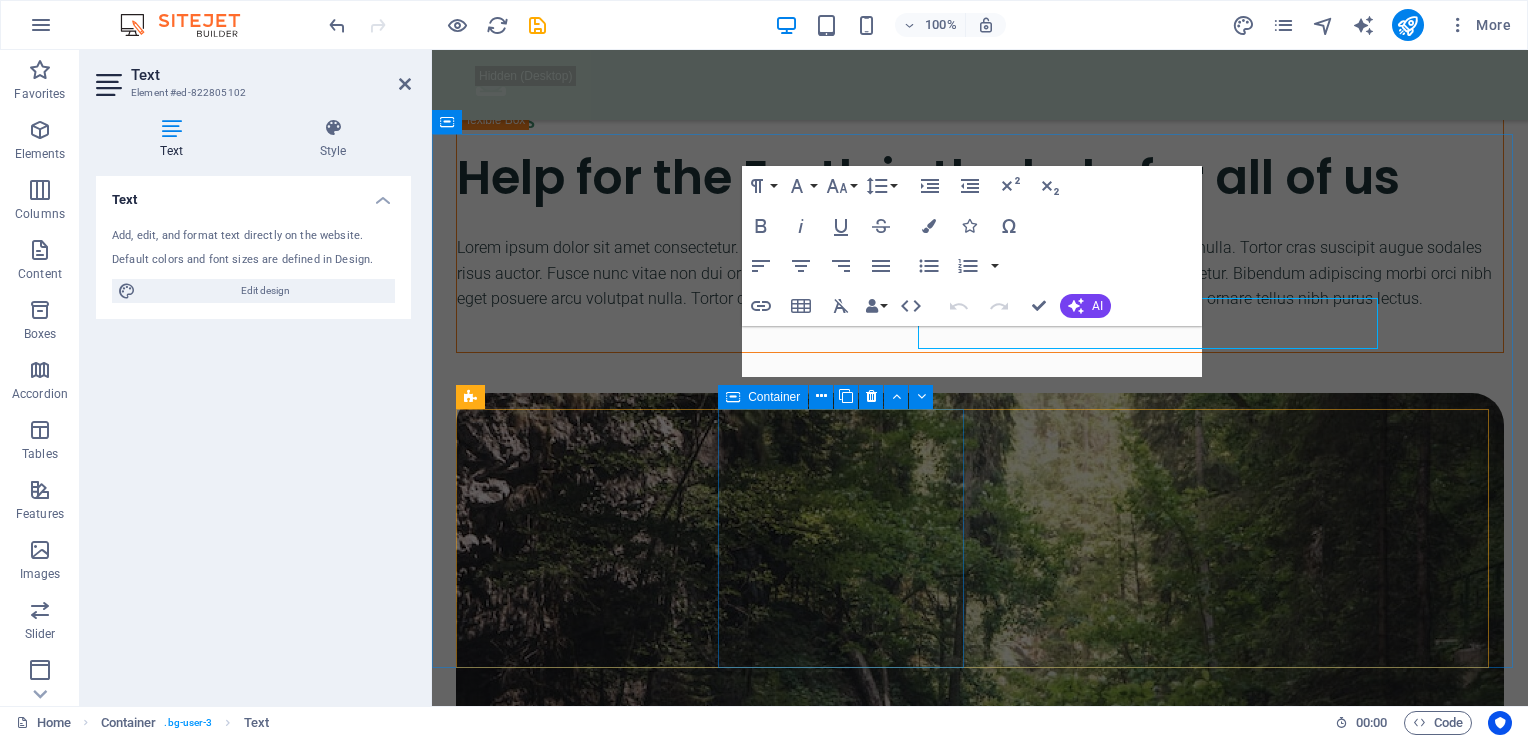 scroll, scrollTop: 2369, scrollLeft: 0, axis: vertical 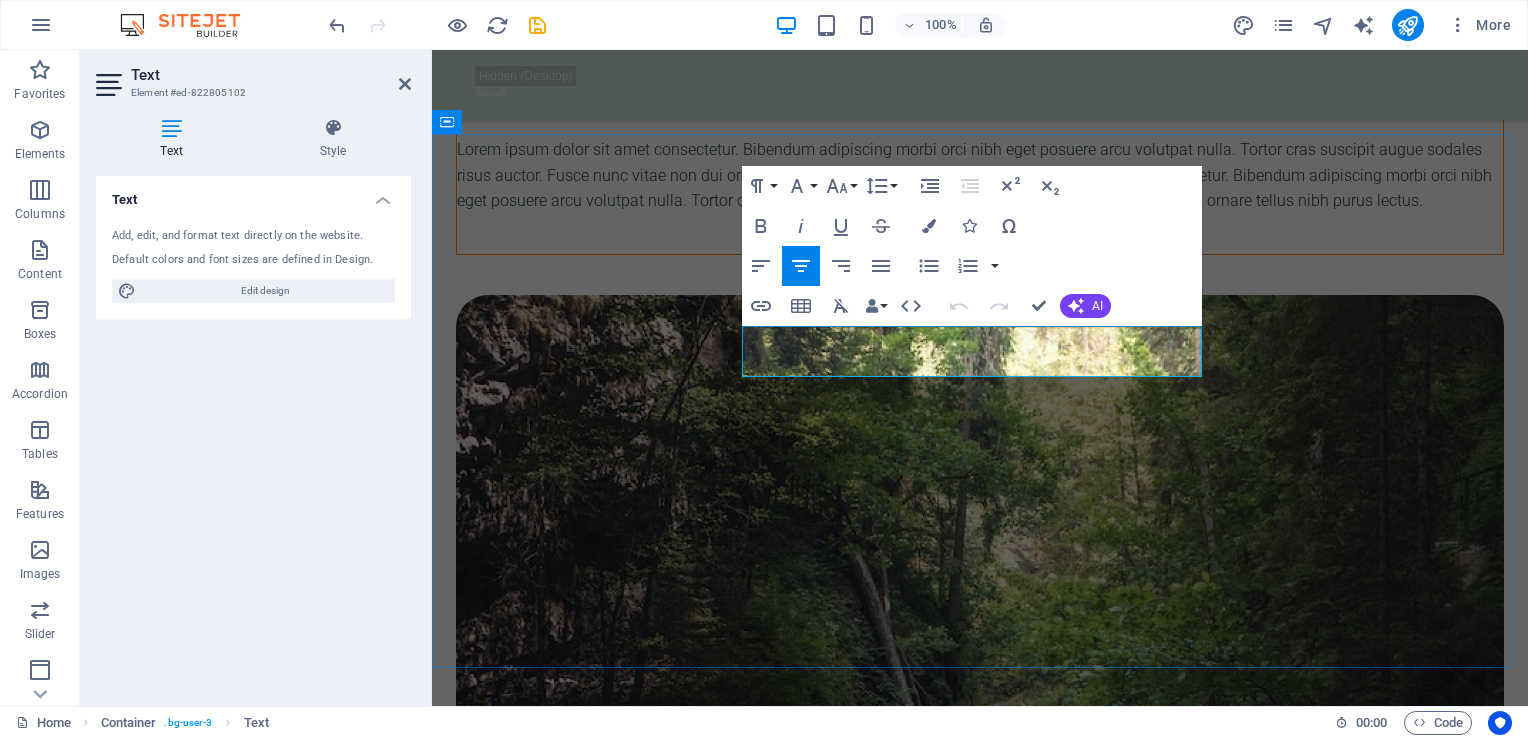 click on "Lorem ipsum dolor sit amet consectetur. Bibendum adipiscing morbi orci nibh eget posuere arcu volutpat nulla." at bounding box center (980, 2207) 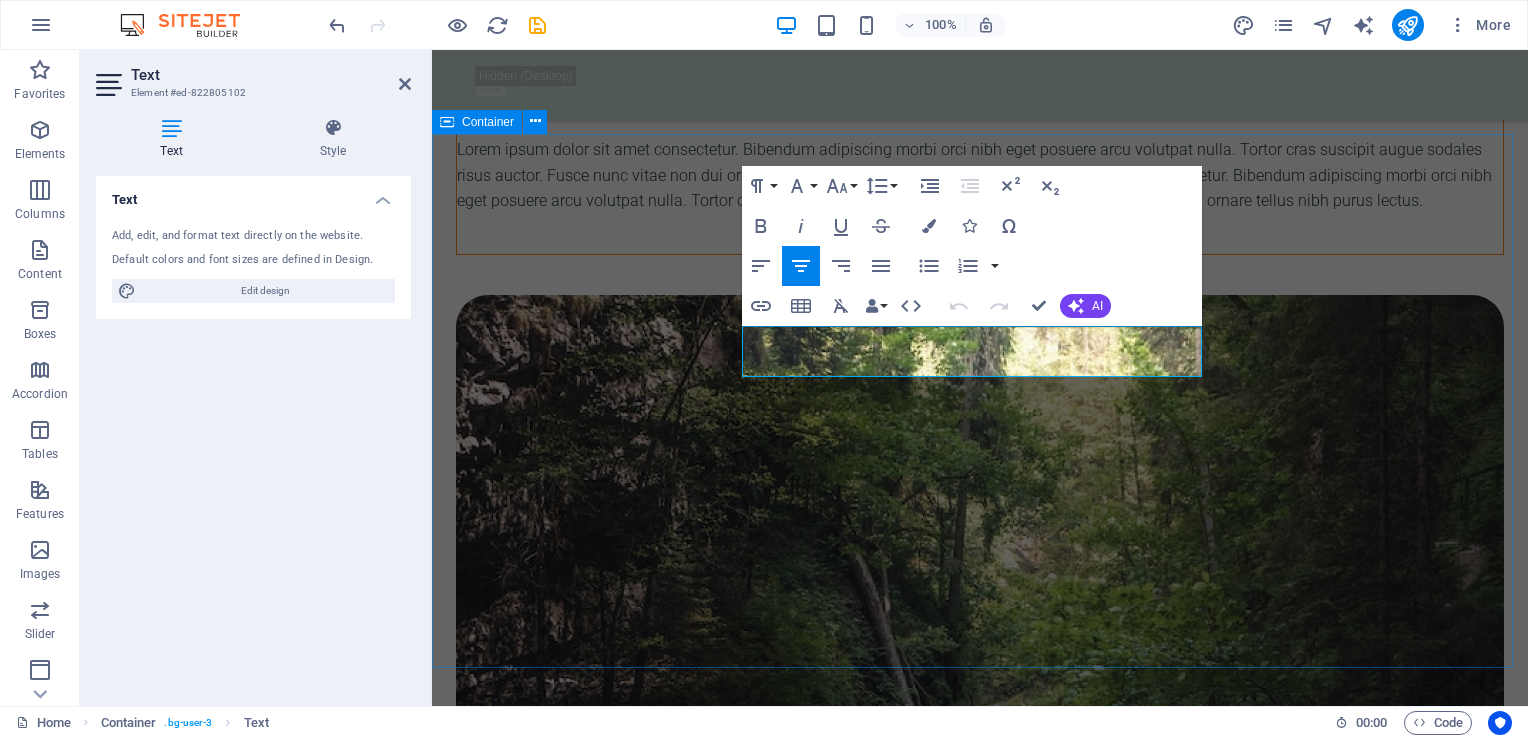 drag, startPoint x: 1156, startPoint y: 365, endPoint x: 727, endPoint y: 337, distance: 429.91278 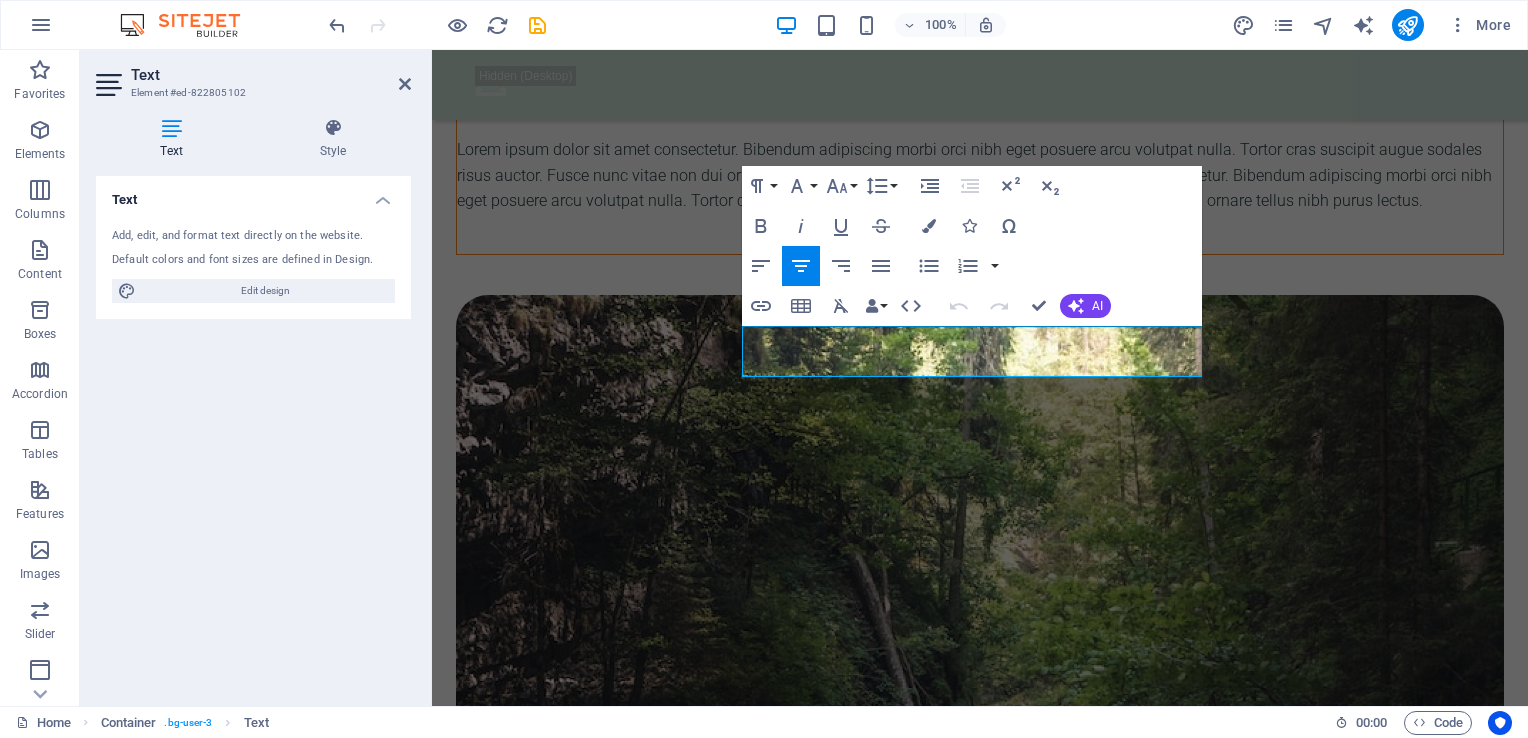 type 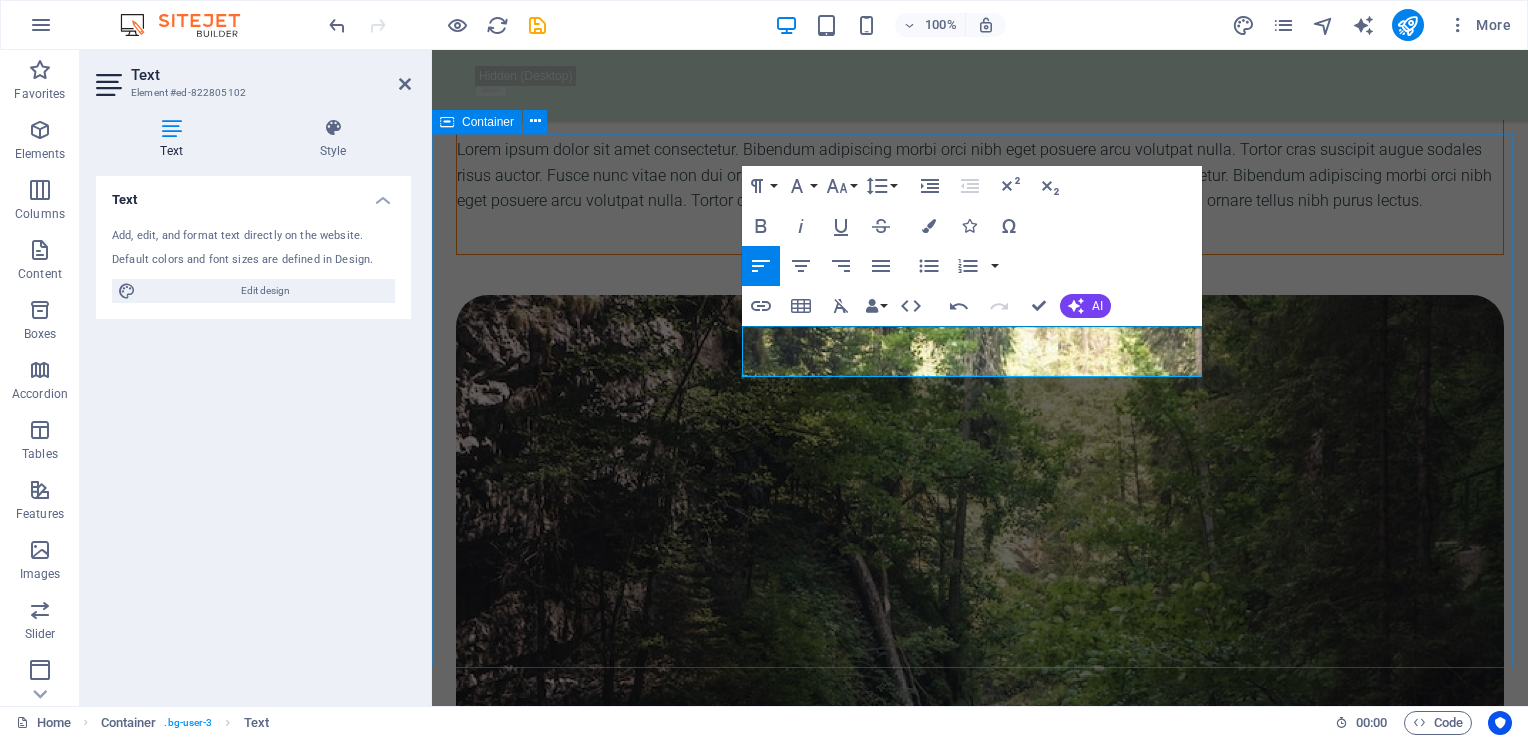 click on "OUR ACHIEVEMENTS [YEAR] STATISTICS The statistics below are from [MONTH] [YEAR] to [MONTH] [YEAR] Extracted from the SAPS crime stats  [NUMBER]  +
MURDER  $ [NUMBER] Lorem ipsum dolor sit amet consectetur bibendum [NUMBER] Lorem ipsum dolor sit amet consectetur bibendum [NUMBER]  + Lorem ipsum dolor sit amet consectetur bibendum" at bounding box center [980, 2695] 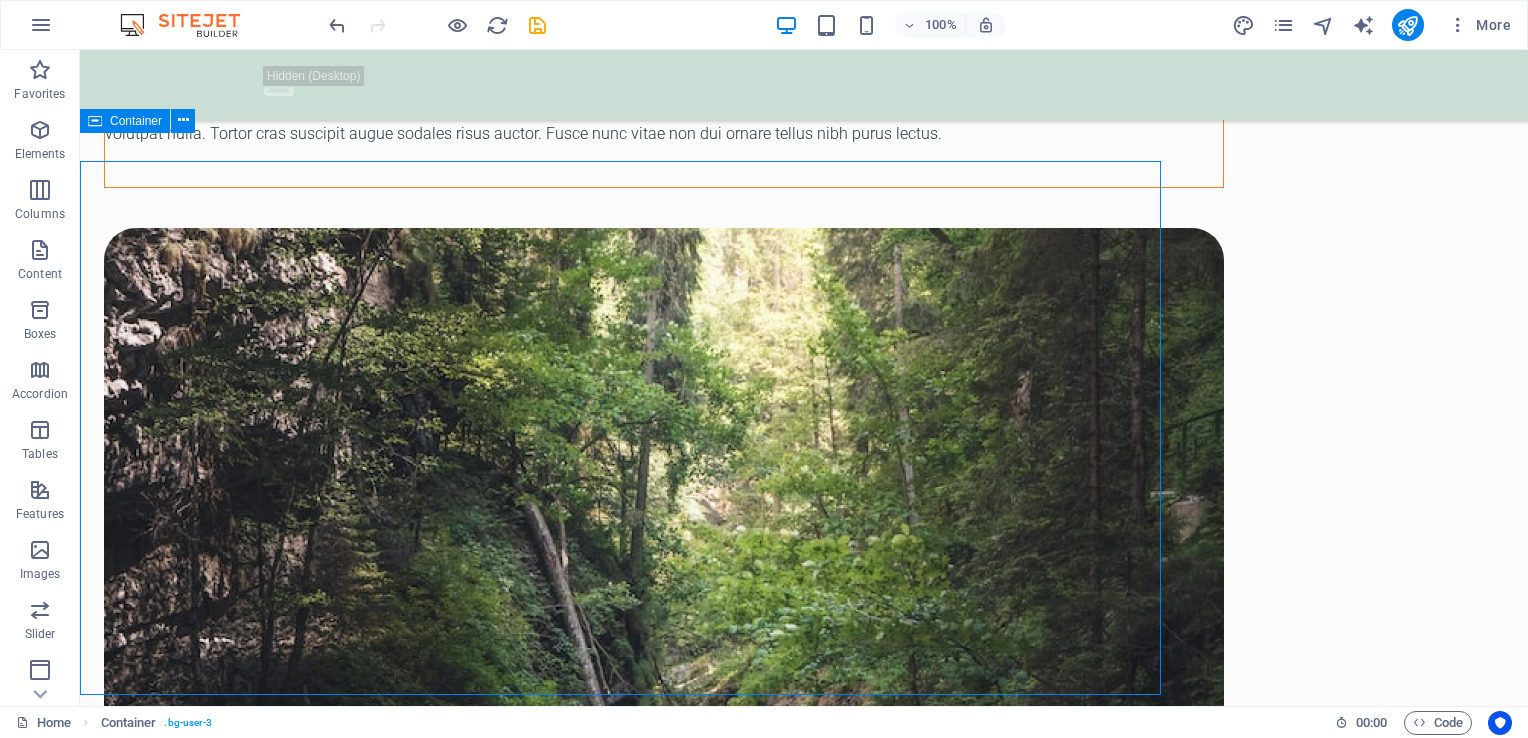 scroll, scrollTop: 2342, scrollLeft: 0, axis: vertical 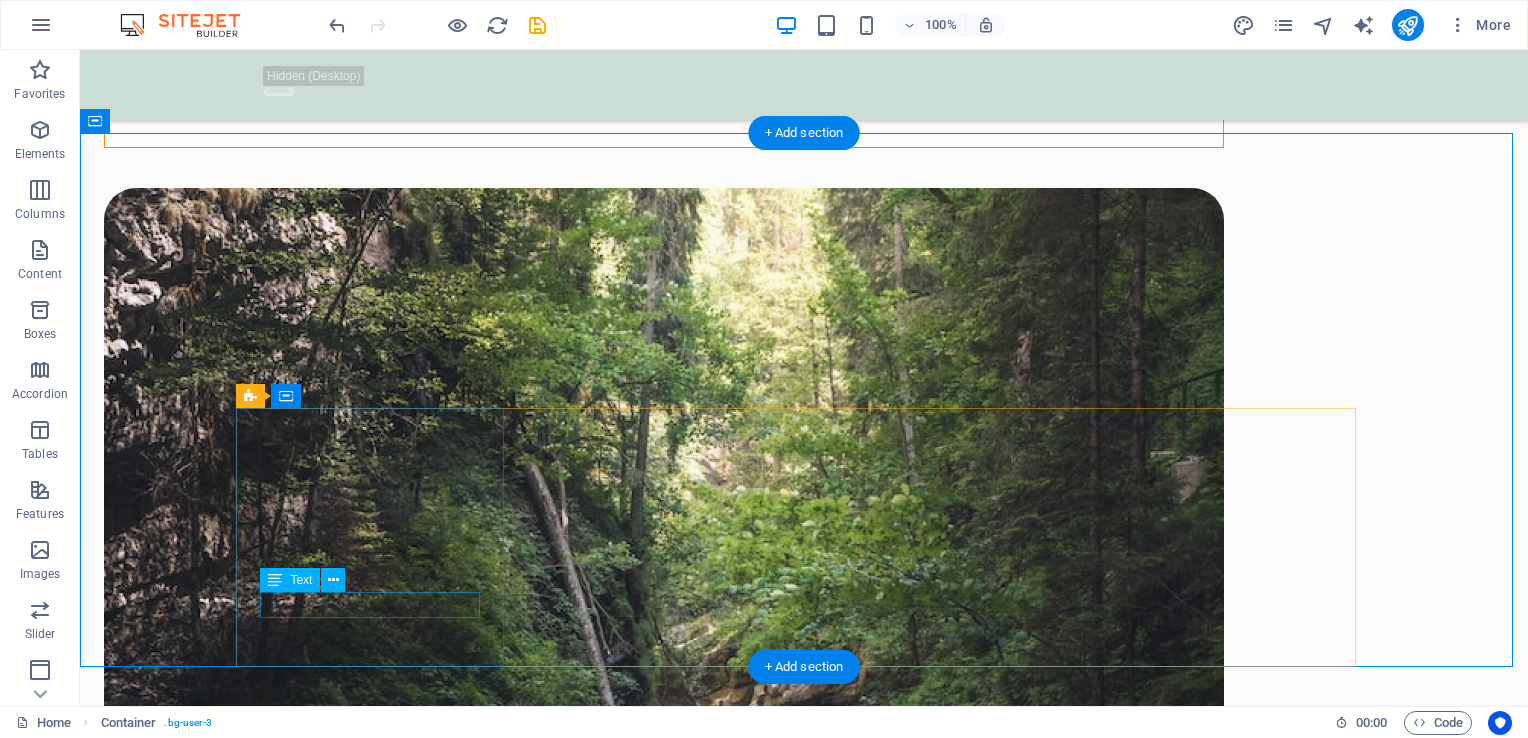 click on "MURDER" at bounding box center [378, 2517] 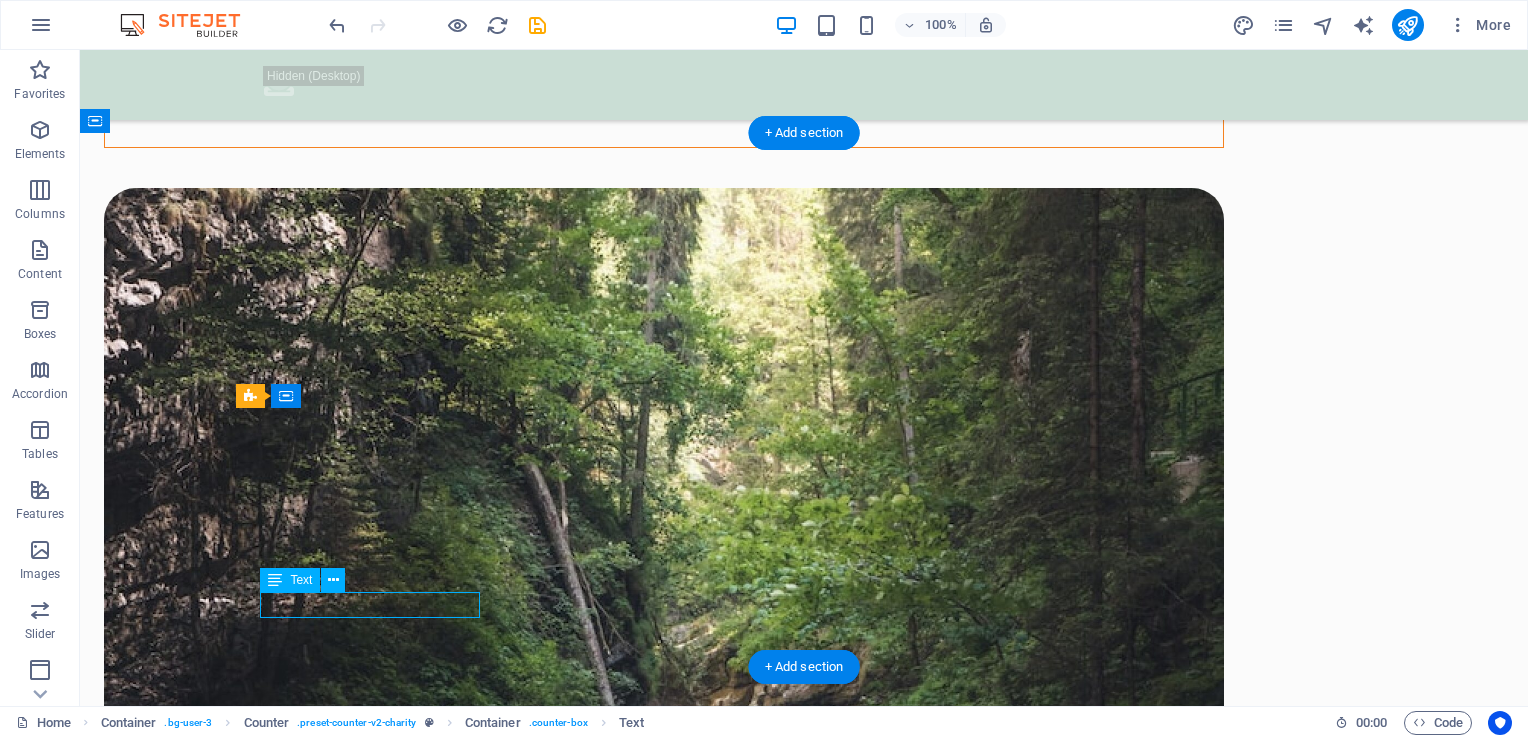 click on "MURDER" at bounding box center (378, 2517) 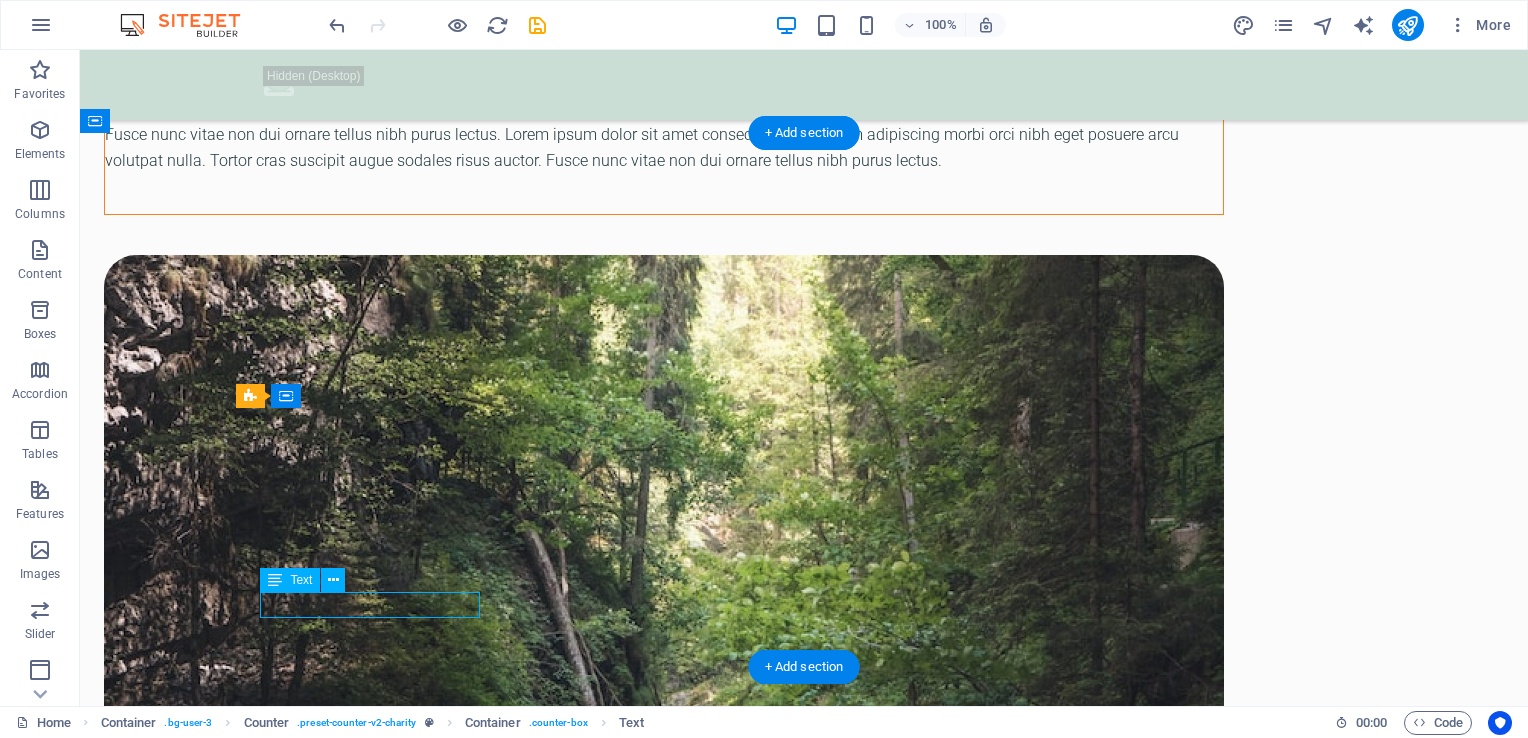 scroll, scrollTop: 2440, scrollLeft: 0, axis: vertical 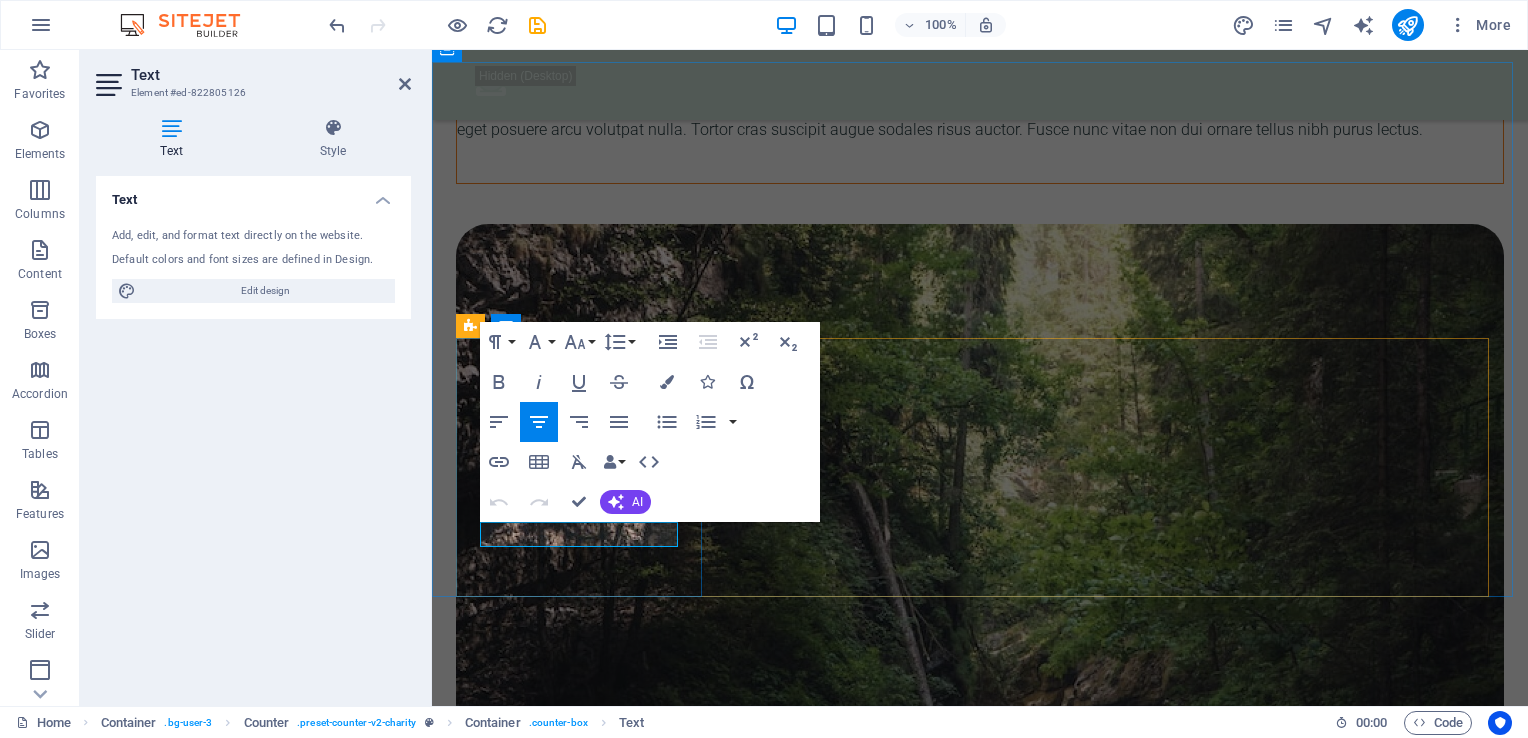click on "MURDER" at bounding box center (581, 2411) 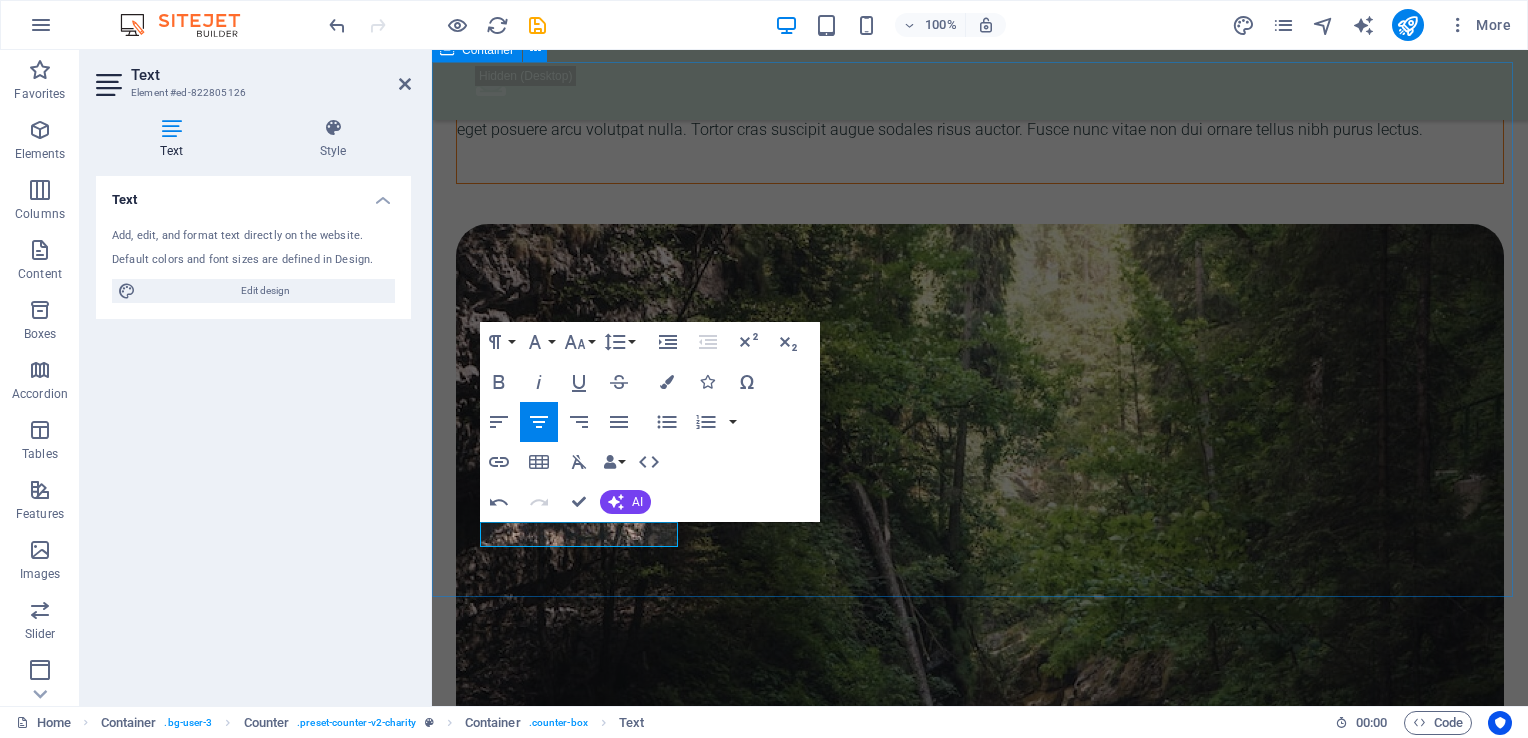 click on "OUR ACHIEVEMENTS [YEAR] STATISTICS The statistics below are from January [YEAR] to December [YEAR] Extracted from the SAPS crime stats  26.323  +
MURDERS  $ 54.000 Lorem ipsum dolor sit amet consectetur bibendum 4000 Lorem ipsum dolor sit amet consectetur bibendum 50.000  + Lorem ipsum dolor sit amet consectetur bibendum" at bounding box center [980, 2624] 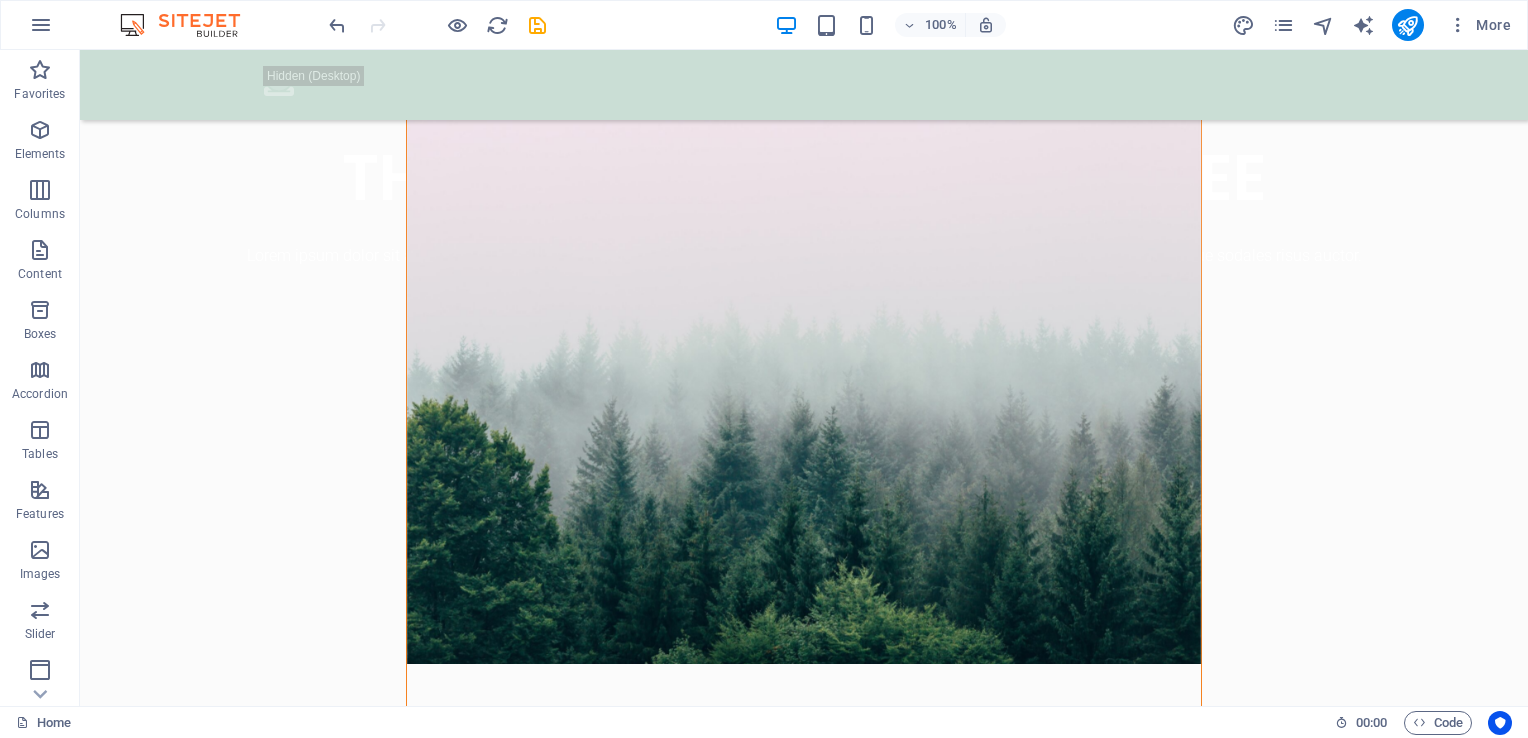 scroll, scrollTop: 813, scrollLeft: 0, axis: vertical 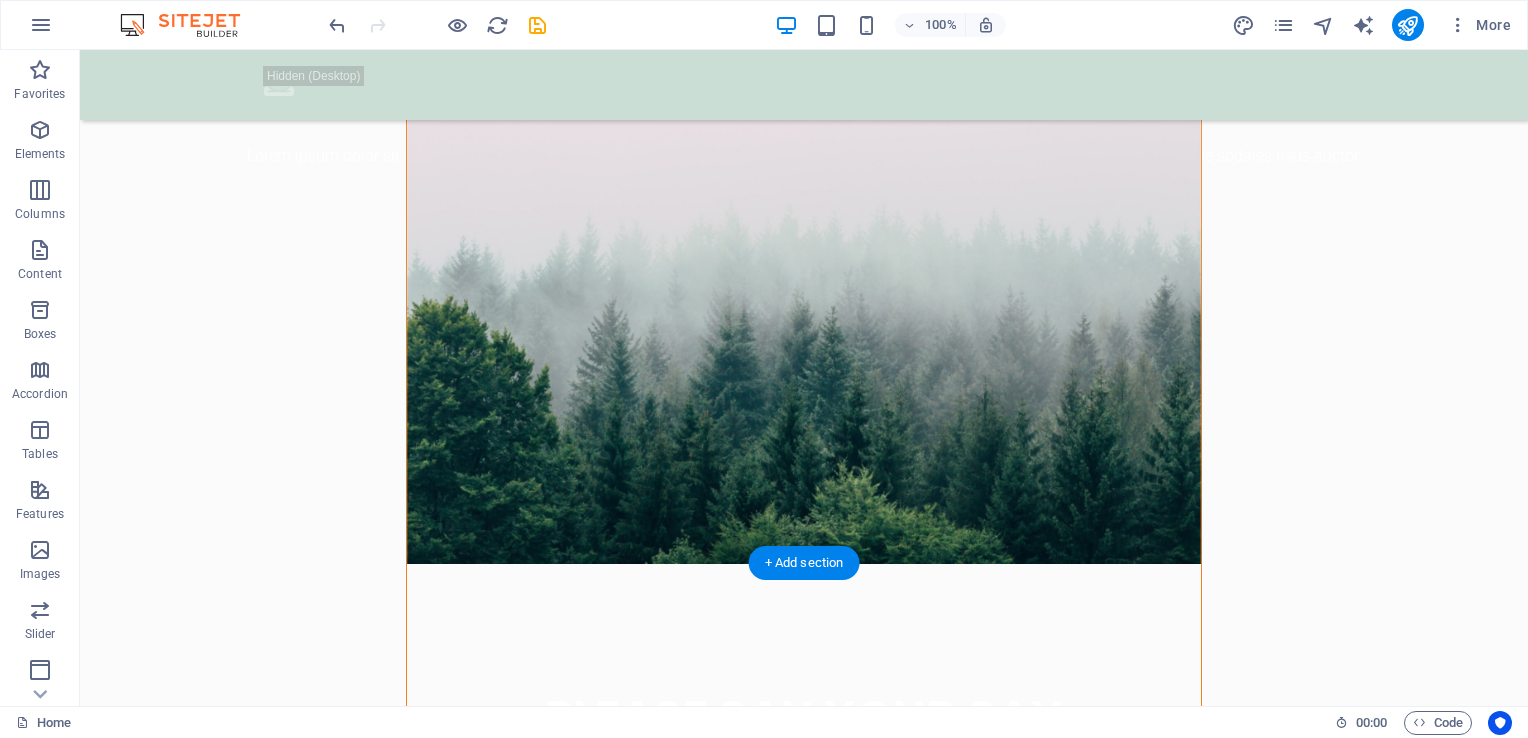 click at bounding box center [804, 229] 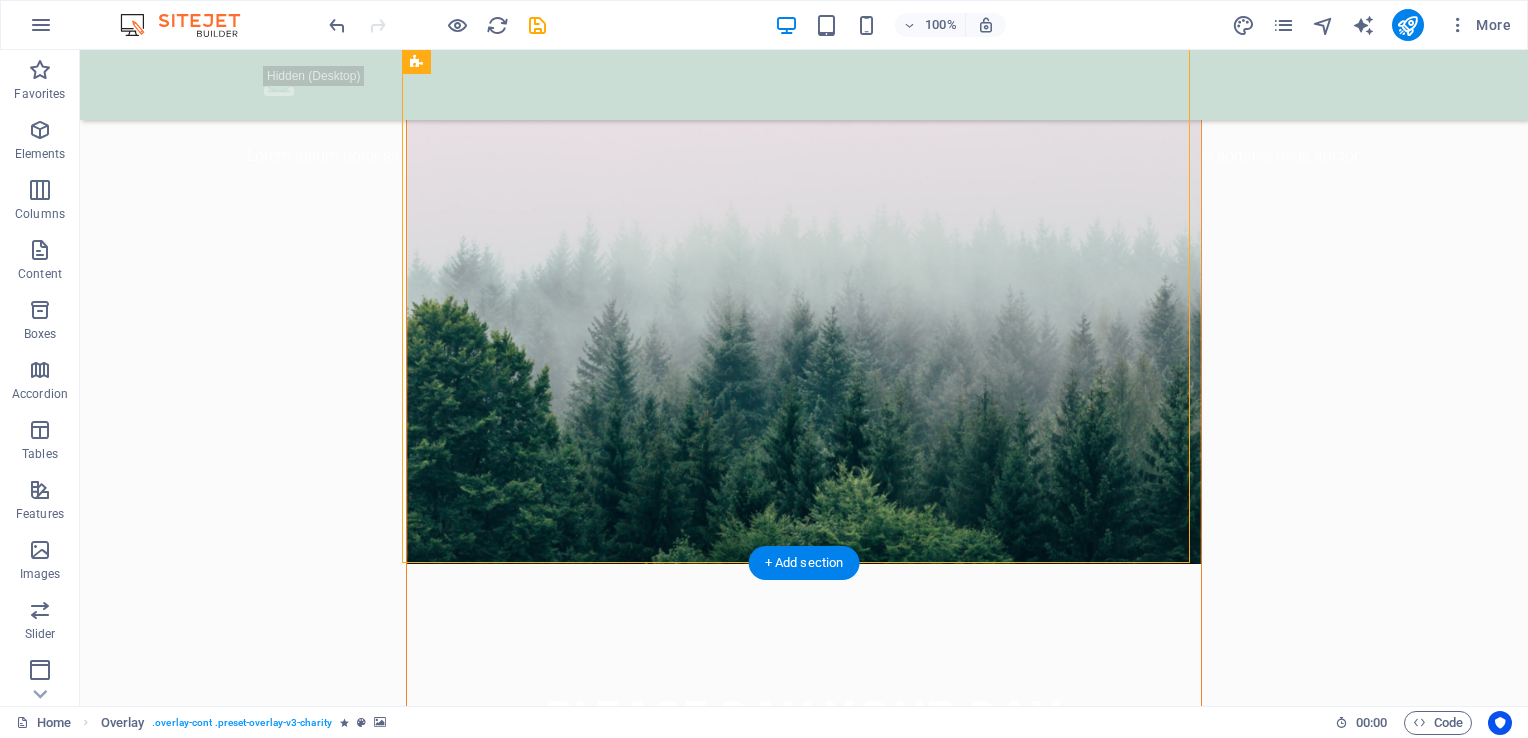 click at bounding box center (804, 229) 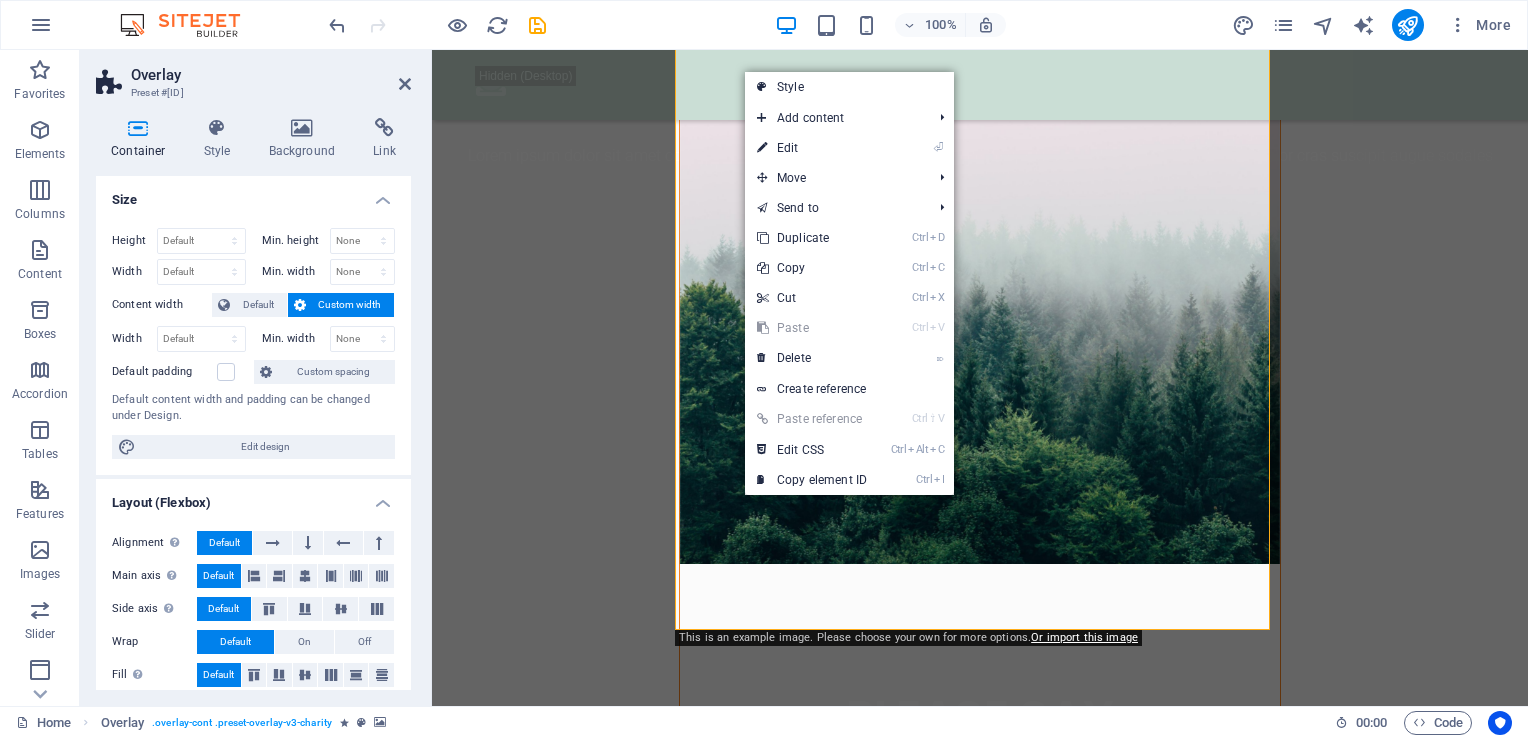 click on ".fa-secondary{opacity:.4} THE TRUTH WILL SET YOU FREE Lorem ipsum dolor sit amet consectetur. Bibendum adipiscing morbi orci nibh eget posuere arcu volutpat nulla. Tortor cras suscipit augue sodales risus auctor. Fusce nunc vitae non dui ornare tellus nibh purus lectus.  PLEASE SAY YOUR SAY Submit ABOUT US Help for the Earth is the help for all of us Lorem ipsum dolor sit amet consectetur. Bibendum adipiscing morbi orci nibh eget posuere arcu volutpat nulla. Tortor cras suscipit augue sodales risus auctor. Fusce nunc vitae non dui ornare tellus nibh purus lectus. Lorem ipsum dolor sit amet consectetur. Bibendum adipiscing morbi orci nibh eget posuere arcu volutpat nulla. Tortor cras suscipit augue sodales risus auctor. Fusce nunc vitae non dui ornare tellus nibh purus lectus. Drop content here or  Add elements  Paste clipboard OUR ACHIEVEMENTS 2024 STATISTICS The statistics below are from January 2024 to December 2024 Extracted from the SAPS crime stats  26.323  +
MURDERS  $ 54.000 4000 50.000  + or" at bounding box center (980, 7488) 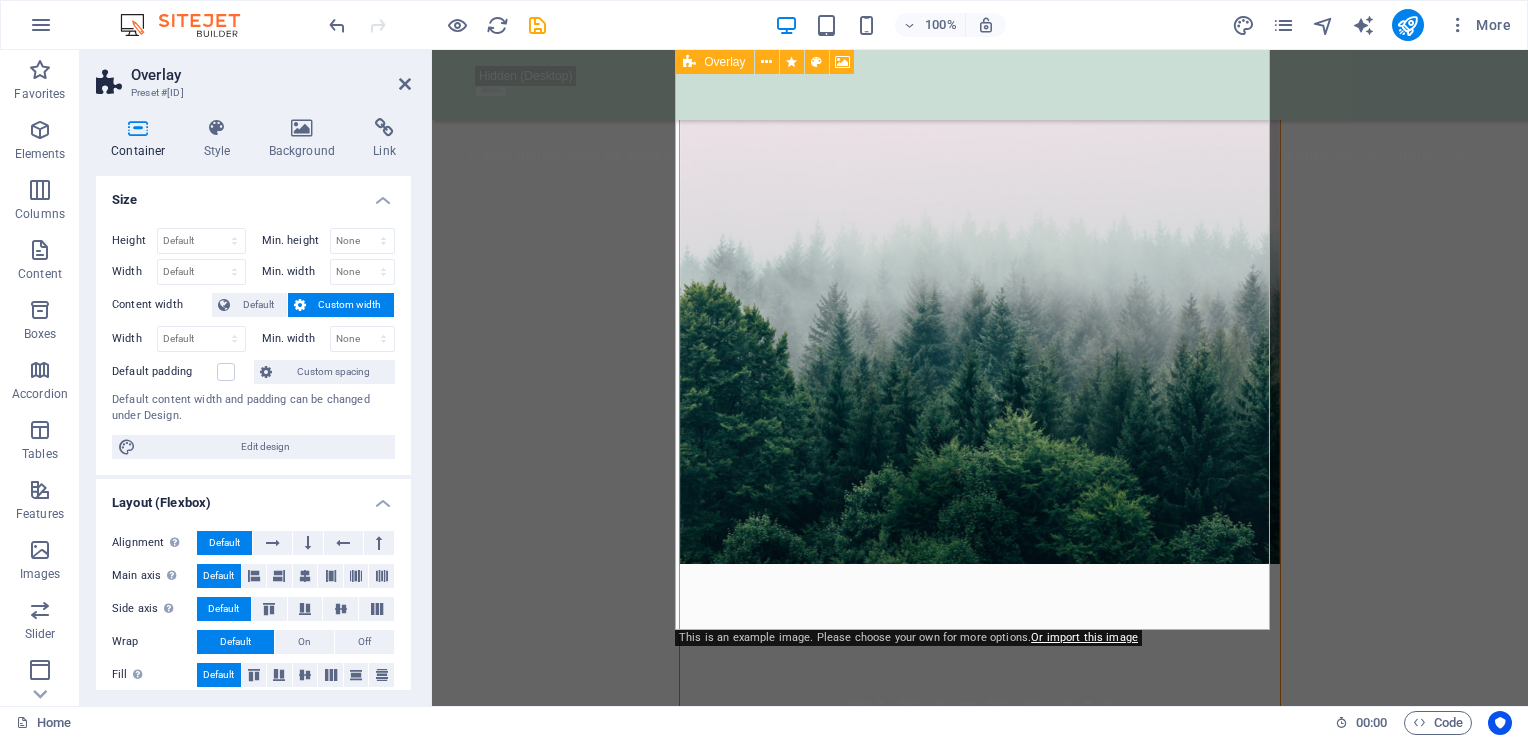 click on "PLEASE SAY YOUR SAY Submit" at bounding box center (980, 626) 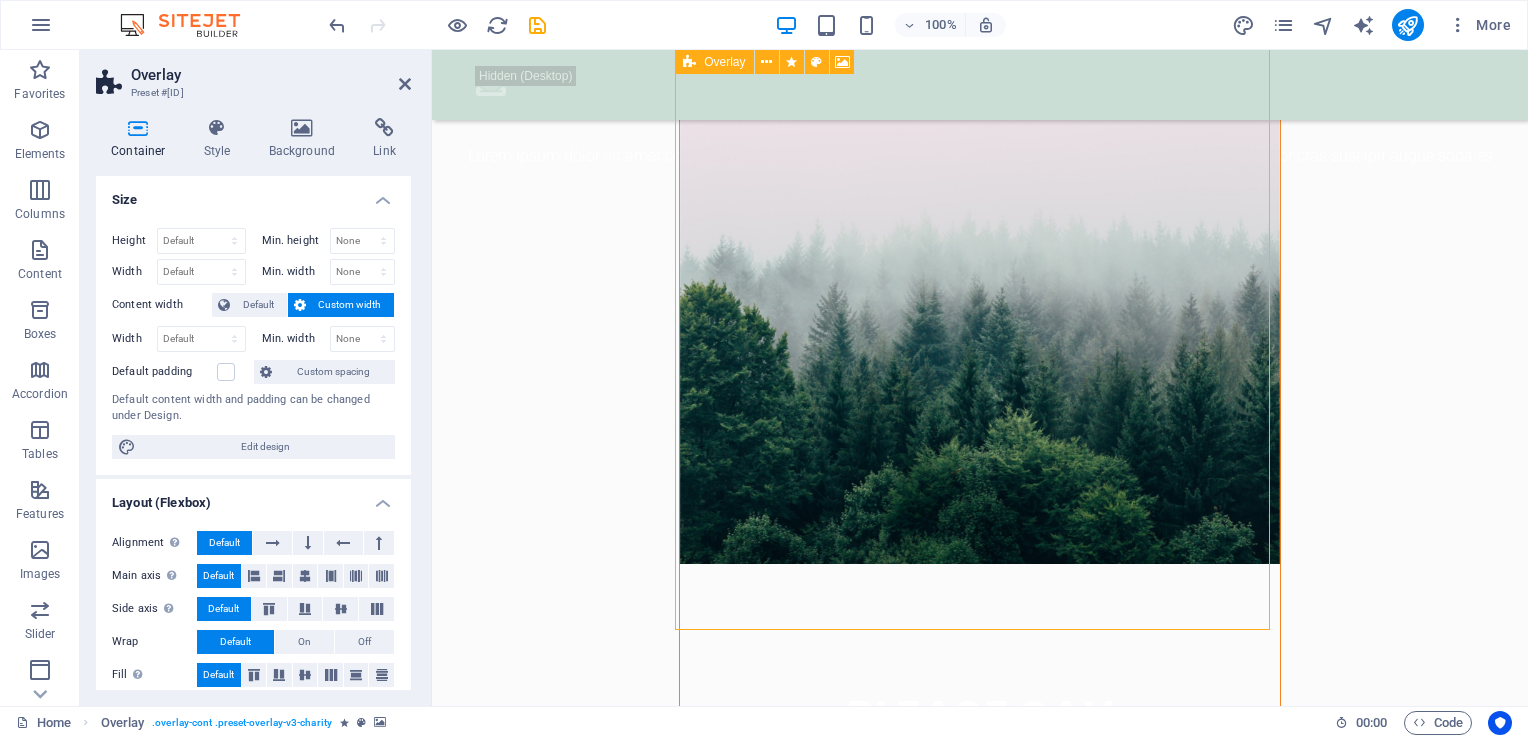 click on "PLEASE SAY YOUR SAY Submit" at bounding box center [980, 626] 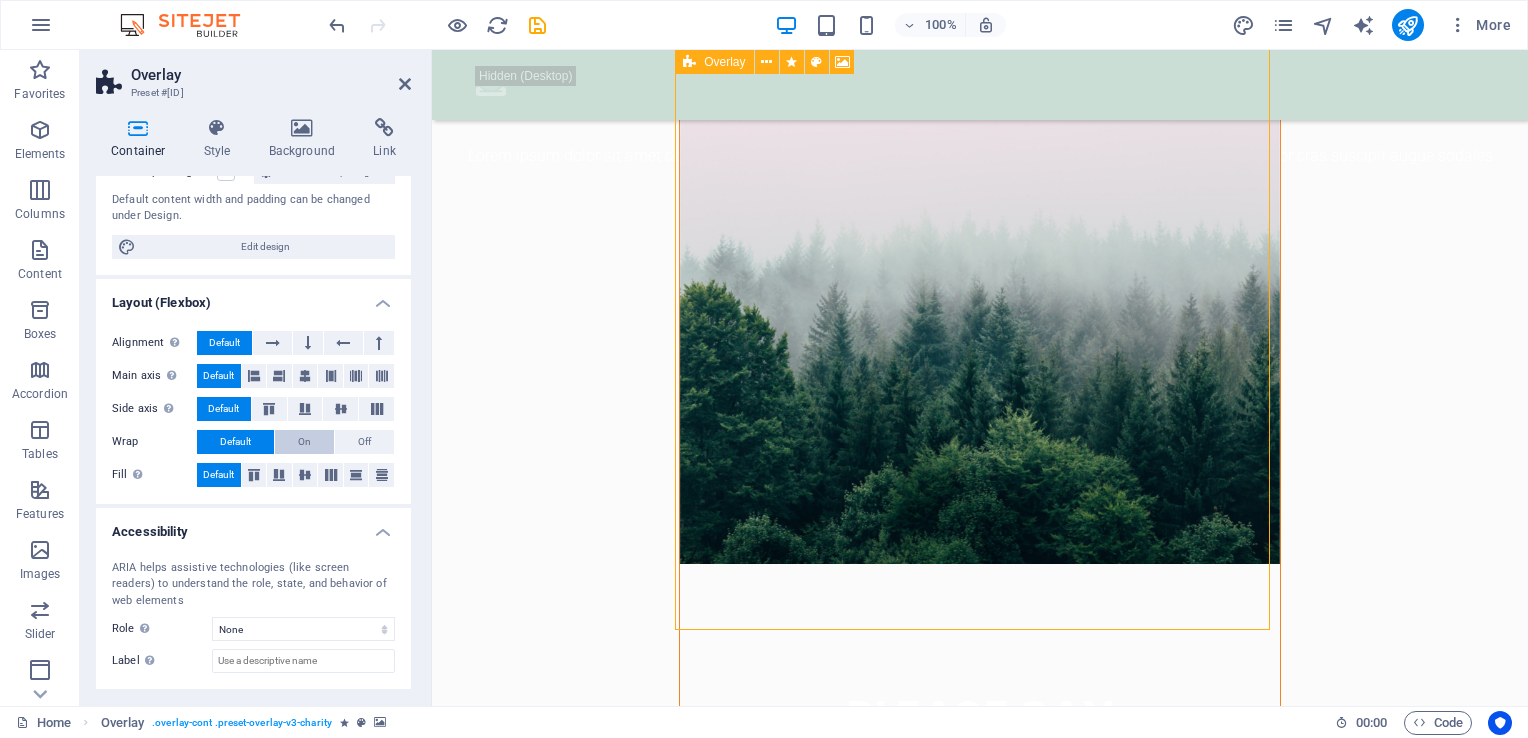 scroll, scrollTop: 292, scrollLeft: 0, axis: vertical 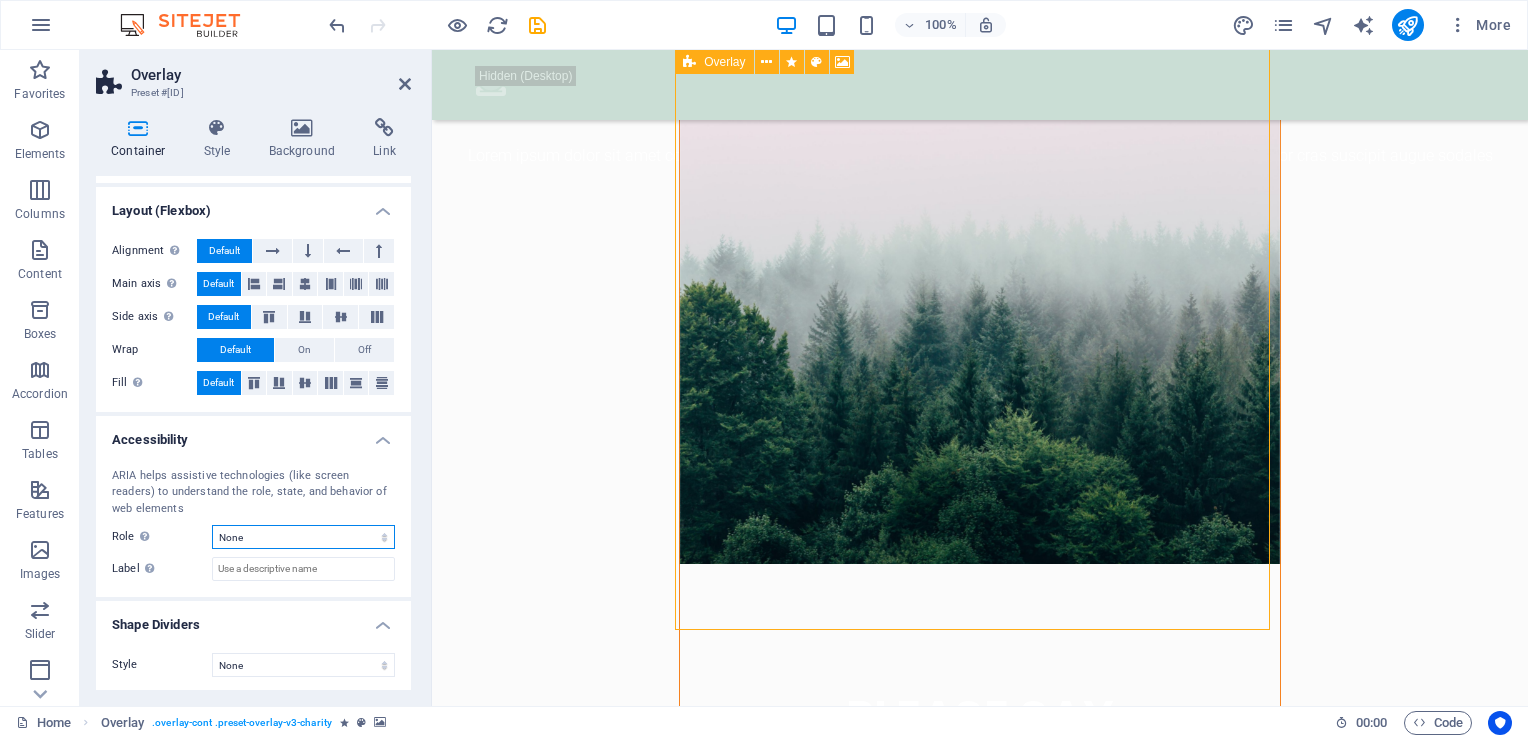 click on "None Alert Article Banner Comment Complementary Dialog Footer Header Marquee Presentation Region Section Separator Status Timer" at bounding box center (303, 537) 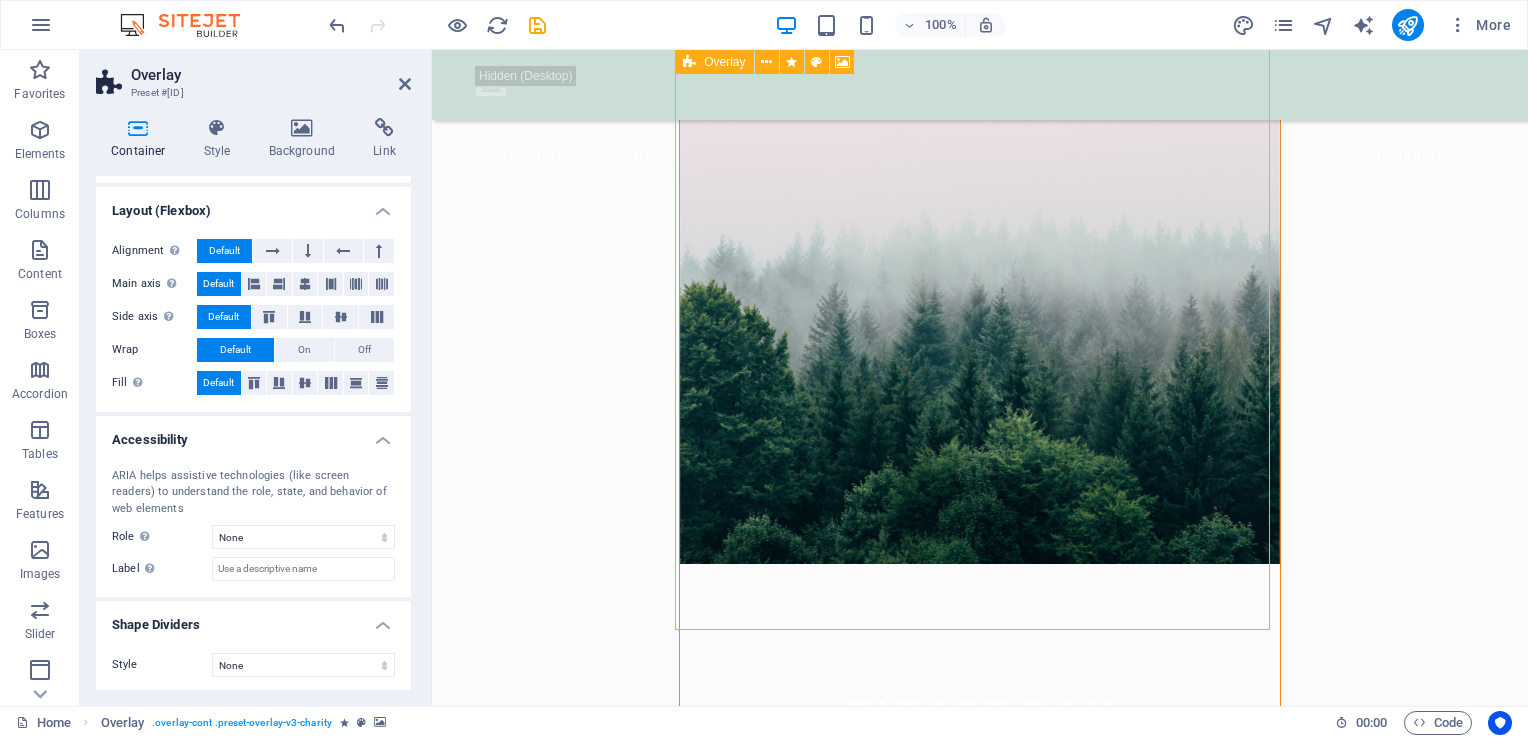 click on "Shape Dividers" at bounding box center (253, 619) 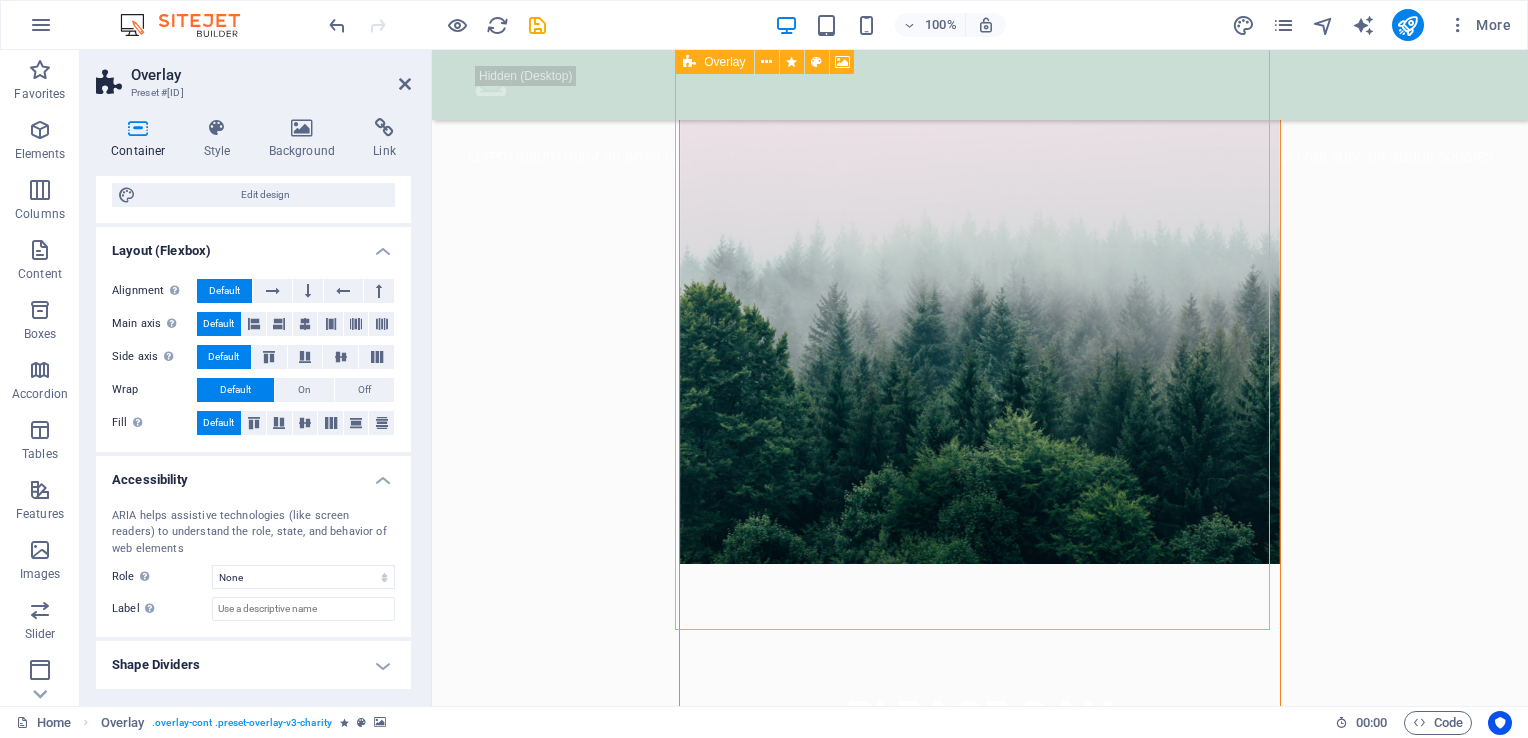scroll, scrollTop: 248, scrollLeft: 0, axis: vertical 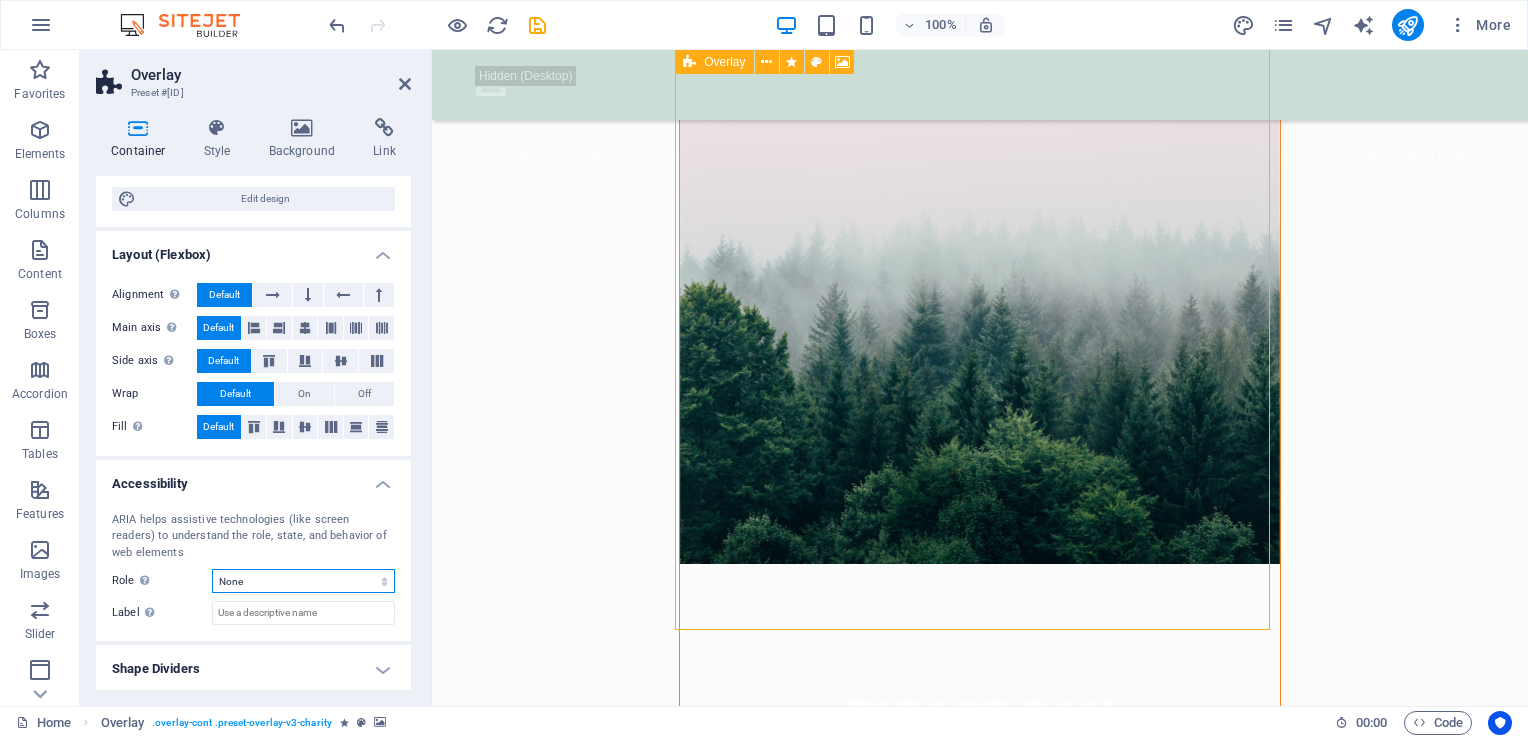 click on "None Alert Article Banner Comment Complementary Dialog Footer Header Marquee Presentation Region Section Separator Status Timer" at bounding box center [303, 581] 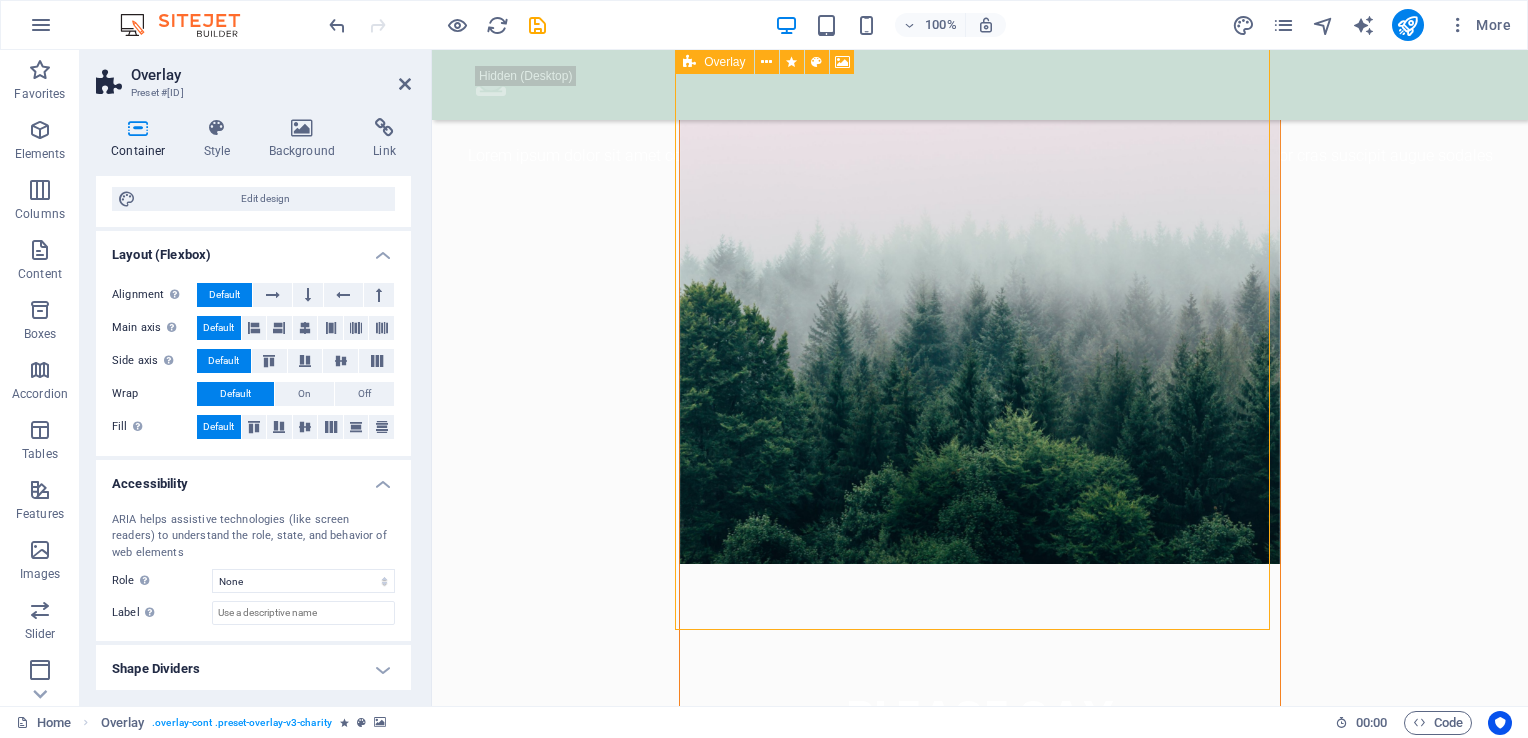 click on ".fa-secondary{opacity:.4} THE TRUTH WILL SET YOU FREE Lorem ipsum dolor sit amet consectetur. Bibendum adipiscing morbi orci nibh eget posuere arcu volutpat nulla. Tortor cras suscipit augue sodales risus auctor. Fusce nunc vitae non dui ornare tellus nibh purus lectus.  PLEASE SAY YOUR SAY Submit ABOUT US Help for the Earth is the help for all of us Lorem ipsum dolor sit amet consectetur. Bibendum adipiscing morbi orci nibh eget posuere arcu volutpat nulla. Tortor cras suscipit augue sodales risus auctor. Fusce nunc vitae non dui ornare tellus nibh purus lectus. Lorem ipsum dolor sit amet consectetur. Bibendum adipiscing morbi orci nibh eget posuere arcu volutpat nulla. Tortor cras suscipit augue sodales risus auctor. Fusce nunc vitae non dui ornare tellus nibh purus lectus. Drop content here or  Add elements  Paste clipboard OUR ACHIEVEMENTS 2024 STATISTICS The statistics below are from January 2024 to December 2024 Extracted from the SAPS crime stats  26.323  +
MURDERS  $ 54.000 4000 50.000  + or" at bounding box center (980, 7488) 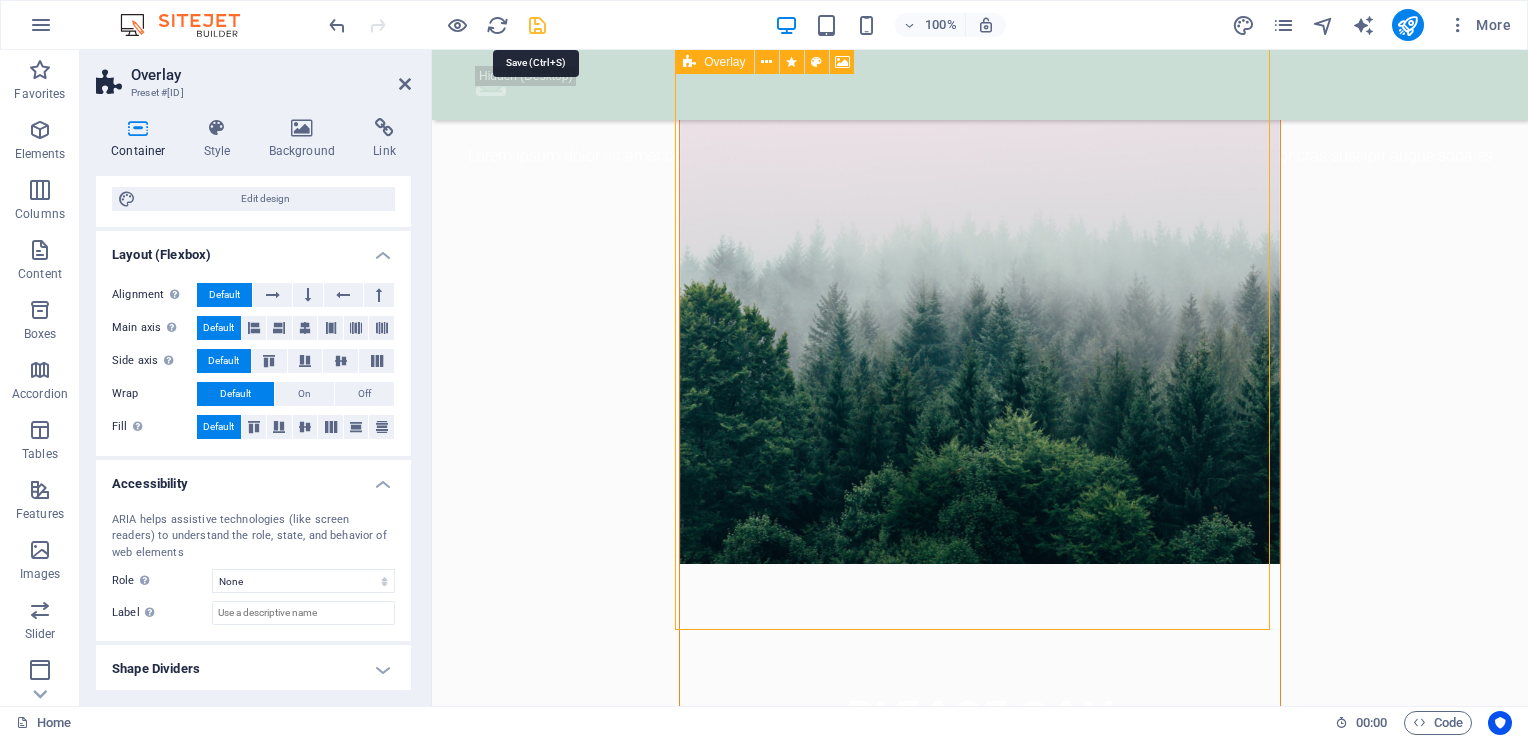 click at bounding box center (537, 25) 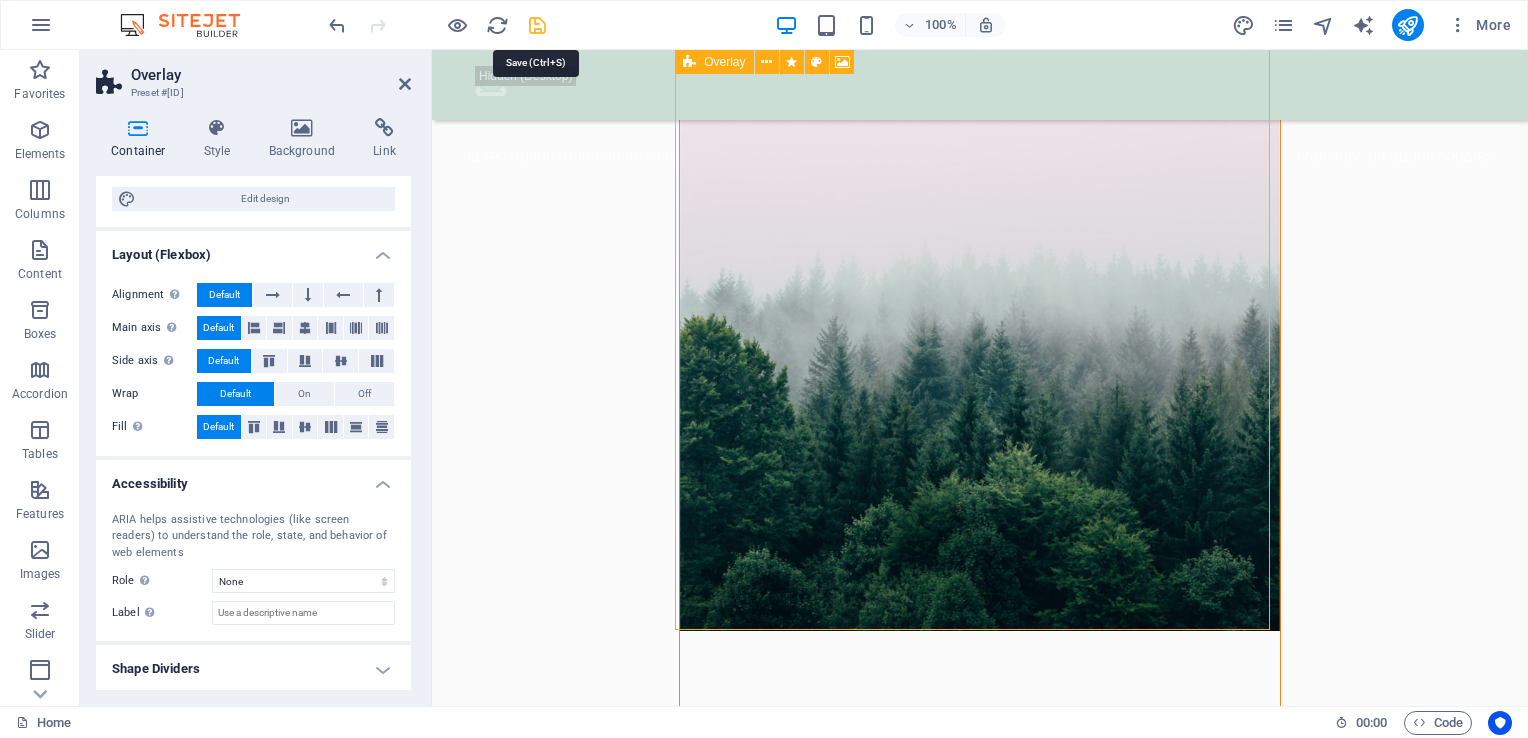 scroll, scrollTop: 904, scrollLeft: 0, axis: vertical 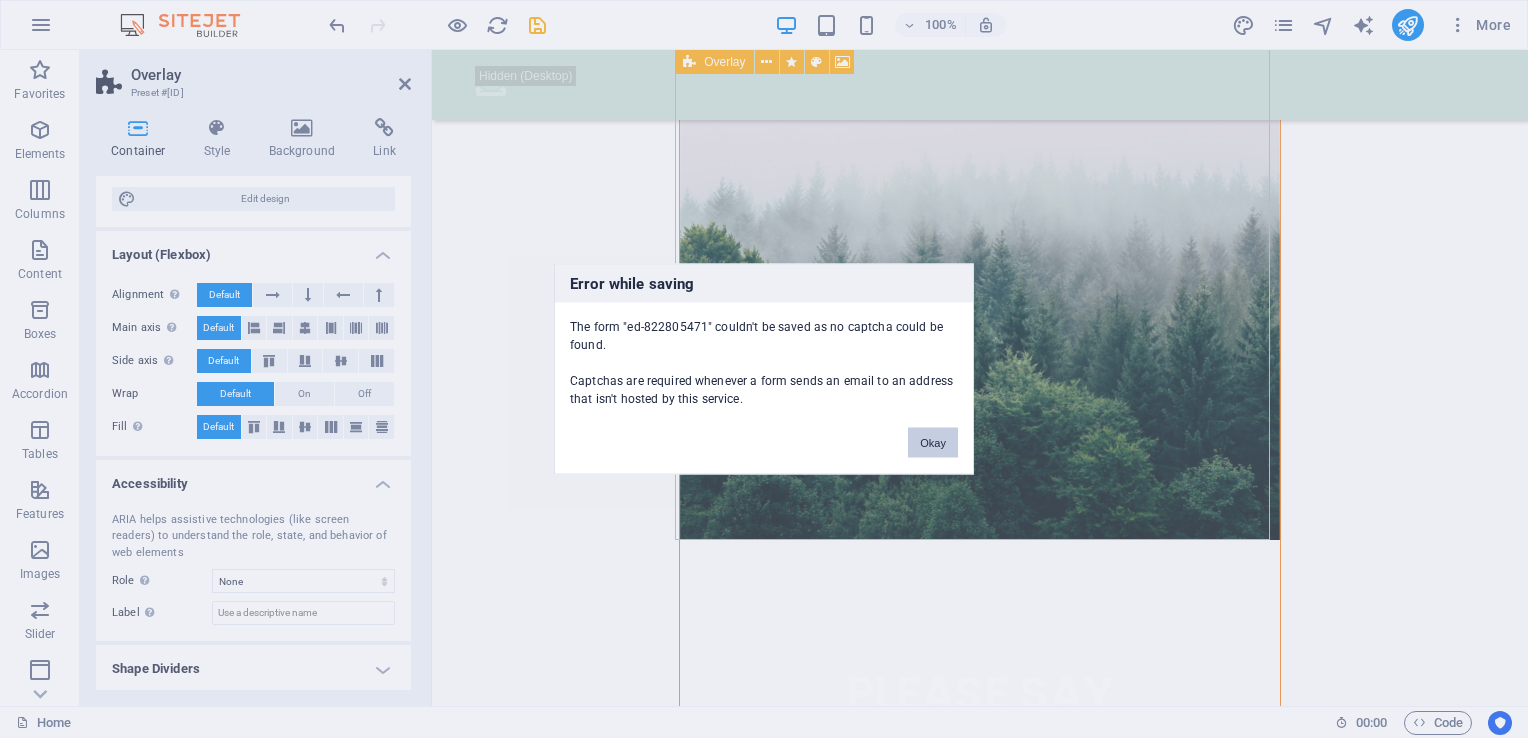 click on "Okay" at bounding box center (933, 443) 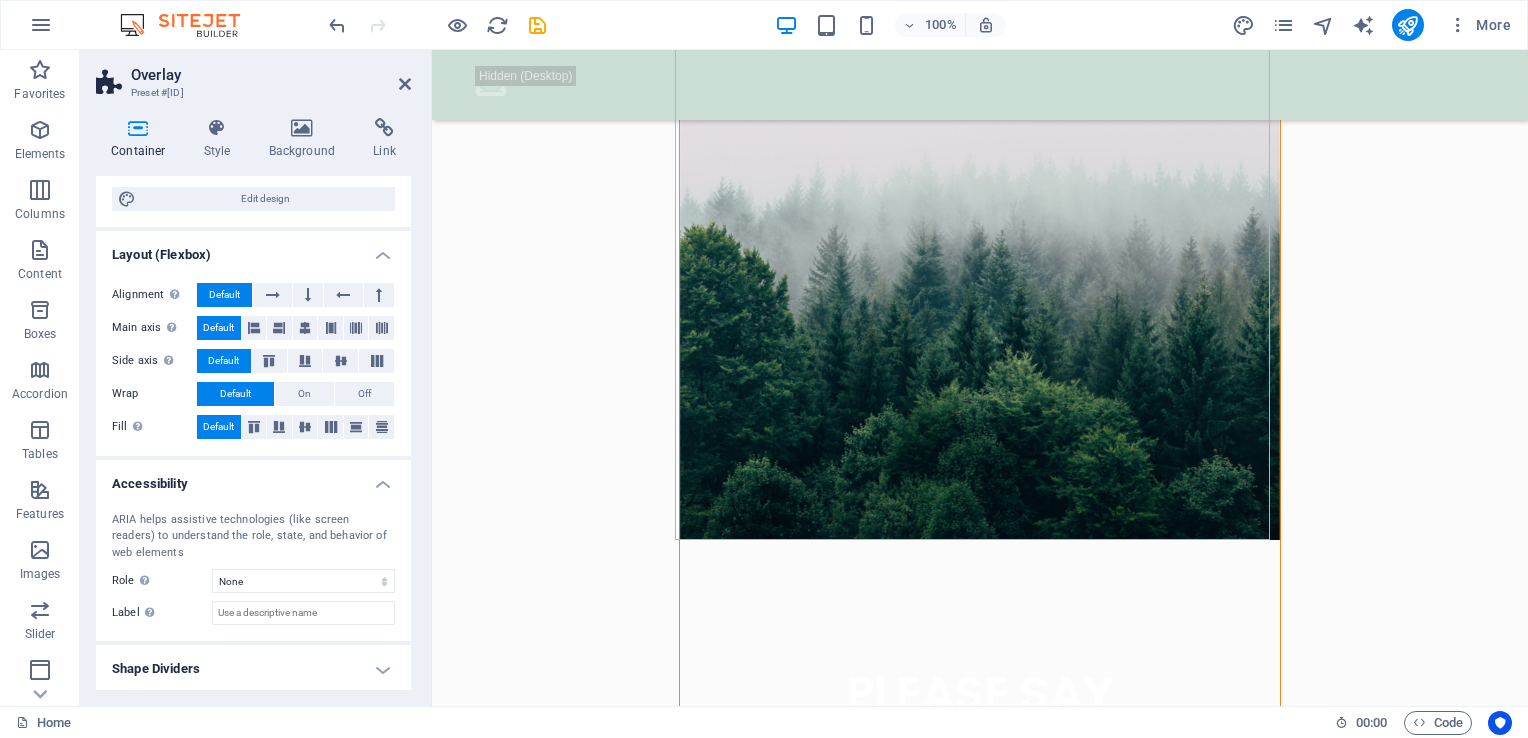 click on ".fa-secondary{opacity:.4} THE TRUTH WILL SET YOU FREE Lorem ipsum dolor sit amet consectetur. Bibendum adipiscing morbi orci nibh eget posuere arcu volutpat nulla. Tortor cras suscipit augue sodales risus auctor. Fusce nunc vitae non dui ornare tellus nibh purus lectus.  PLEASE SAY YOUR SAY Submit ABOUT US Help for the Earth is the help for all of us Lorem ipsum dolor sit amet consectetur. Bibendum adipiscing morbi orci nibh eget posuere arcu volutpat nulla. Tortor cras suscipit augue sodales risus auctor. Fusce nunc vitae non dui ornare tellus nibh purus lectus. Lorem ipsum dolor sit amet consectetur. Bibendum adipiscing morbi orci nibh eget posuere arcu volutpat nulla. Tortor cras suscipit augue sodales risus auctor. Fusce nunc vitae non dui ornare tellus nibh purus lectus. Drop content here or  Add elements  Paste clipboard OUR ACHIEVEMENTS 2024 STATISTICS The statistics below are from January 2024 to December 2024 Extracted from the SAPS crime stats  26.323  +
MURDERS  $ 54.000 4000 50.000  + or" at bounding box center (980, 7430) 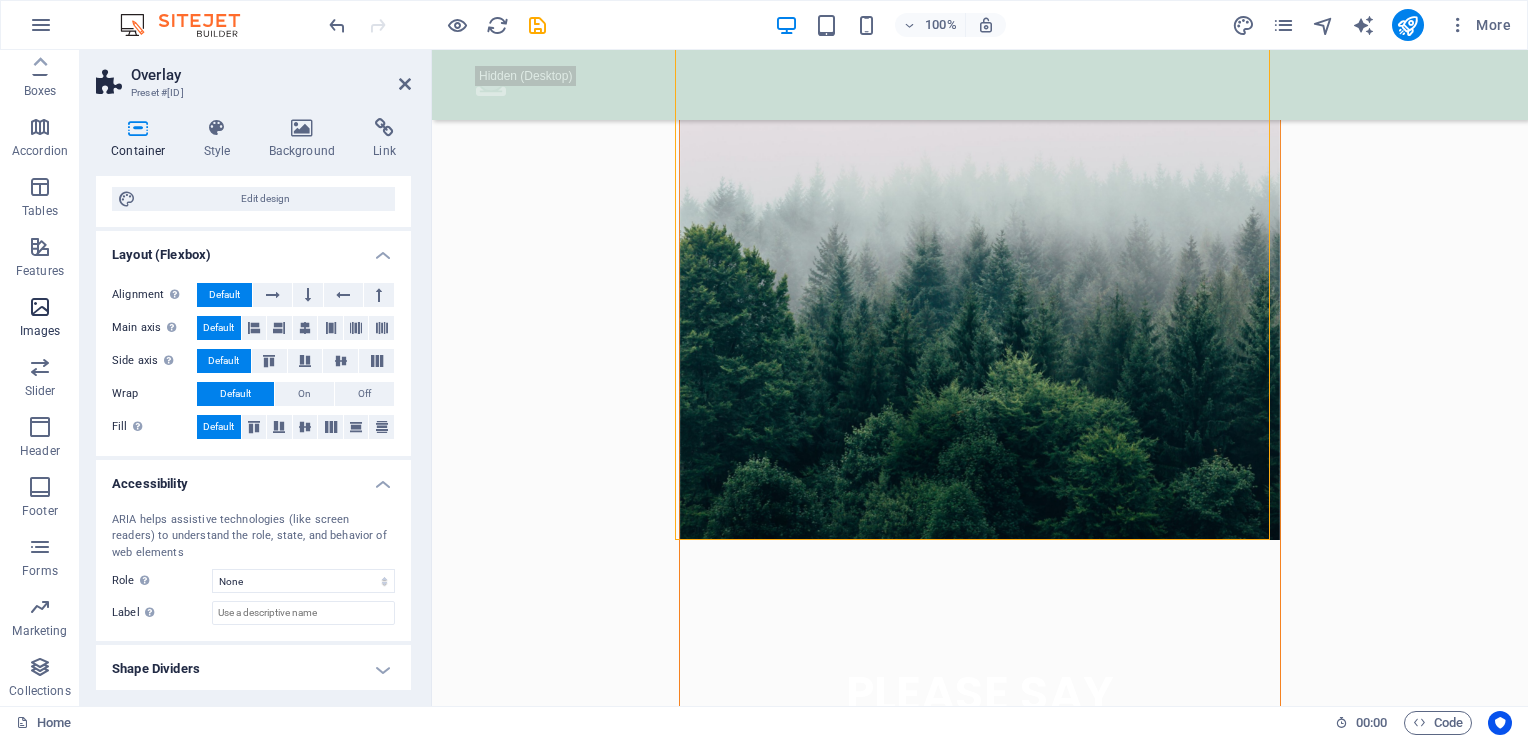 scroll, scrollTop: 0, scrollLeft: 0, axis: both 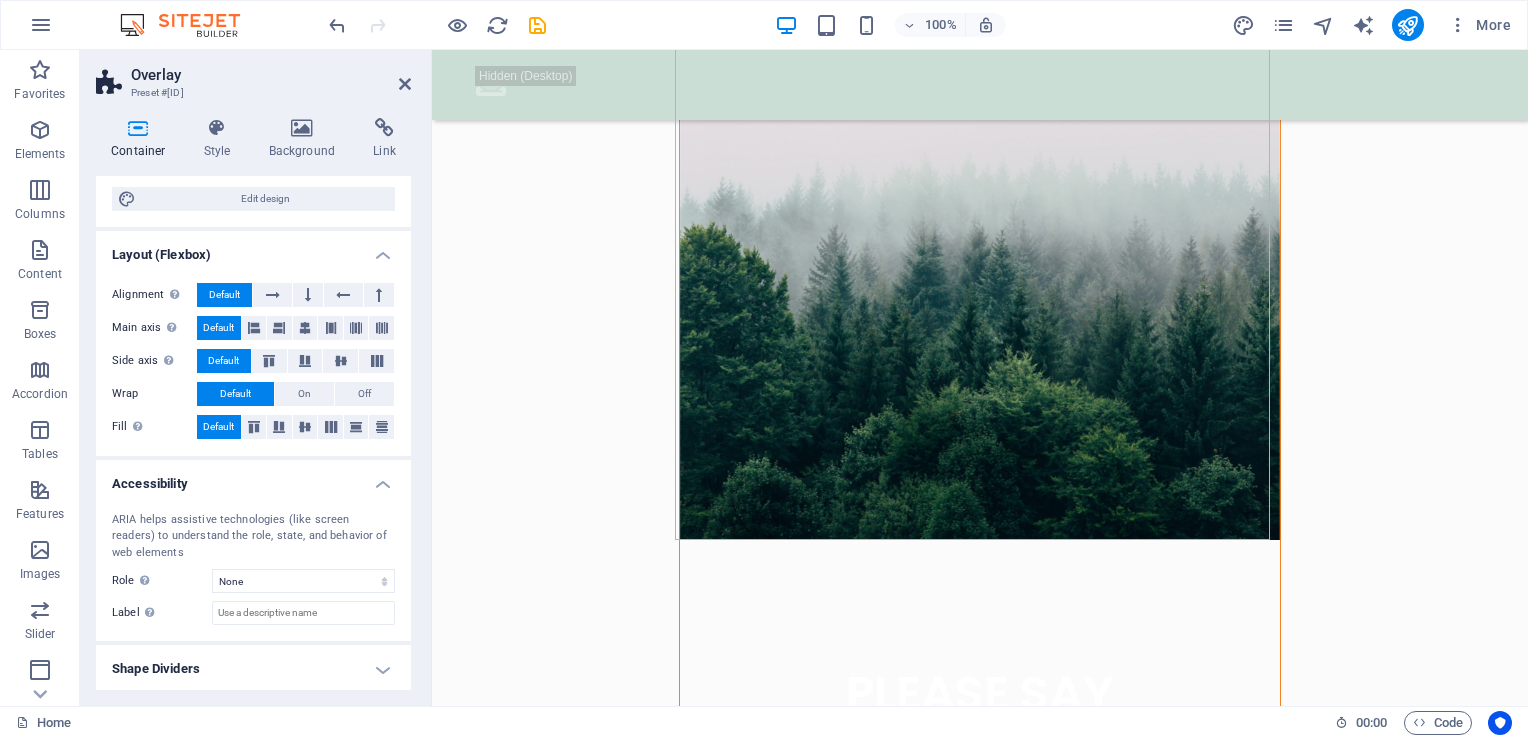 click on ".fa-secondary{opacity:.4} THE TRUTH WILL SET YOU FREE Lorem ipsum dolor sit amet consectetur. Bibendum adipiscing morbi orci nibh eget posuere arcu volutpat nulla. Tortor cras suscipit augue sodales risus auctor. Fusce nunc vitae non dui ornare tellus nibh purus lectus.  PLEASE SAY YOUR SAY Submit ABOUT US Help for the Earth is the help for all of us Lorem ipsum dolor sit amet consectetur. Bibendum adipiscing morbi orci nibh eget posuere arcu volutpat nulla. Tortor cras suscipit augue sodales risus auctor. Fusce nunc vitae non dui ornare tellus nibh purus lectus. Lorem ipsum dolor sit amet consectetur. Bibendum adipiscing morbi orci nibh eget posuere arcu volutpat nulla. Tortor cras suscipit augue sodales risus auctor. Fusce nunc vitae non dui ornare tellus nibh purus lectus. Drop content here or  Add elements  Paste clipboard OUR ACHIEVEMENTS 2024 STATISTICS The statistics below are from January 2024 to December 2024 Extracted from the SAPS crime stats  26.323  +
MURDERS  $ 54.000 4000 50.000  + or" at bounding box center [980, 7430] 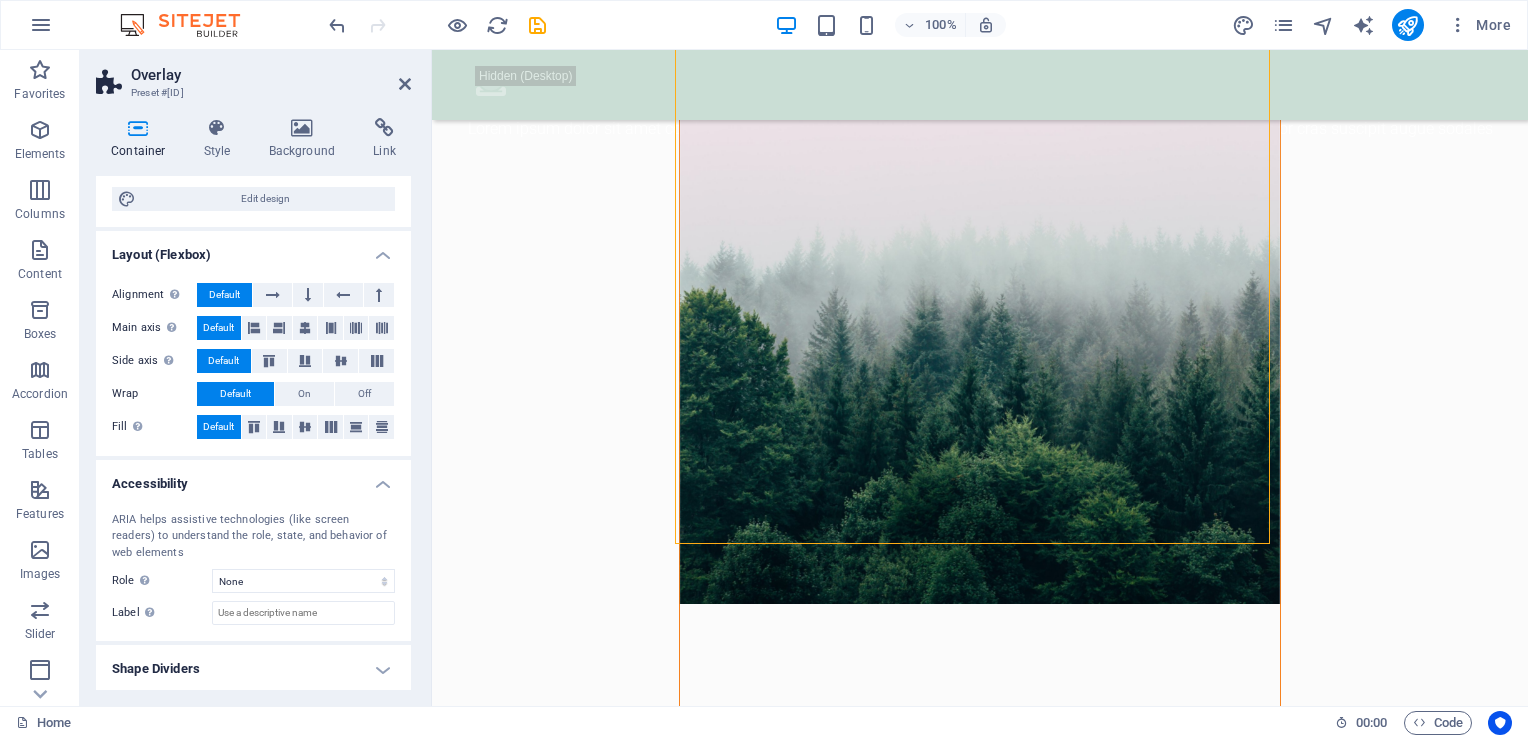 scroll, scrollTop: 900, scrollLeft: 0, axis: vertical 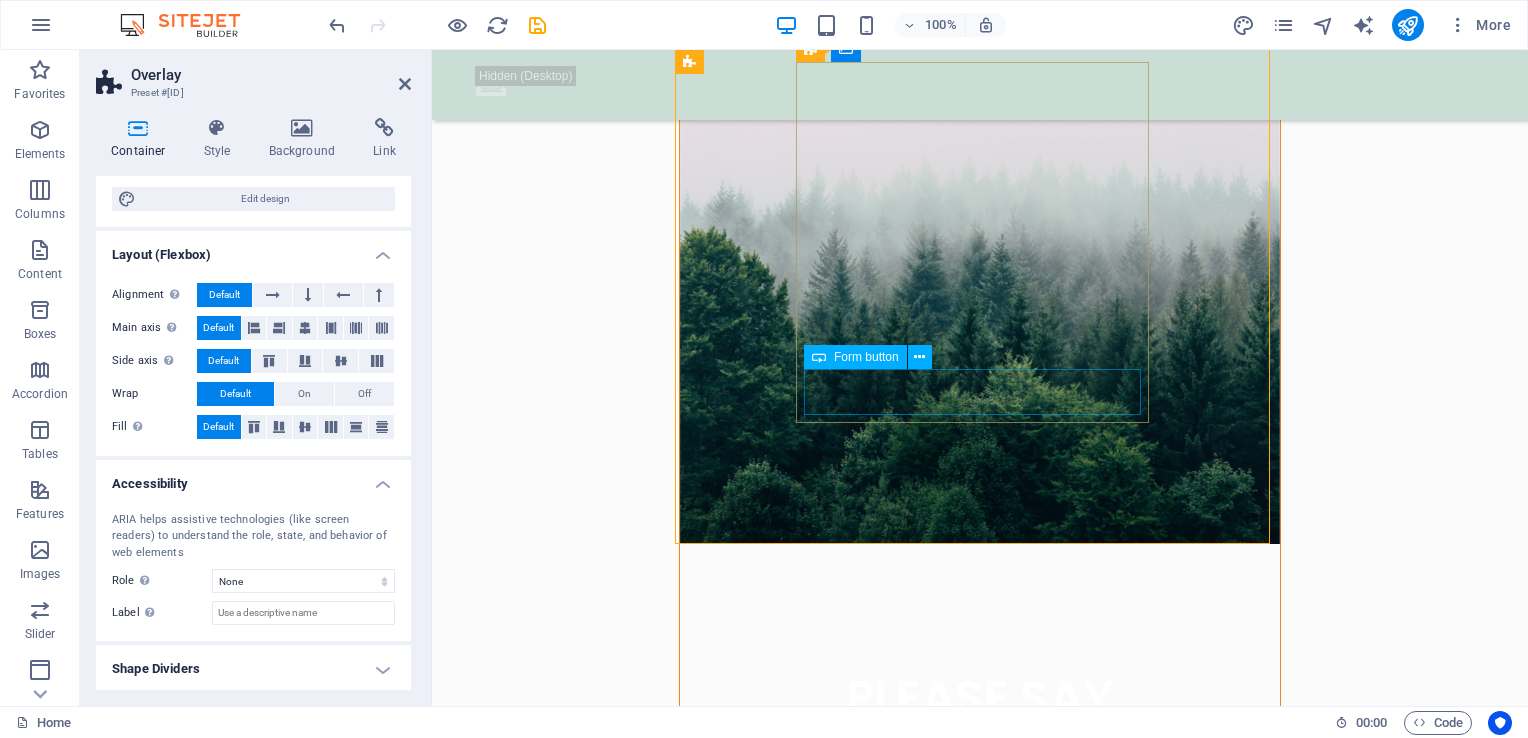 click on "Submit" at bounding box center [980, 1189] 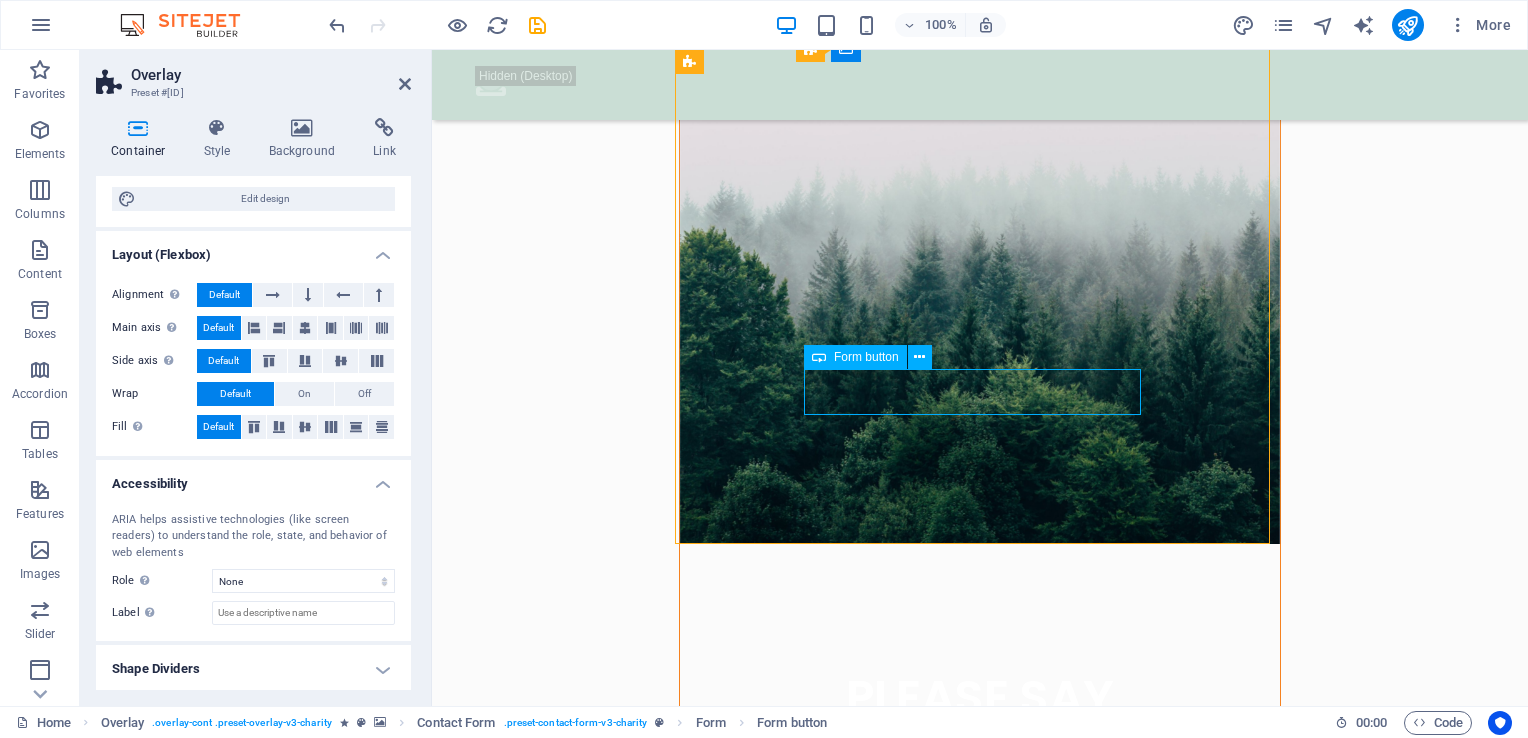 click on "Submit" at bounding box center [980, 1189] 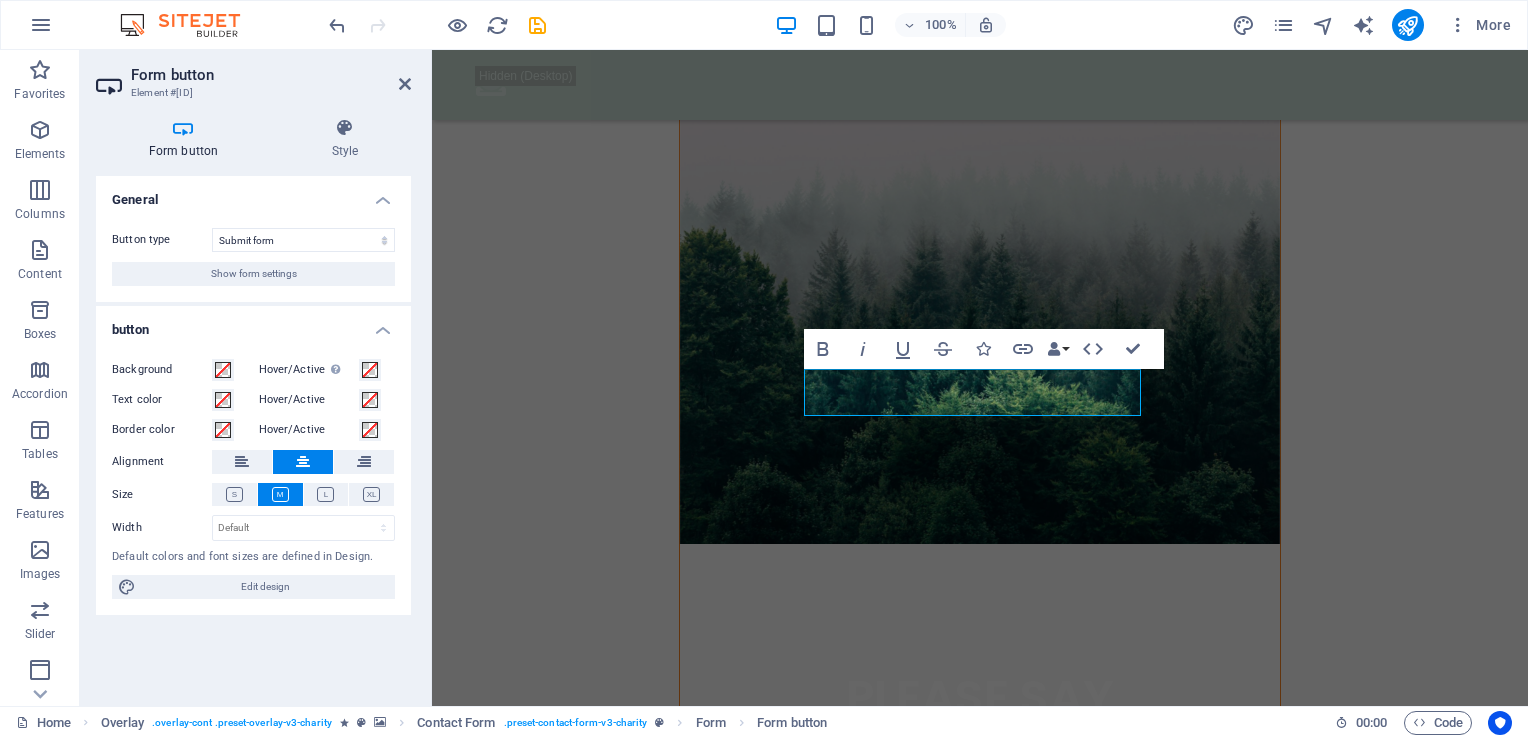 click on ".fa-secondary{opacity:.4} THE TRUTH WILL SET YOU FREE Lorem ipsum dolor sit amet consectetur. Bibendum adipiscing morbi orci nibh eget posuere arcu volutpat nulla. Tortor cras suscipit augue sodales risus auctor. Fusce nunc vitae non dui ornare tellus nibh purus lectus.  PLEASE SAY YOUR SAY Submit ABOUT US Help for the Earth is the help for all of us Lorem ipsum dolor sit amet consectetur. Bibendum adipiscing morbi orci nibh eget posuere arcu volutpat nulla. Tortor cras suscipit augue sodales risus auctor. Fusce nunc vitae non dui ornare tellus nibh purus lectus. Lorem ipsum dolor sit amet consectetur. Bibendum adipiscing morbi orci nibh eget posuere arcu volutpat nulla. Tortor cras suscipit augue sodales risus auctor. Fusce nunc vitae non dui ornare tellus nibh purus lectus. Drop content here or  Add elements  Paste clipboard OUR ACHIEVEMENTS 2024 STATISTICS The statistics below are from January 2024 to December 2024 Extracted from the SAPS crime stats  26.323  +
MURDERS  $ 54.000 4000 50.000  + or" at bounding box center (980, 7434) 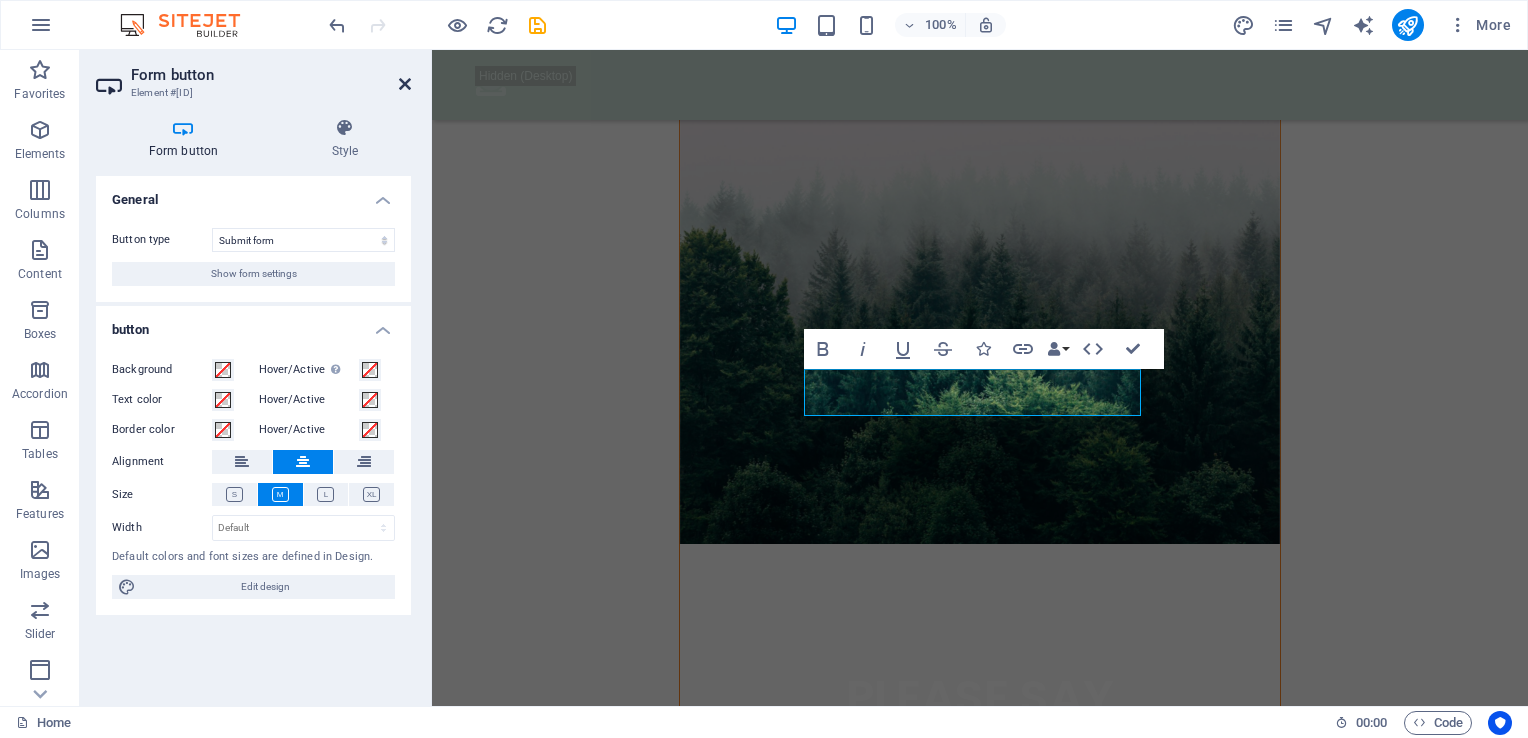click at bounding box center [405, 84] 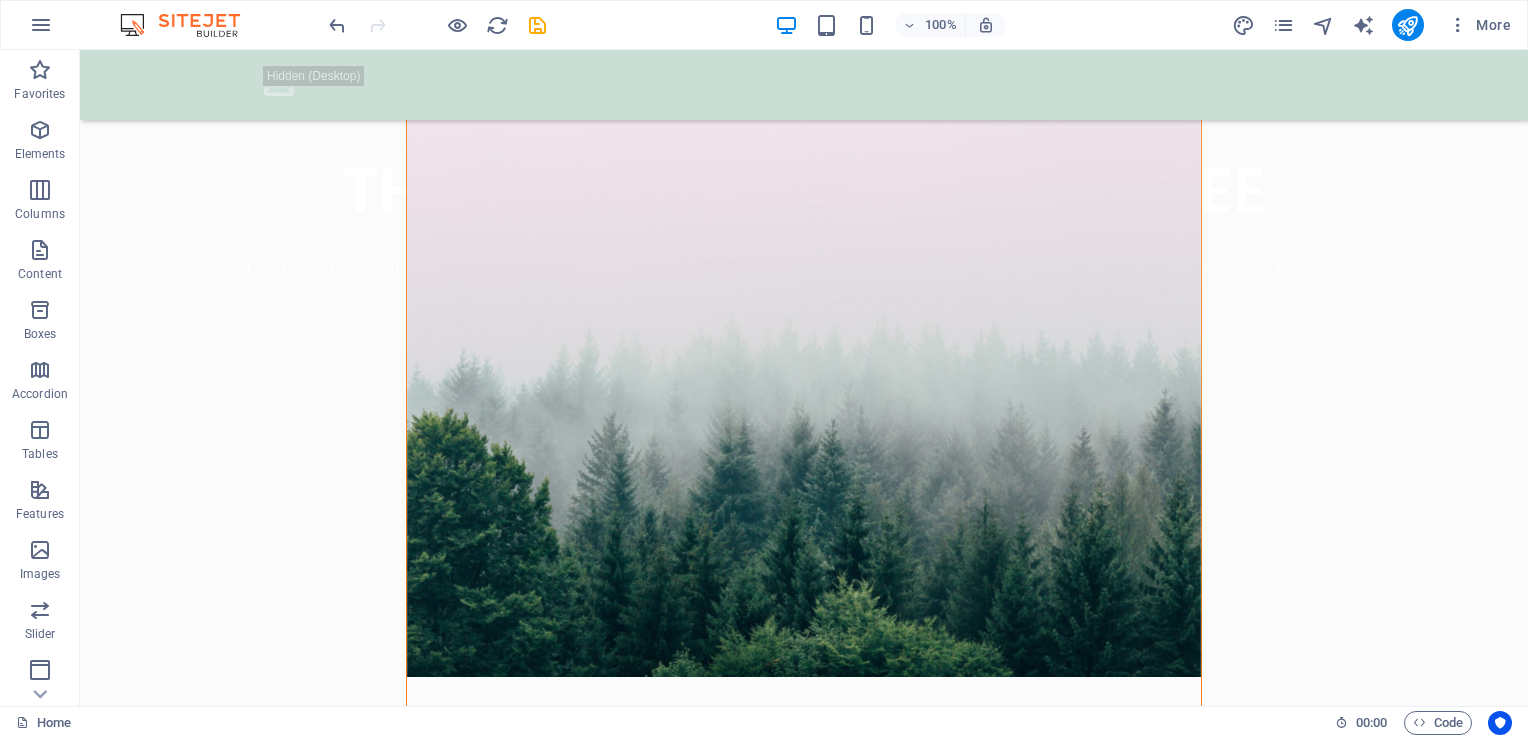 scroll, scrollTop: 0, scrollLeft: 0, axis: both 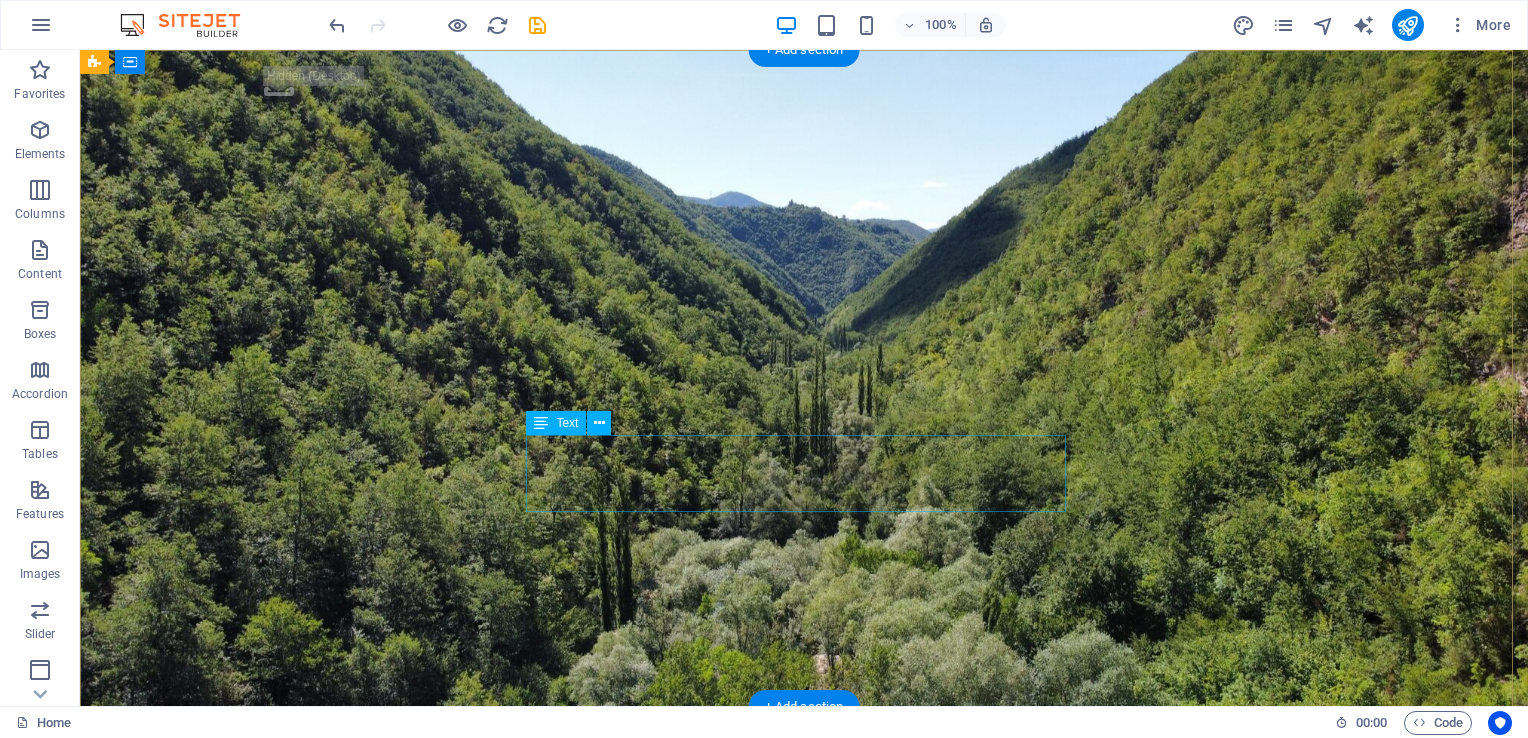 click on "Lorem ipsum dolor sit amet consectetur. Bibendum adipiscing morbi orci nibh eget posuere arcu volutpat nulla. Tortor cras suscipit augue sodales risus auctor. Fusce nunc vitae non dui ornare tellus nibh purus lectus." at bounding box center (804, 919) 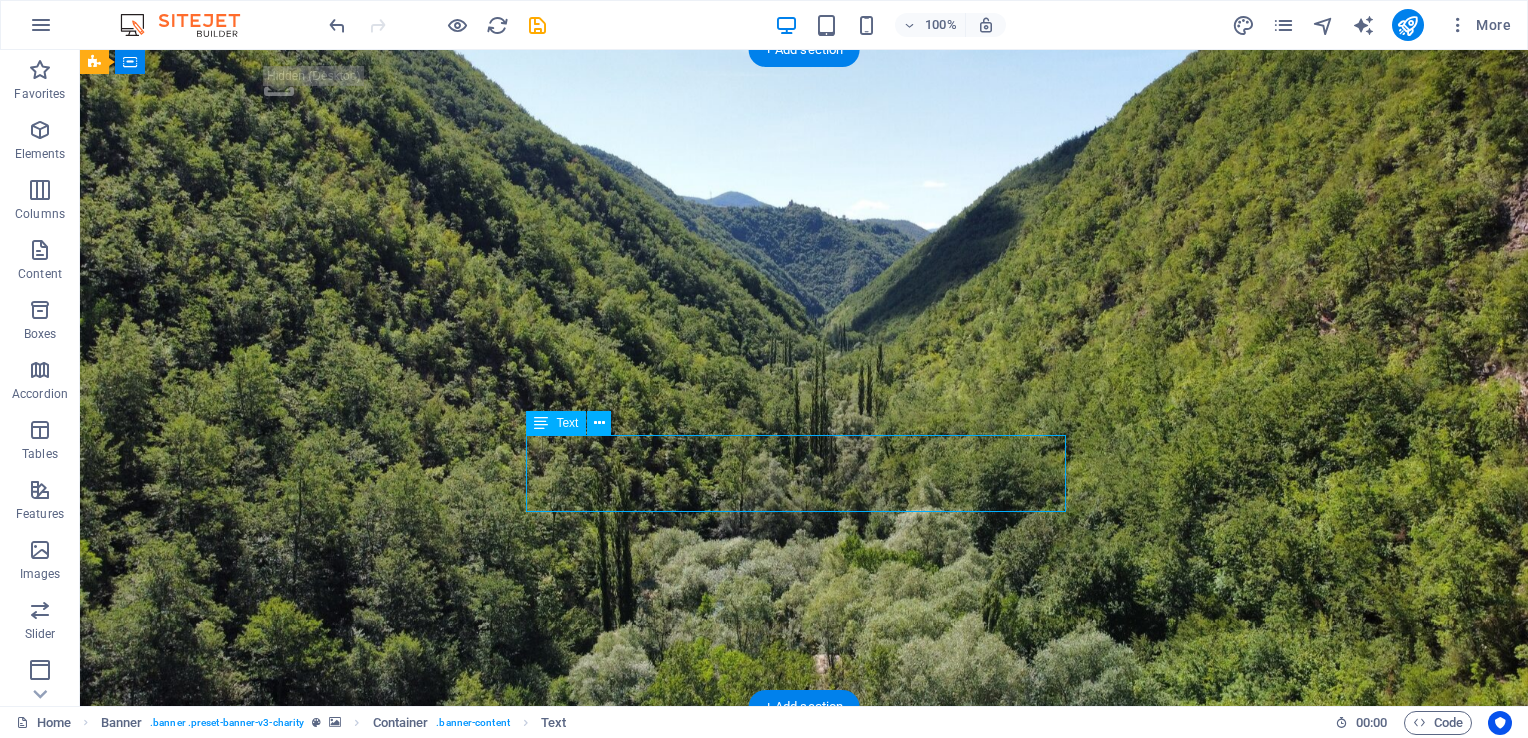 click on "Lorem ipsum dolor sit amet consectetur. Bibendum adipiscing morbi orci nibh eget posuere arcu volutpat nulla. Tortor cras suscipit augue sodales risus auctor. Fusce nunc vitae non dui ornare tellus nibh purus lectus." at bounding box center (804, 919) 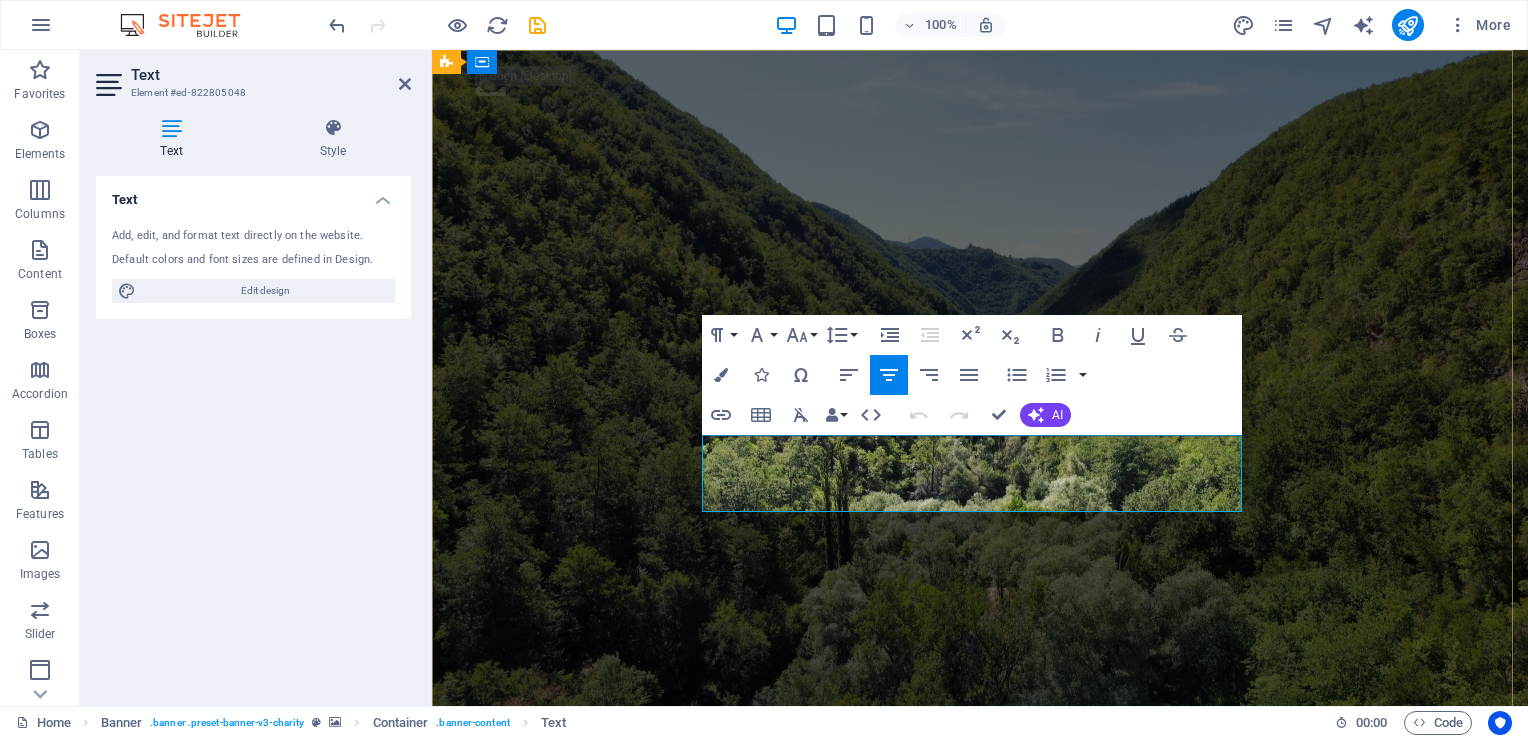 drag, startPoint x: 1214, startPoint y: 502, endPoint x: 703, endPoint y: 442, distance: 514.51044 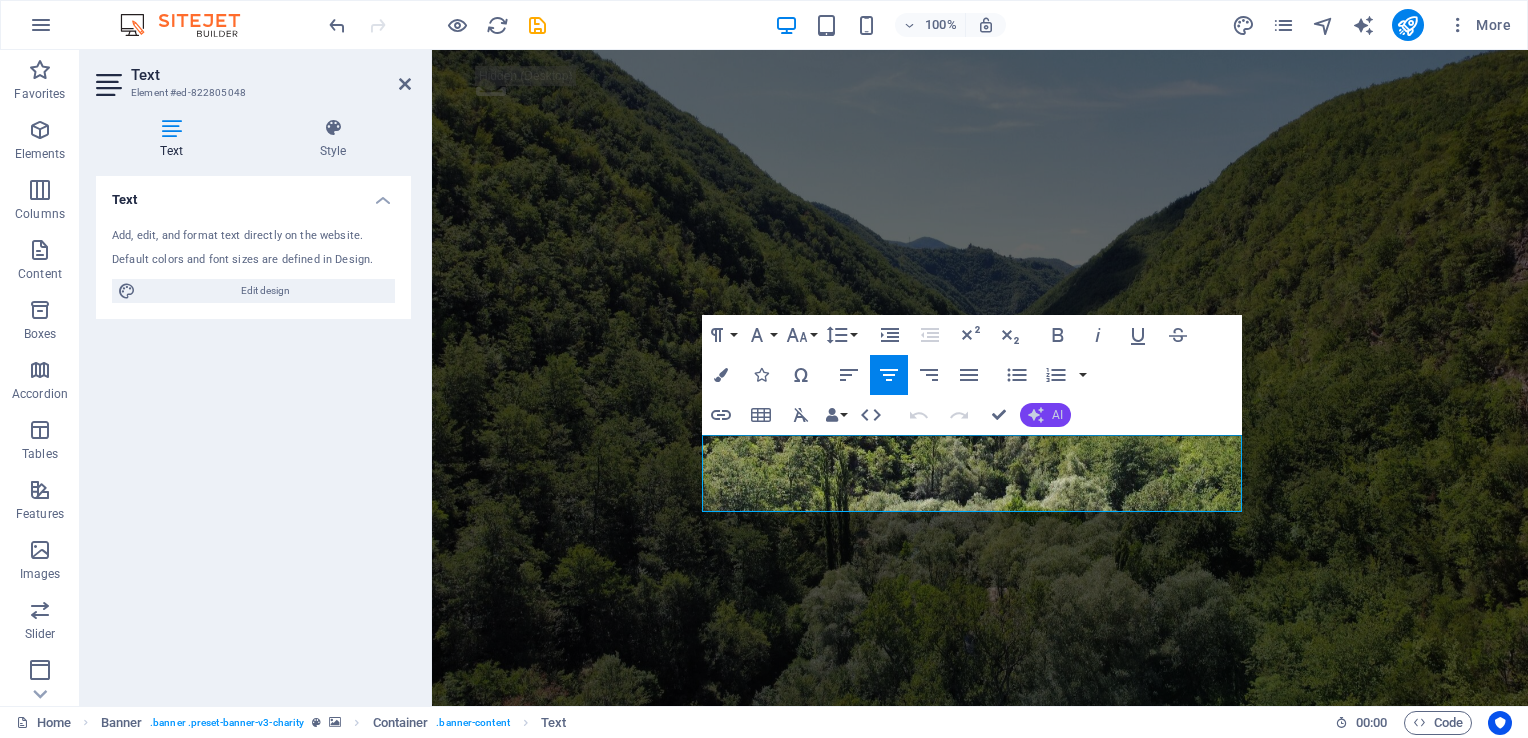 type 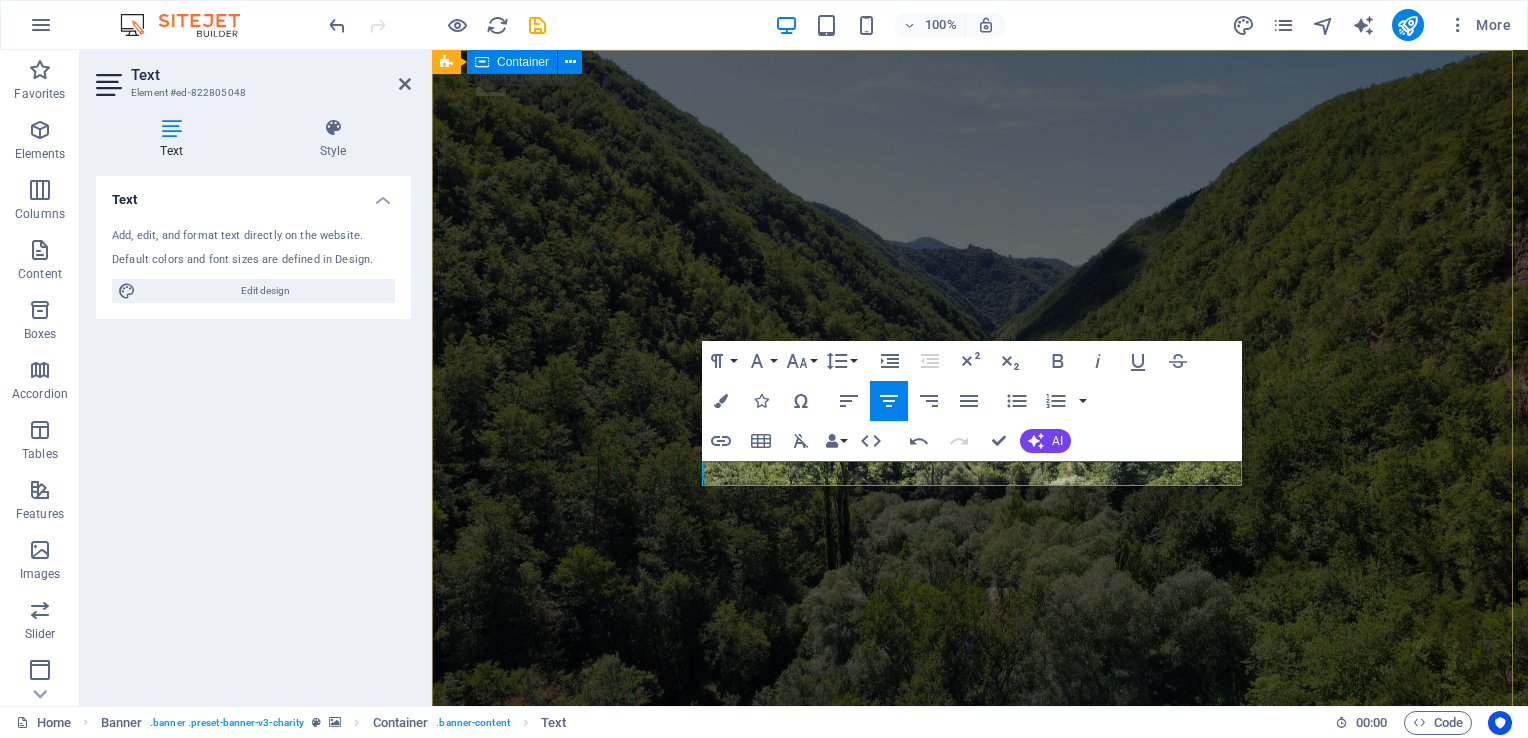 click on "THE TRUTH WILL SET YOU FREE On [DAY] [DATE]" at bounding box center [980, 853] 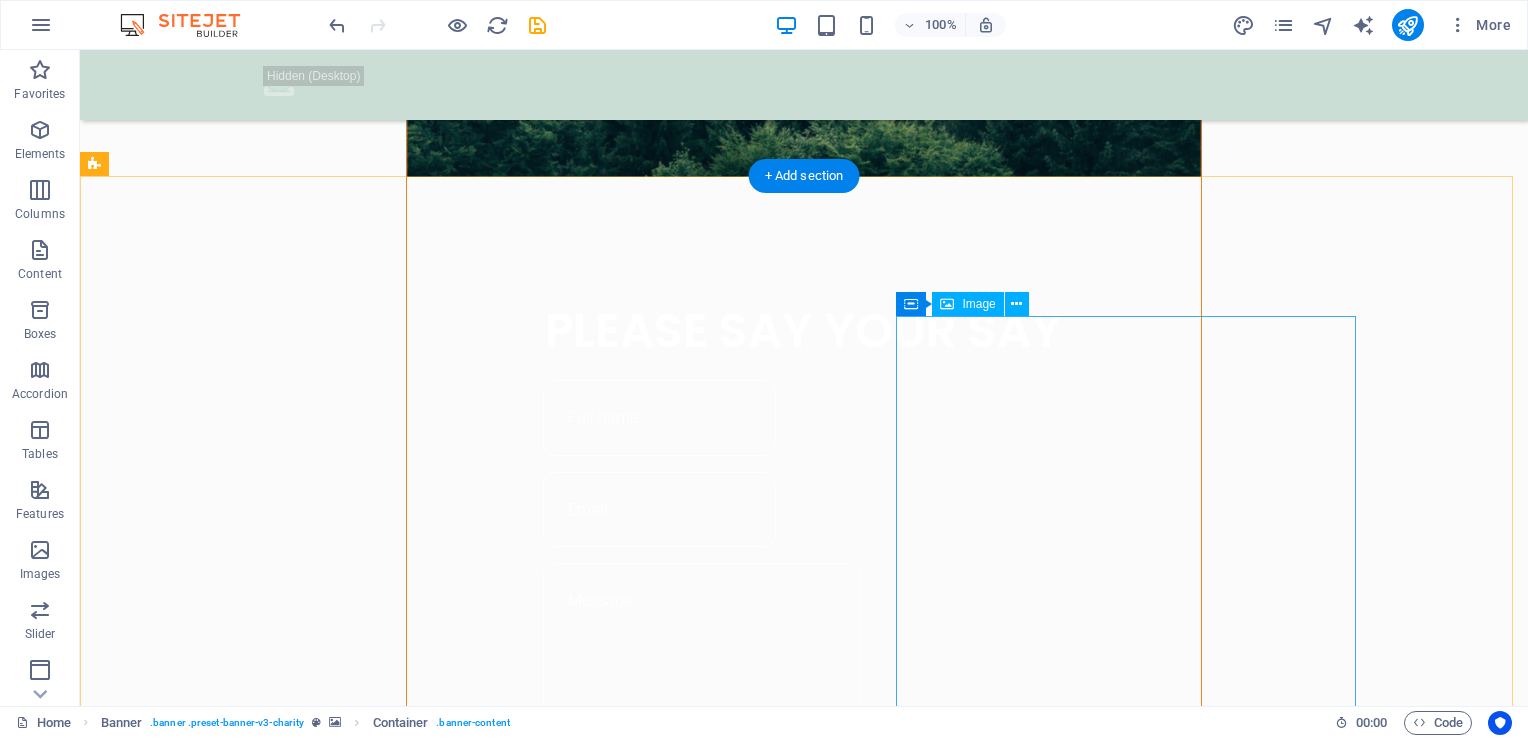 scroll, scrollTop: 800, scrollLeft: 0, axis: vertical 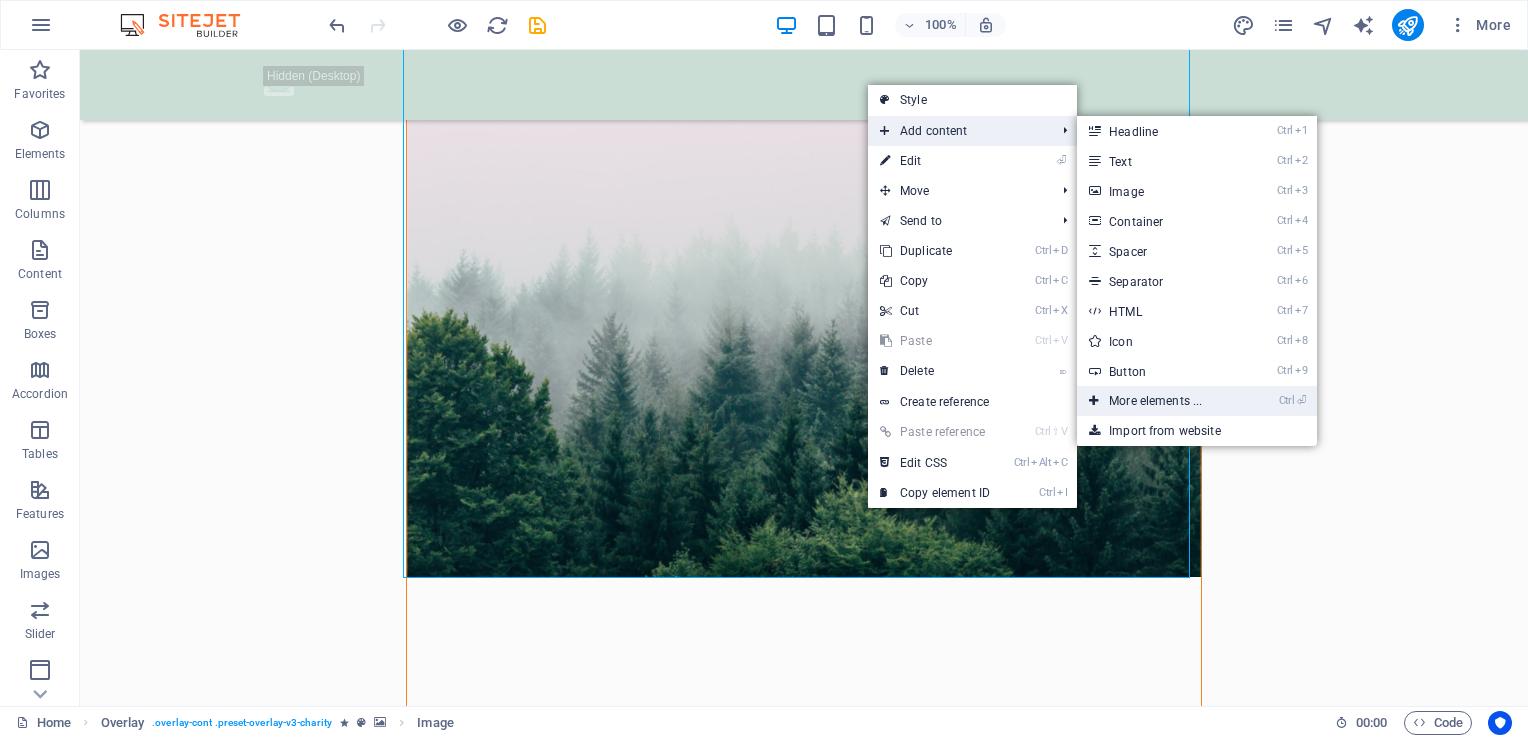 click on "Ctrl ⏎  More elements ..." at bounding box center (1197, 401) 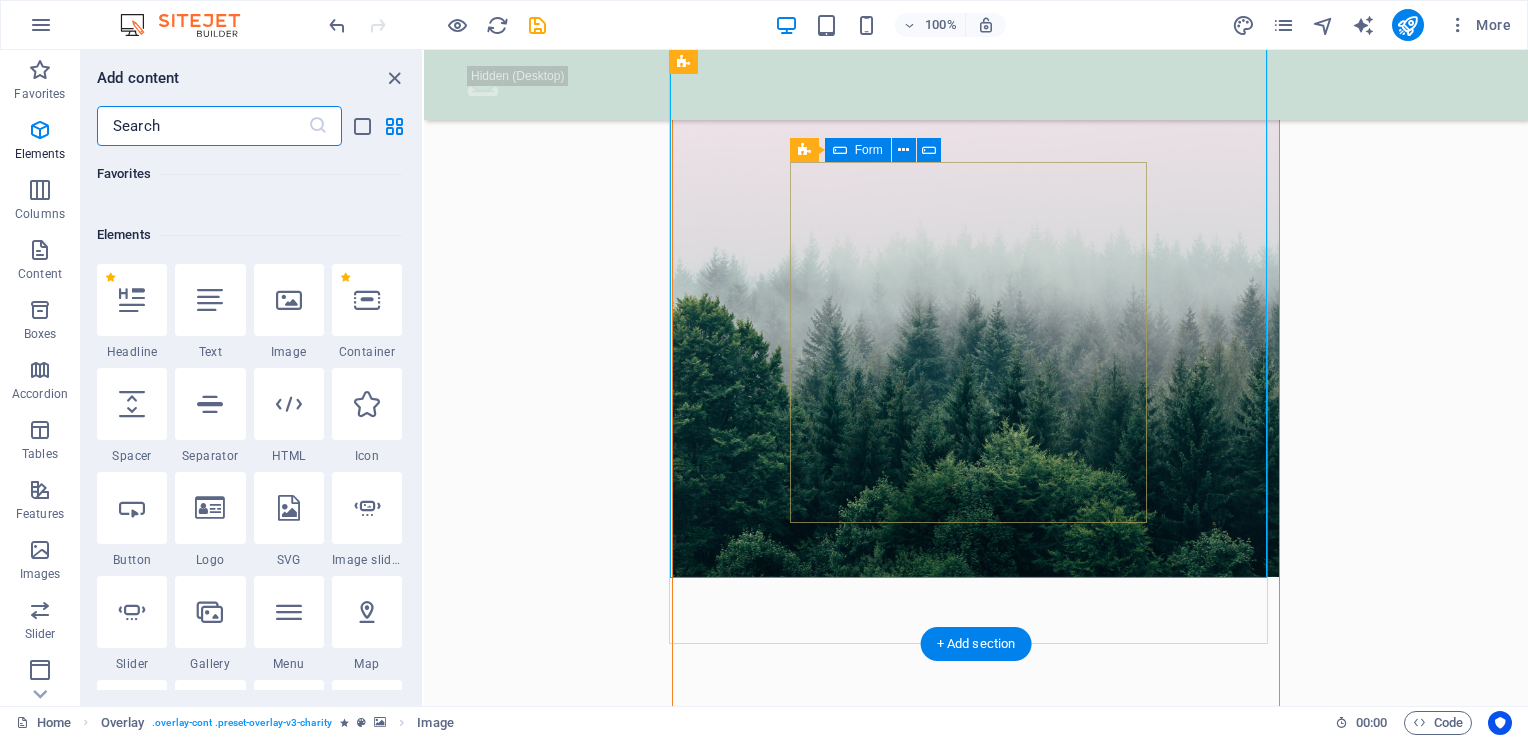 scroll, scrollTop: 212, scrollLeft: 0, axis: vertical 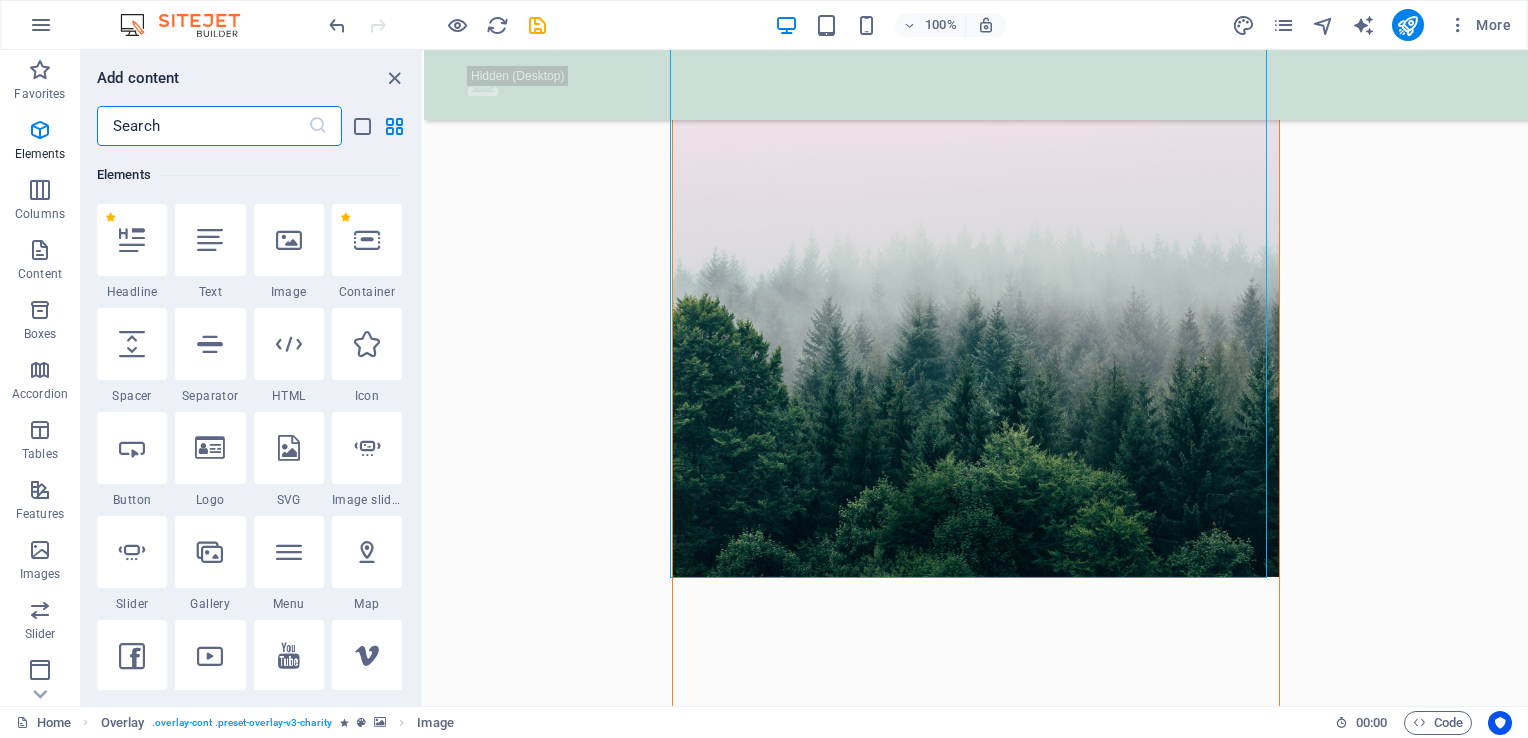 click at bounding box center (202, 126) 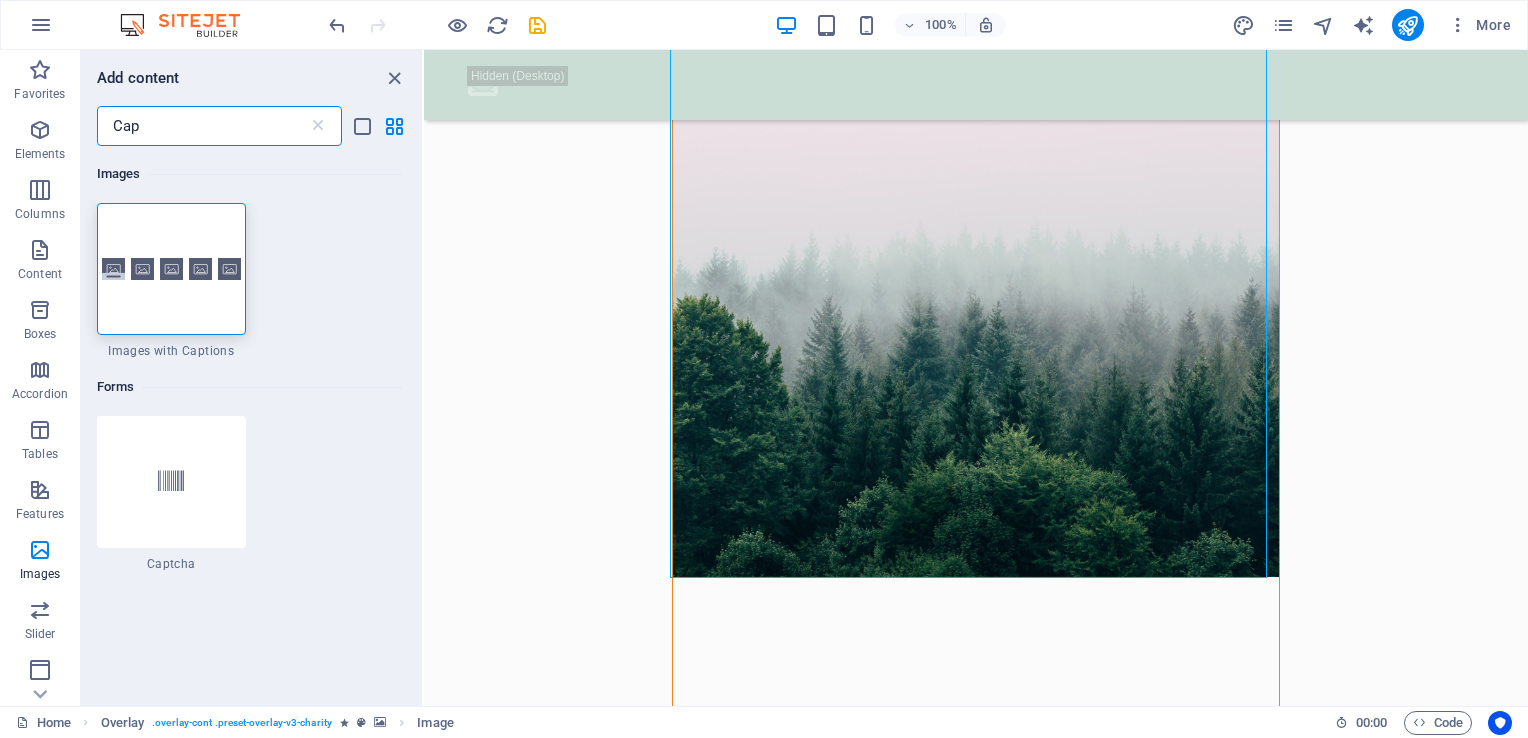 scroll, scrollTop: 0, scrollLeft: 0, axis: both 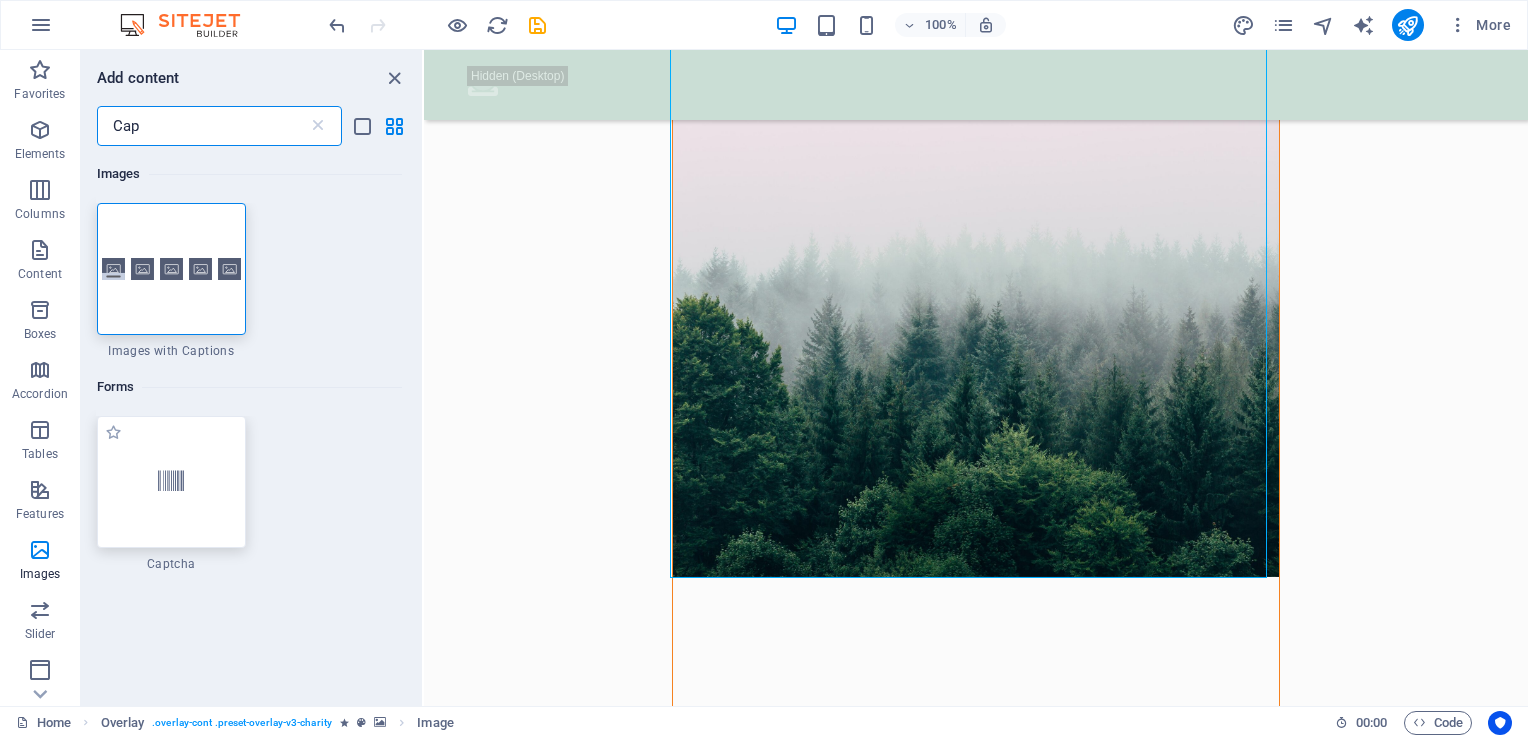 type on "Cap" 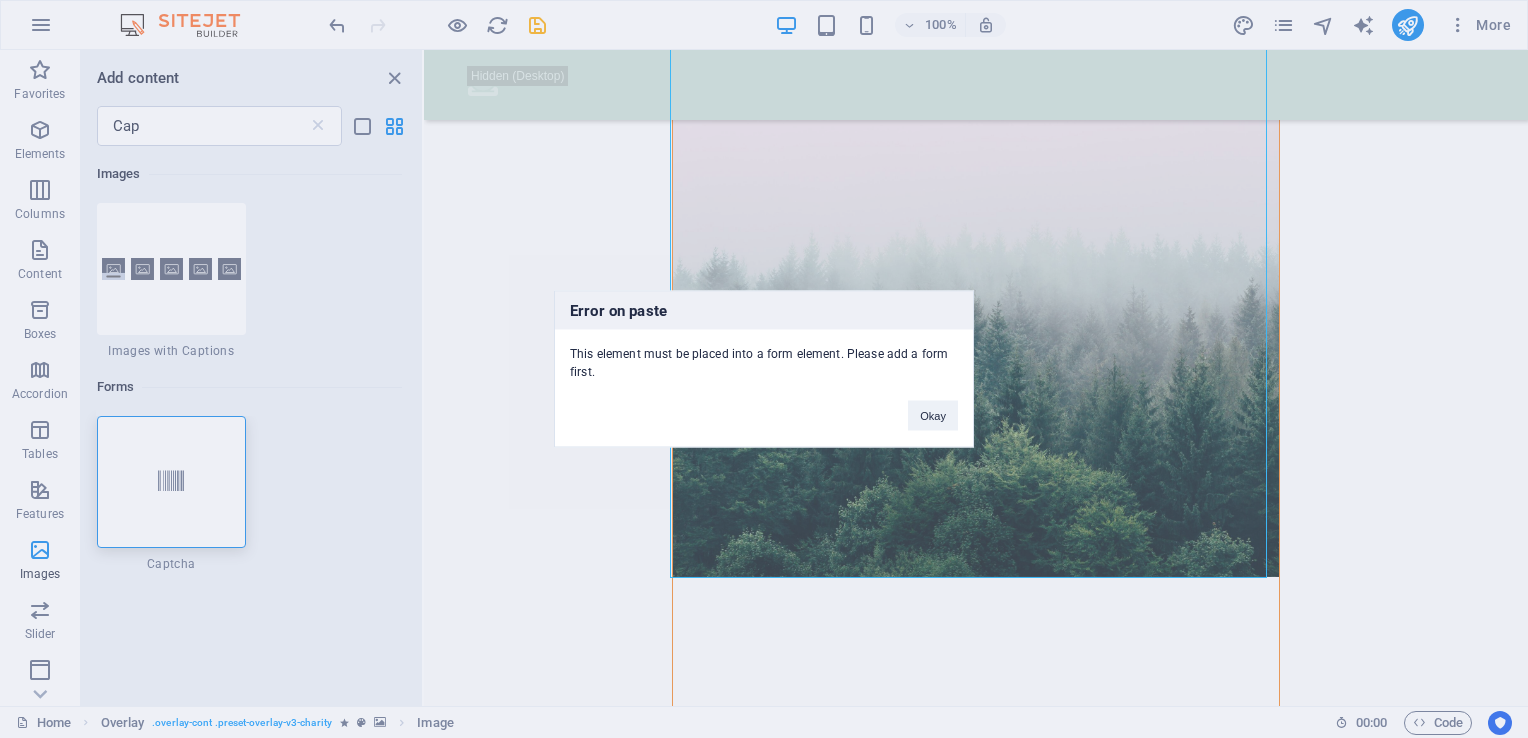 click on "Error on paste This element must be placed into a form element. Please add a form first. Okay" at bounding box center [764, 369] 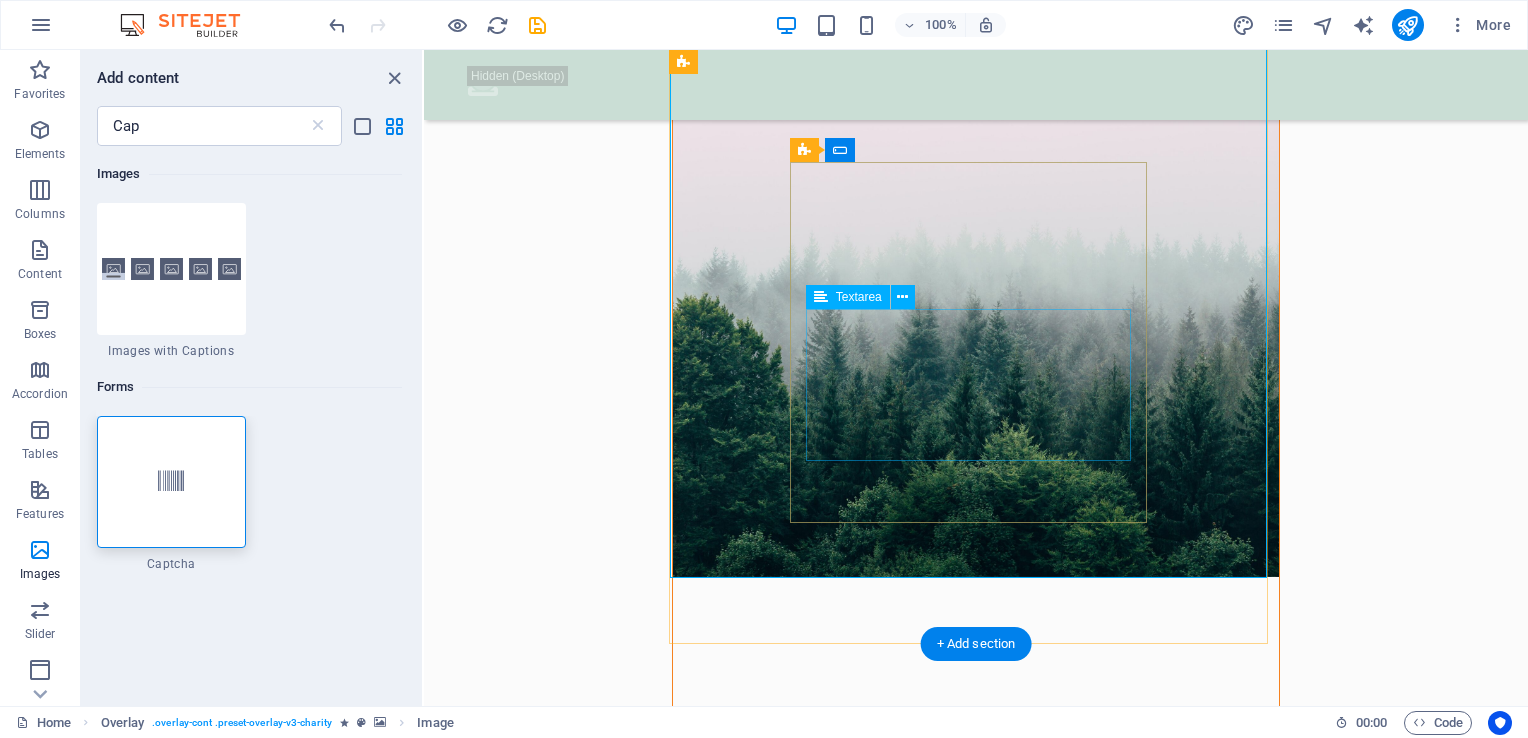 click at bounding box center [975, 1111] 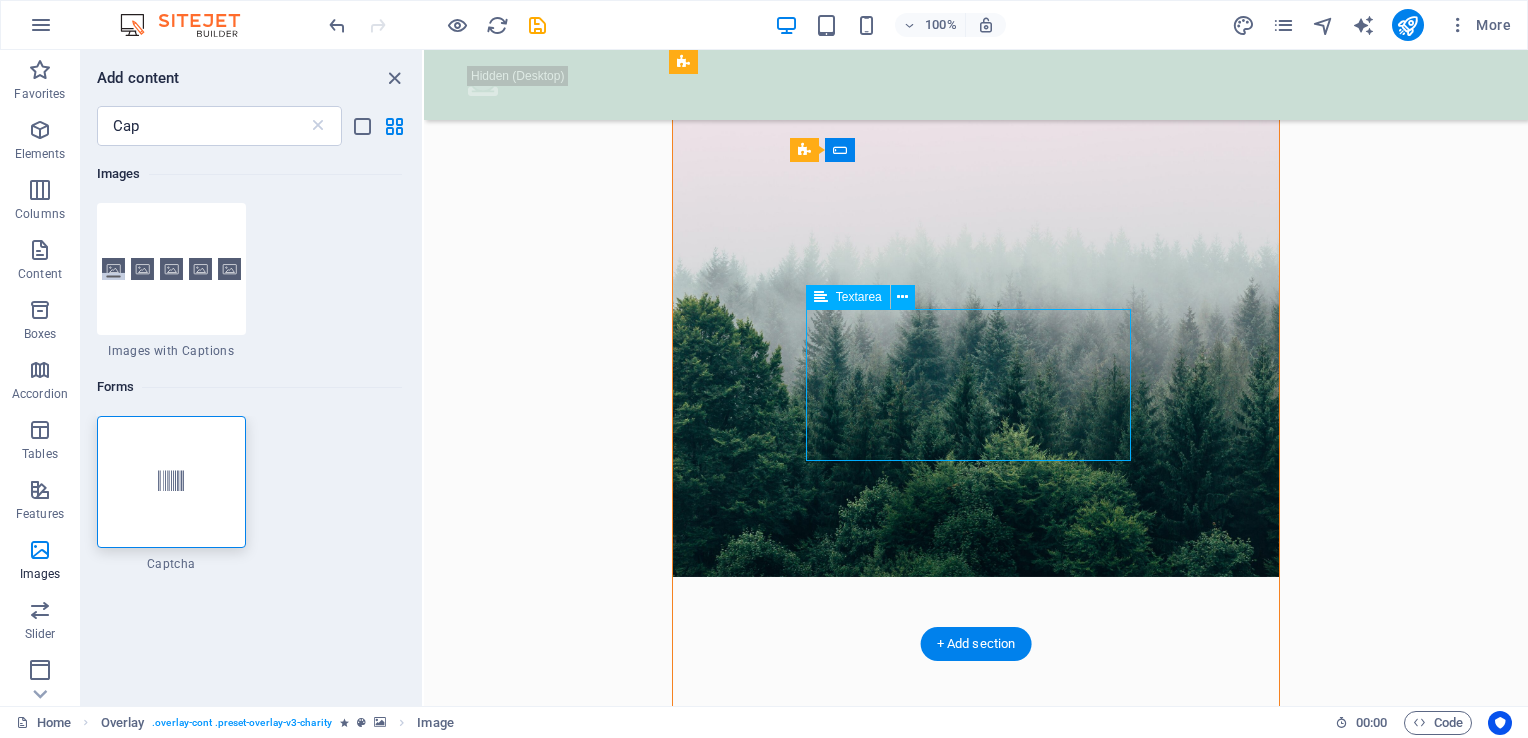 click at bounding box center (975, 1111) 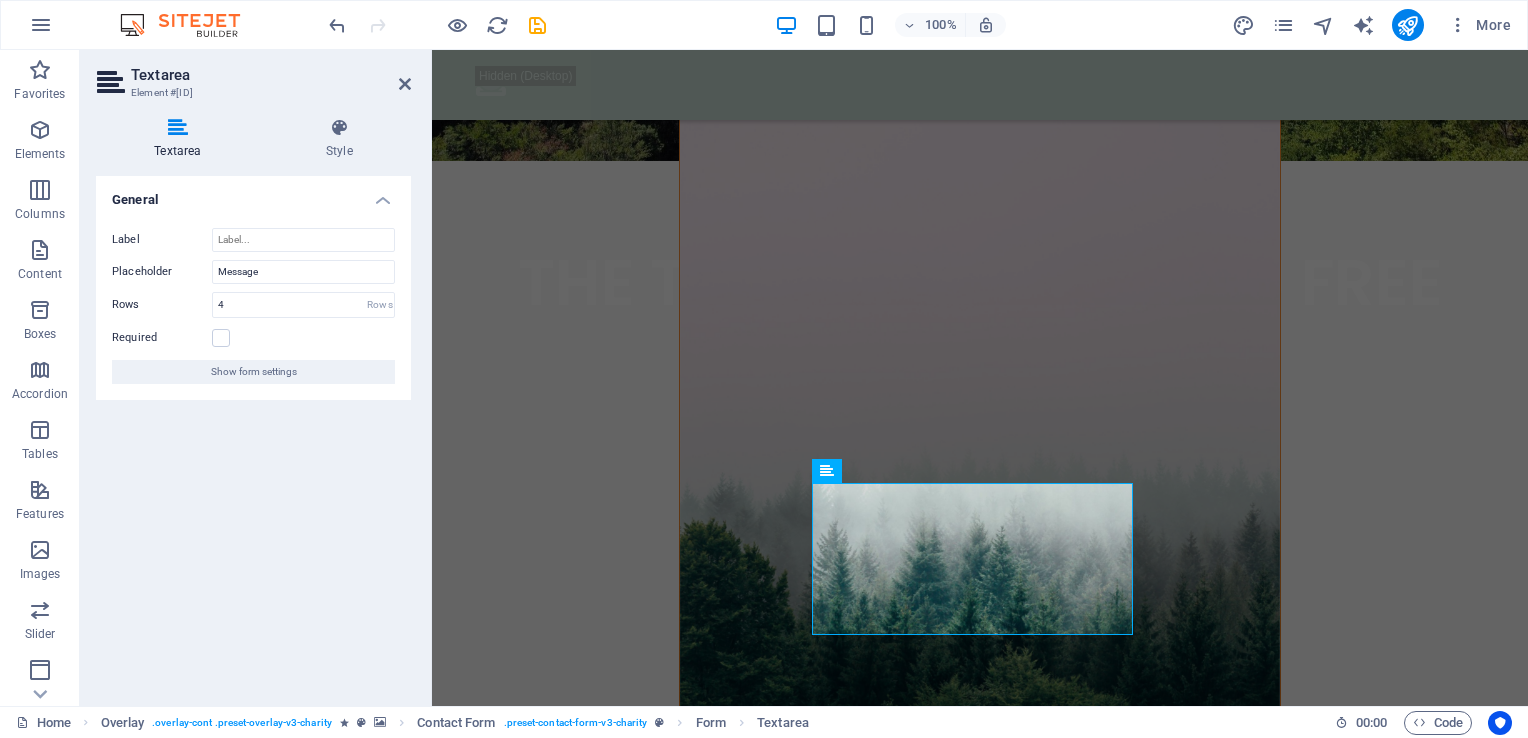 scroll, scrollTop: 600, scrollLeft: 0, axis: vertical 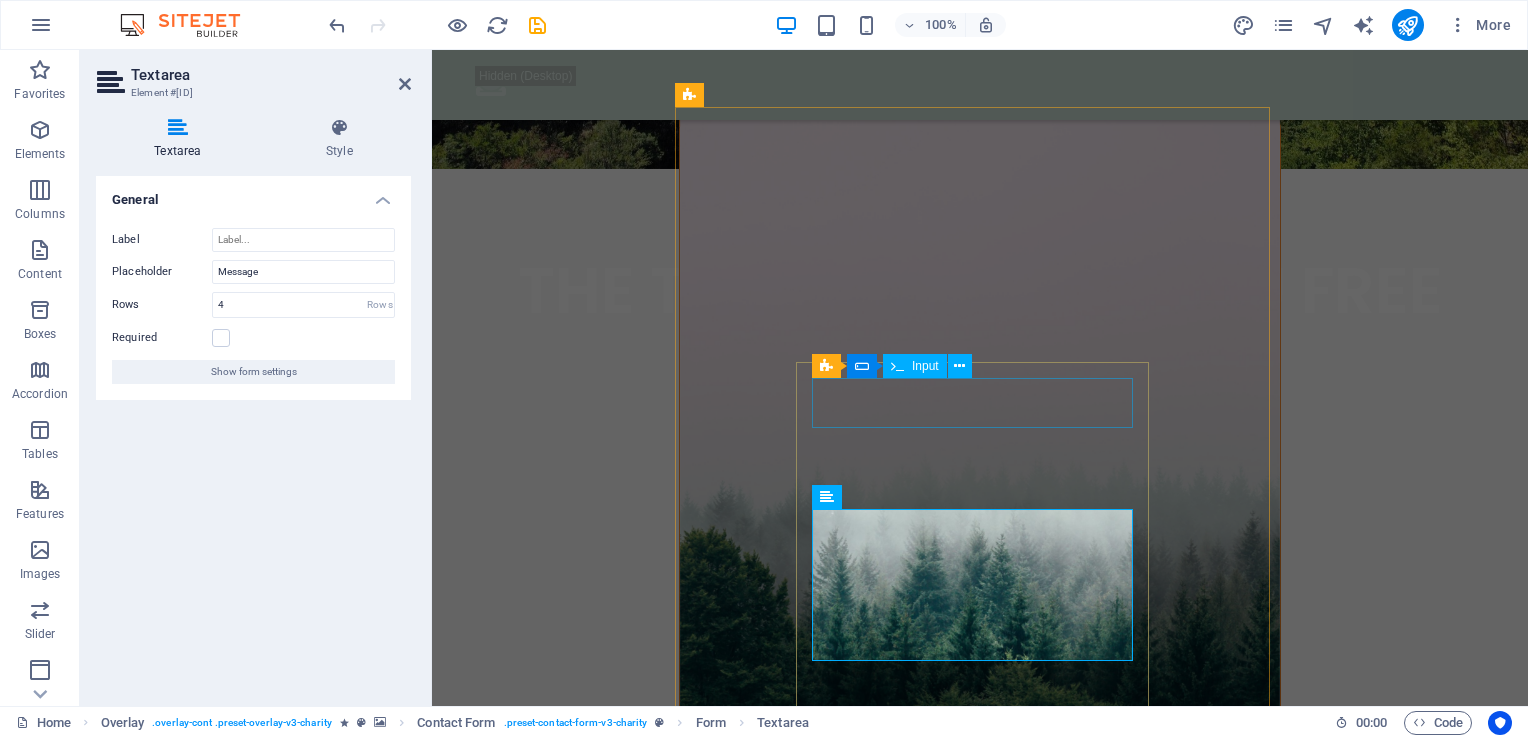 click at bounding box center (980, 1152) 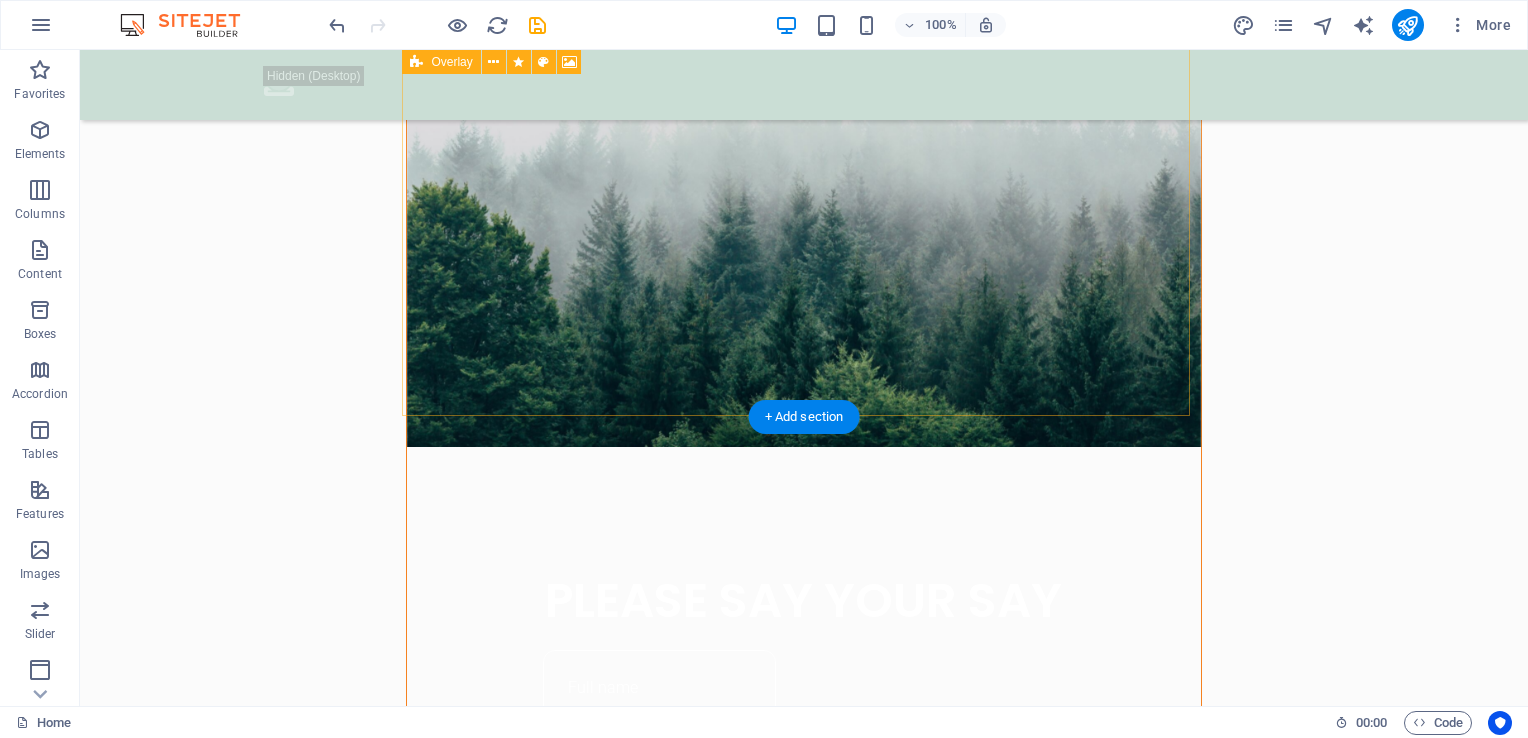 scroll, scrollTop: 900, scrollLeft: 0, axis: vertical 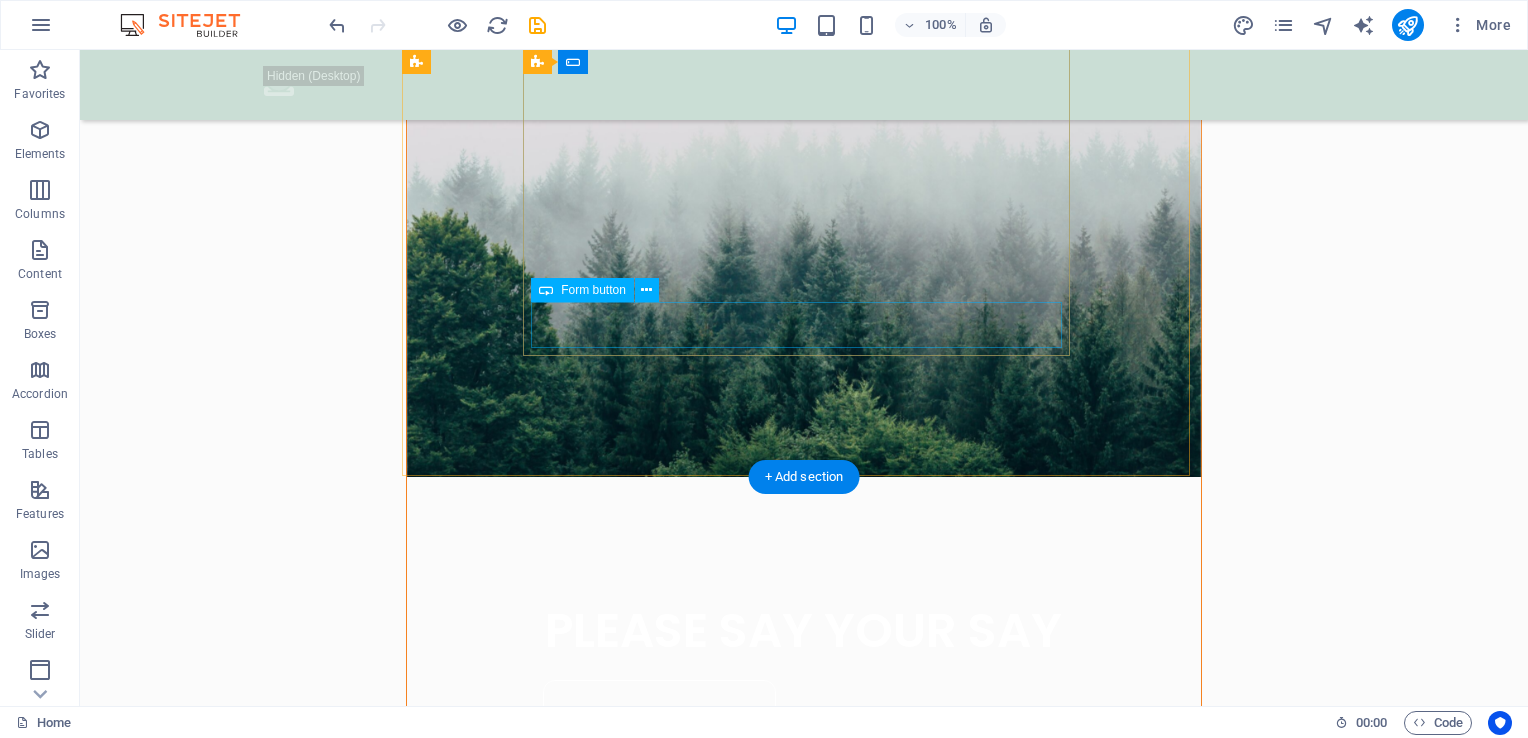 click on "Submit" at bounding box center [804, 1054] 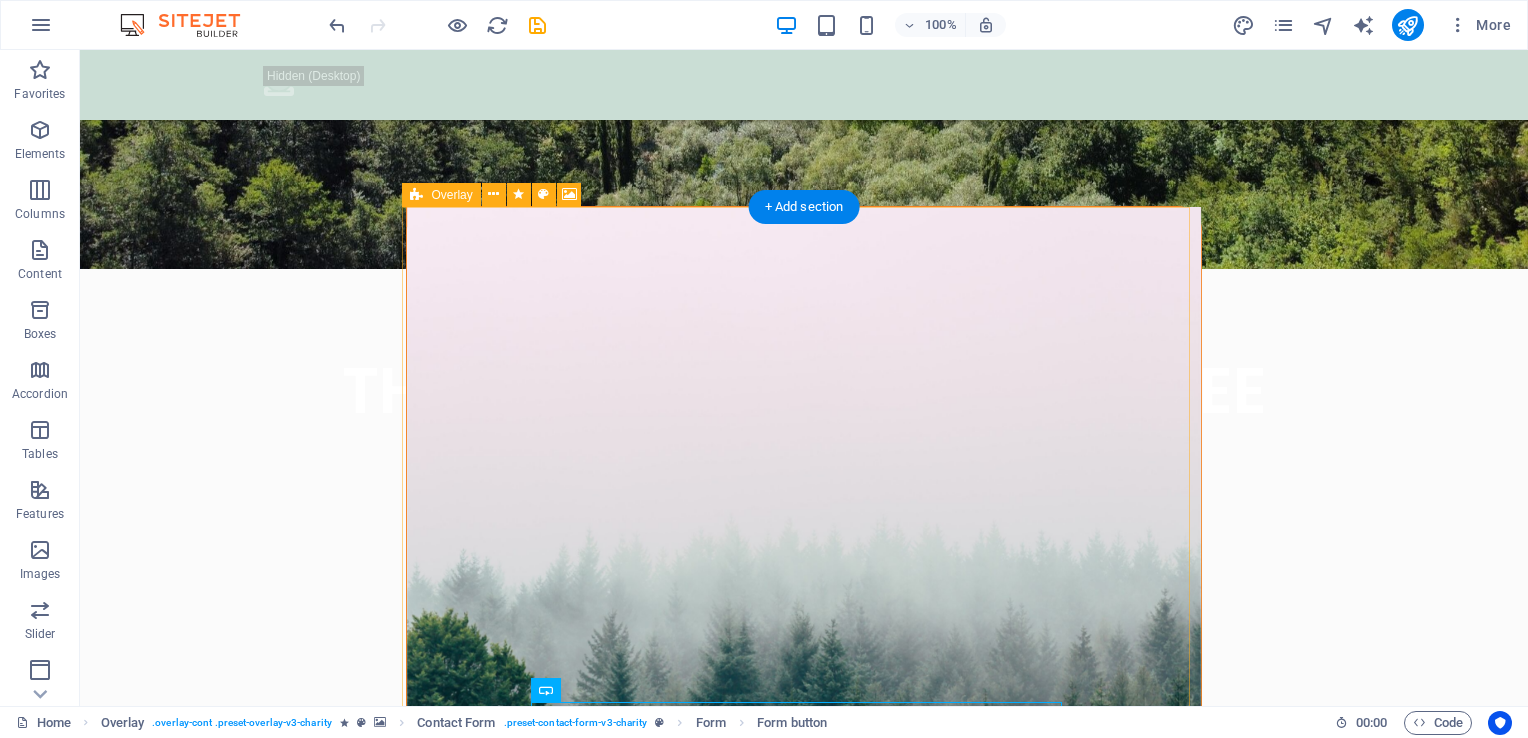 scroll, scrollTop: 600, scrollLeft: 0, axis: vertical 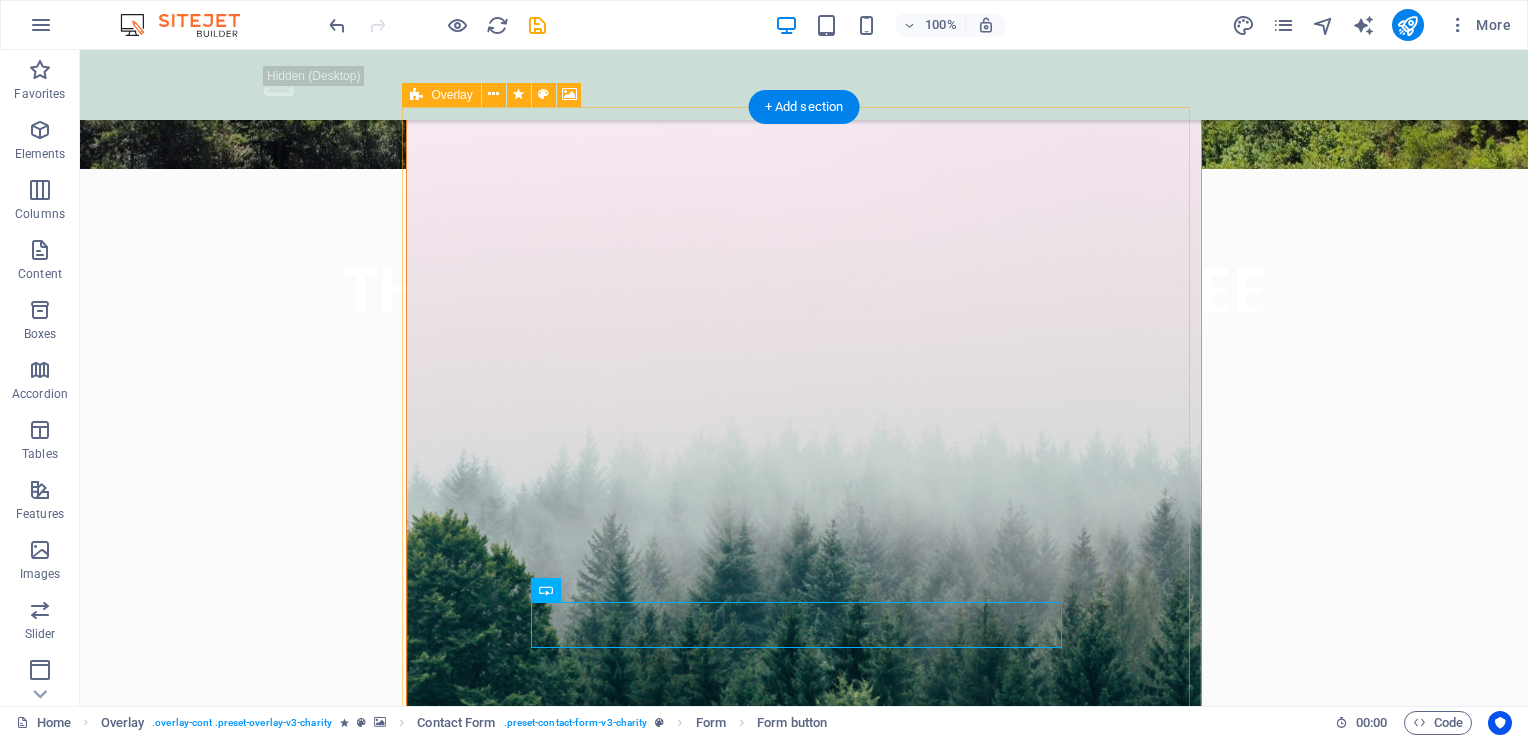 click at bounding box center [804, 442] 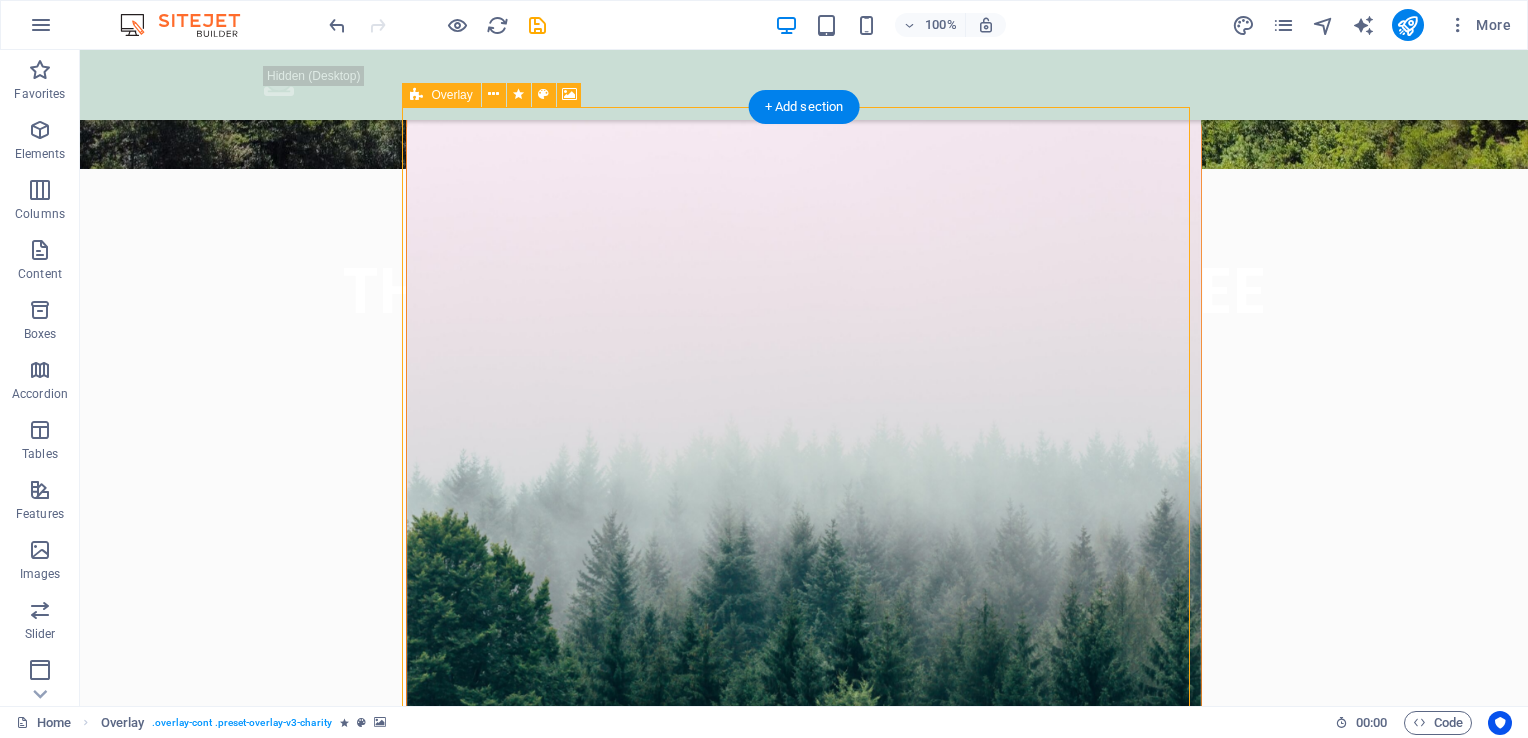 click at bounding box center [804, 442] 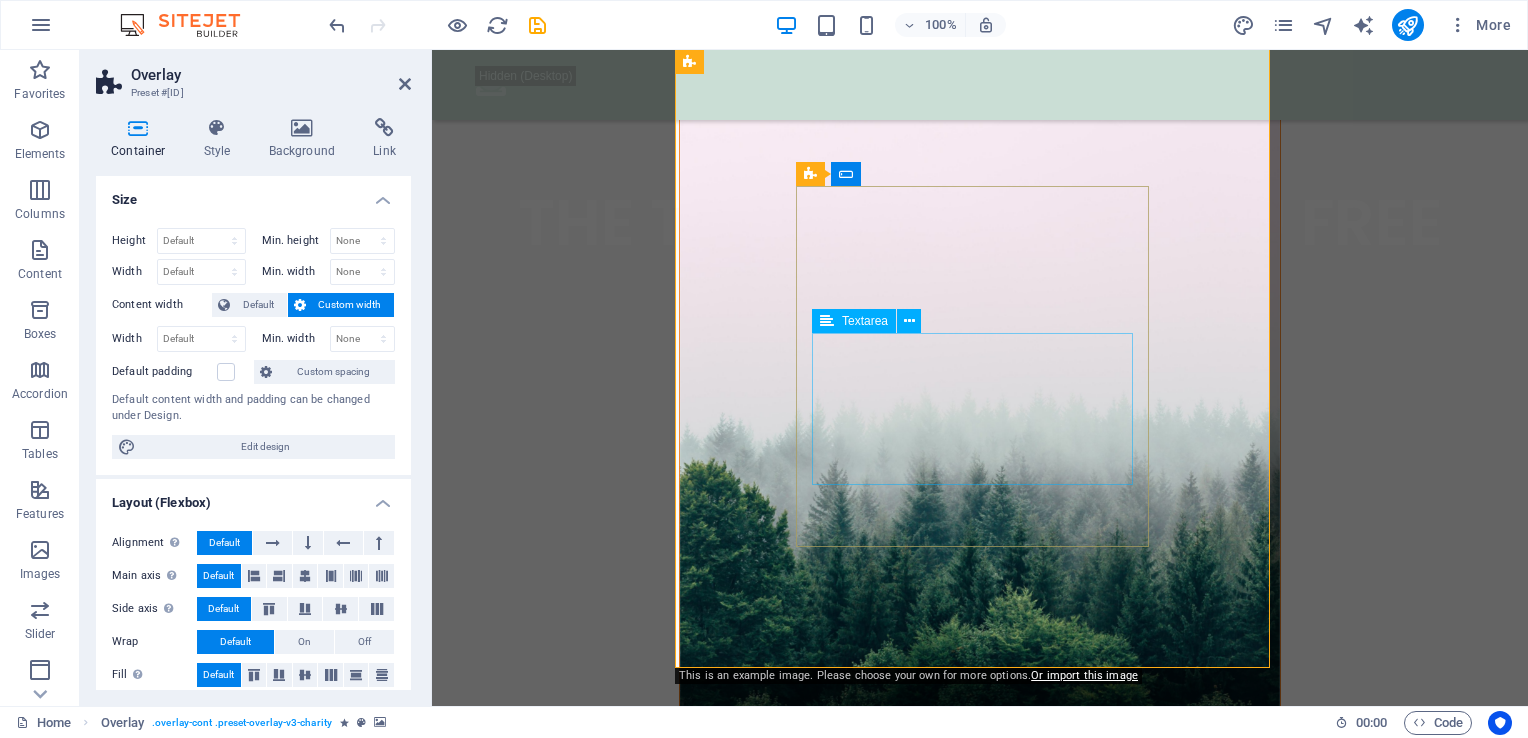 scroll, scrollTop: 800, scrollLeft: 0, axis: vertical 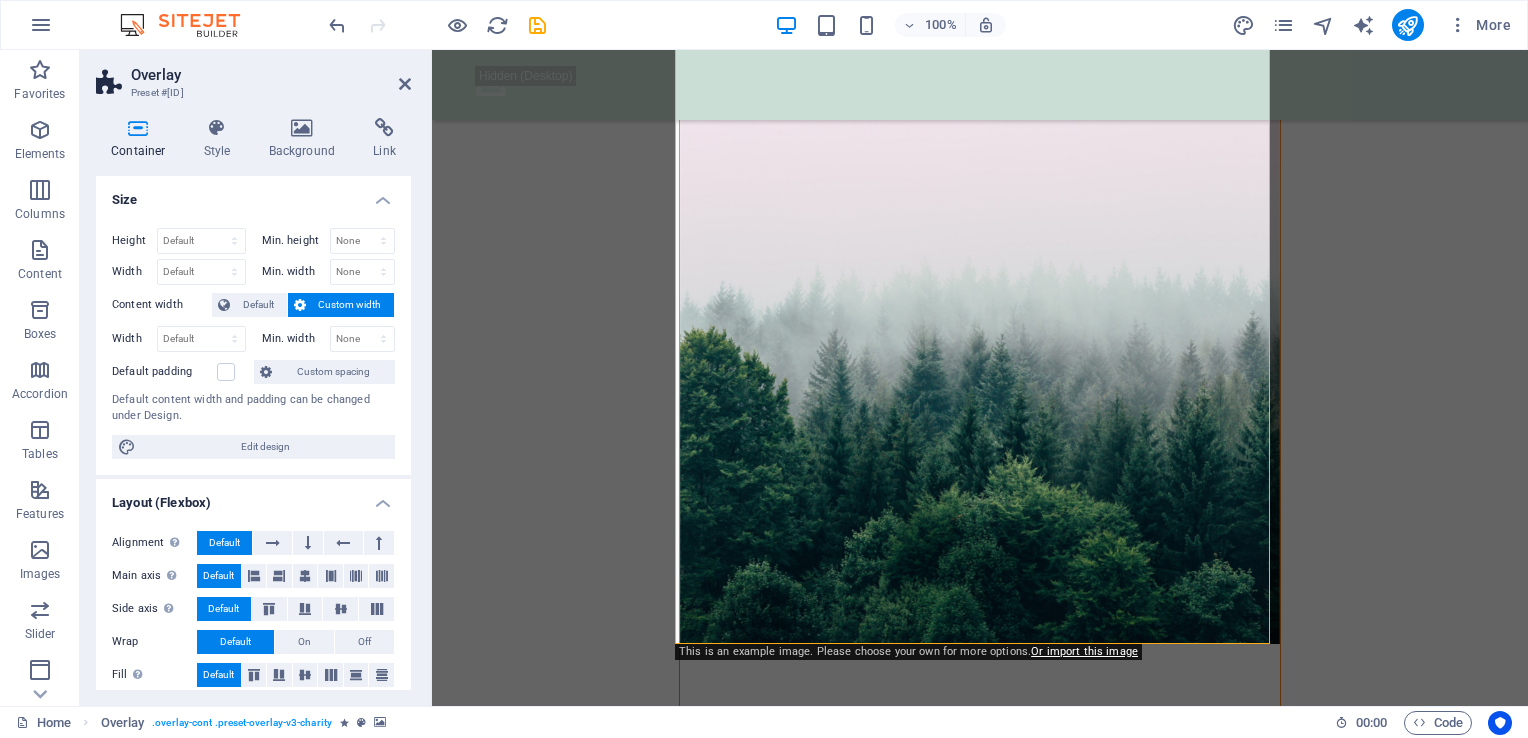 drag, startPoint x: 405, startPoint y: 238, endPoint x: 404, endPoint y: 266, distance: 28.01785 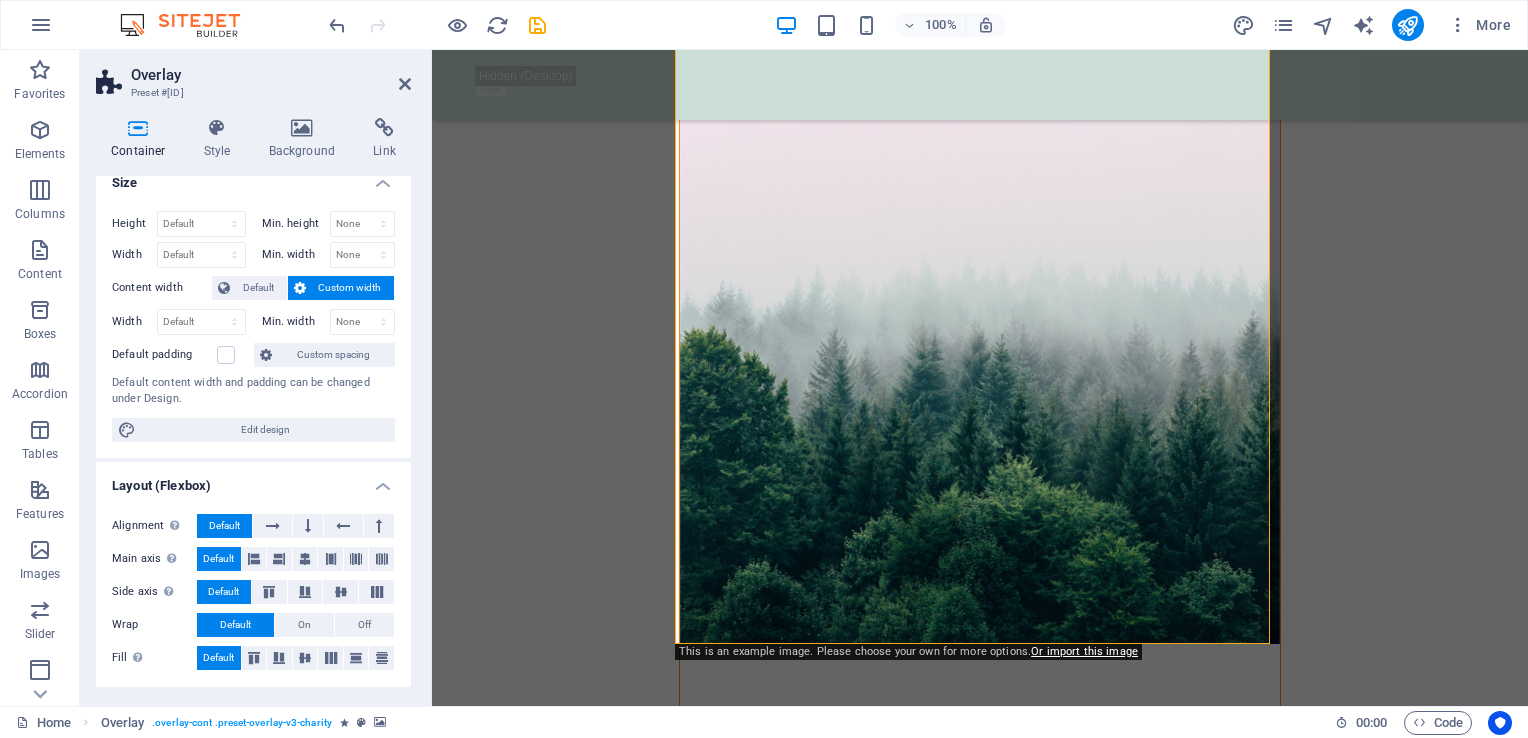 scroll, scrollTop: 0, scrollLeft: 0, axis: both 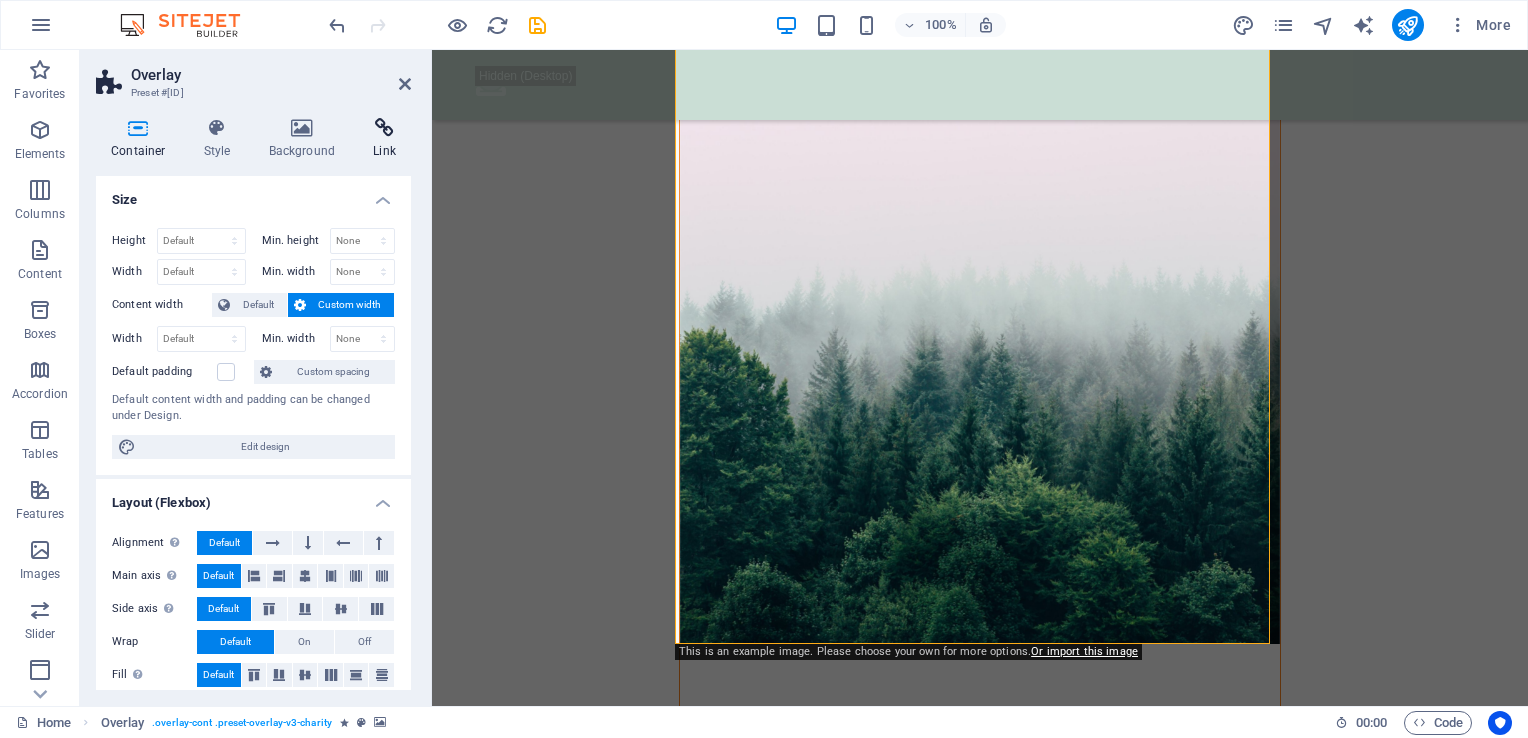 click at bounding box center [384, 128] 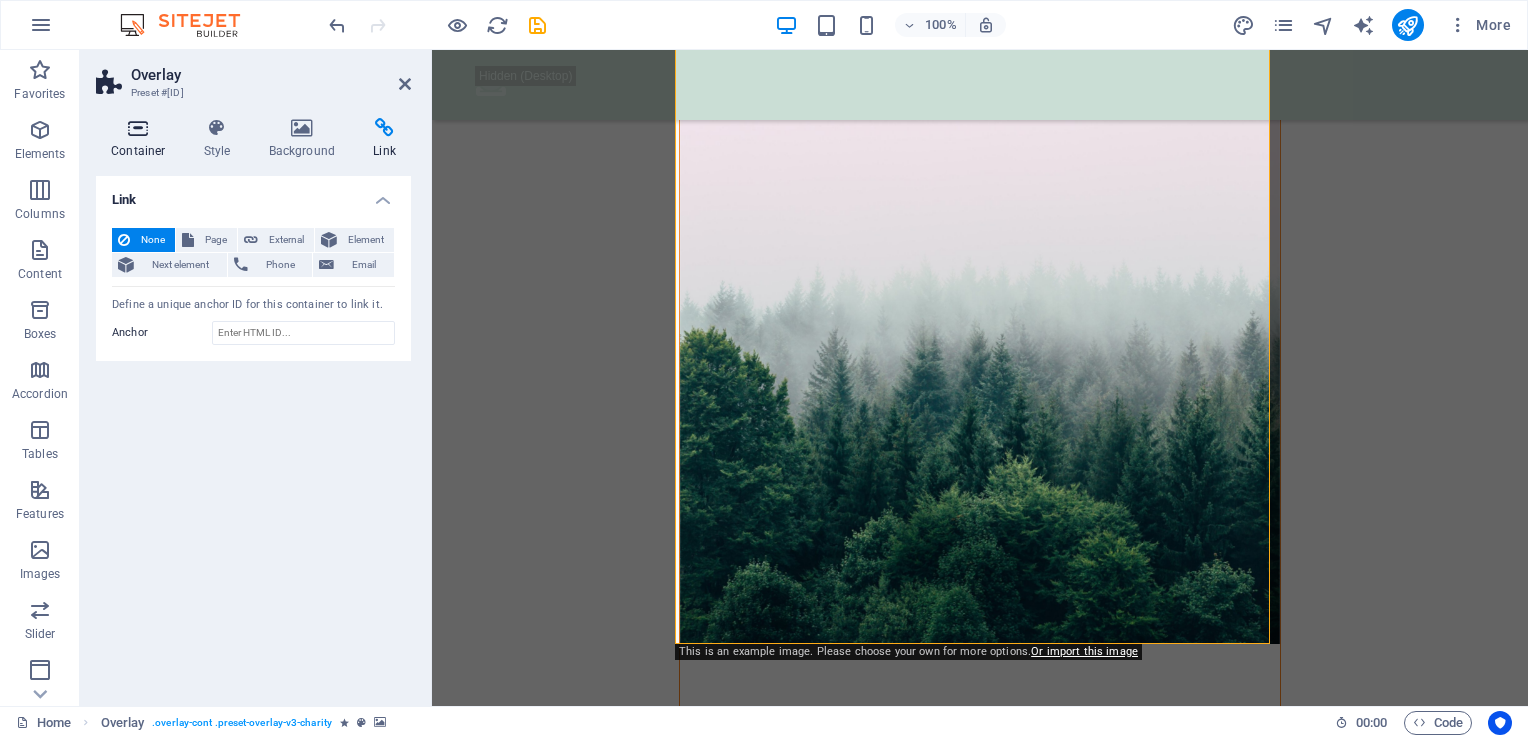 click on "Container" at bounding box center (142, 139) 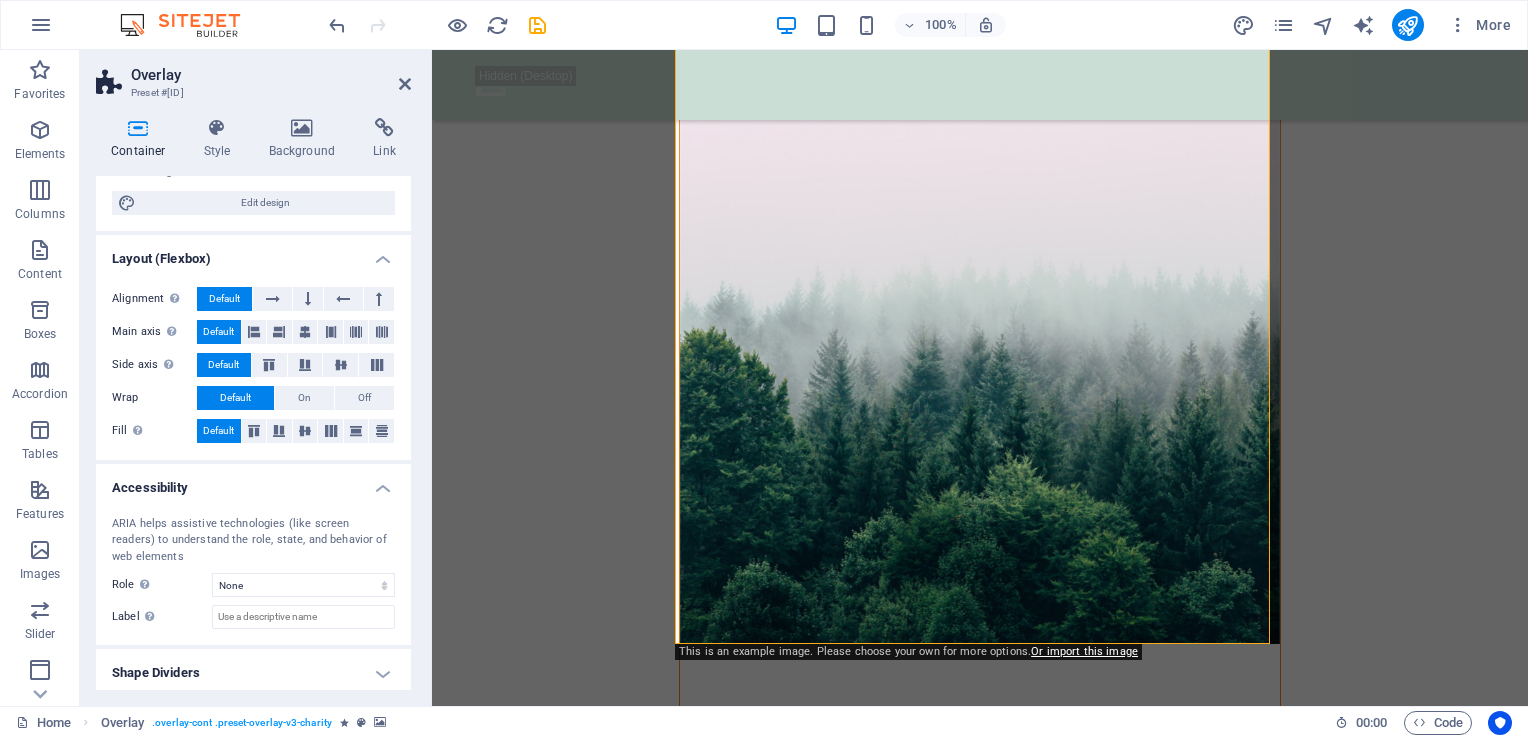 scroll, scrollTop: 248, scrollLeft: 0, axis: vertical 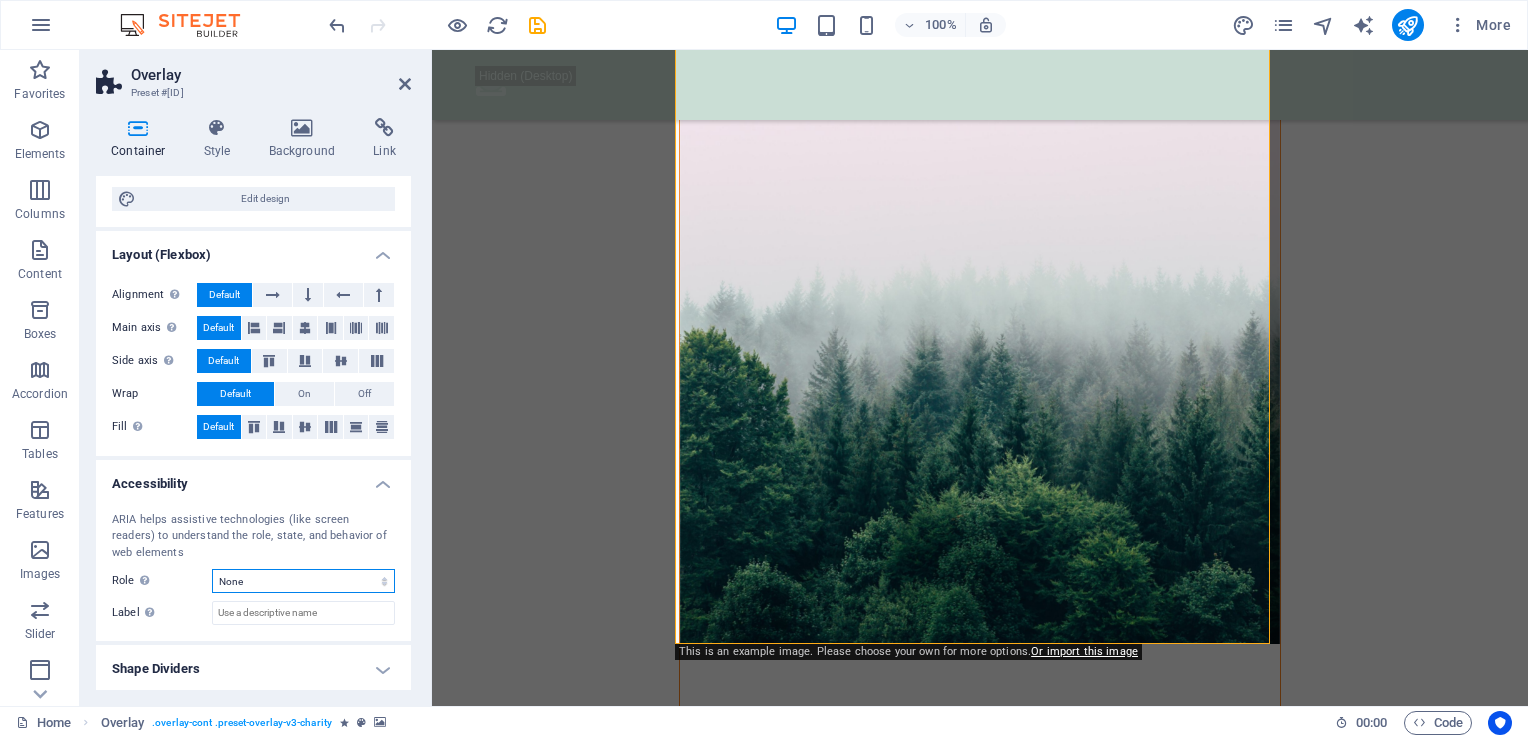 click on "None Alert Article Banner Comment Complementary Dialog Footer Header Marquee Presentation Region Section Separator Status Timer" at bounding box center (303, 581) 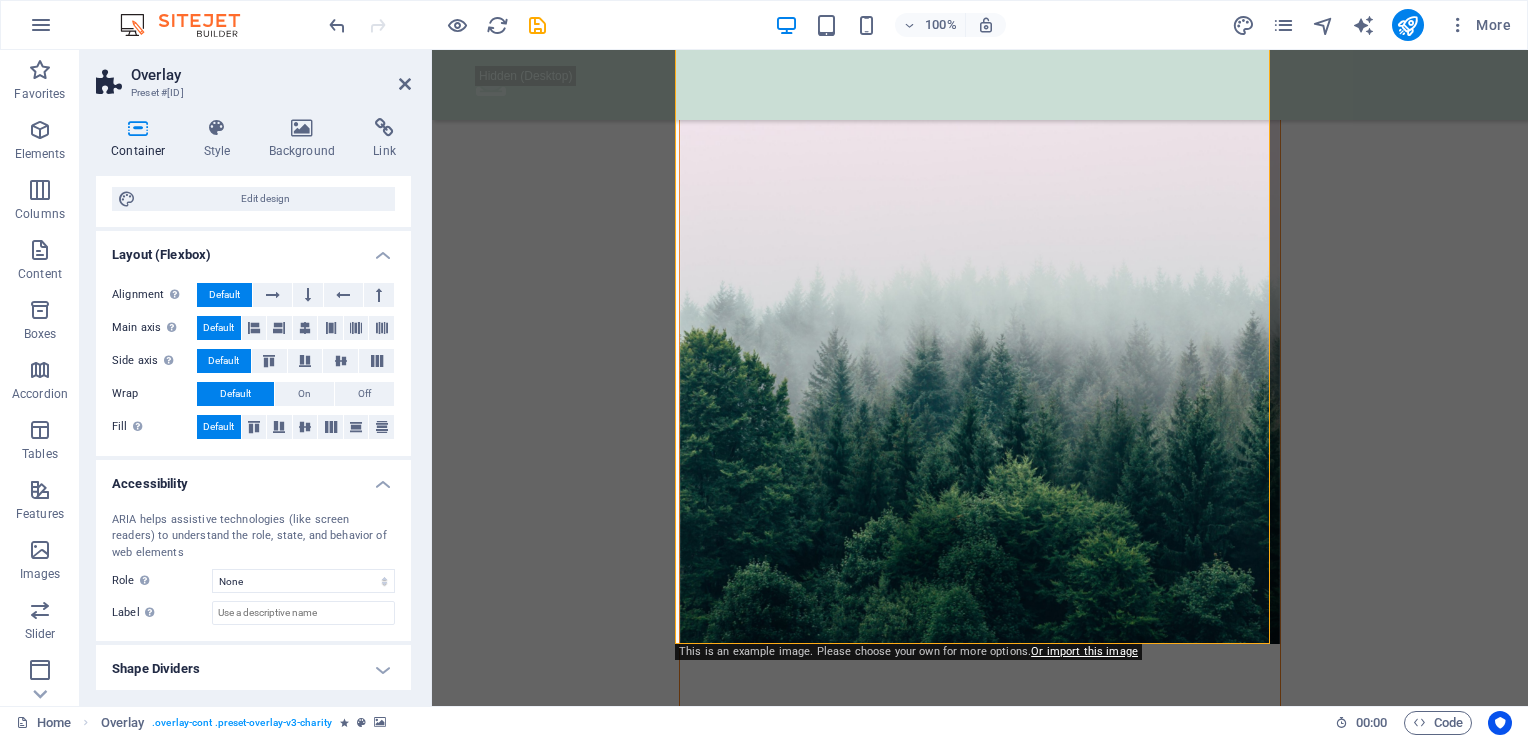 drag, startPoint x: 861, startPoint y: 296, endPoint x: 433, endPoint y: 244, distance: 431.1473 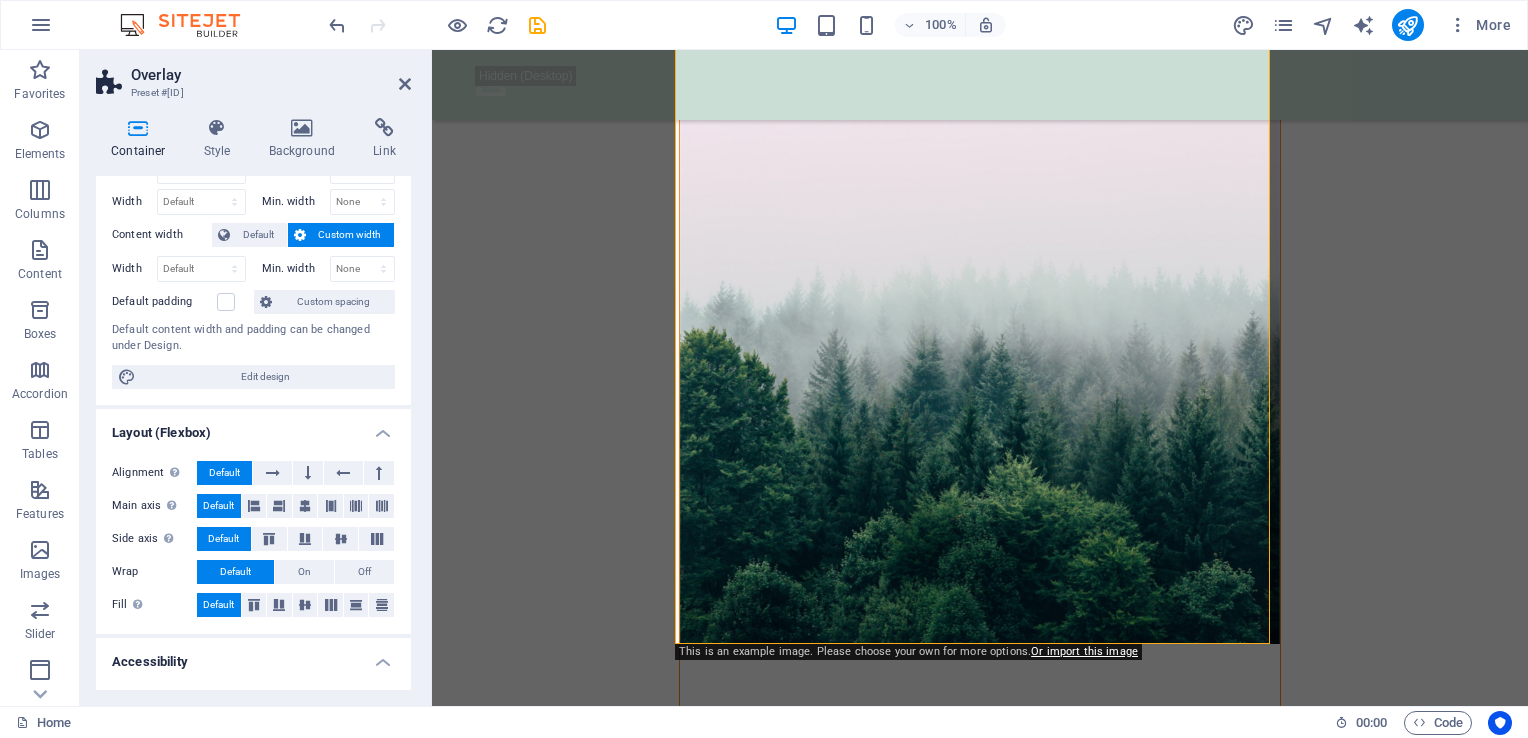 scroll, scrollTop: 0, scrollLeft: 0, axis: both 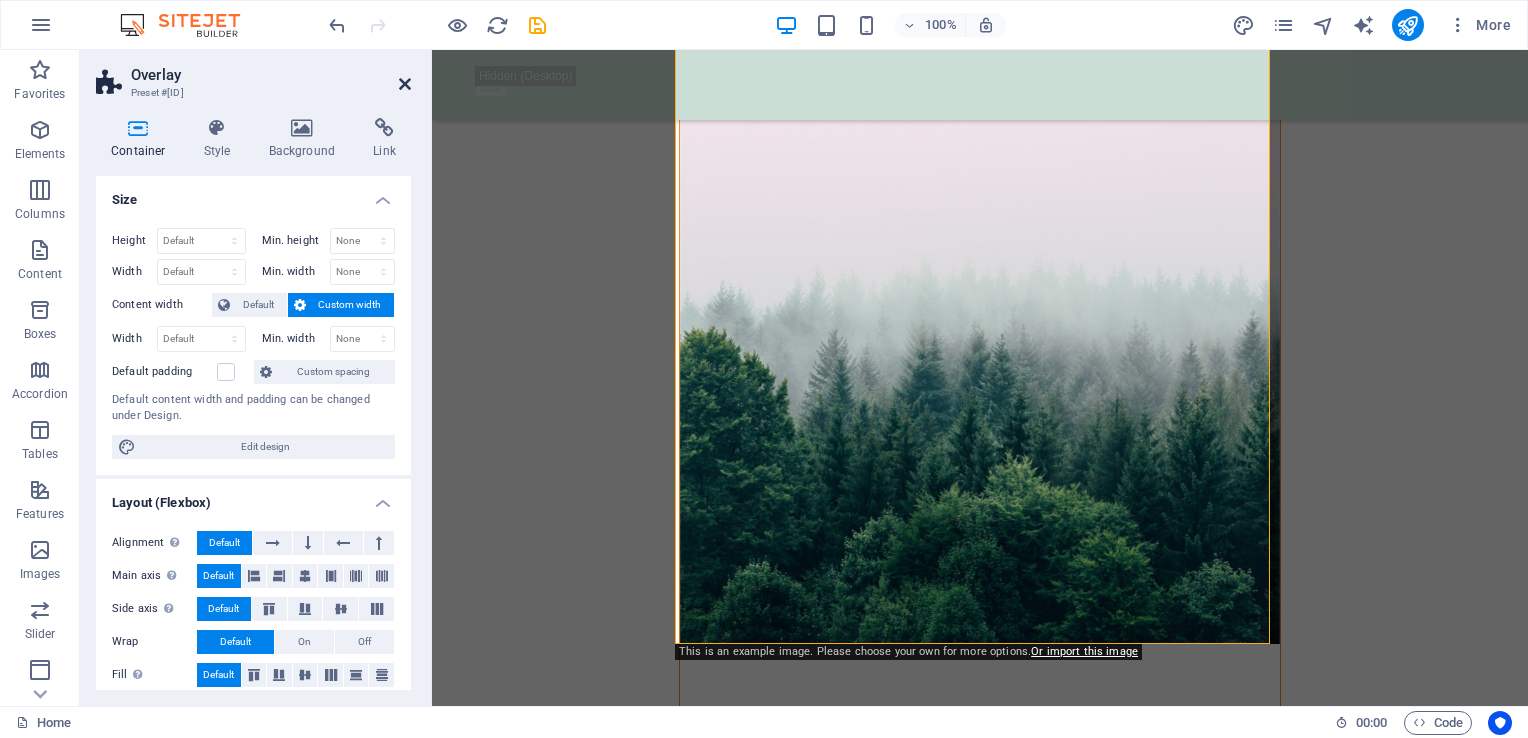 click at bounding box center [405, 84] 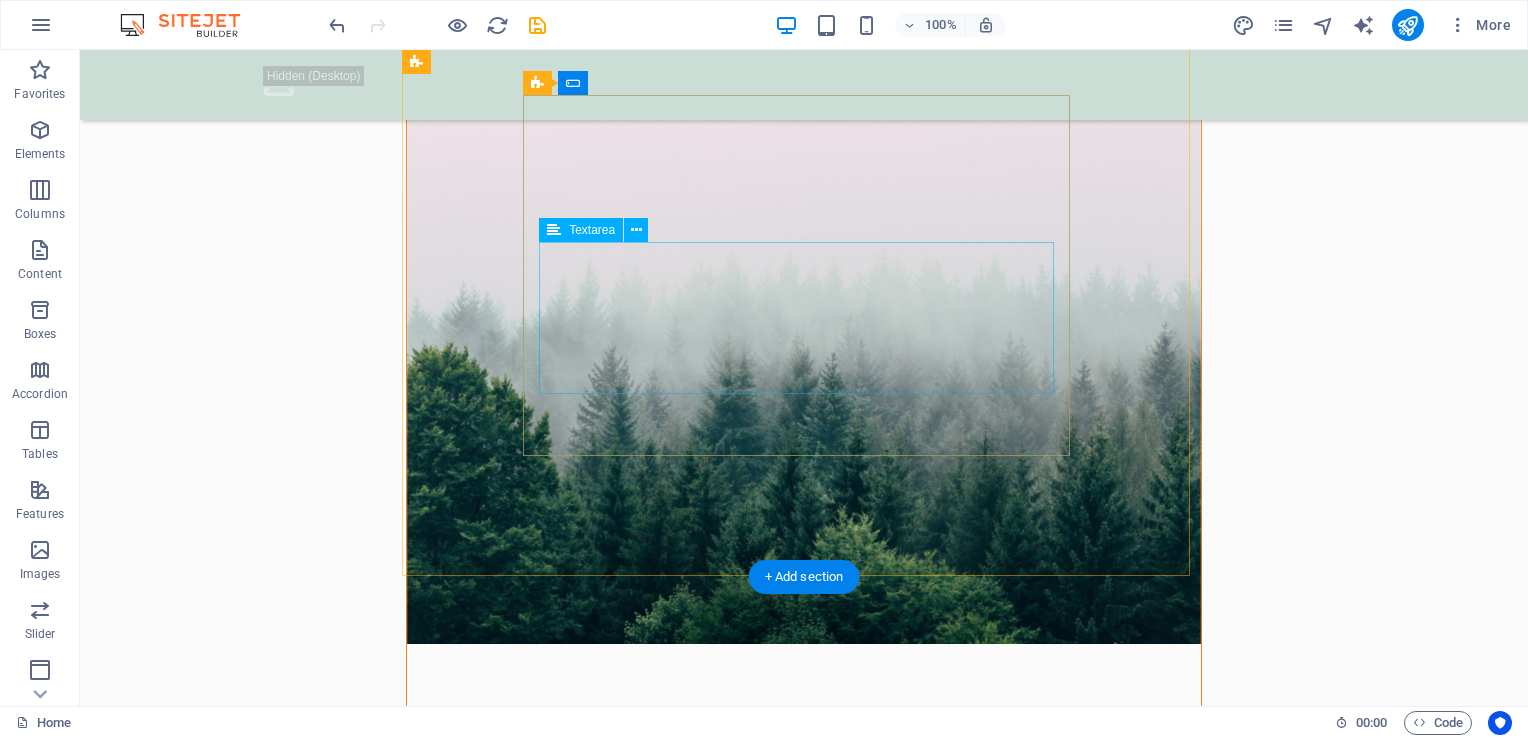 click at bounding box center (804, 1110) 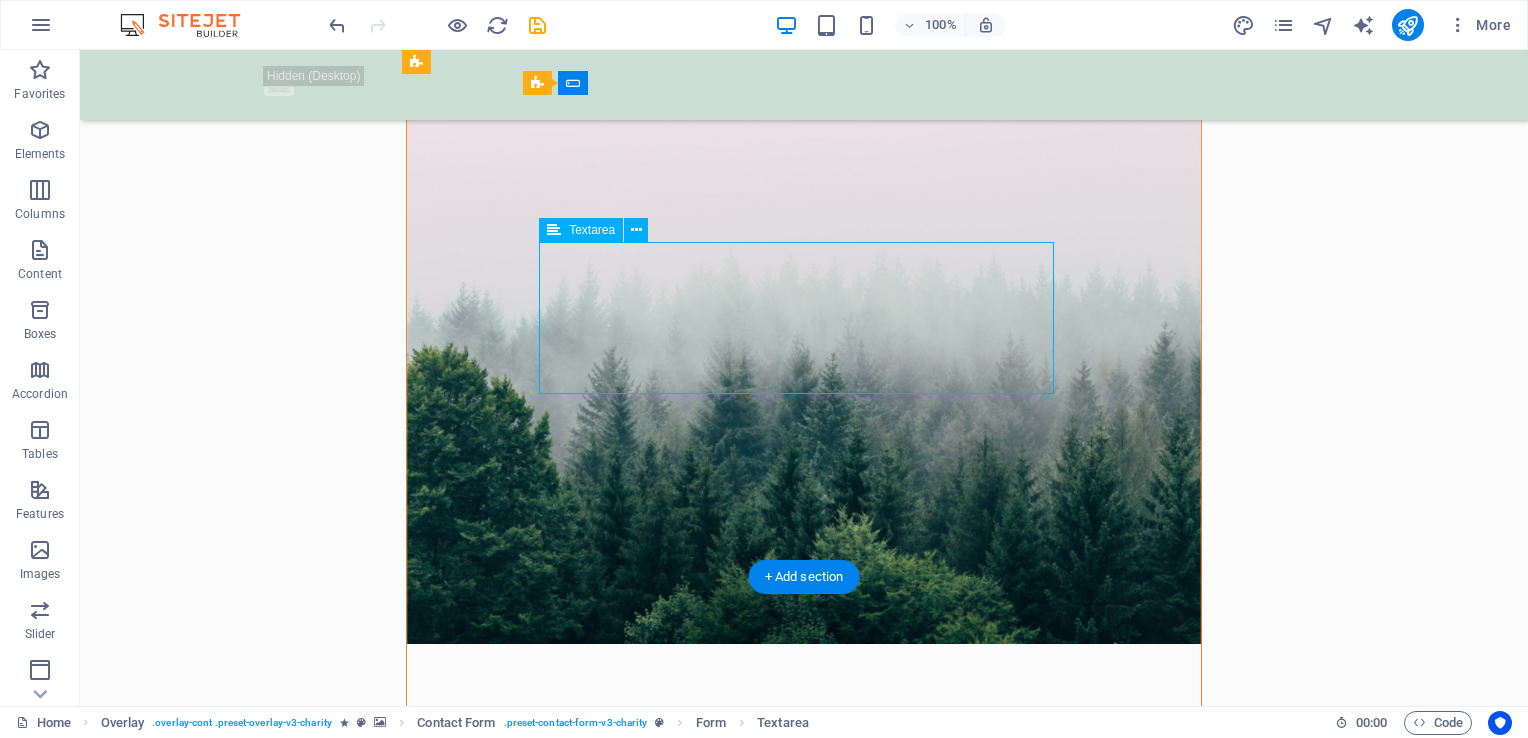 click at bounding box center (804, 1110) 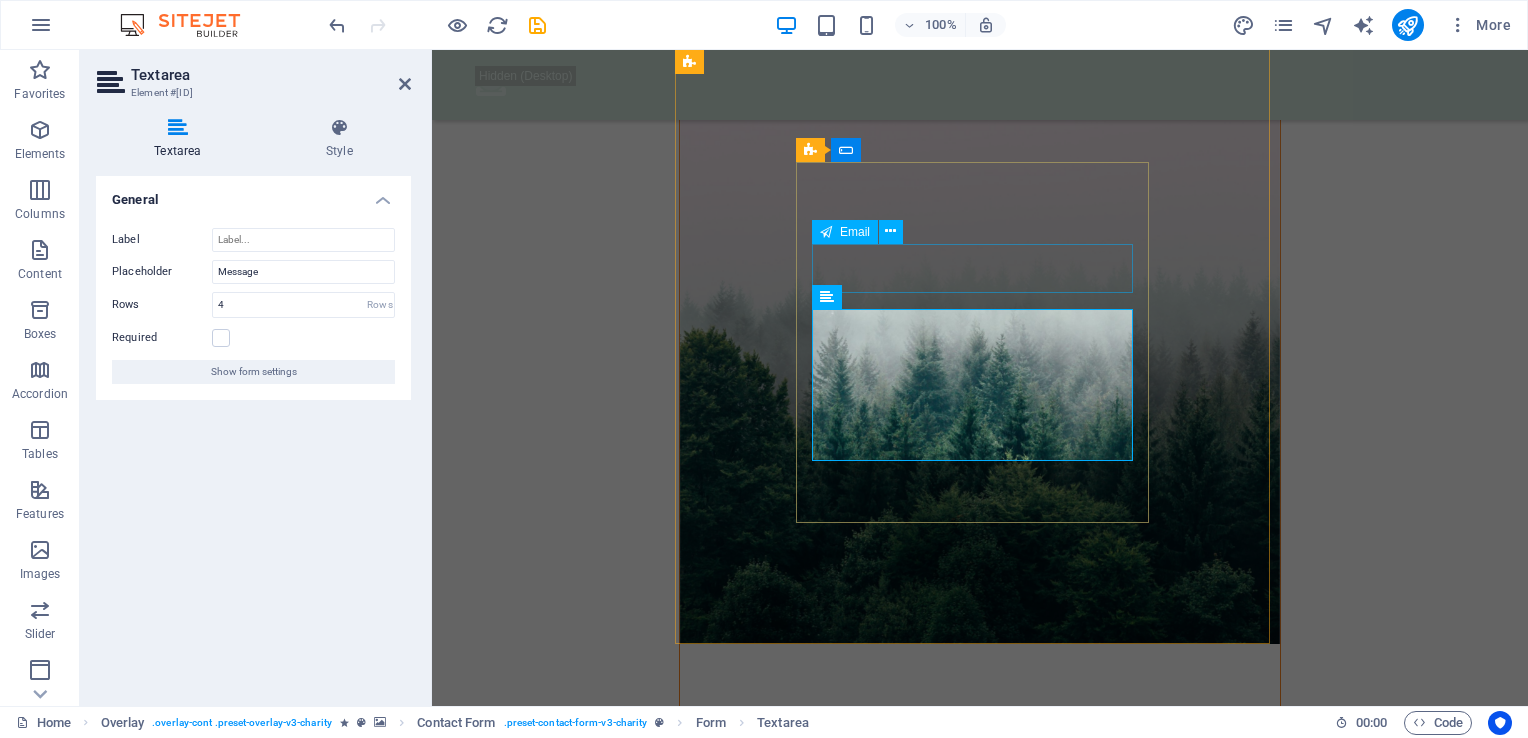 click at bounding box center [980, 1044] 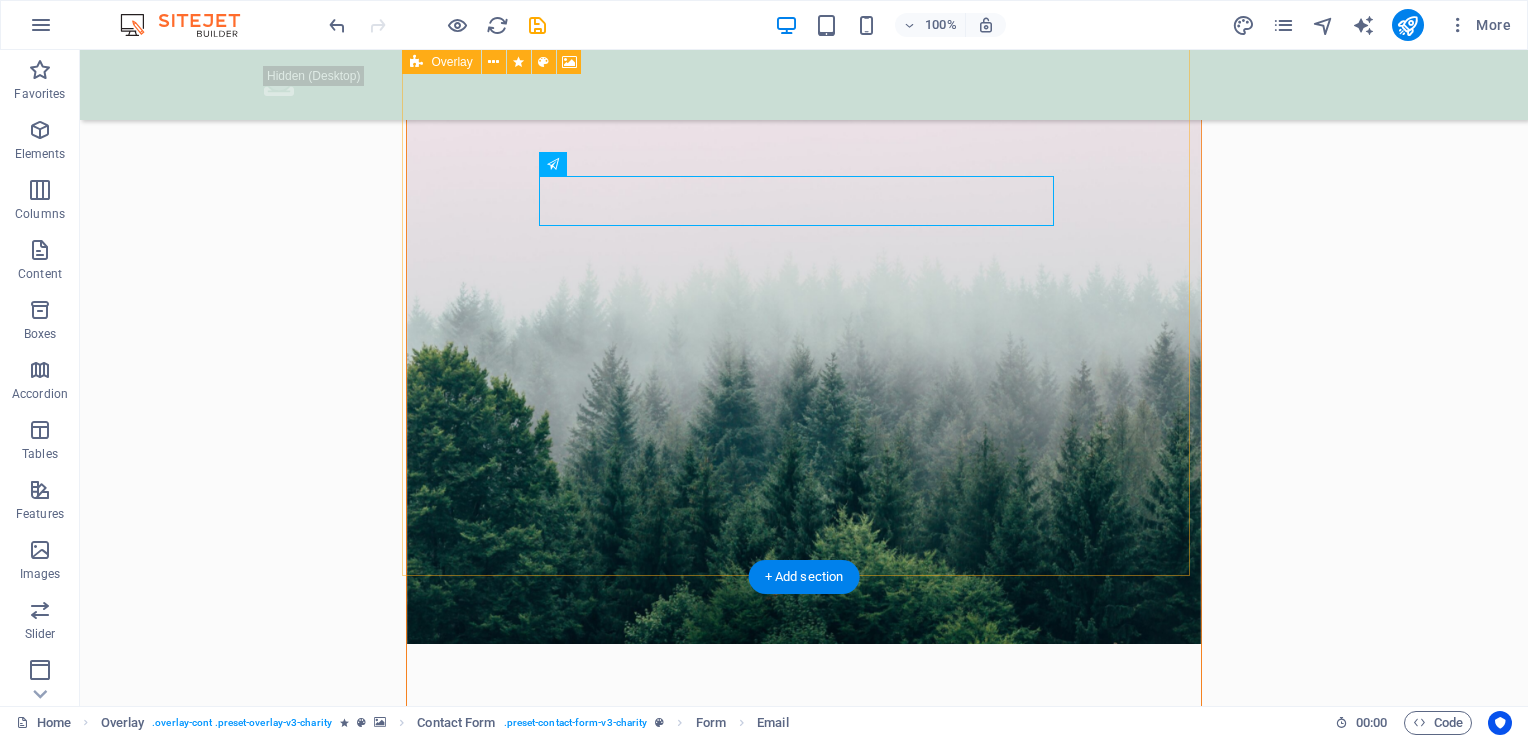 click at bounding box center (804, 275) 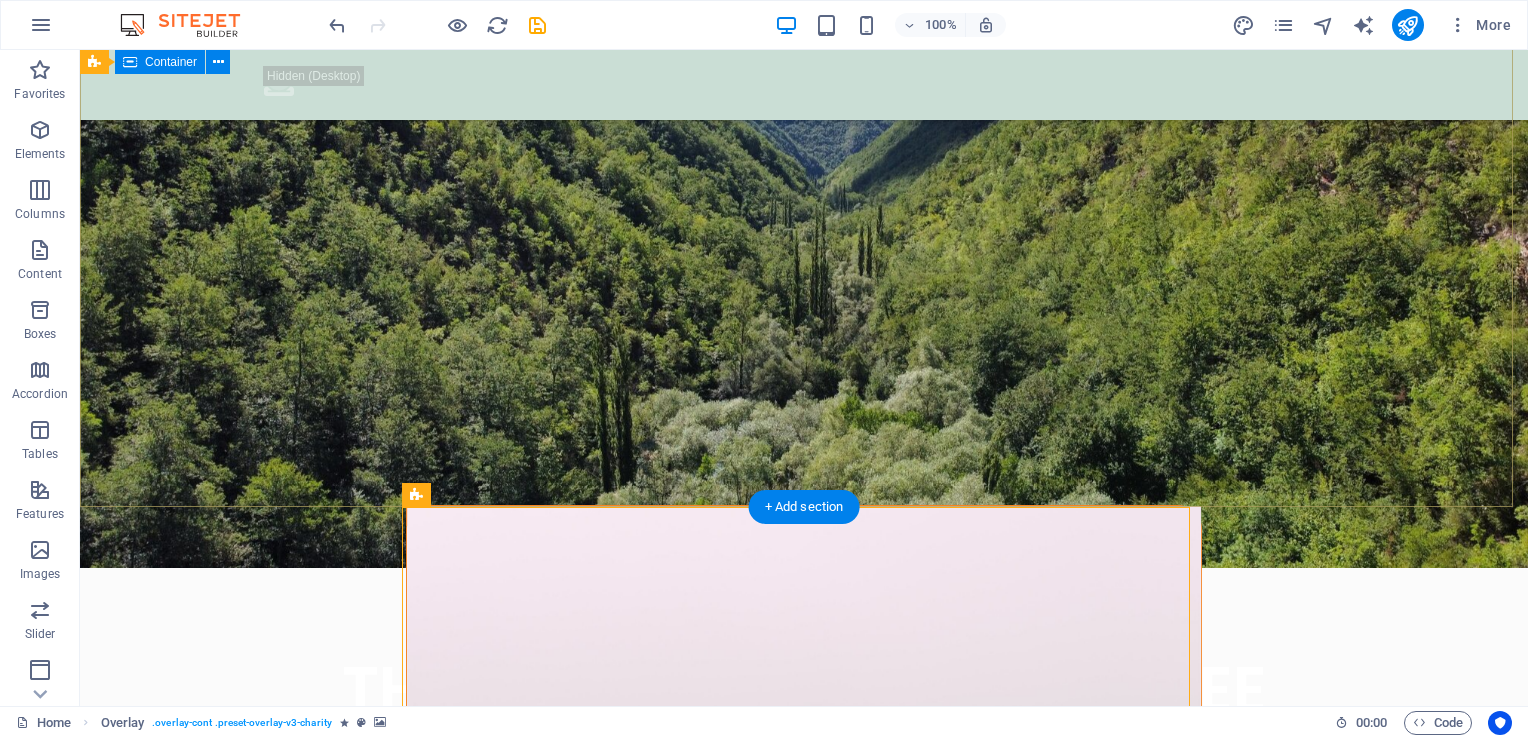 scroll, scrollTop: 200, scrollLeft: 0, axis: vertical 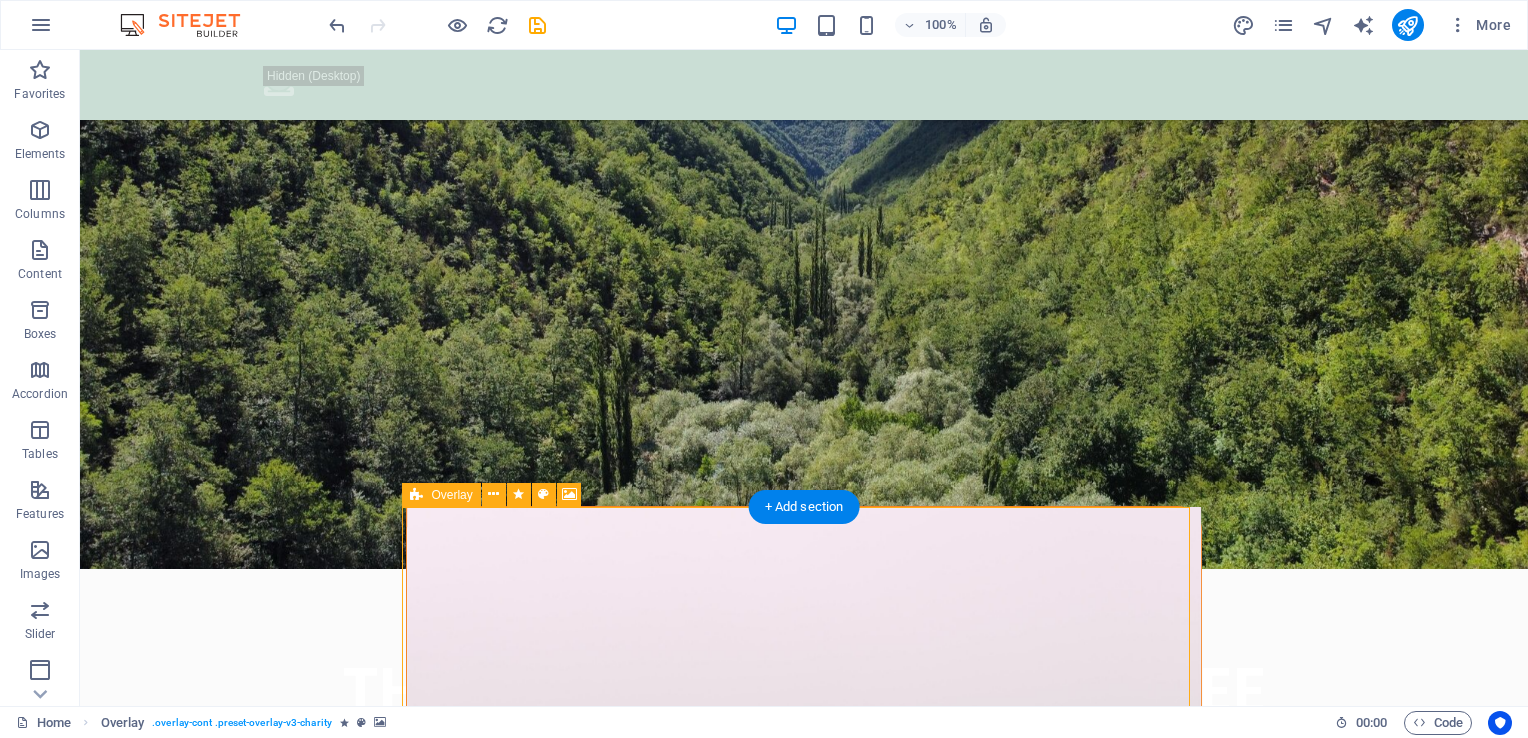 click at bounding box center (804, 842) 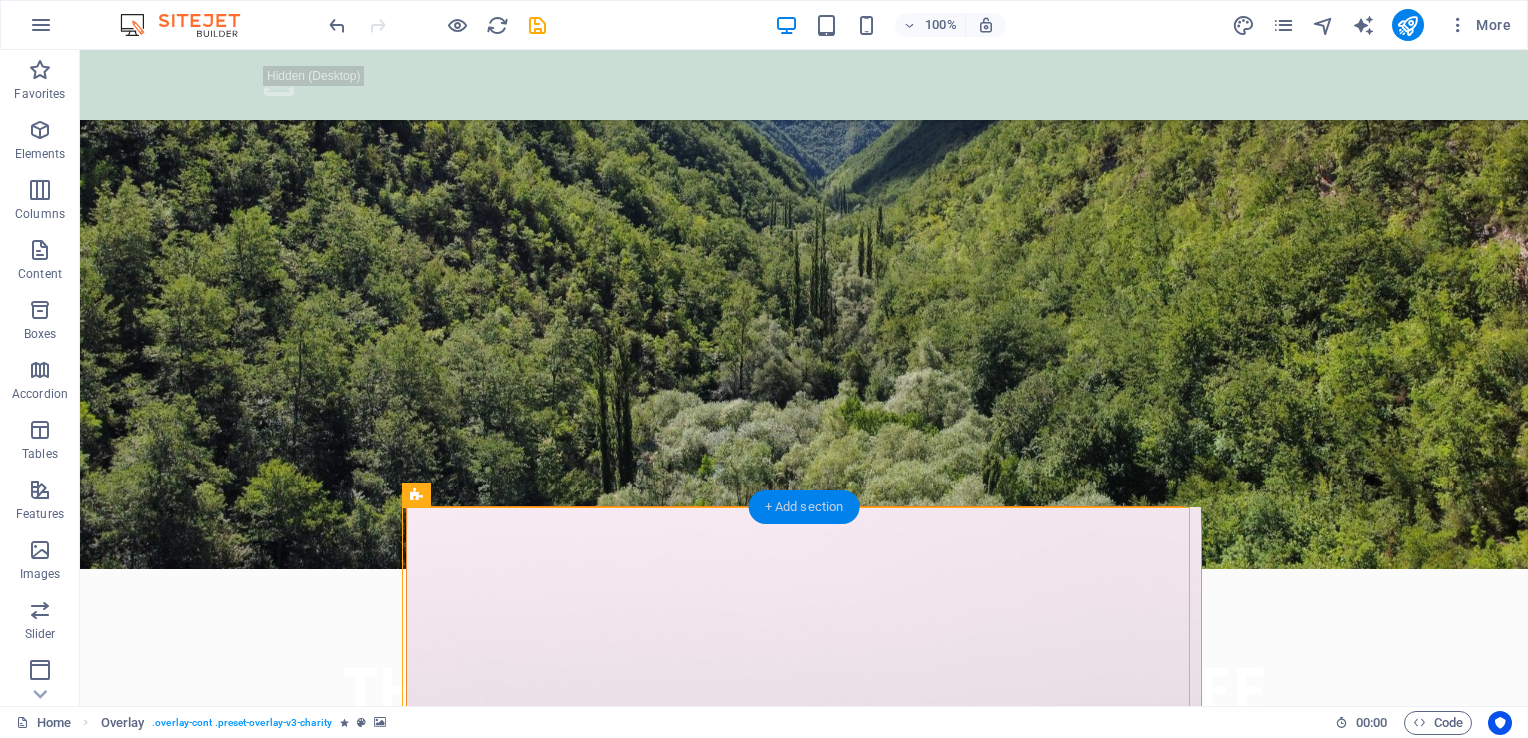 click on "+ Add section" at bounding box center [804, 507] 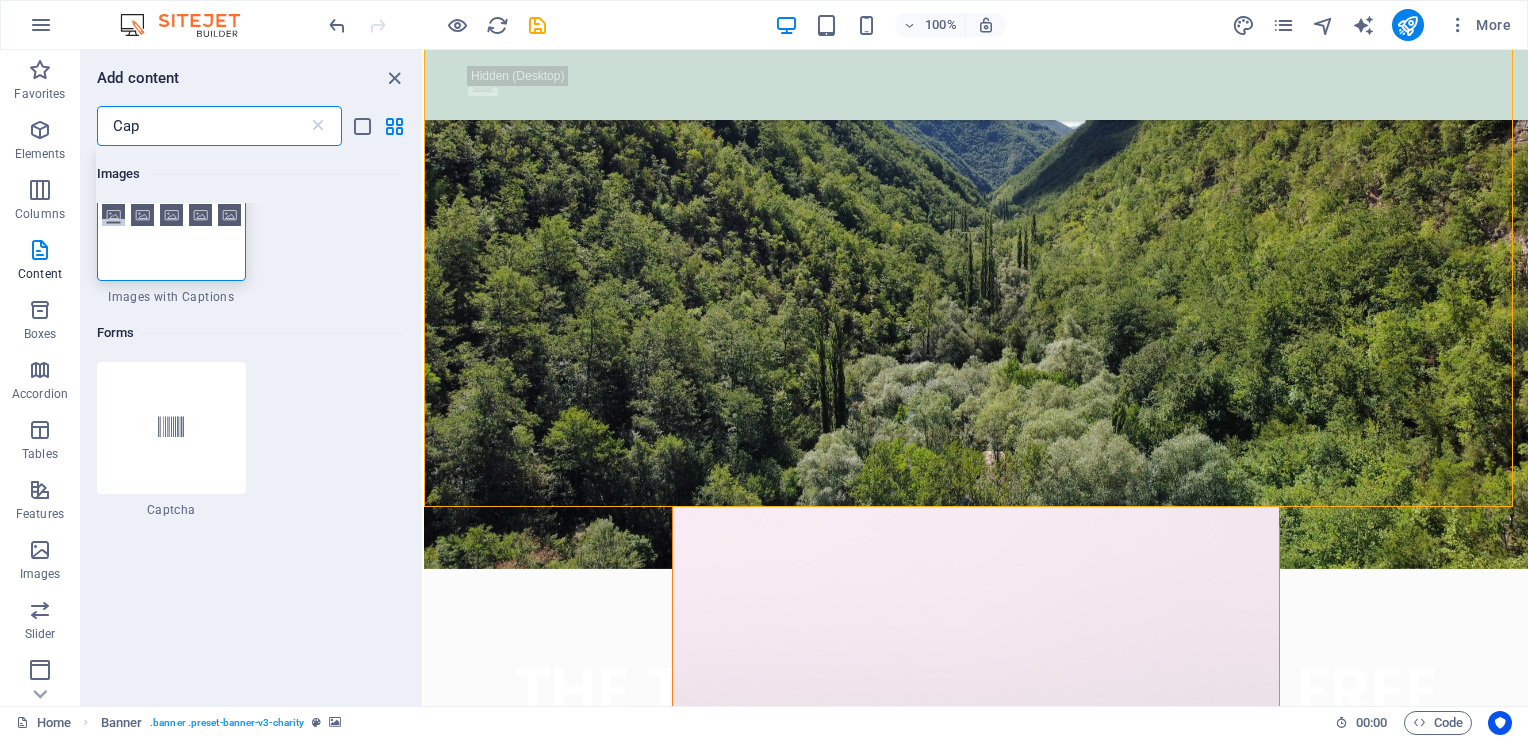 scroll, scrollTop: 100, scrollLeft: 0, axis: vertical 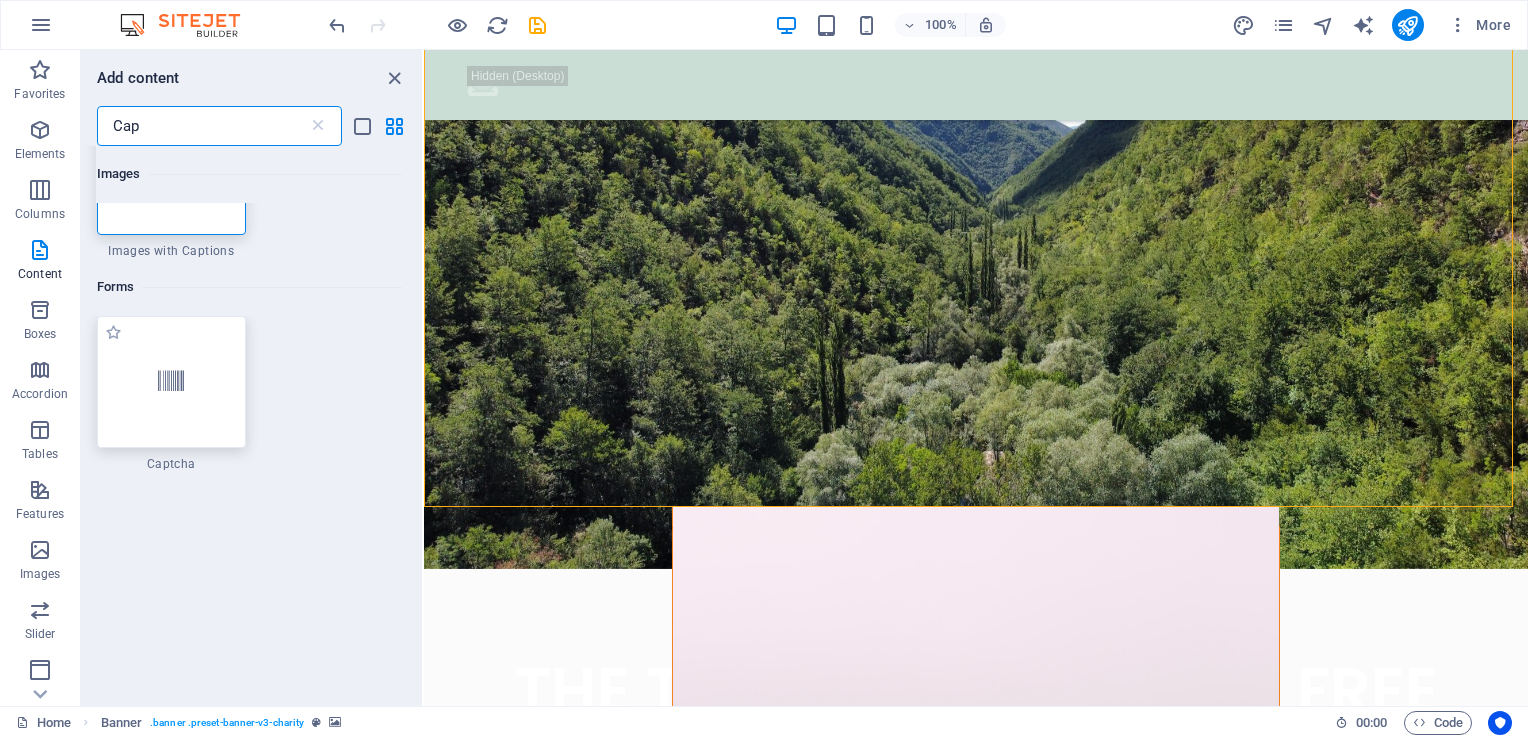click at bounding box center (171, 382) 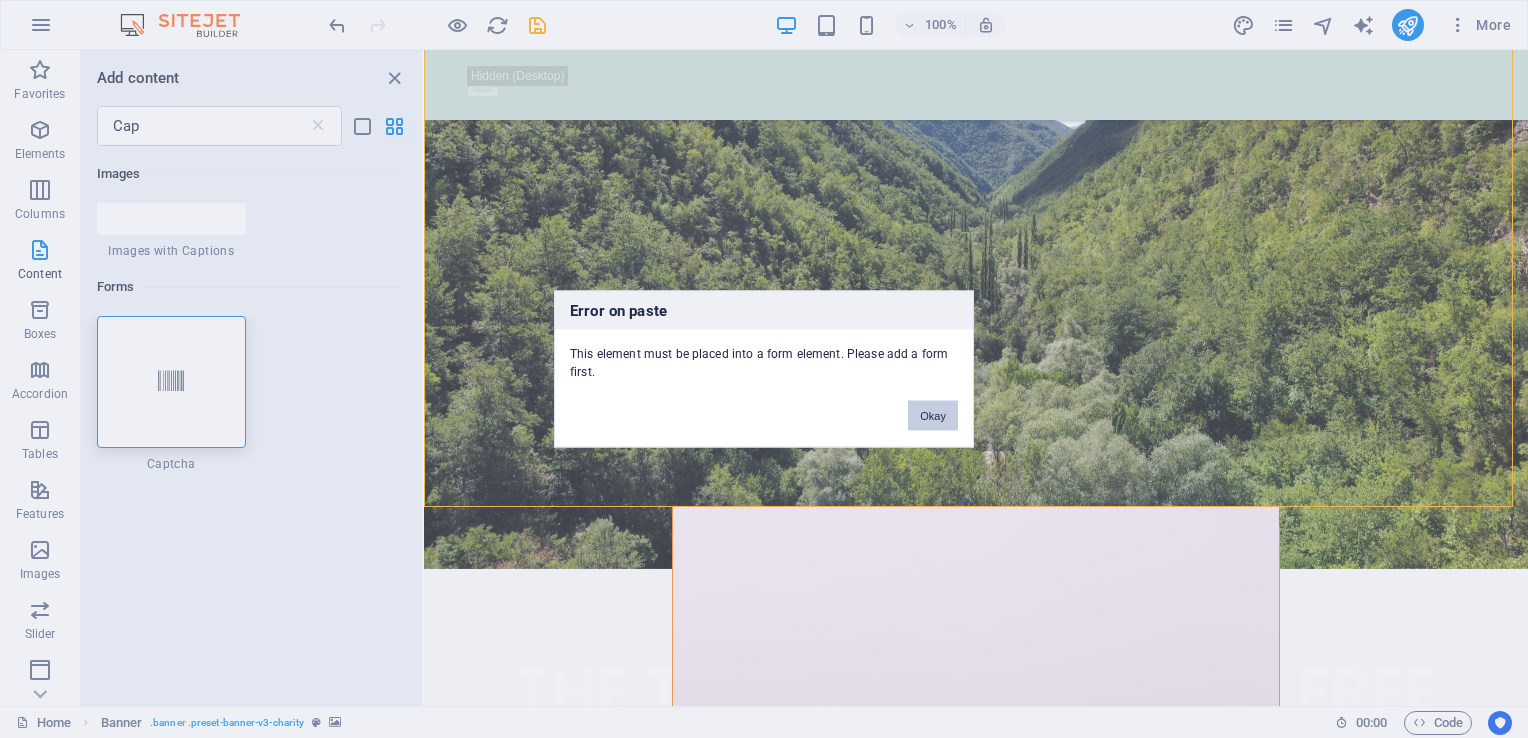 click on "Okay" at bounding box center (933, 416) 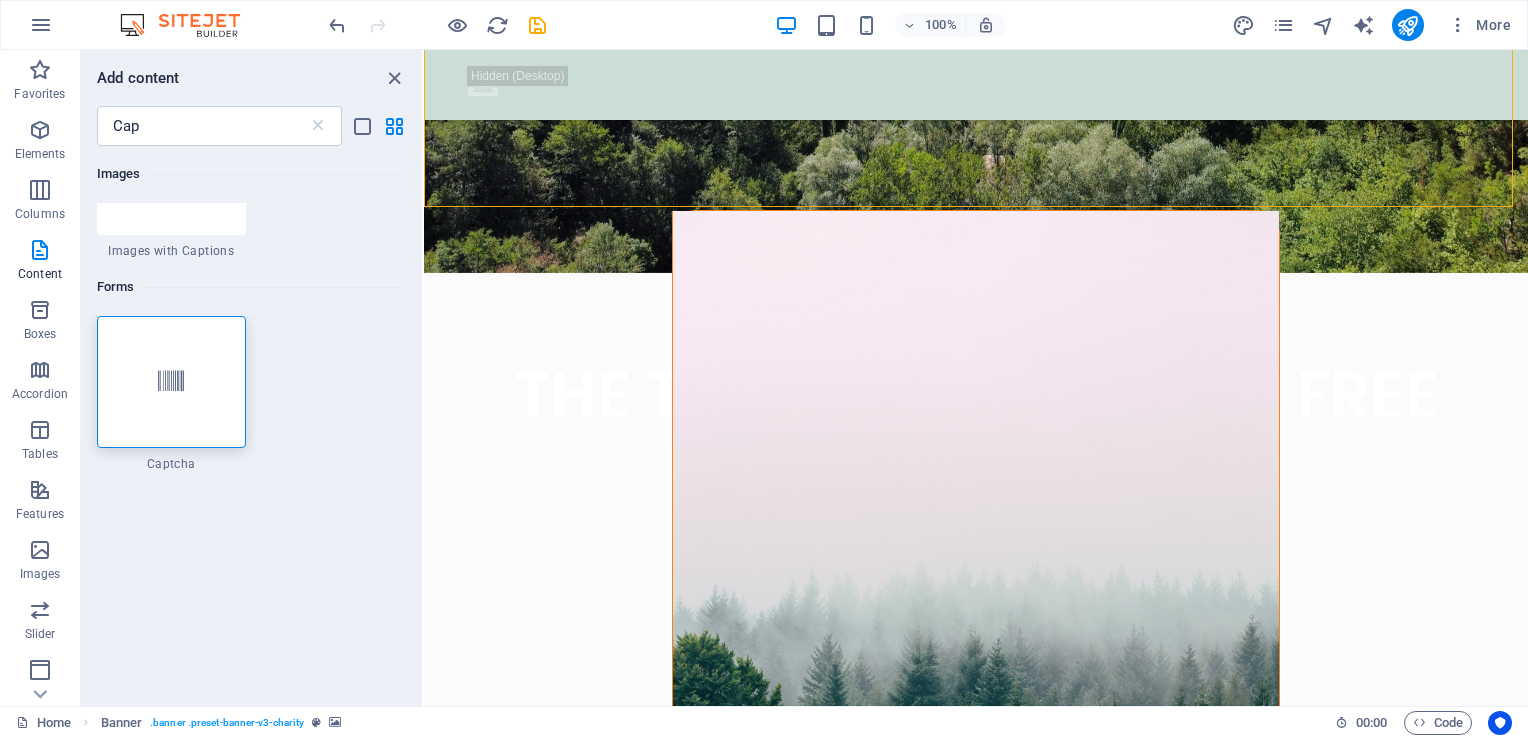 scroll, scrollTop: 500, scrollLeft: 0, axis: vertical 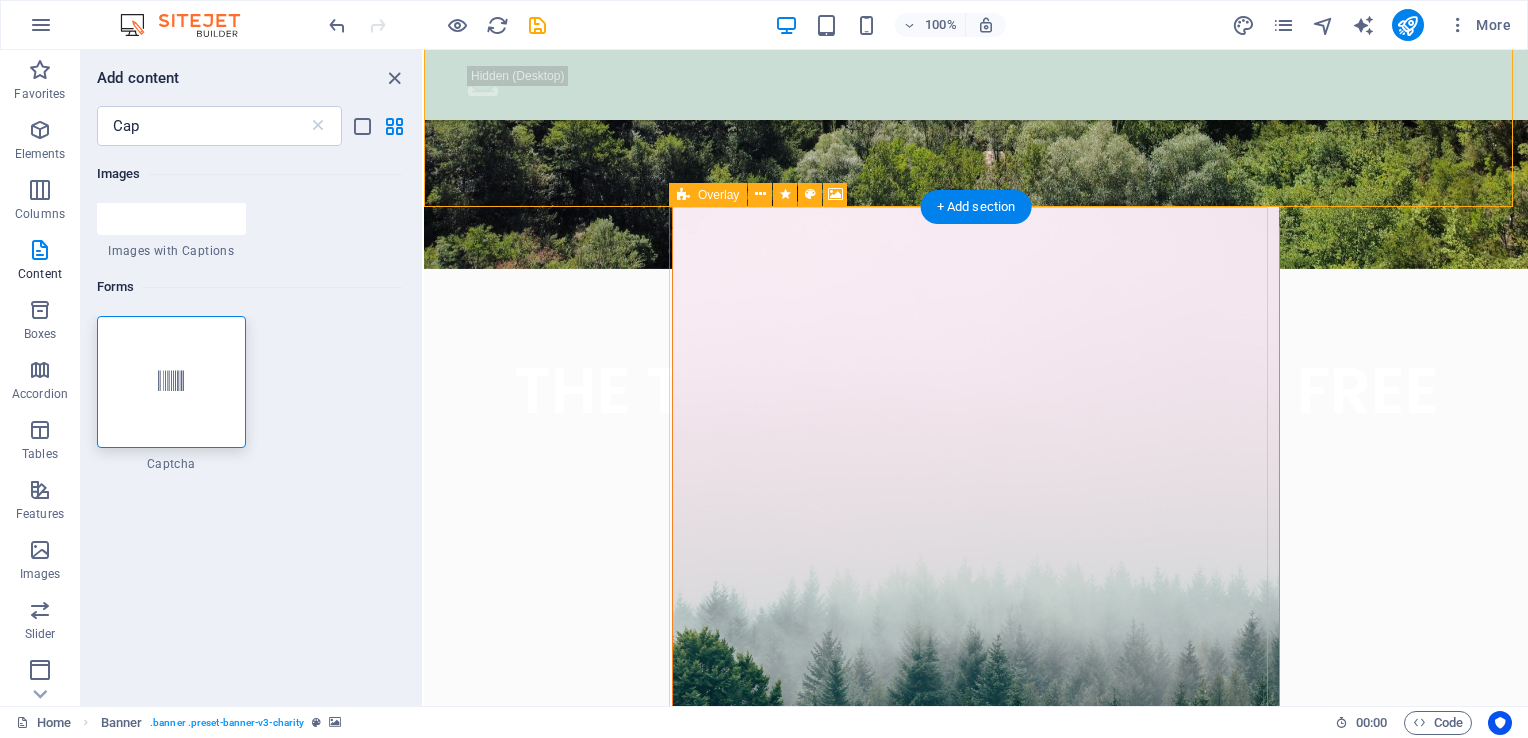 click at bounding box center (975, 575) 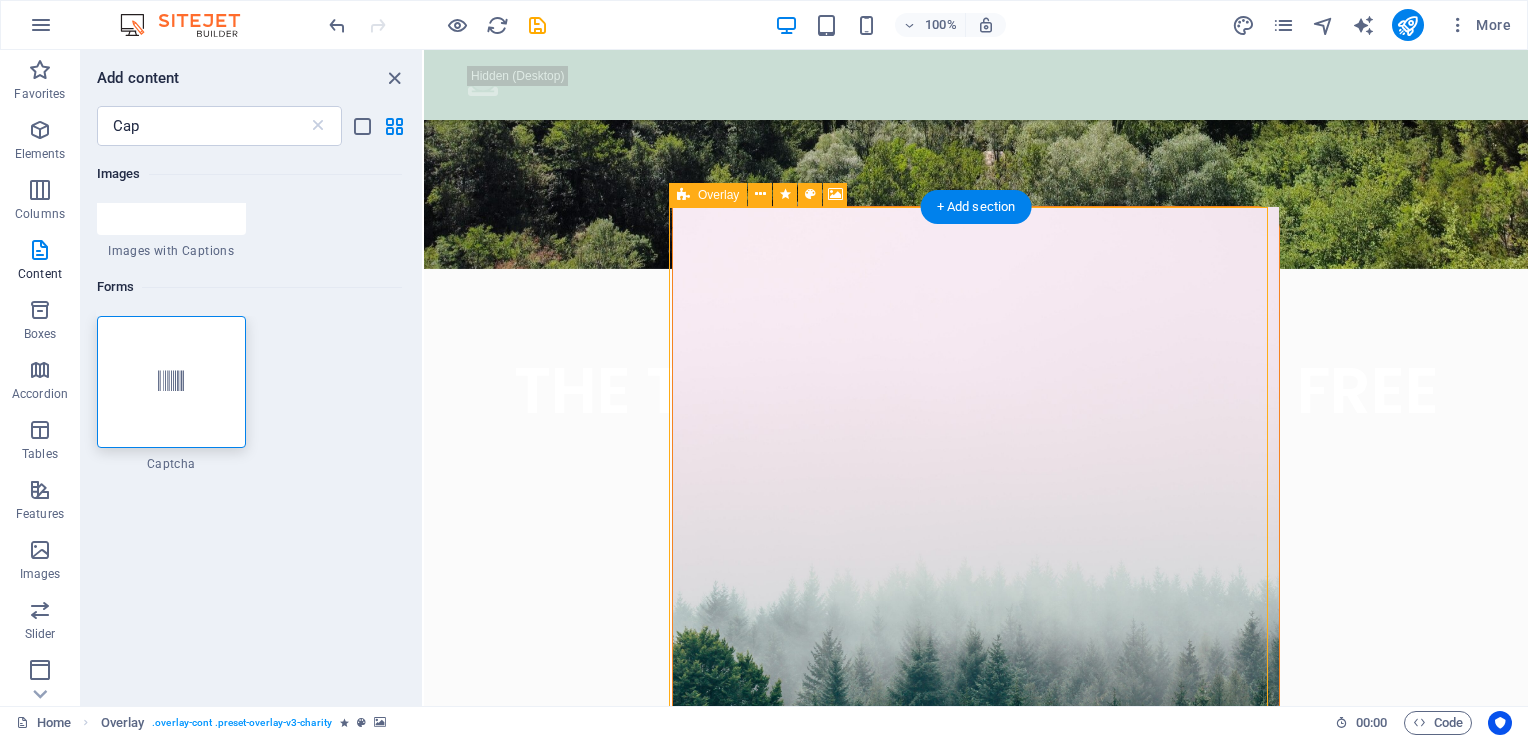 click at bounding box center [975, 575] 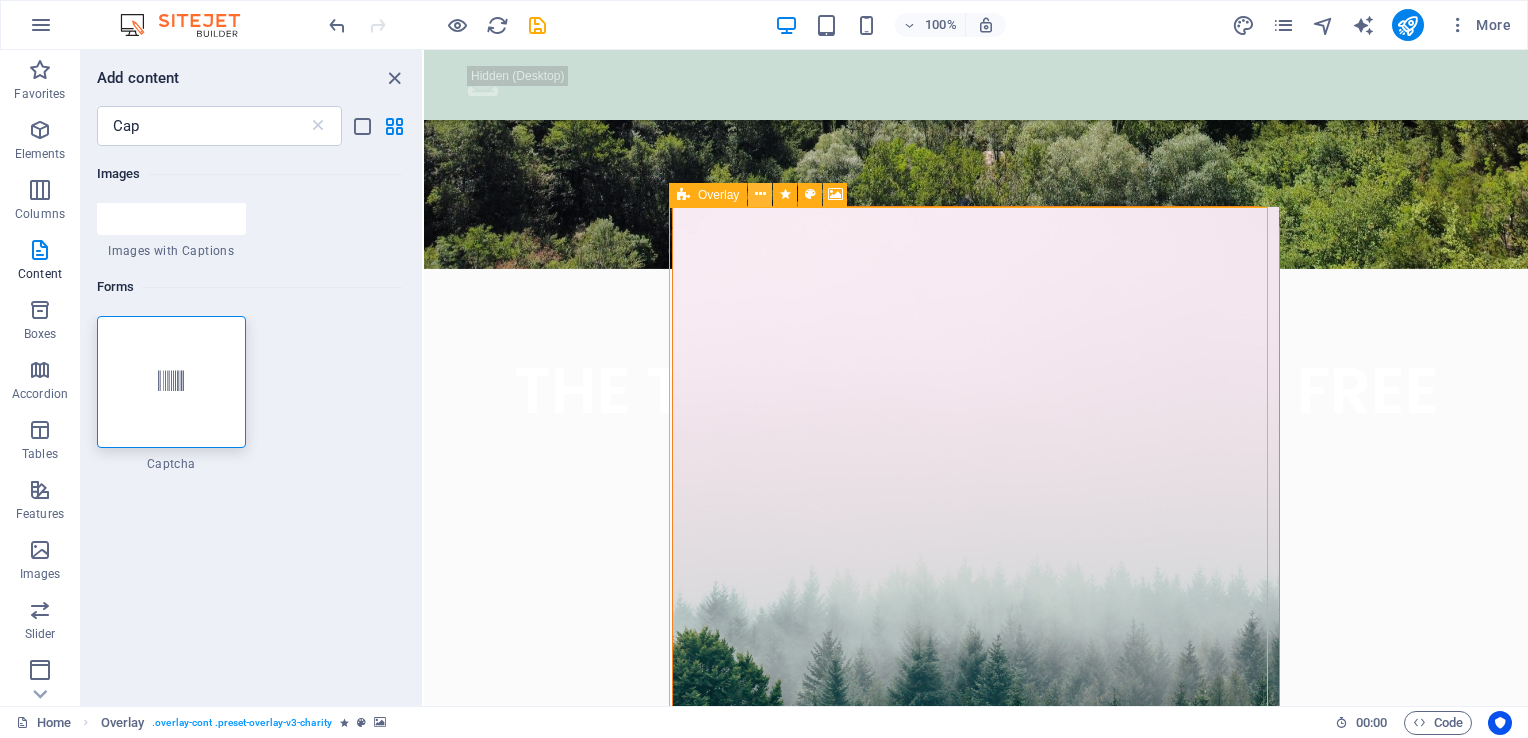 click at bounding box center [760, 194] 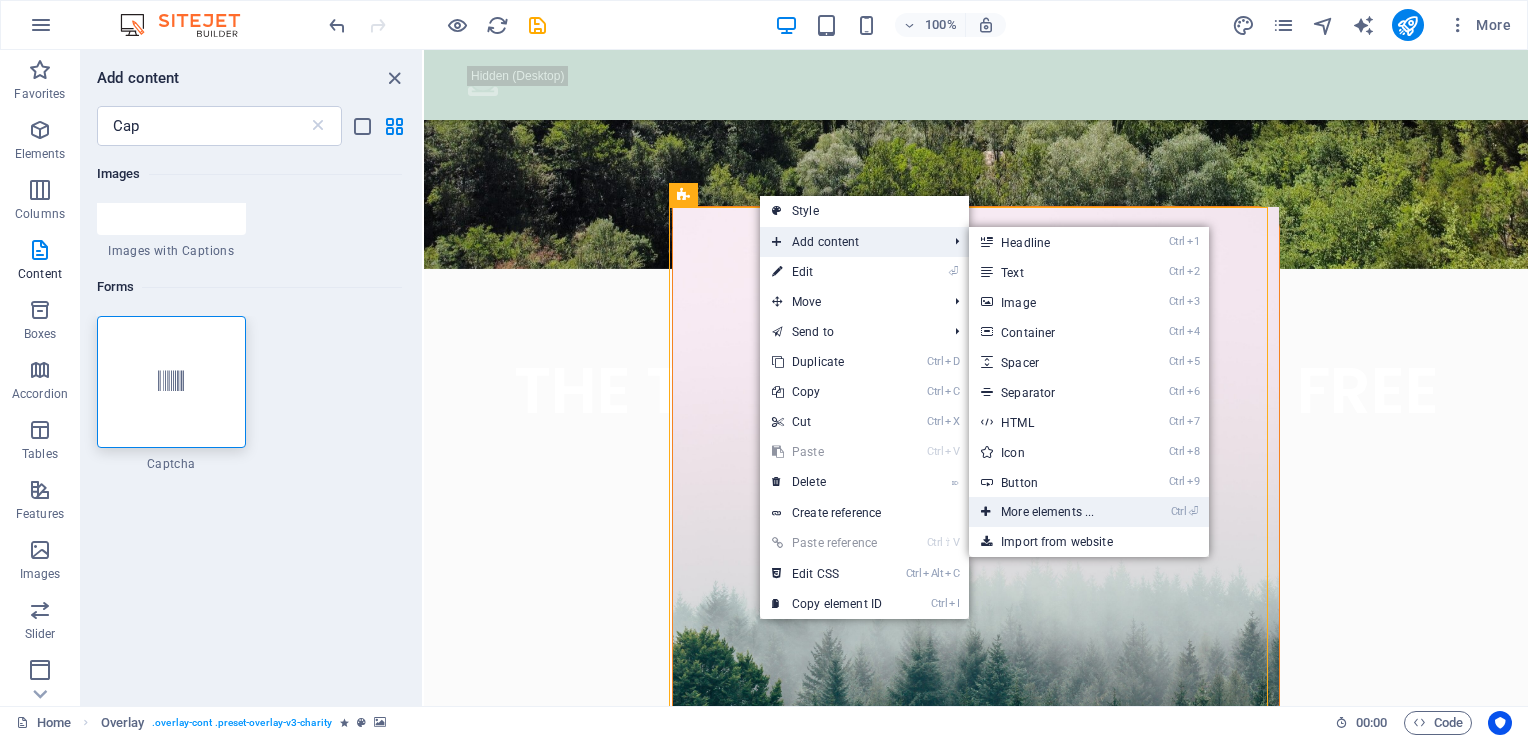 click on "Ctrl ⏎  More elements ..." at bounding box center (1051, 512) 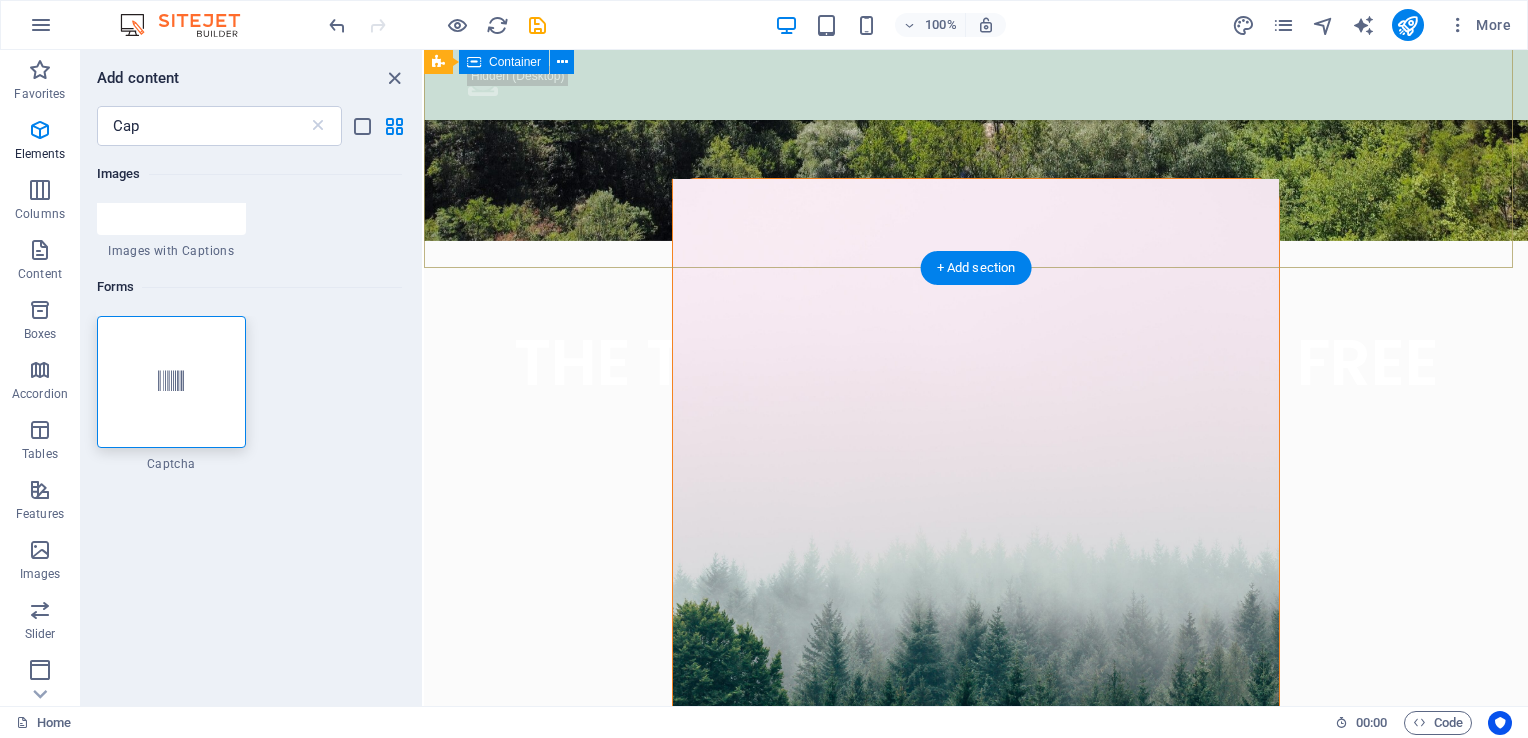 scroll, scrollTop: 600, scrollLeft: 0, axis: vertical 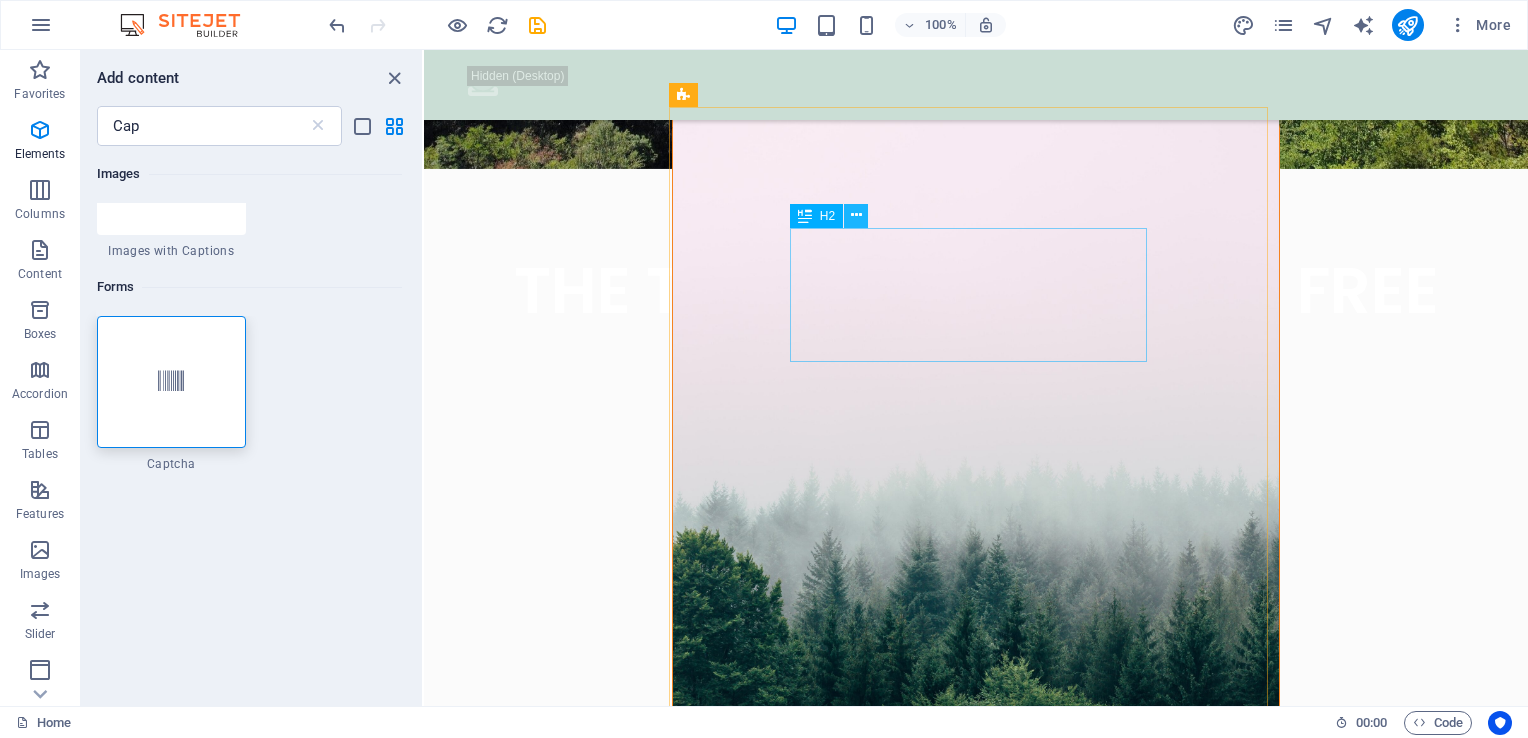 click at bounding box center [856, 215] 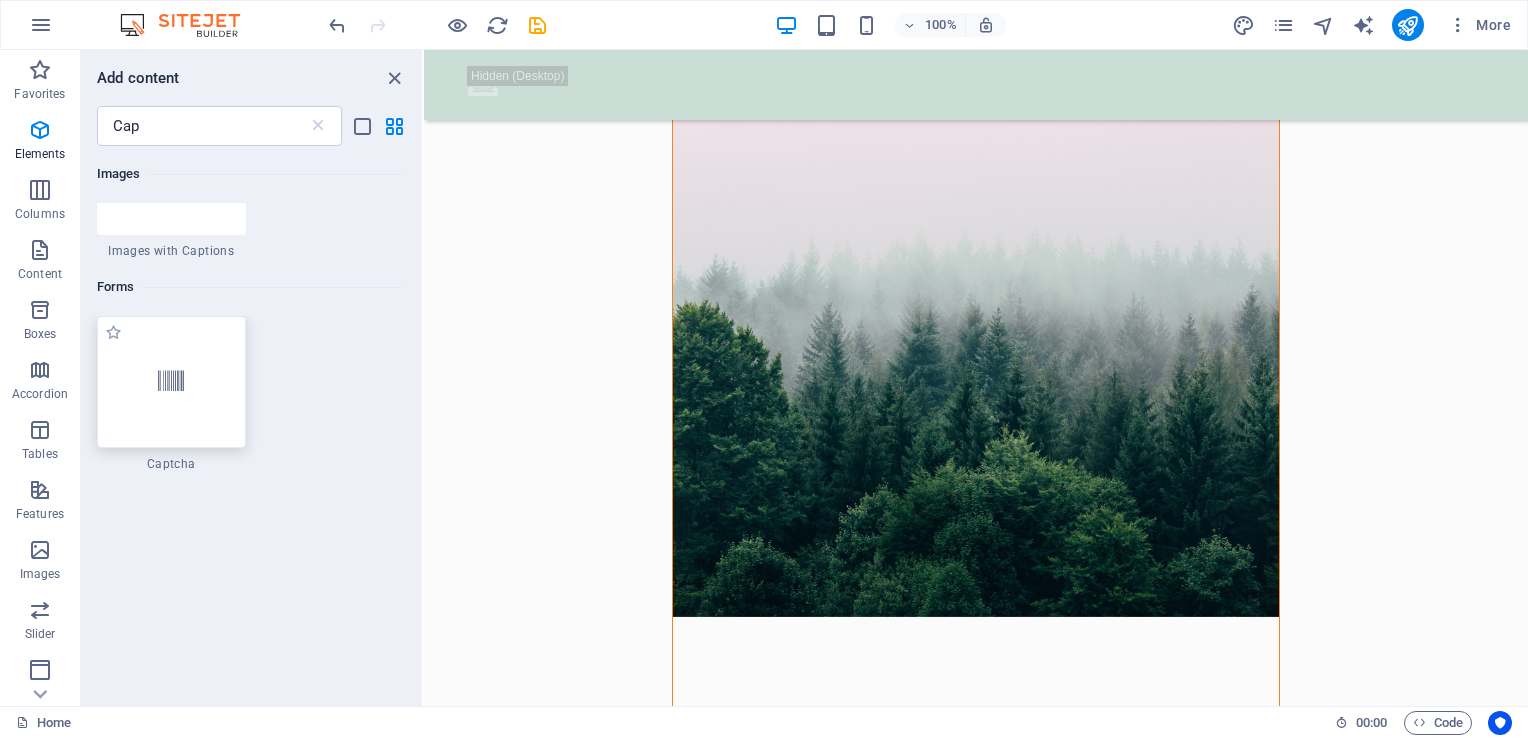 scroll, scrollTop: 828, scrollLeft: 0, axis: vertical 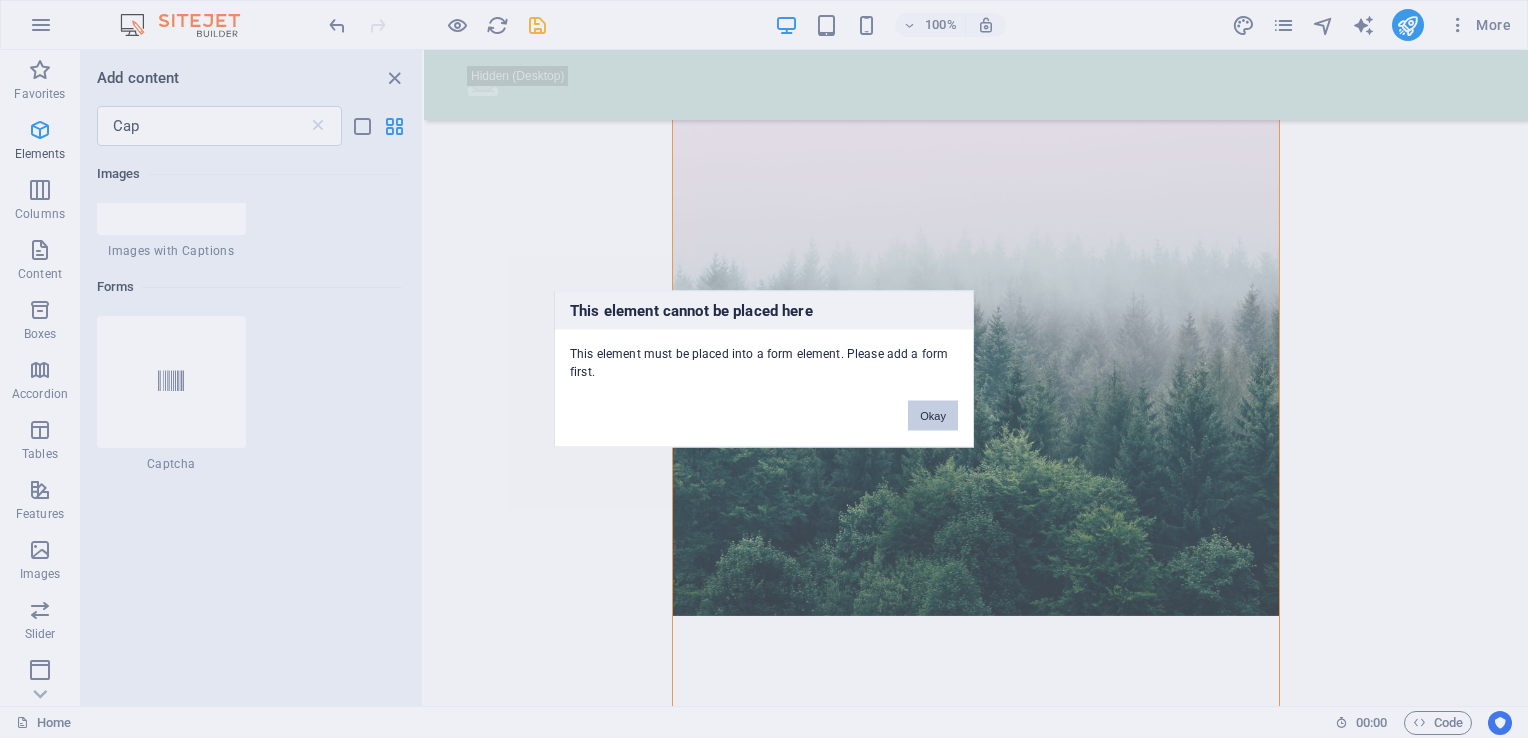 click on "Okay" at bounding box center (933, 416) 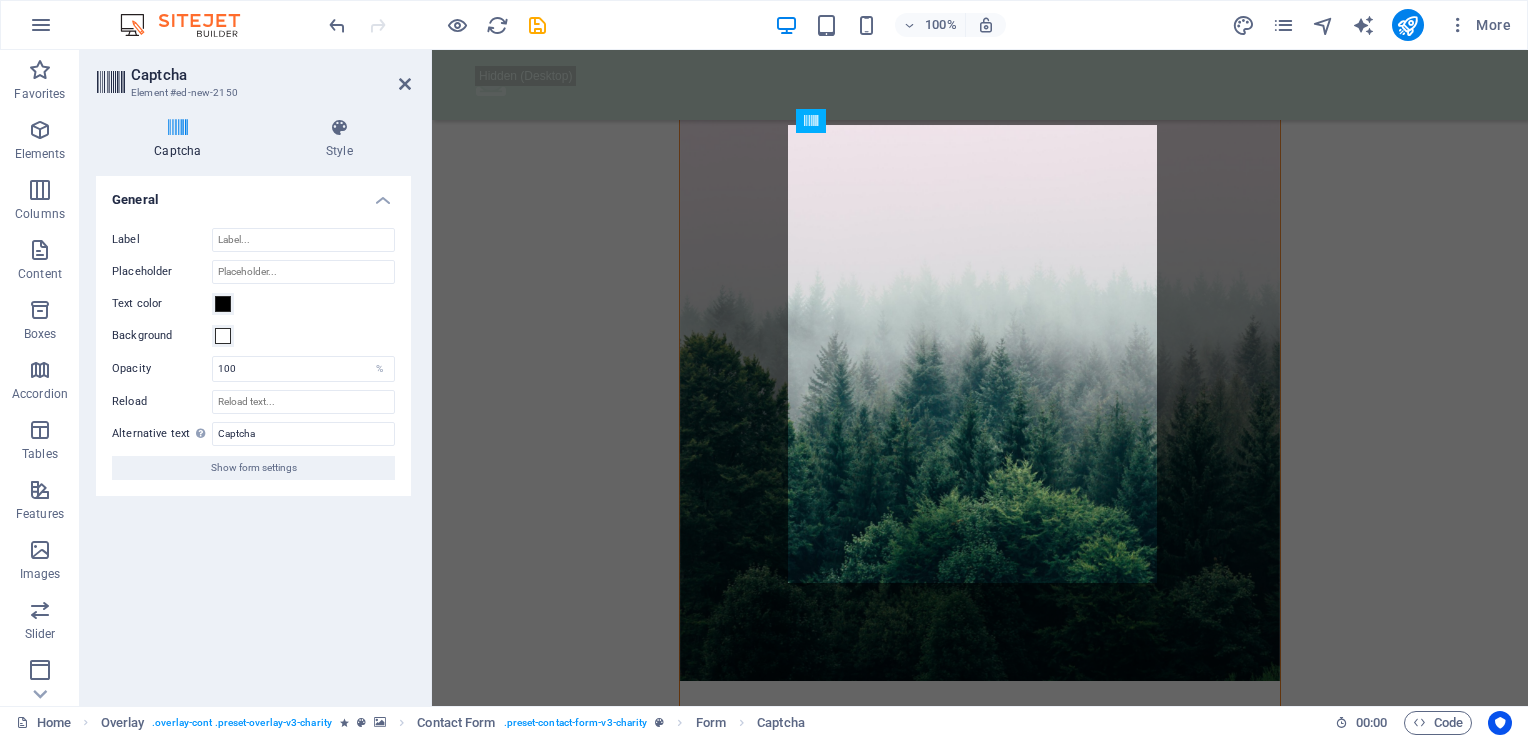 drag, startPoint x: 911, startPoint y: 310, endPoint x: 819, endPoint y: 559, distance: 265.45245 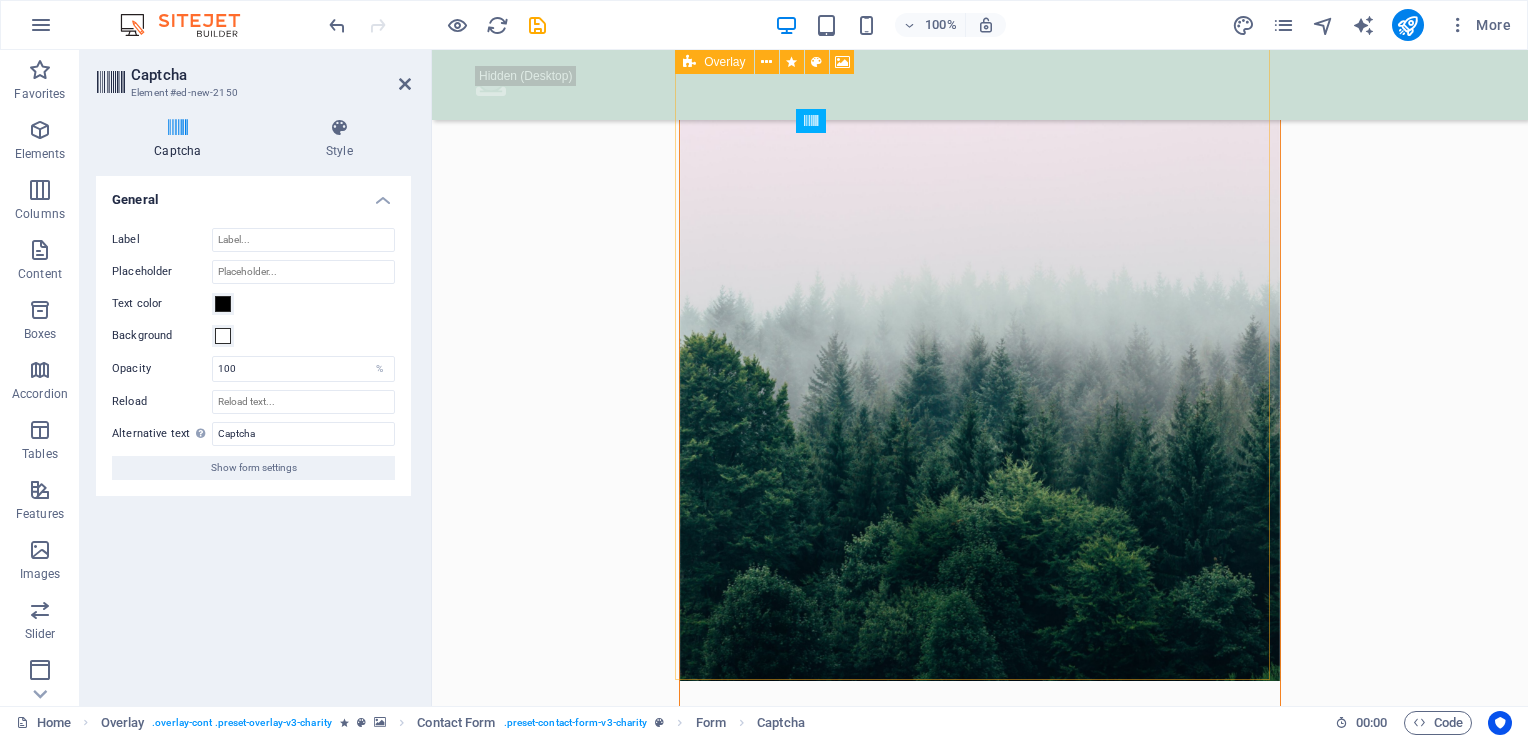 click at bounding box center (980, 280) 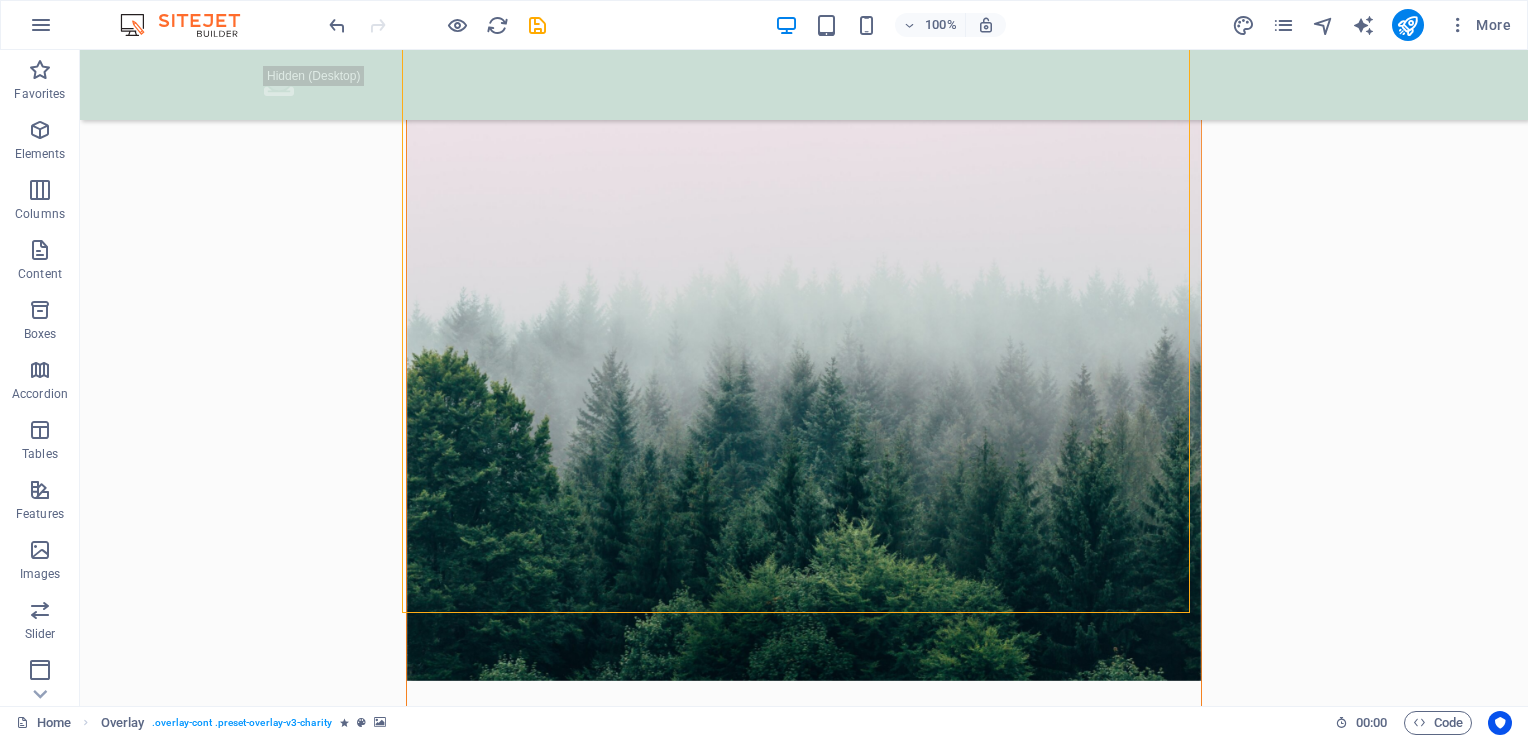 drag, startPoint x: 1385, startPoint y: 310, endPoint x: 1462, endPoint y: 311, distance: 77.00649 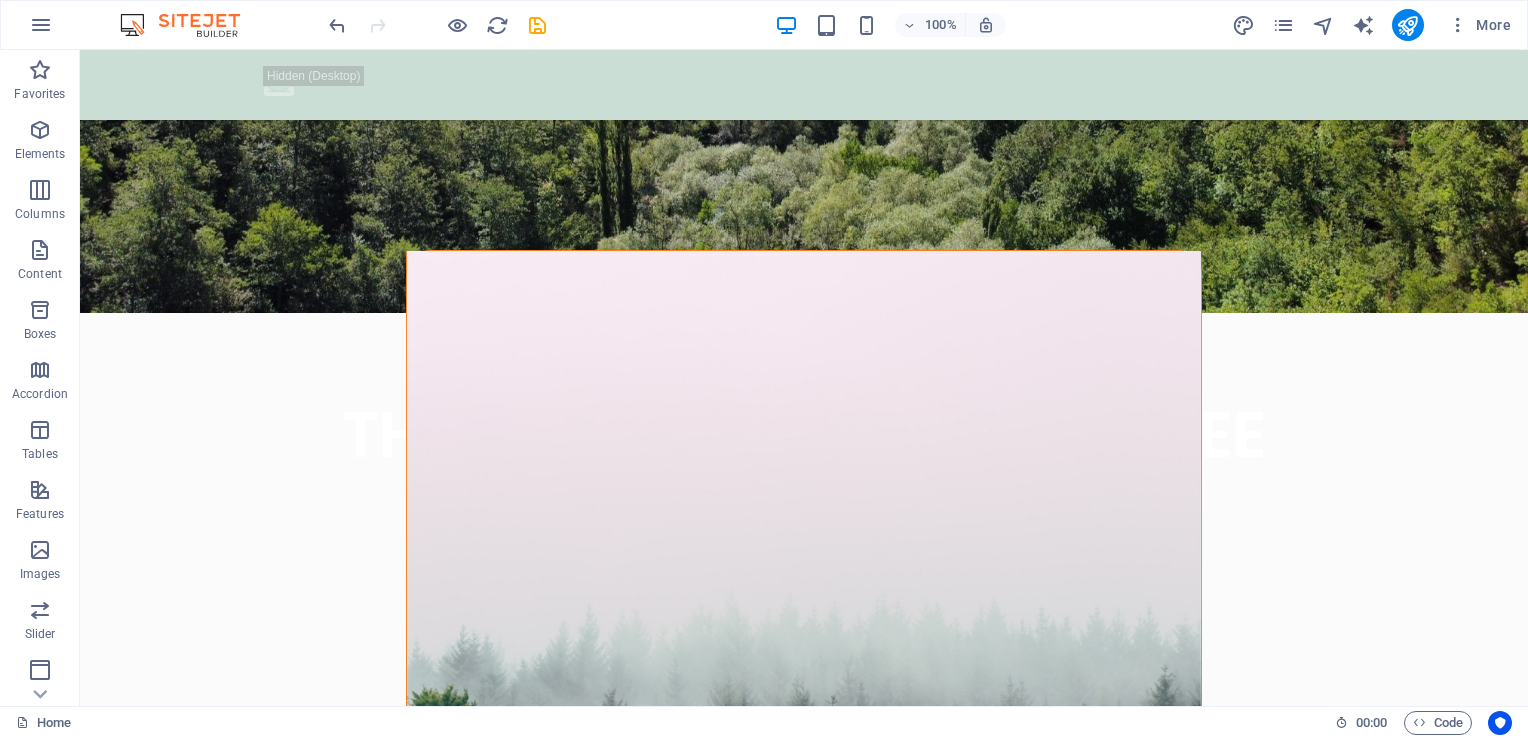 scroll, scrollTop: 800, scrollLeft: 0, axis: vertical 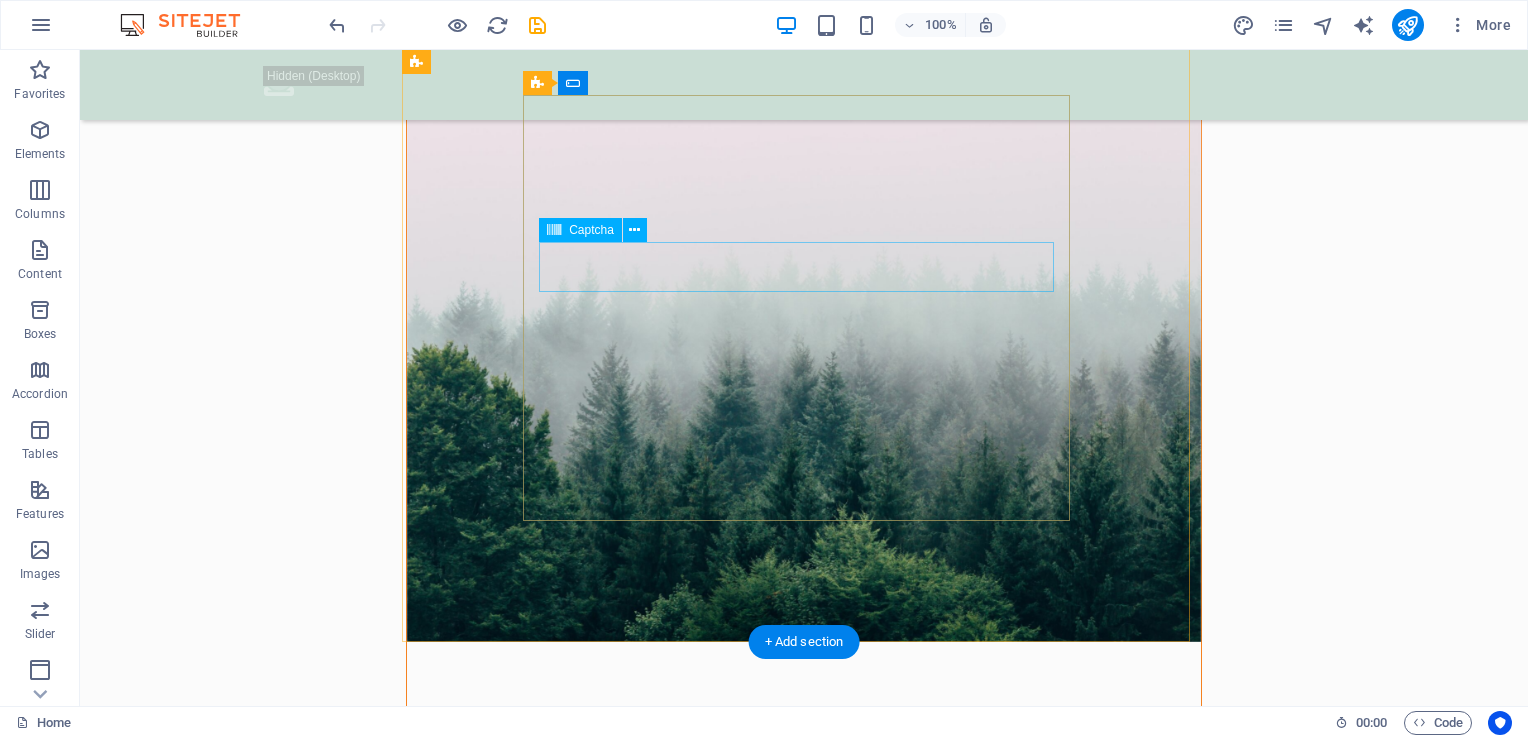 click on "Unreadable? Load new" at bounding box center [804, 1066] 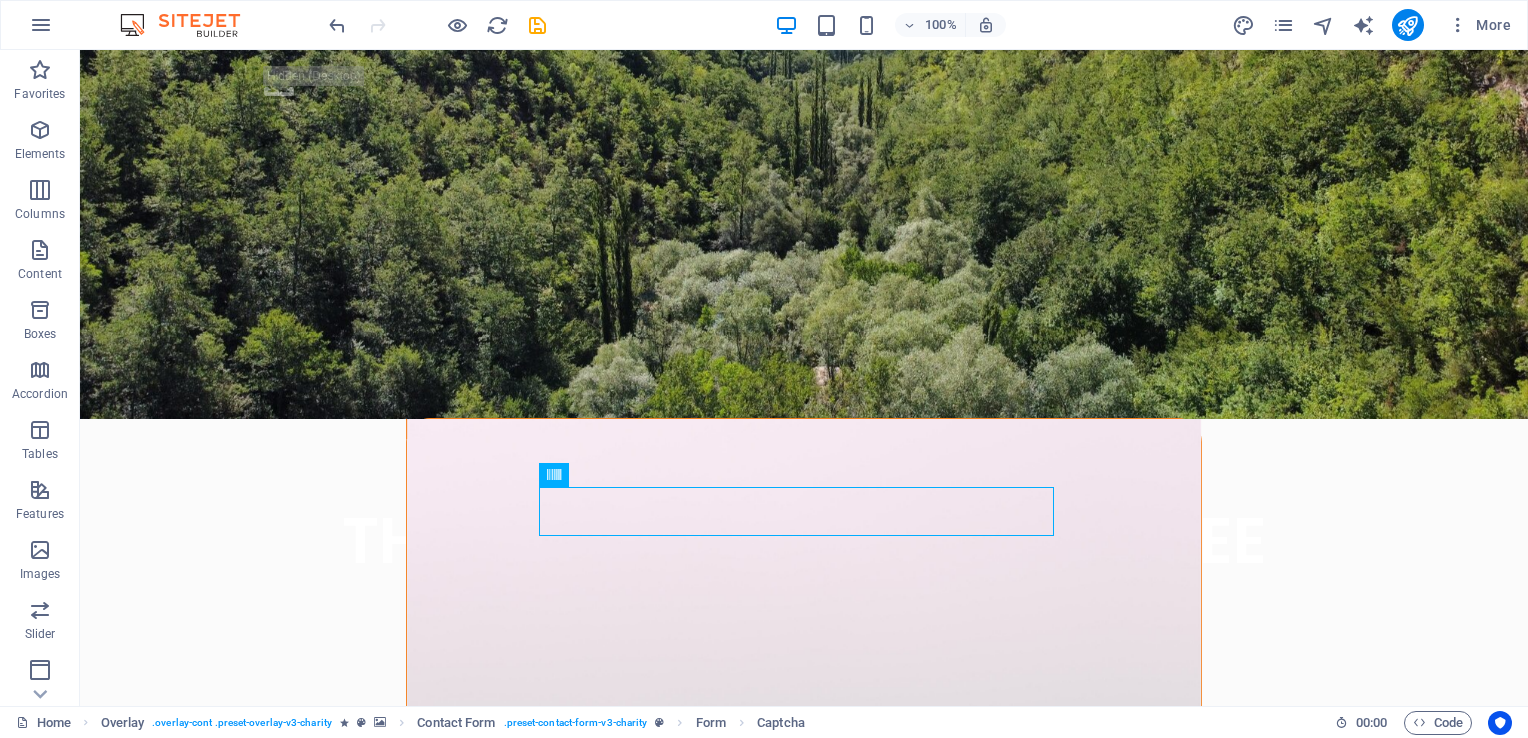 scroll, scrollTop: 0, scrollLeft: 0, axis: both 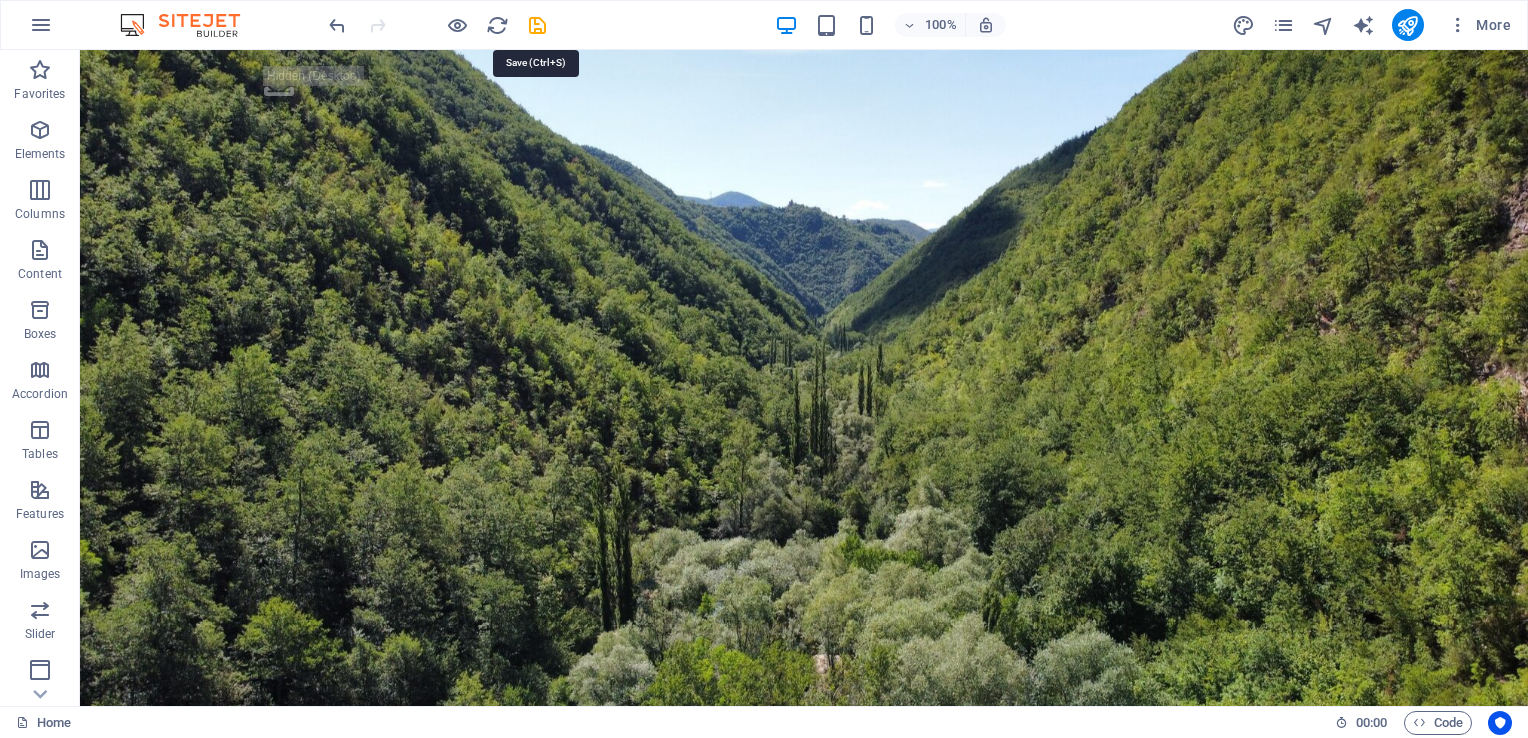 click at bounding box center (537, 25) 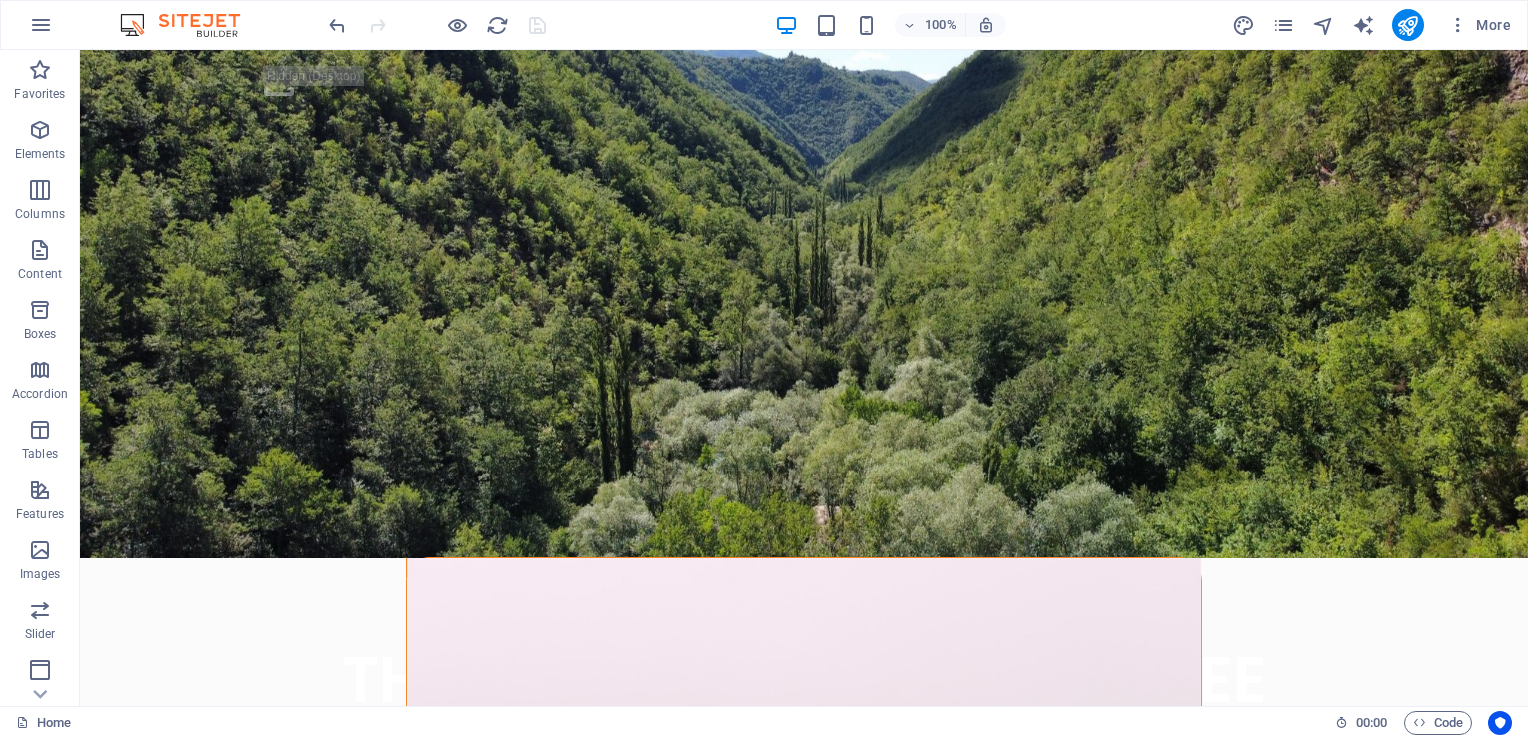 scroll, scrollTop: 0, scrollLeft: 0, axis: both 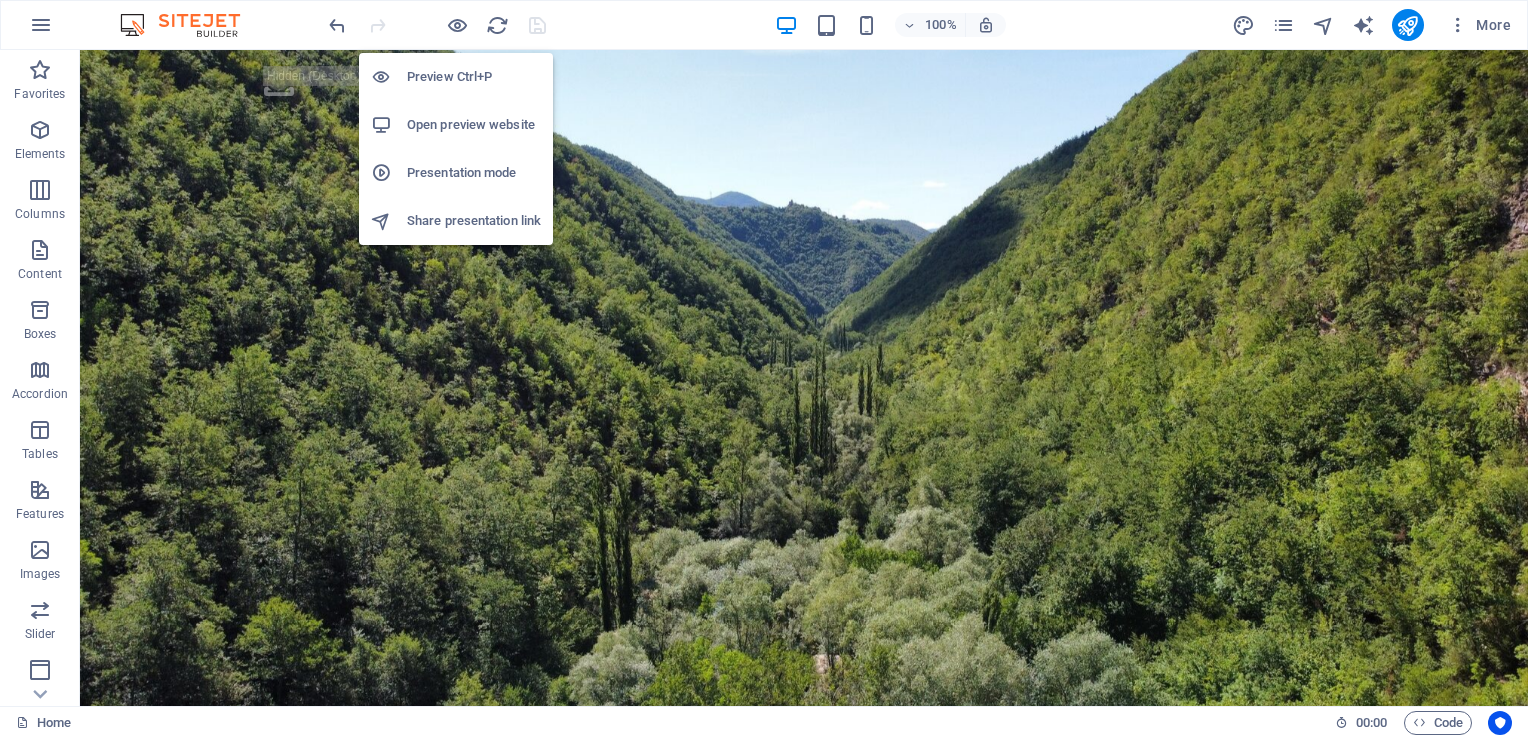 click on "Preview Ctrl+P" at bounding box center (474, 77) 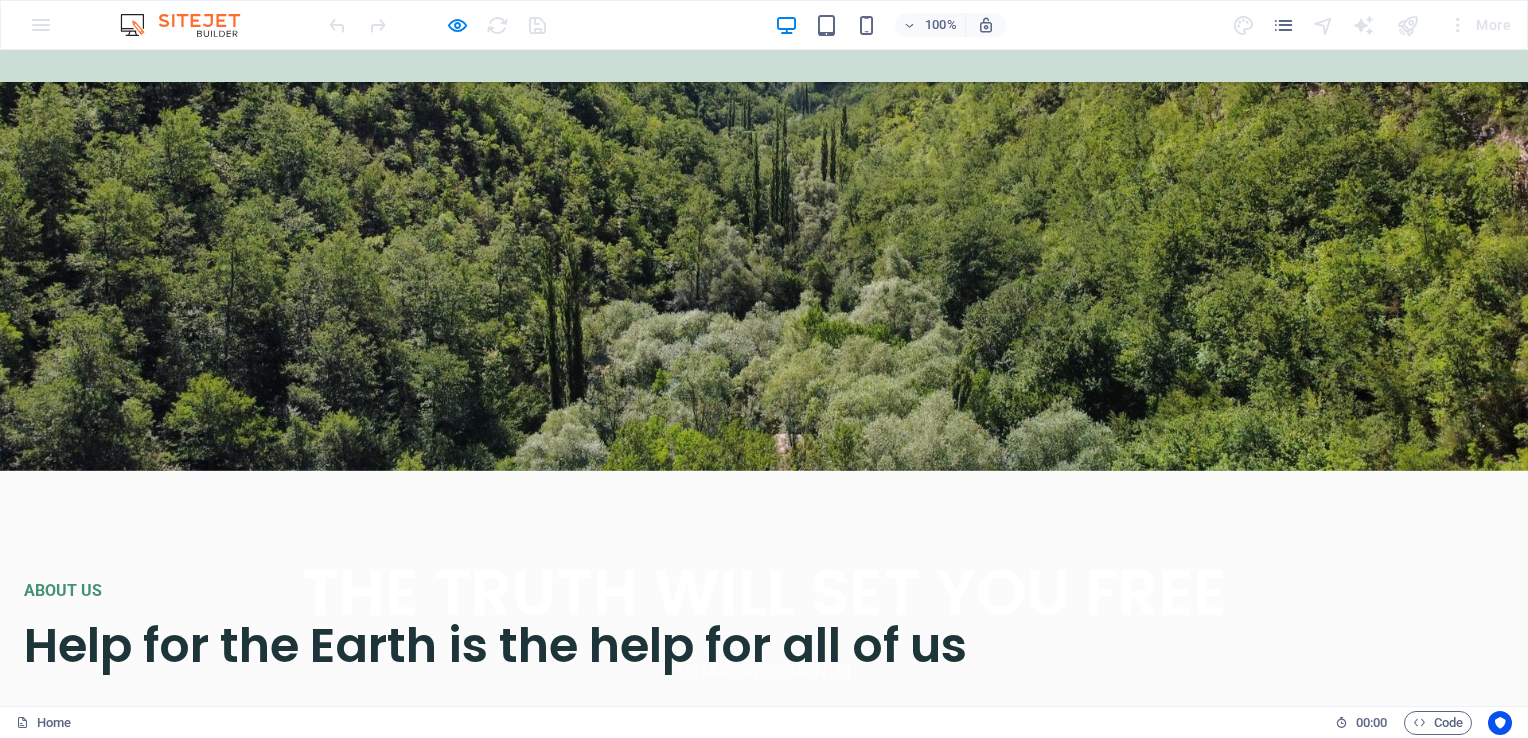 scroll, scrollTop: 0, scrollLeft: 0, axis: both 